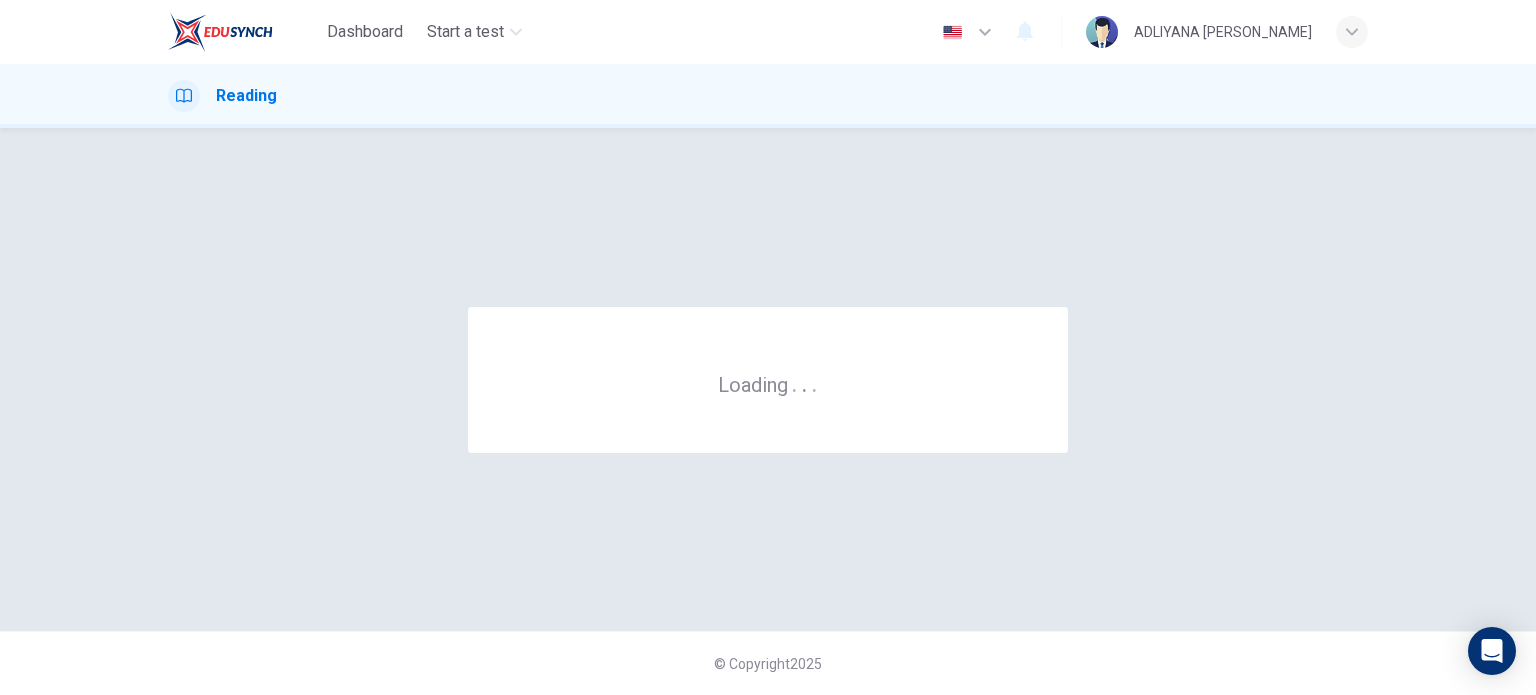 scroll, scrollTop: 0, scrollLeft: 0, axis: both 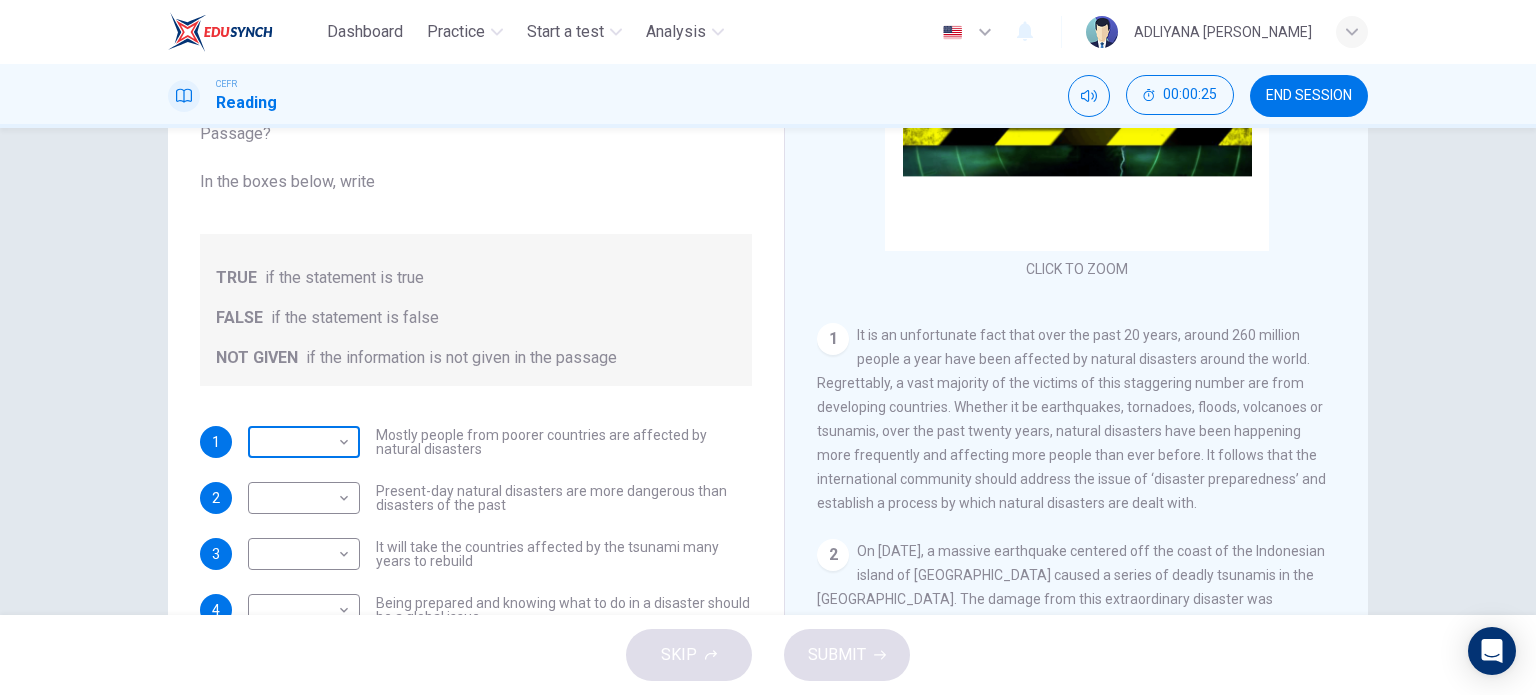 click on "Dashboard Practice Start a test Analysis English en ​ ADLIYANA NAMIRAH BINTI ABDUL MALEK CEFR Reading 00:00:25 END SESSION Questions 1 - 4 Do the following statements agree with the information given in the Reading Passage?
In the boxes below, write TRUE if the statement is true FALSE if the statement is false NOT GIVEN if the information is not given in the passage 1 ​ ​ Mostly people from poorer countries are affected by natural disasters 2 ​ ​ Present-day natural disasters are more dangerous than disasters of the past 3 ​ ​ It will take the countries affected by the tsunami many years to rebuild 4 ​ ​ Being prepared and knowing what to do in a disaster should be a global issue Preparing for the Threat CLICK TO ZOOM Click to Zoom 1 2 3 4 5 6 SKIP SUBMIT Dashboard Practice Start a test Analysis Notifications © Copyright  2025
TRUE FALSE NOT GIVEN" at bounding box center (768, 347) 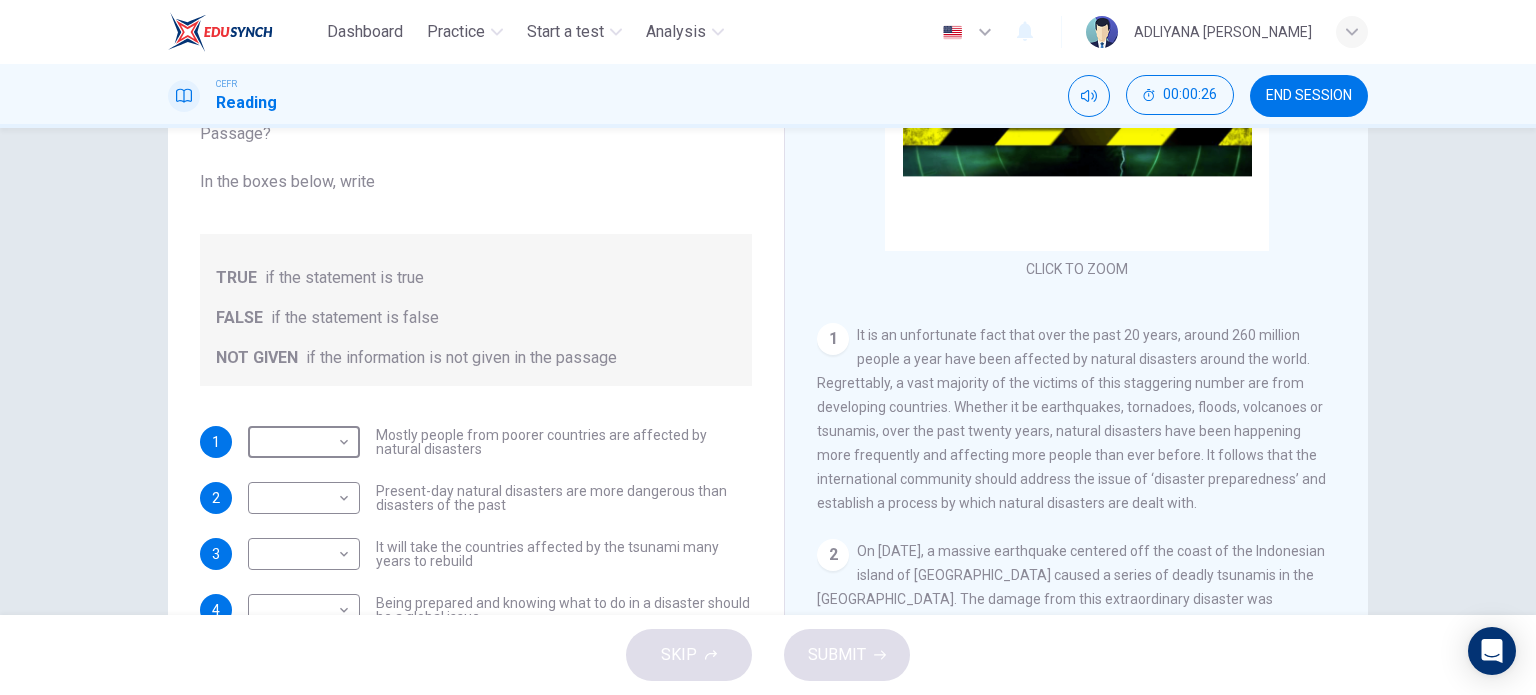click on "TRUE" at bounding box center [768, 707] 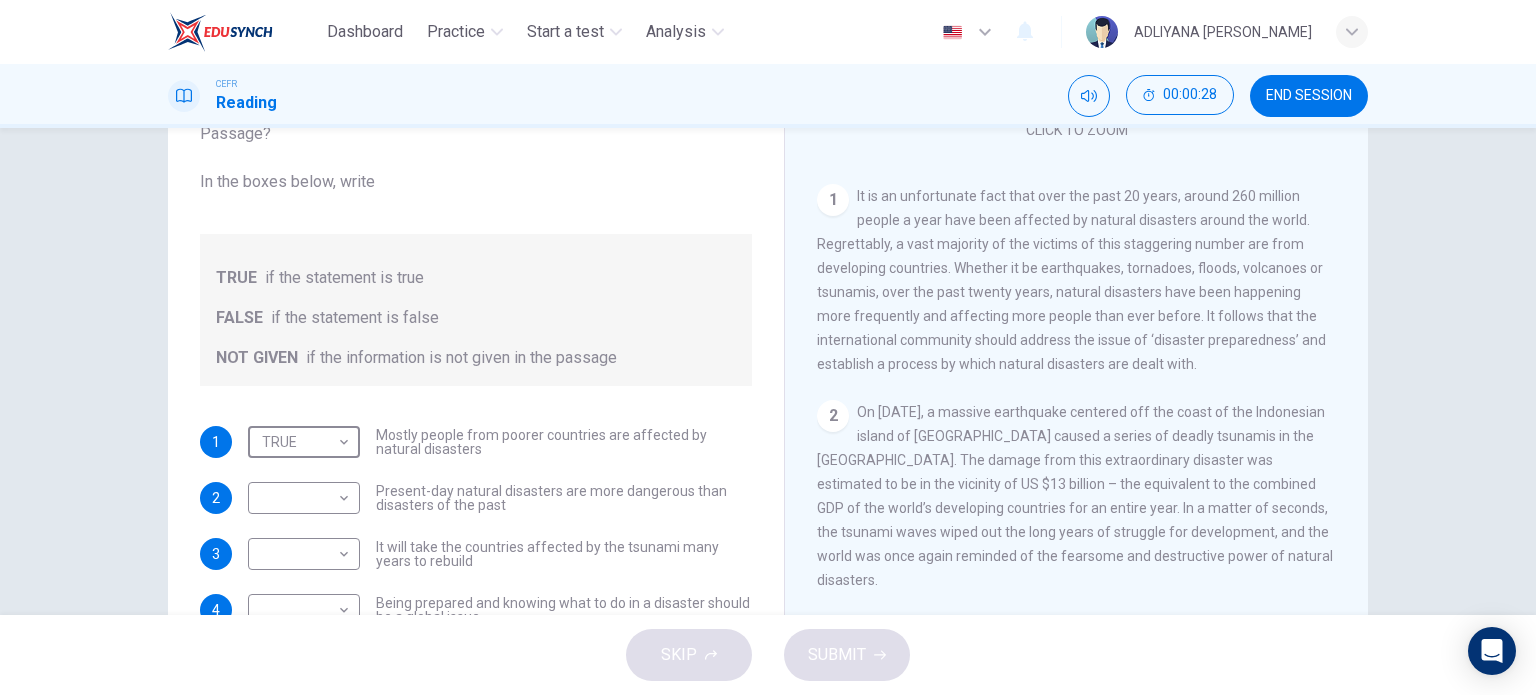 scroll, scrollTop: 331, scrollLeft: 0, axis: vertical 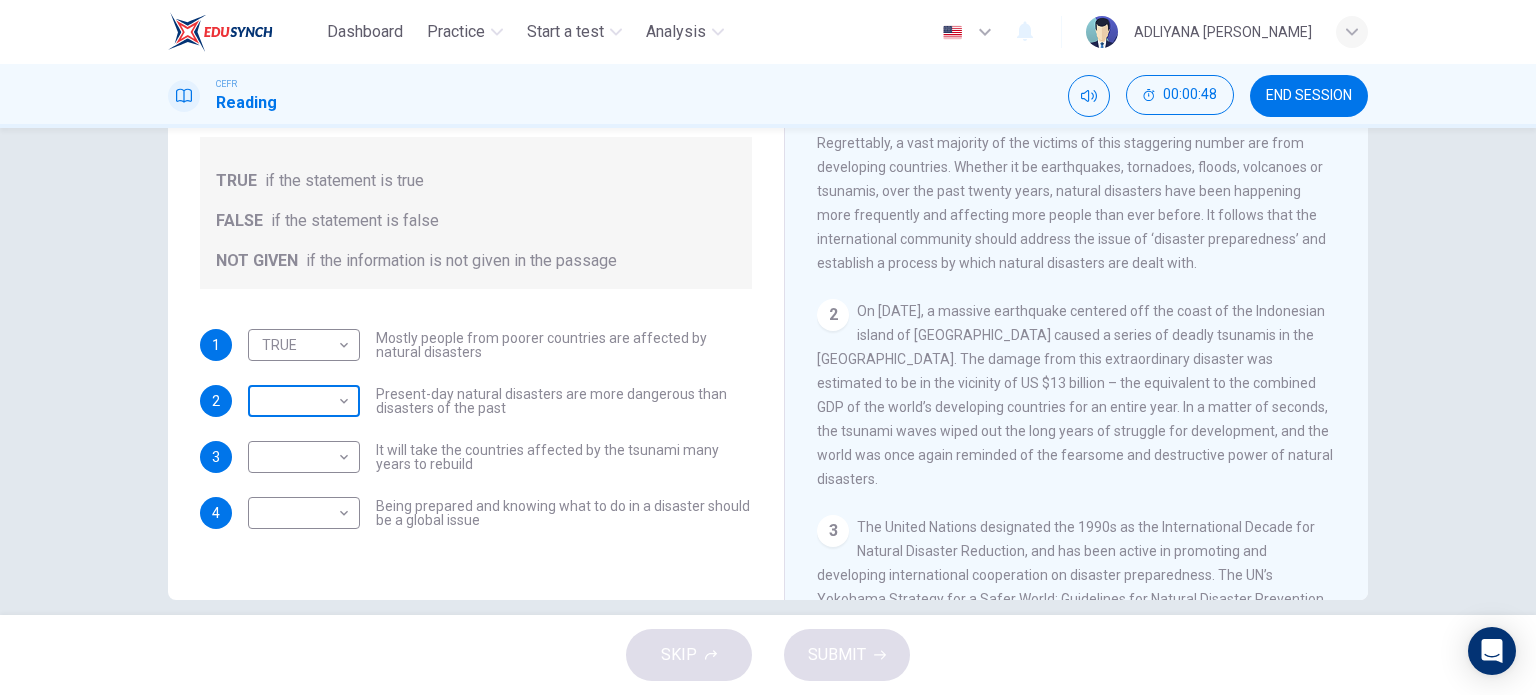 click on "Dashboard Practice Start a test Analysis English en ​ ADLIYANA NAMIRAH BINTI ABDUL MALEK CEFR Reading 00:00:48 END SESSION Questions 1 - 4 Do the following statements agree with the information given in the Reading Passage?
In the boxes below, write TRUE if the statement is true FALSE if the statement is false NOT GIVEN if the information is not given in the passage 1 TRUE TRUE ​ Mostly people from poorer countries are affected by natural disasters 2 ​ ​ Present-day natural disasters are more dangerous than disasters of the past 3 ​ ​ It will take the countries affected by the tsunami many years to rebuild 4 ​ ​ Being prepared and knowing what to do in a disaster should be a global issue Preparing for the Threat CLICK TO ZOOM Click to Zoom 1 2 3 4 5 6 SKIP SUBMIT Dashboard Practice Start a test Analysis Notifications © Copyright  2025
TRUE FALSE NOT GIVEN" at bounding box center [768, 347] 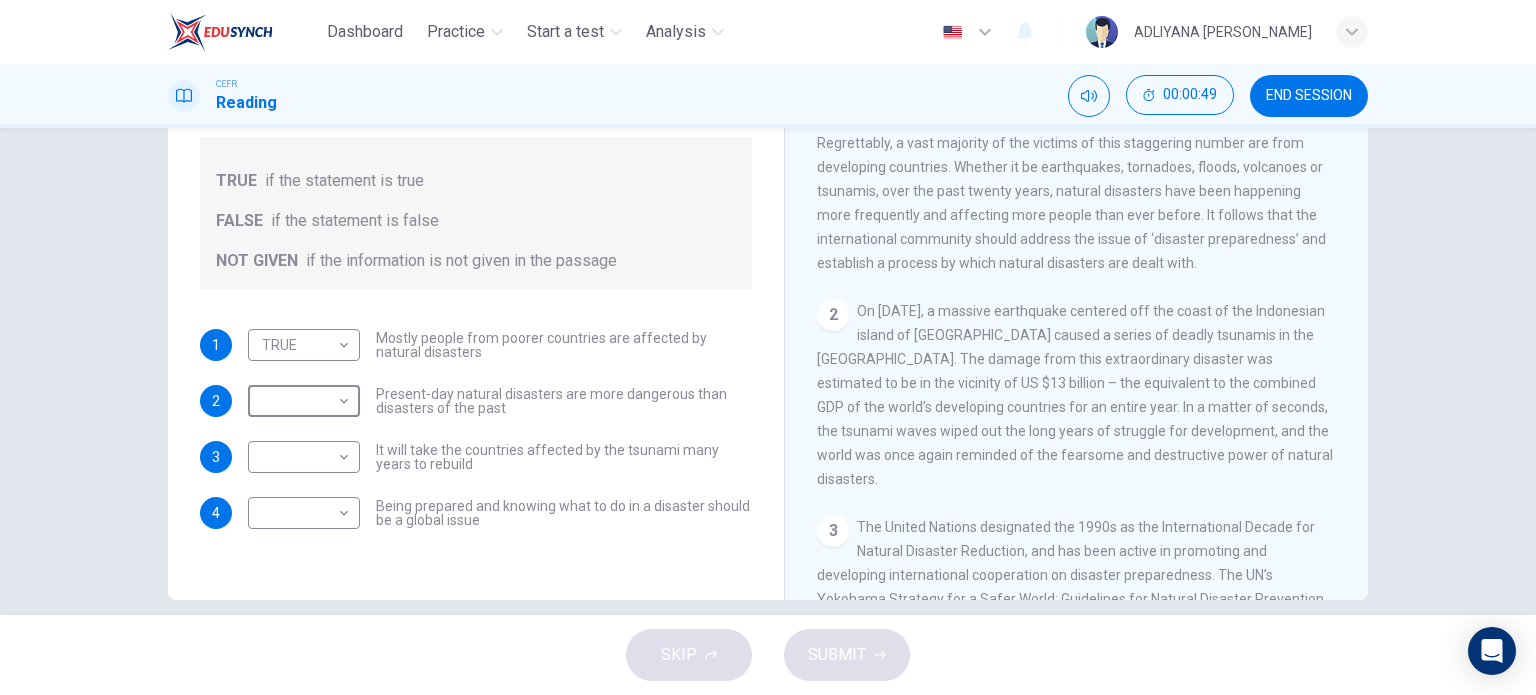 click on "TRUE" at bounding box center (768, 707) 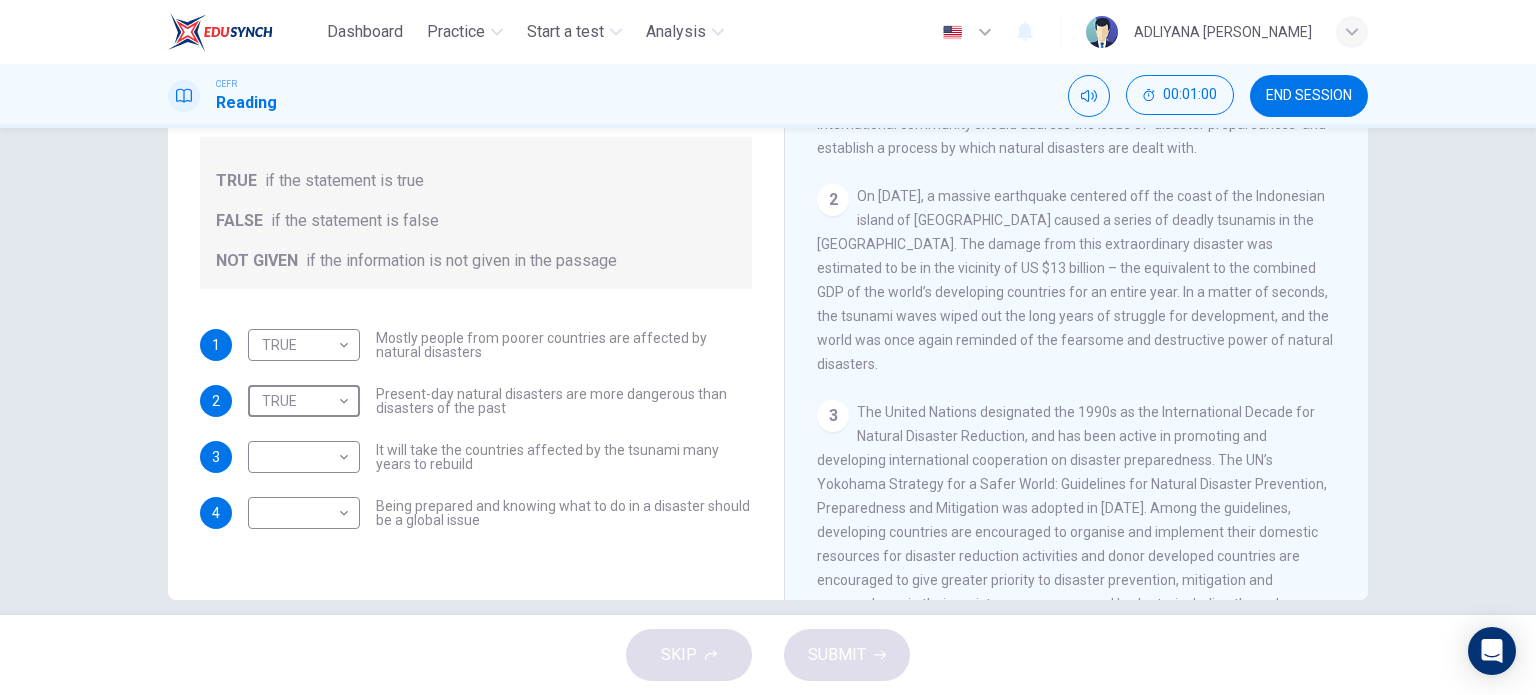 scroll, scrollTop: 483, scrollLeft: 0, axis: vertical 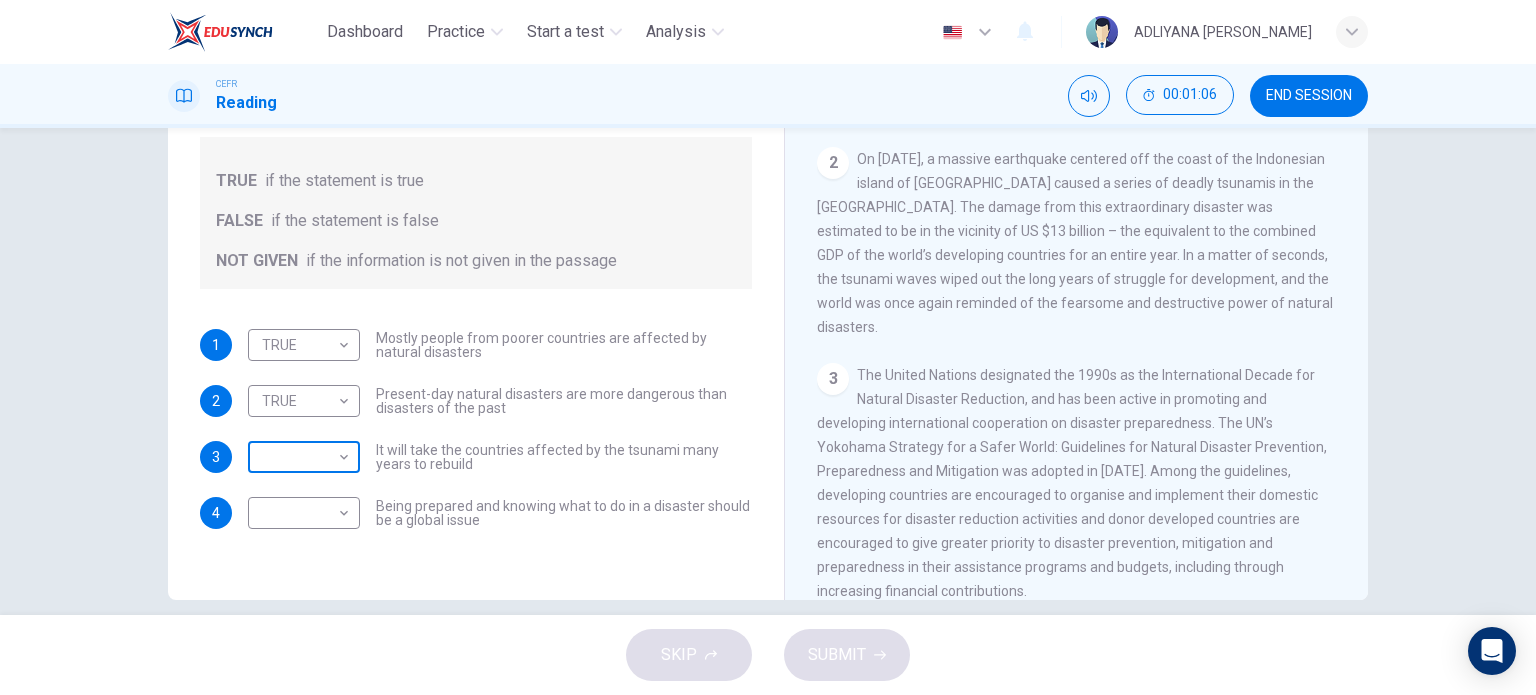 click on "Dashboard Practice Start a test Analysis English en ​ ADLIYANA NAMIRAH BINTI ABDUL MALEK CEFR Reading 00:01:06 END SESSION Questions 1 - 4 Do the following statements agree with the information given in the Reading Passage?
In the boxes below, write TRUE if the statement is true FALSE if the statement is false NOT GIVEN if the information is not given in the passage 1 TRUE TRUE ​ Mostly people from poorer countries are affected by natural disasters 2 TRUE TRUE ​ Present-day natural disasters are more dangerous than disasters of the past 3 ​ ​ It will take the countries affected by the tsunami many years to rebuild 4 ​ ​ Being prepared and knowing what to do in a disaster should be a global issue Preparing for the Threat CLICK TO ZOOM Click to Zoom 1 2 3 4 5 6 SKIP SUBMIT Dashboard Practice Start a test Analysis Notifications © Copyright  2025
TRUE FALSE NOT GIVEN" at bounding box center [768, 347] 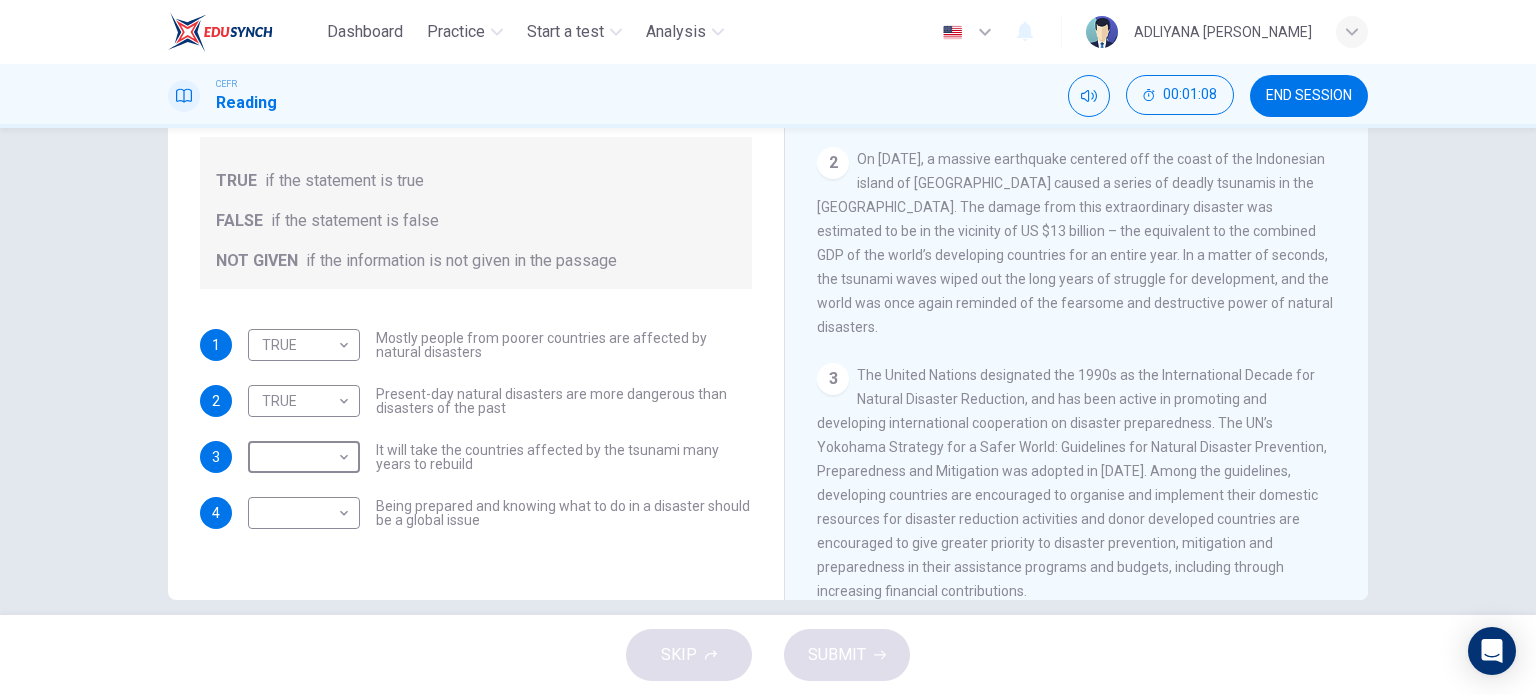 click on "TRUE" at bounding box center [768, 707] 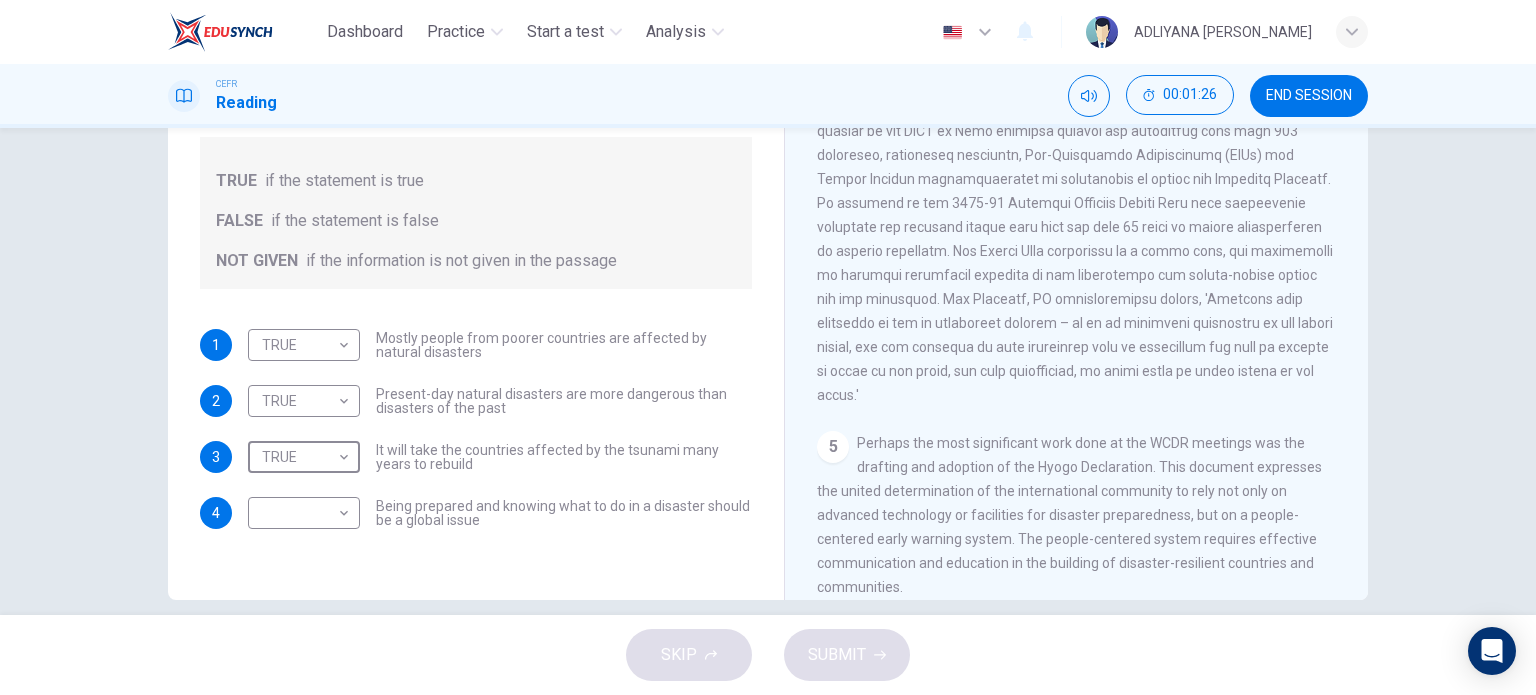 scroll, scrollTop: 1112, scrollLeft: 0, axis: vertical 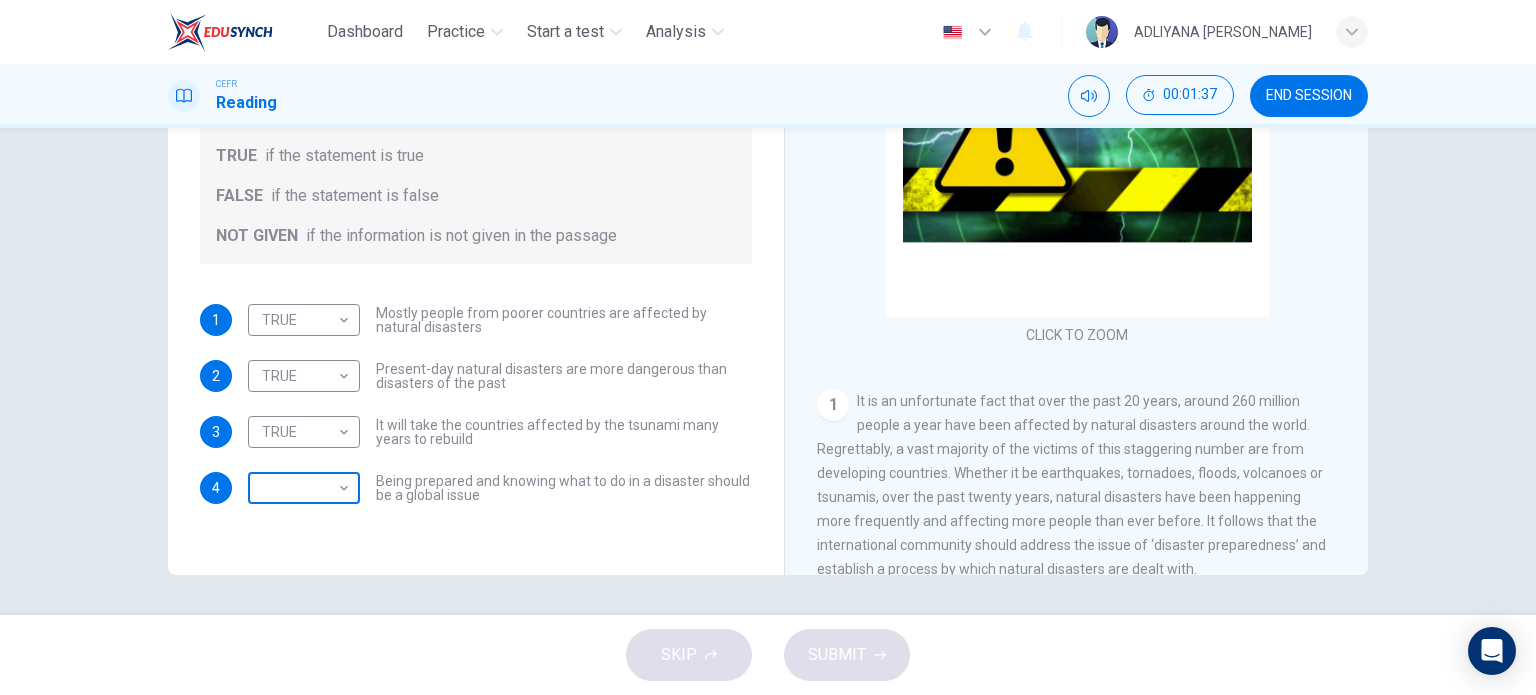click on "Dashboard Practice Start a test Analysis English en ​ ADLIYANA NAMIRAH BINTI ABDUL MALEK CEFR Reading 00:01:37 END SESSION Questions 1 - 4 Do the following statements agree with the information given in the Reading Passage?
In the boxes below, write TRUE if the statement is true FALSE if the statement is false NOT GIVEN if the information is not given in the passage 1 TRUE TRUE ​ Mostly people from poorer countries are affected by natural disasters 2 TRUE TRUE ​ Present-day natural disasters are more dangerous than disasters of the past 3 TRUE TRUE ​ It will take the countries affected by the tsunami many years to rebuild 4 ​ ​ Being prepared and knowing what to do in a disaster should be a global issue Preparing for the Threat CLICK TO ZOOM Click to Zoom 1 2 3 4 5 6 SKIP SUBMIT Dashboard Practice Start a test Analysis Notifications © Copyright  2025
TRUE FALSE NOT GIVEN" at bounding box center [768, 347] 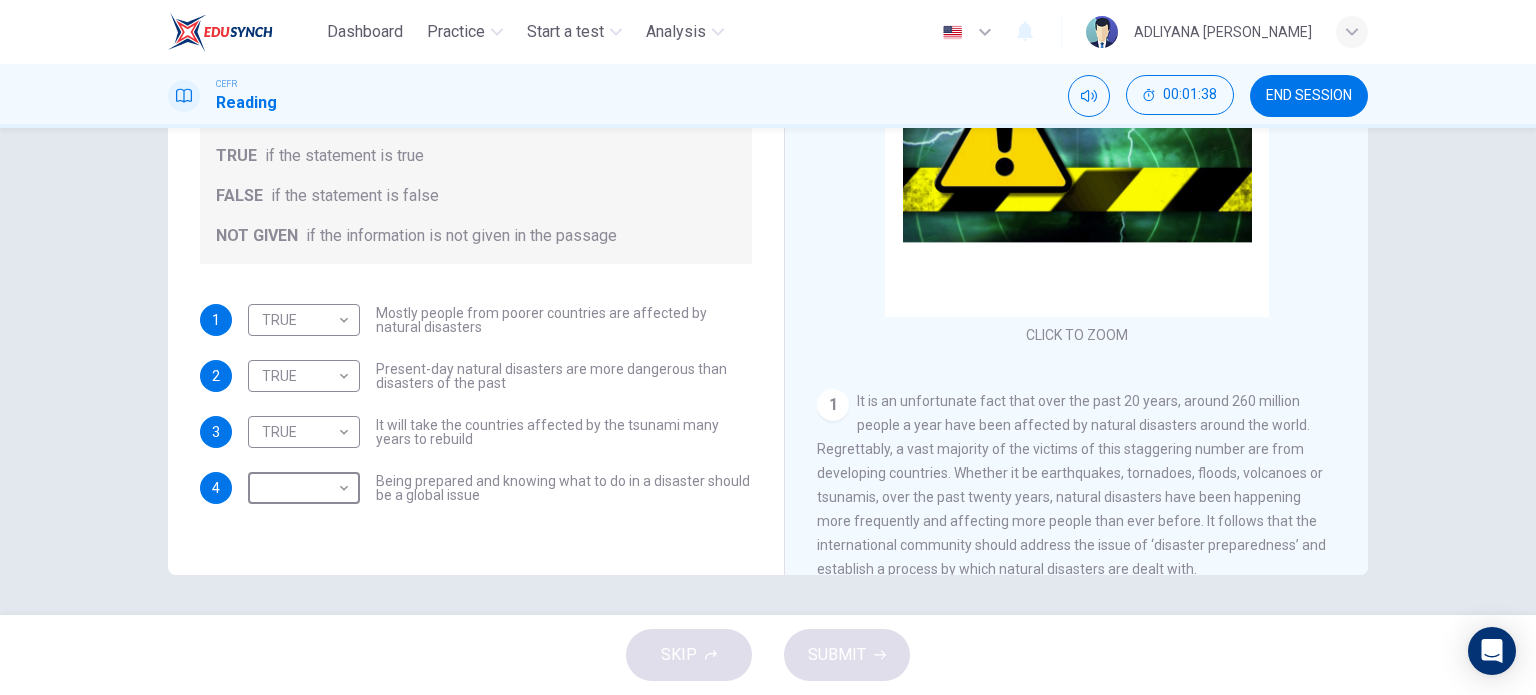 click on "TRUE" at bounding box center [768, 707] 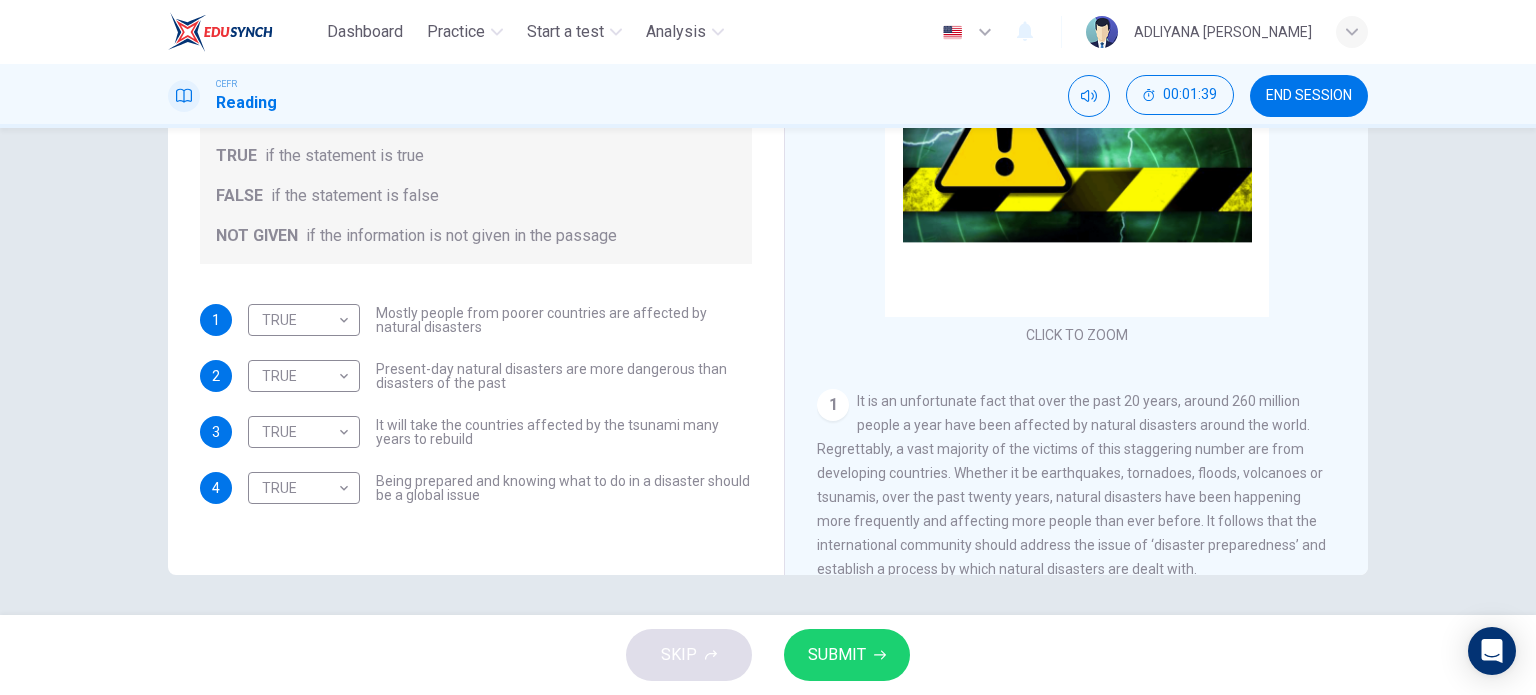 click on "SUBMIT" at bounding box center [847, 655] 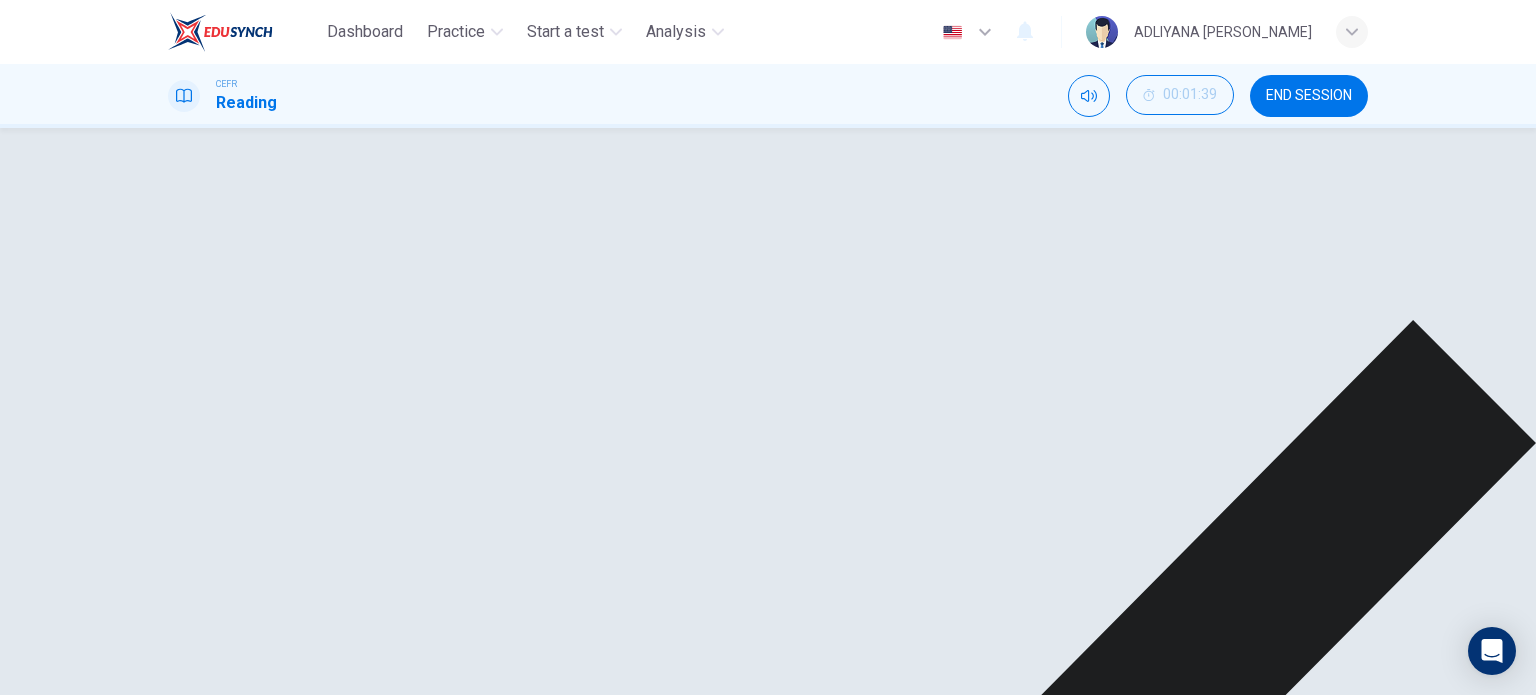 click on "NEXT" at bounding box center (23, 1754) 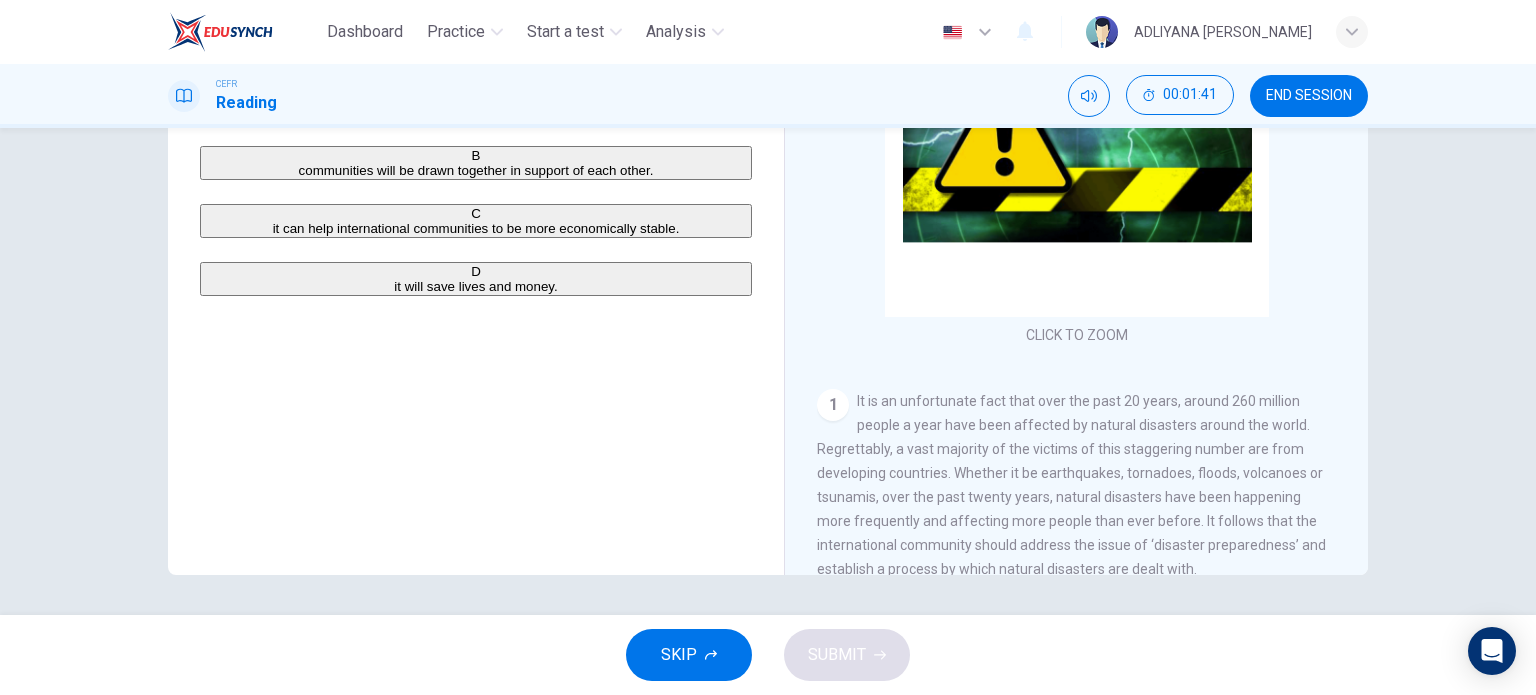 scroll, scrollTop: 182, scrollLeft: 0, axis: vertical 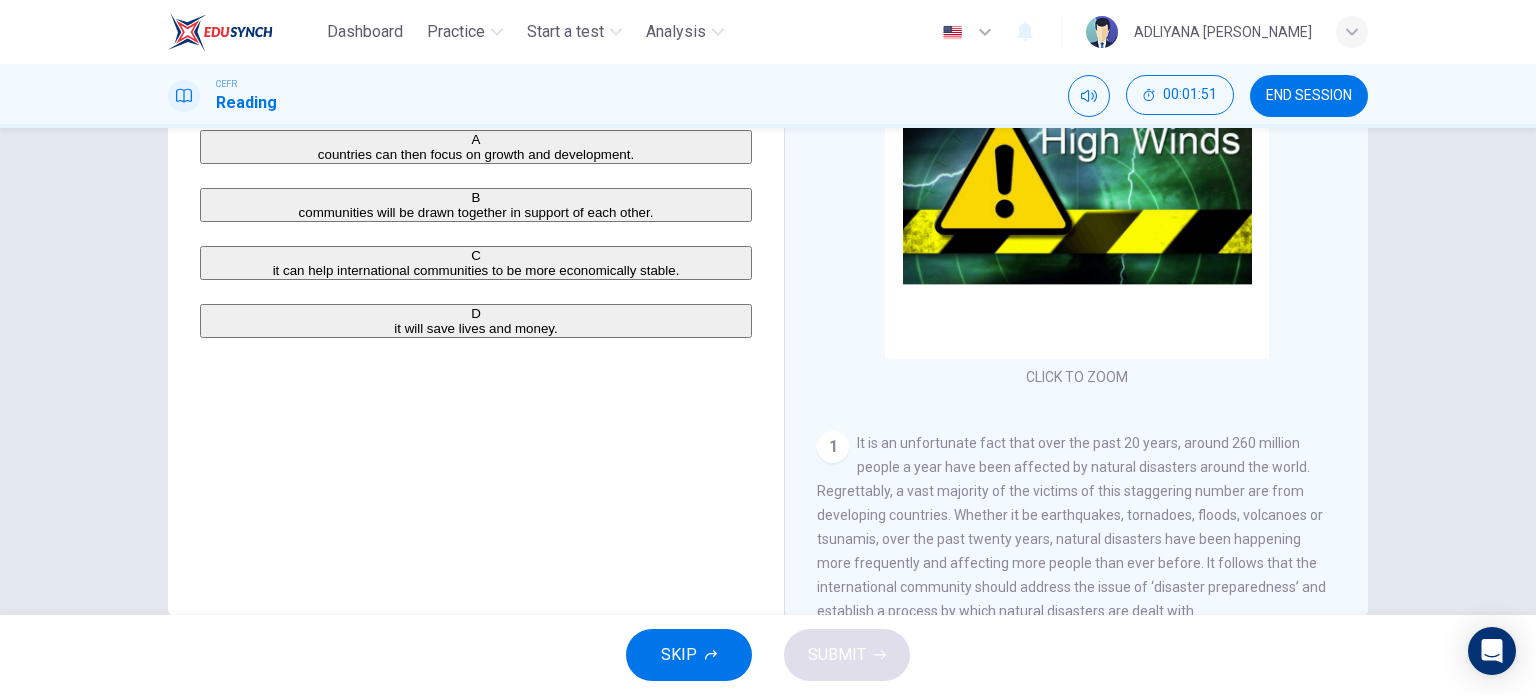 click on "1" at bounding box center (833, 447) 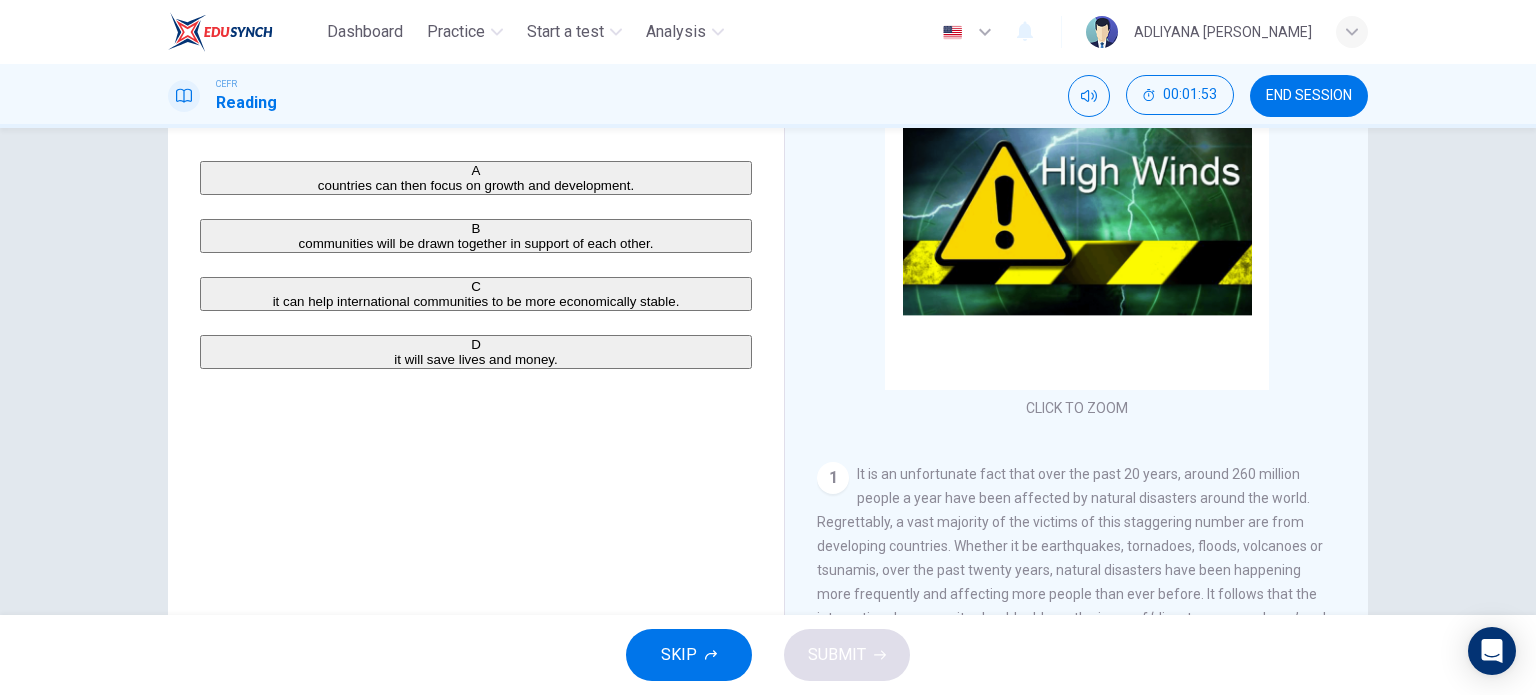 scroll, scrollTop: 106, scrollLeft: 0, axis: vertical 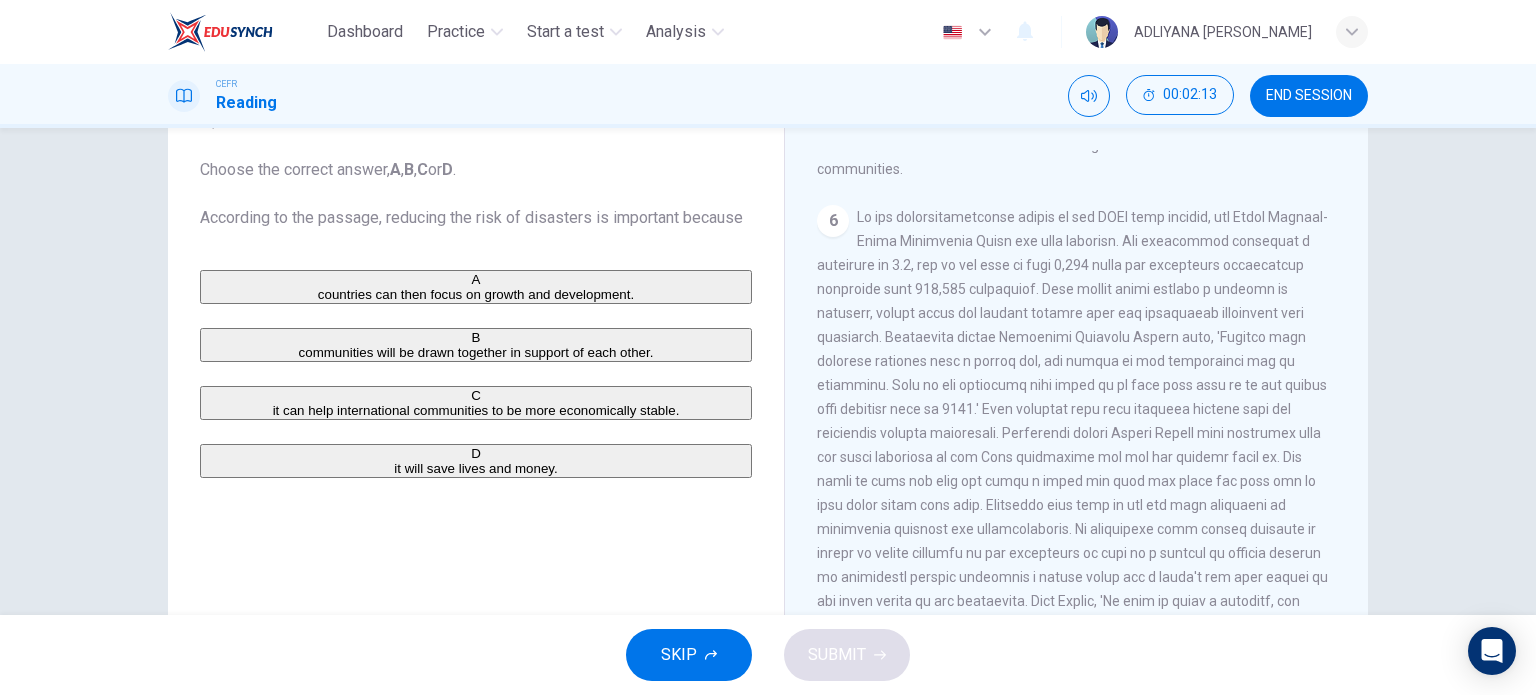 click on "countries can then focus on growth and development." at bounding box center [476, 294] 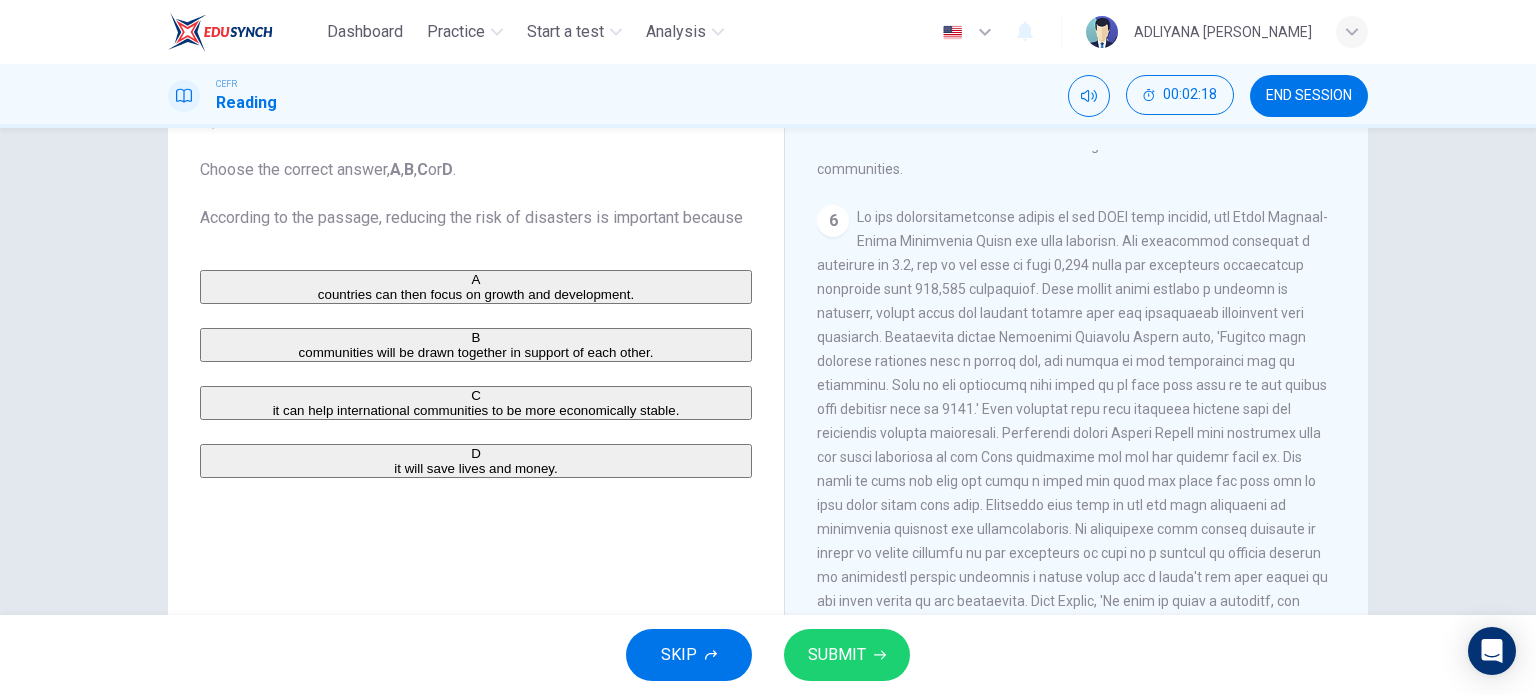 click on "SUBMIT" at bounding box center [837, 655] 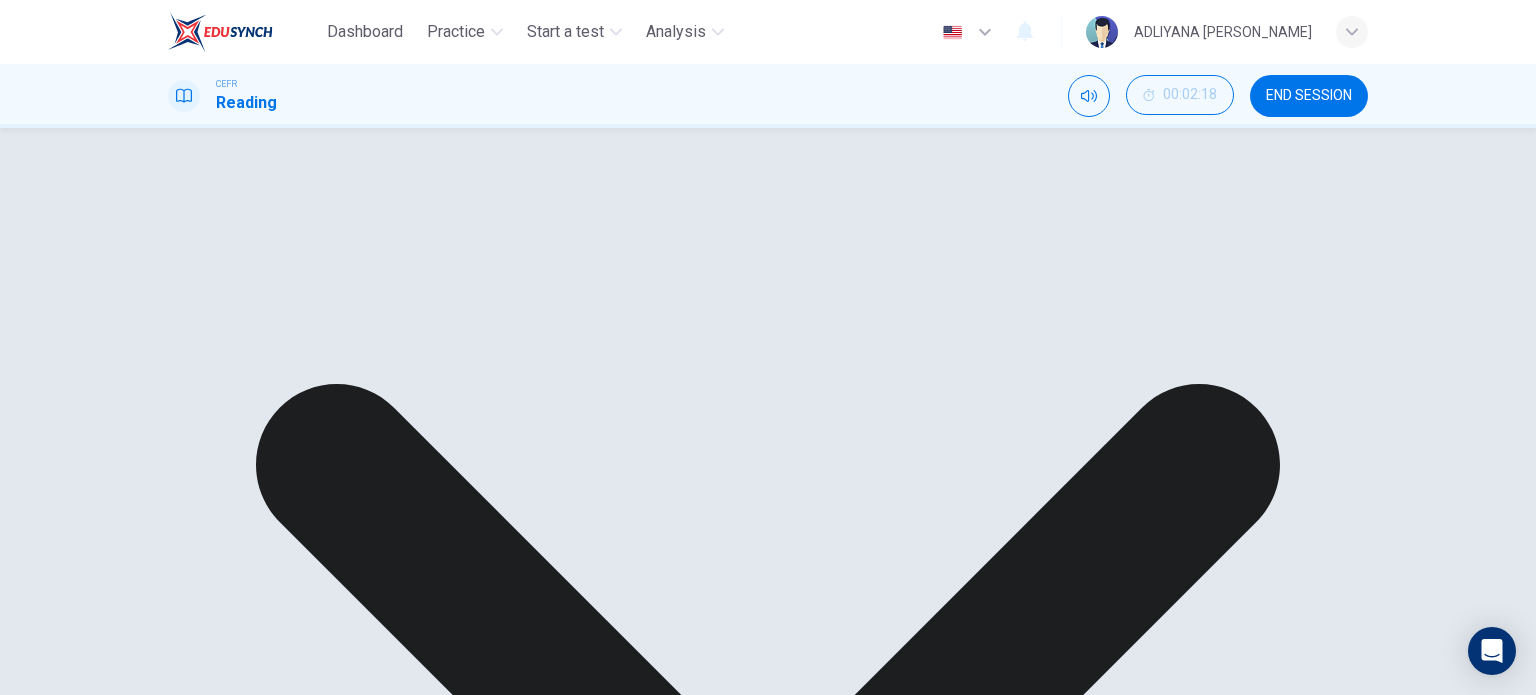 click on "NEXT" at bounding box center (23, 1754) 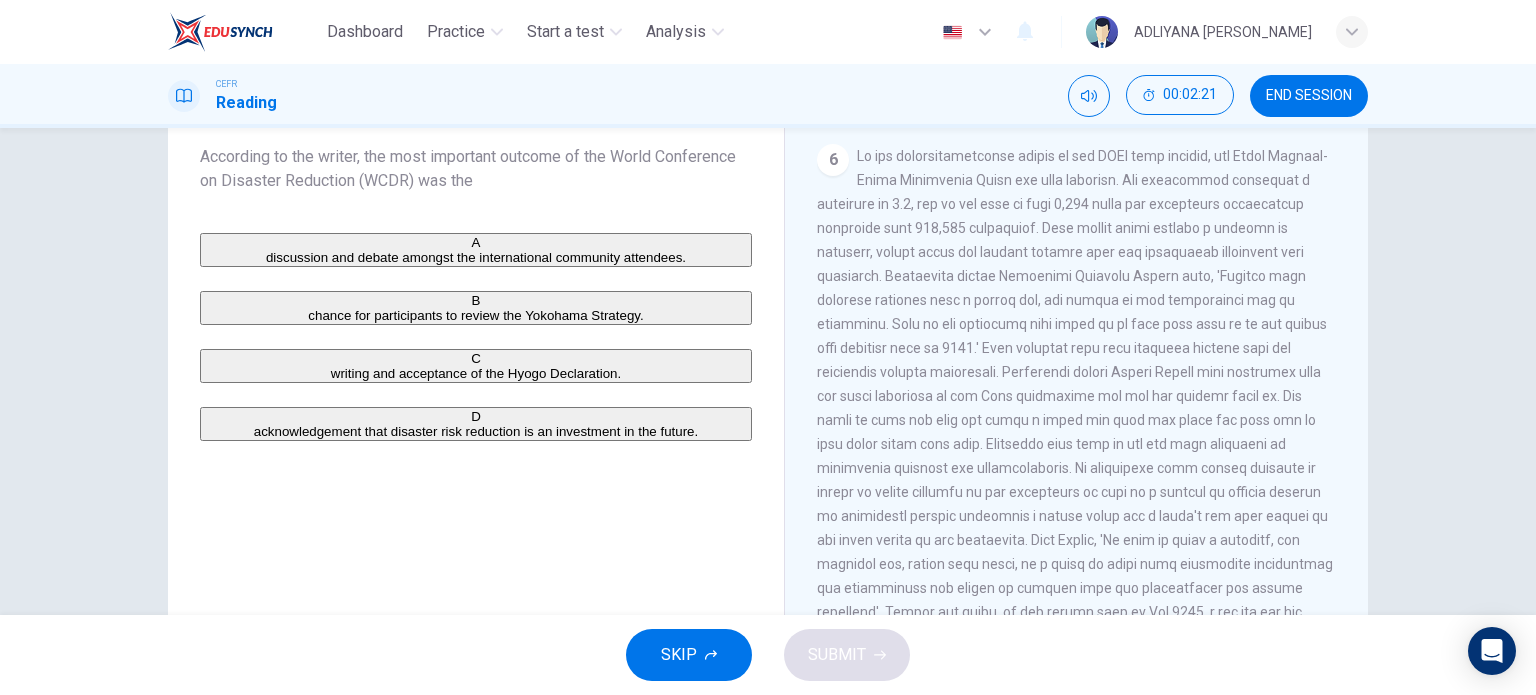 scroll, scrollTop: 0, scrollLeft: 0, axis: both 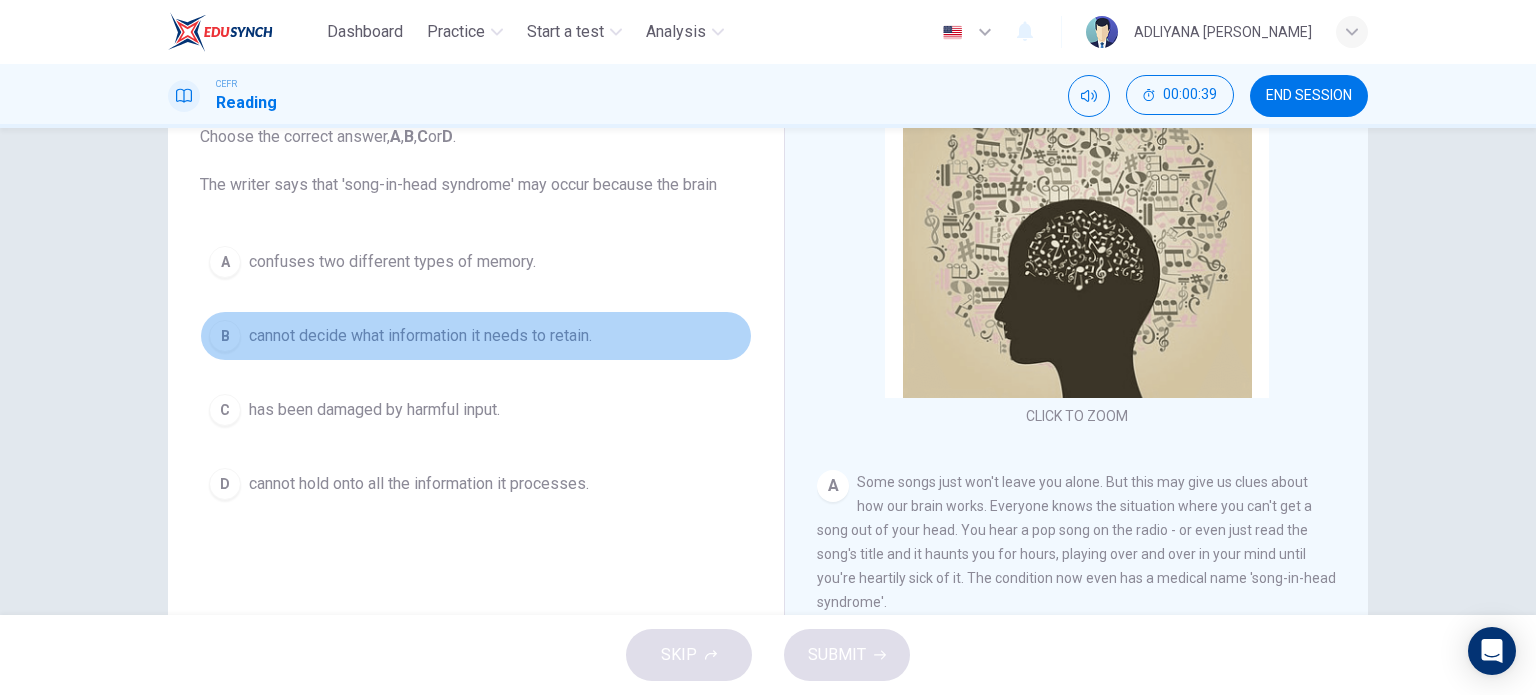 click on "cannot decide what information it needs to retain." at bounding box center (420, 336) 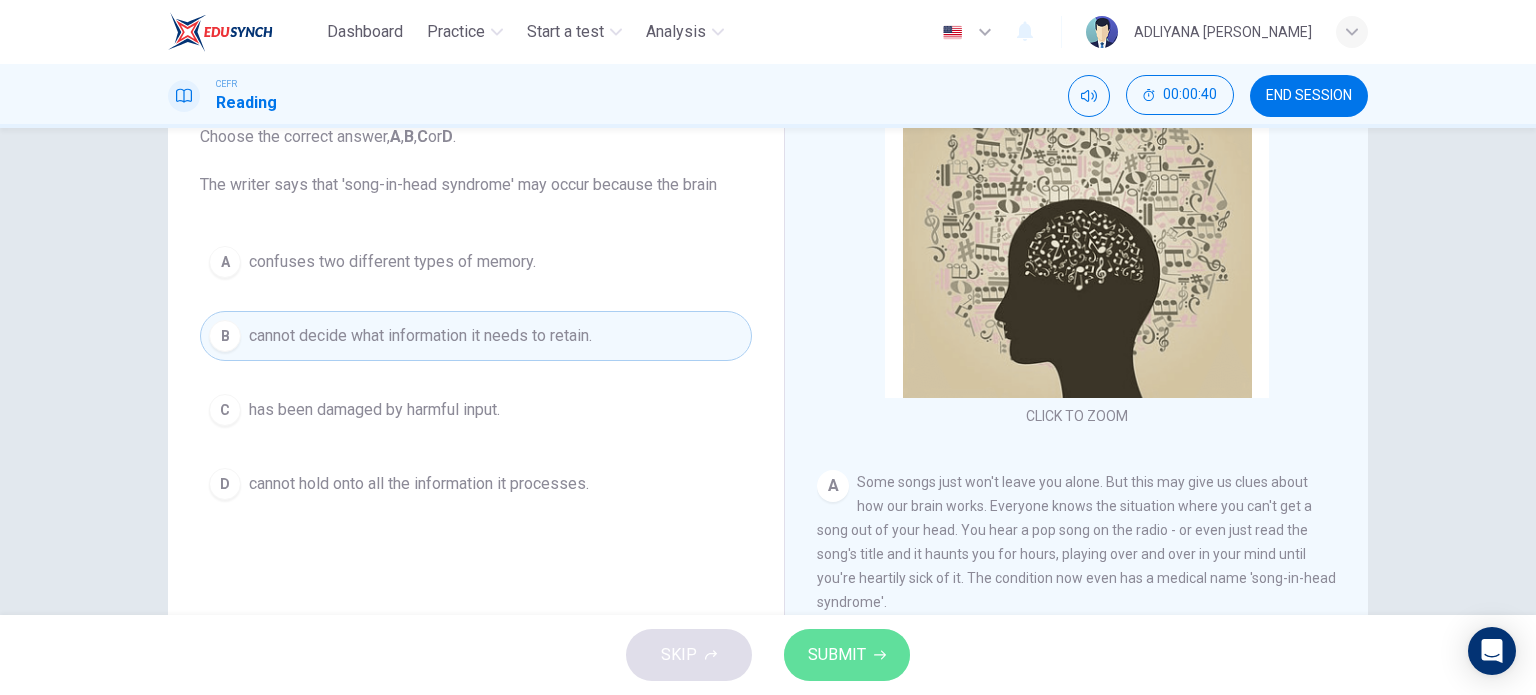 click on "SUBMIT" at bounding box center [847, 655] 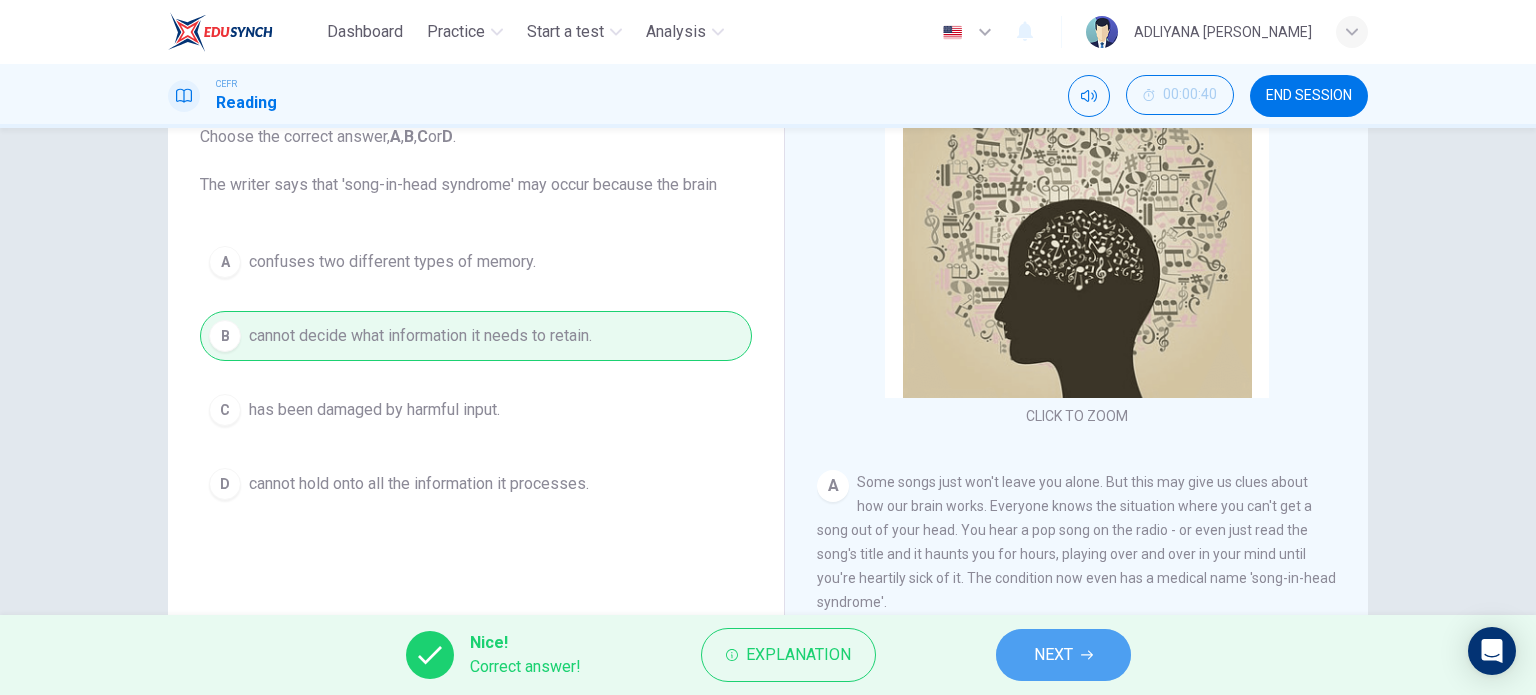 click on "NEXT" at bounding box center [1063, 655] 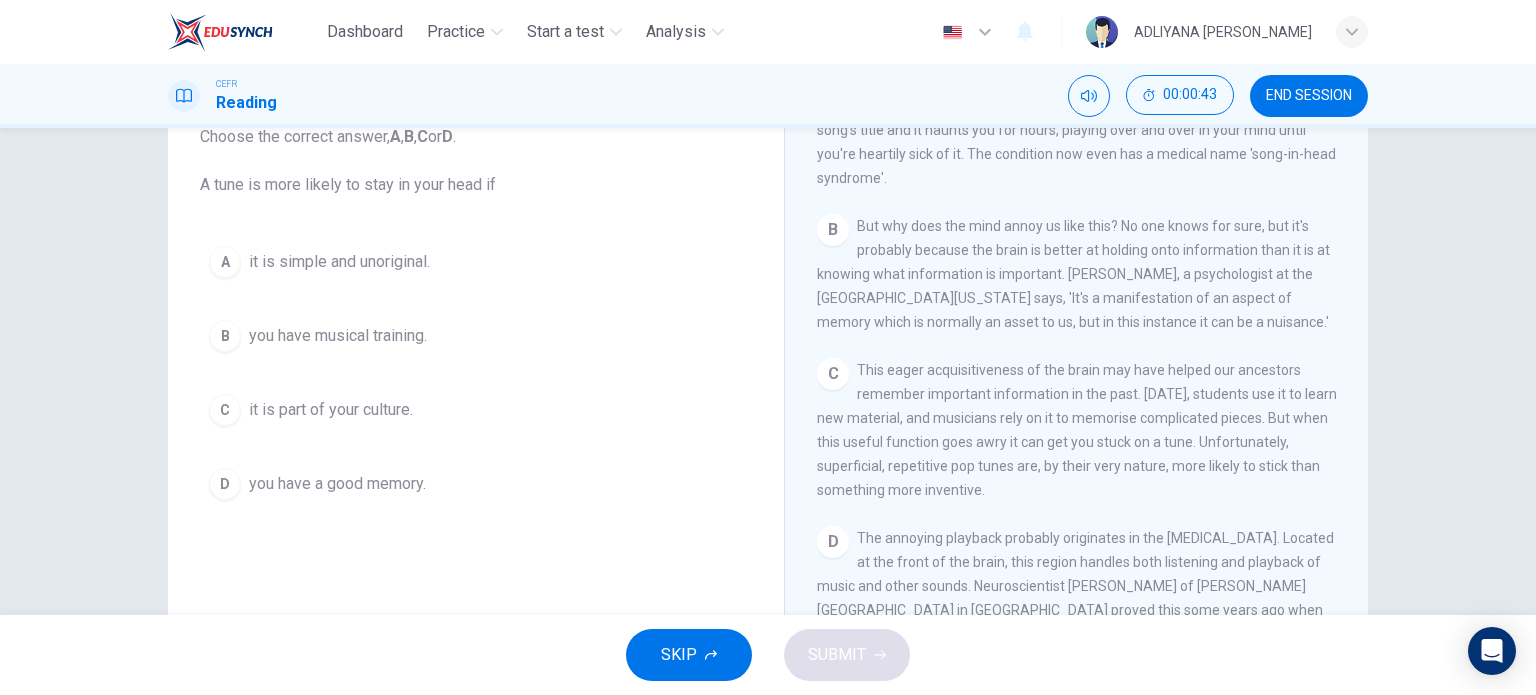 scroll, scrollTop: 494, scrollLeft: 0, axis: vertical 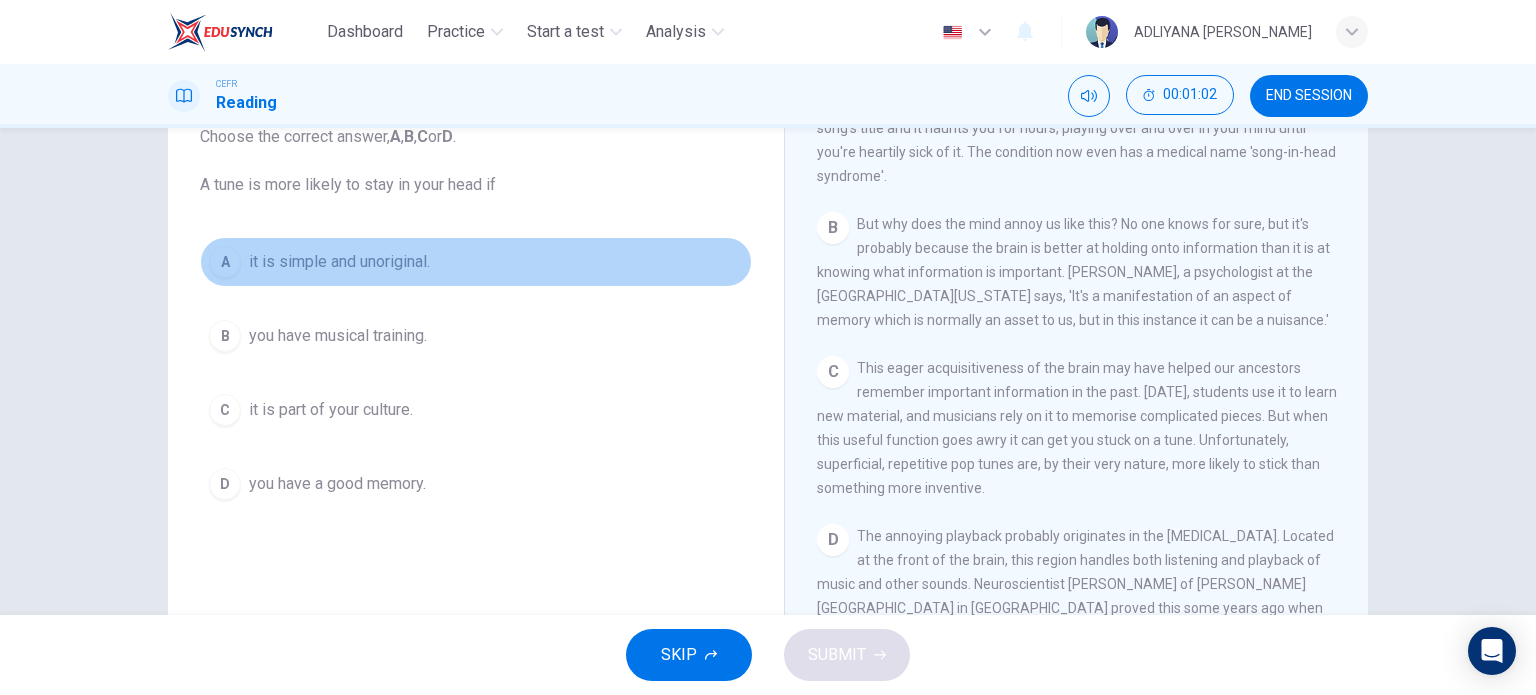 click on "it is simple and unoriginal." at bounding box center (339, 262) 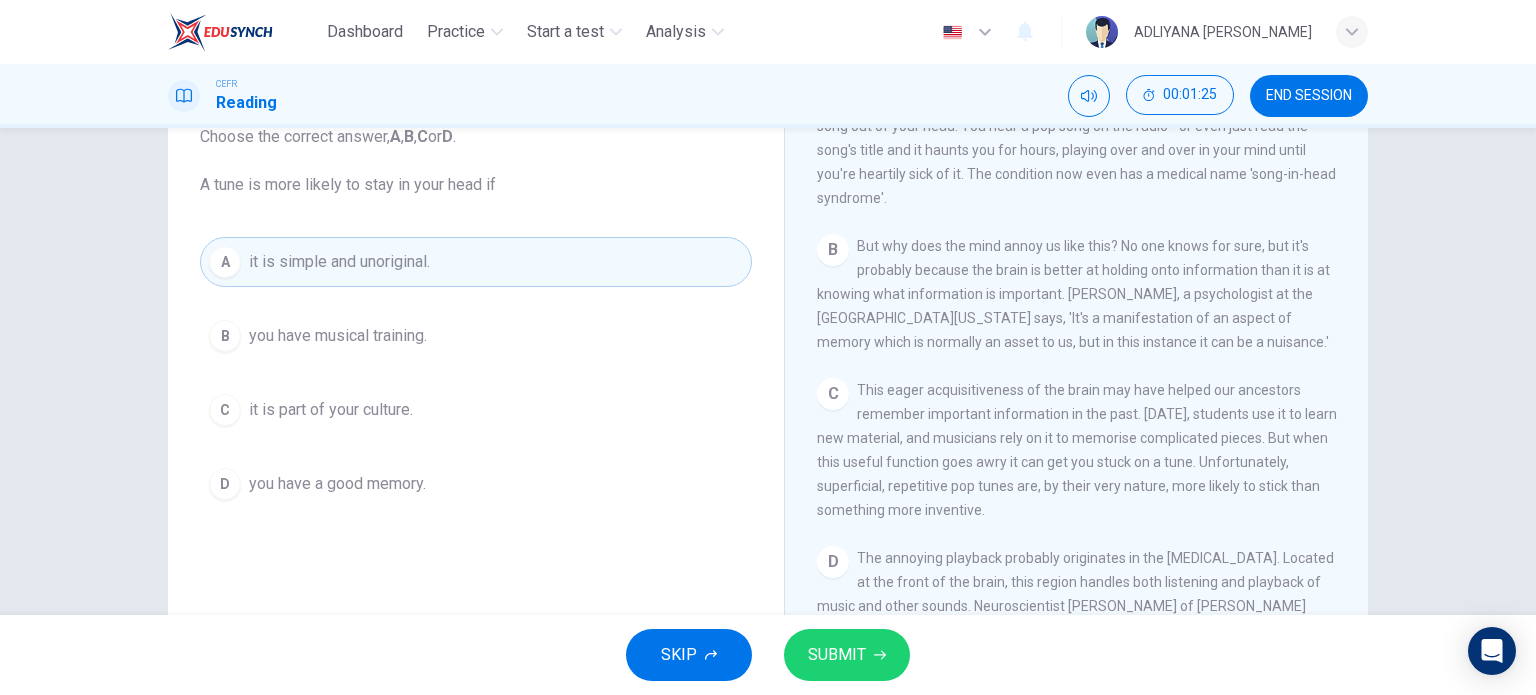 scroll, scrollTop: 564, scrollLeft: 0, axis: vertical 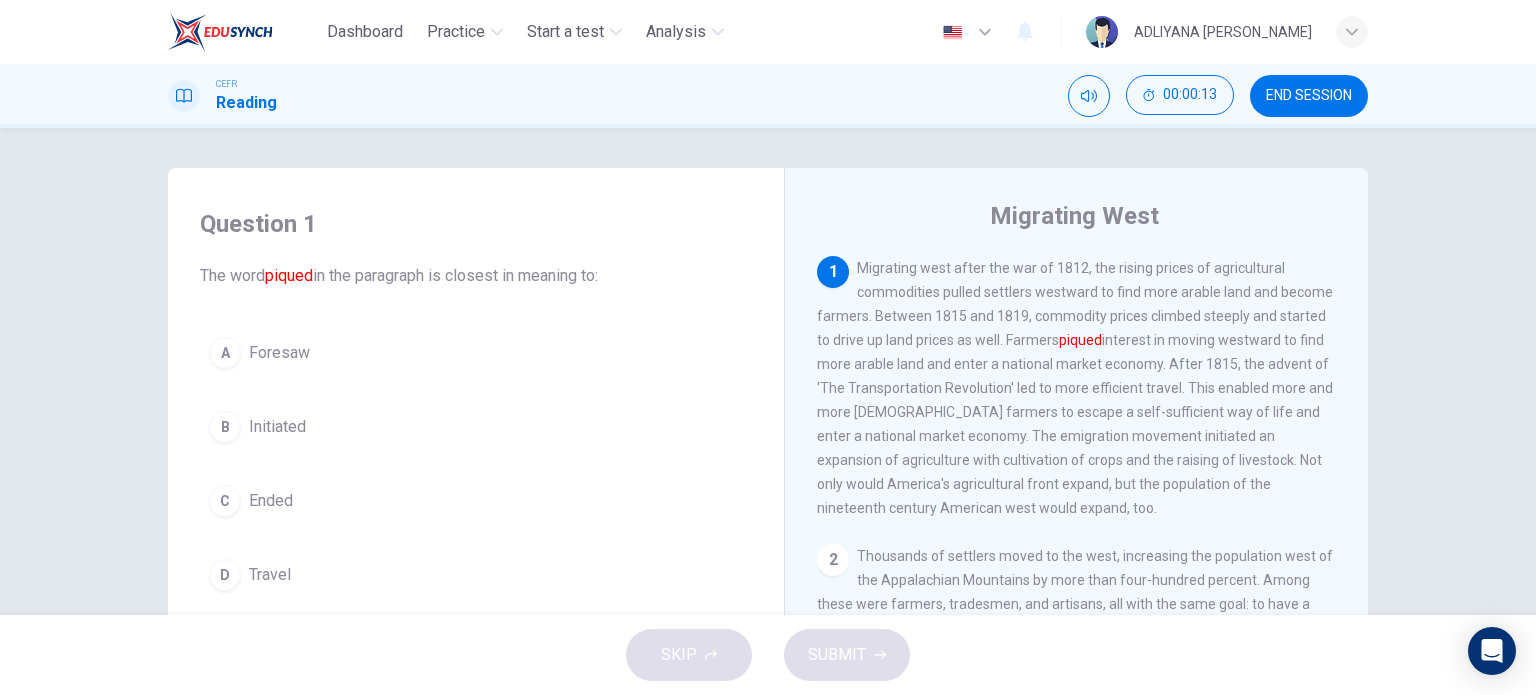click on "B Initiated" at bounding box center [476, 427] 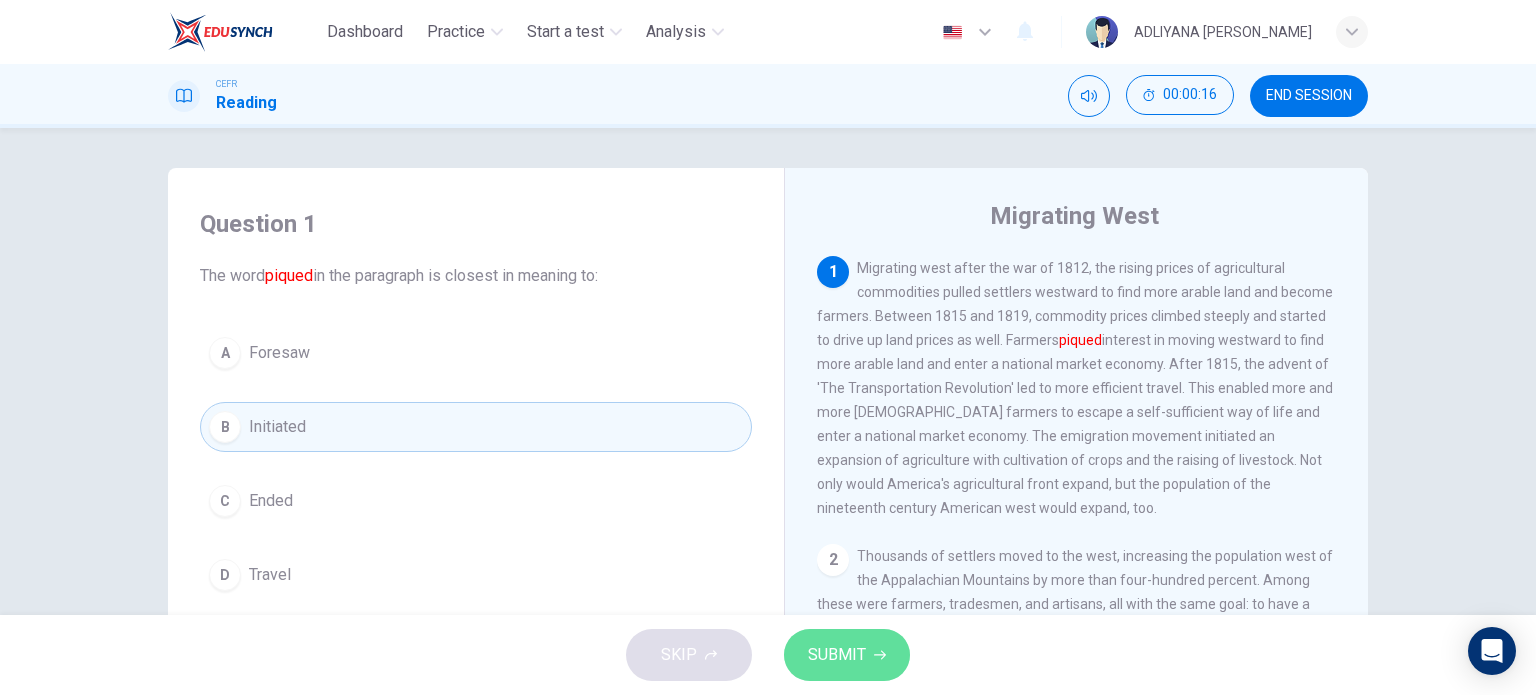 click 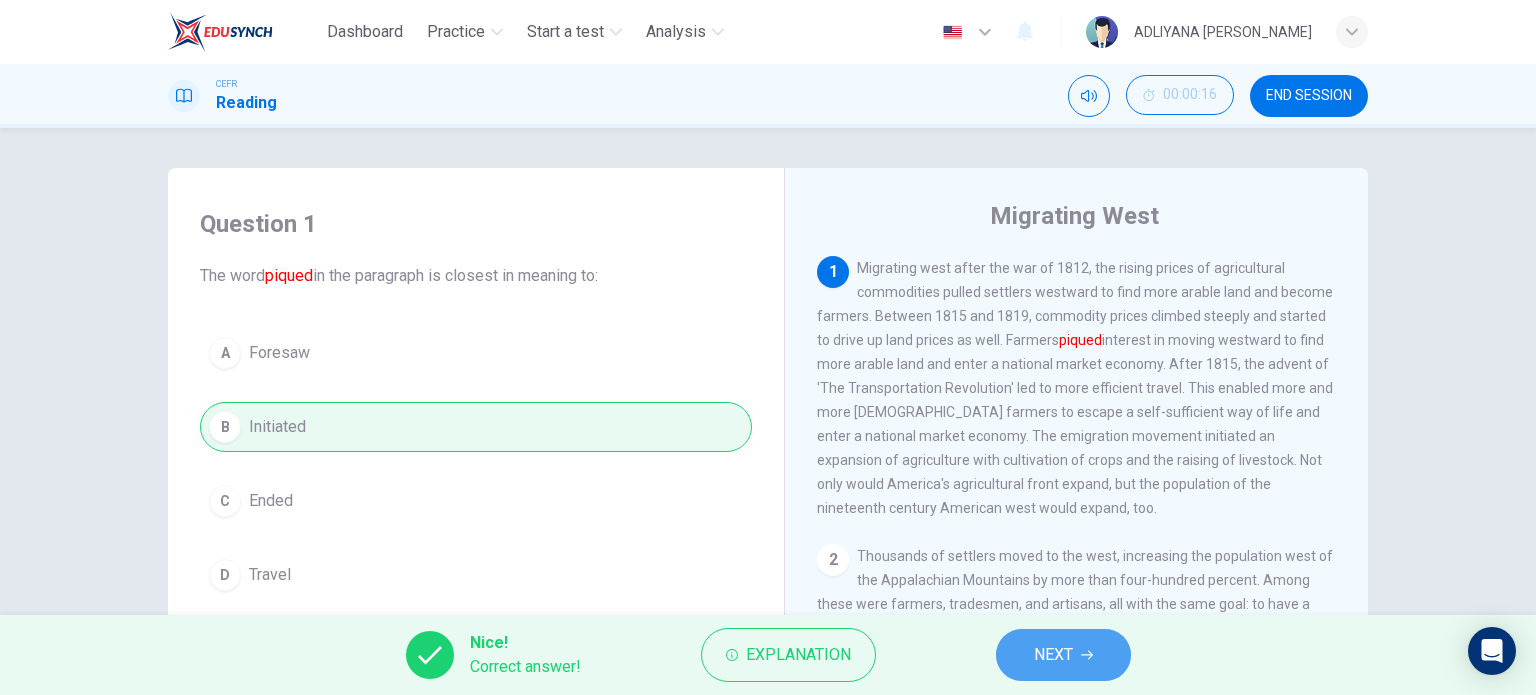 click on "NEXT" at bounding box center [1063, 655] 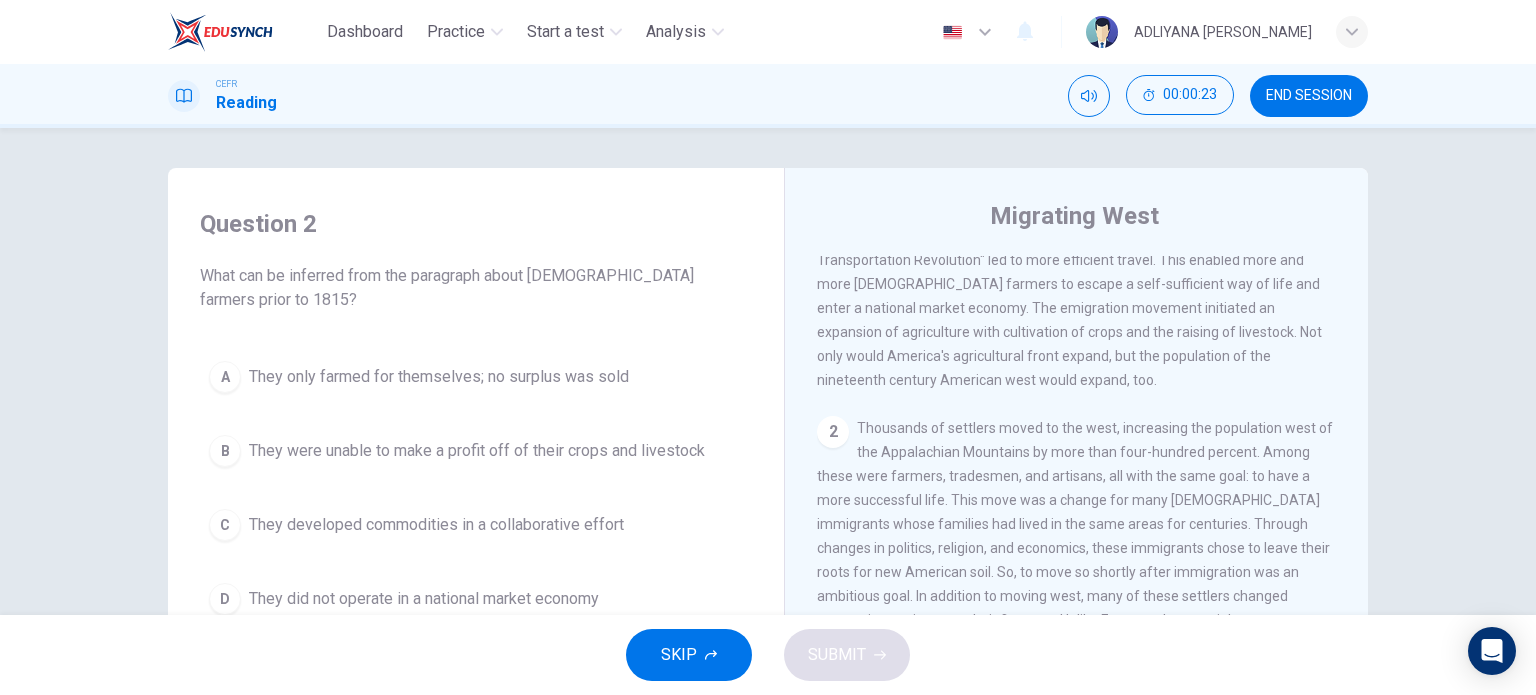 scroll, scrollTop: 0, scrollLeft: 0, axis: both 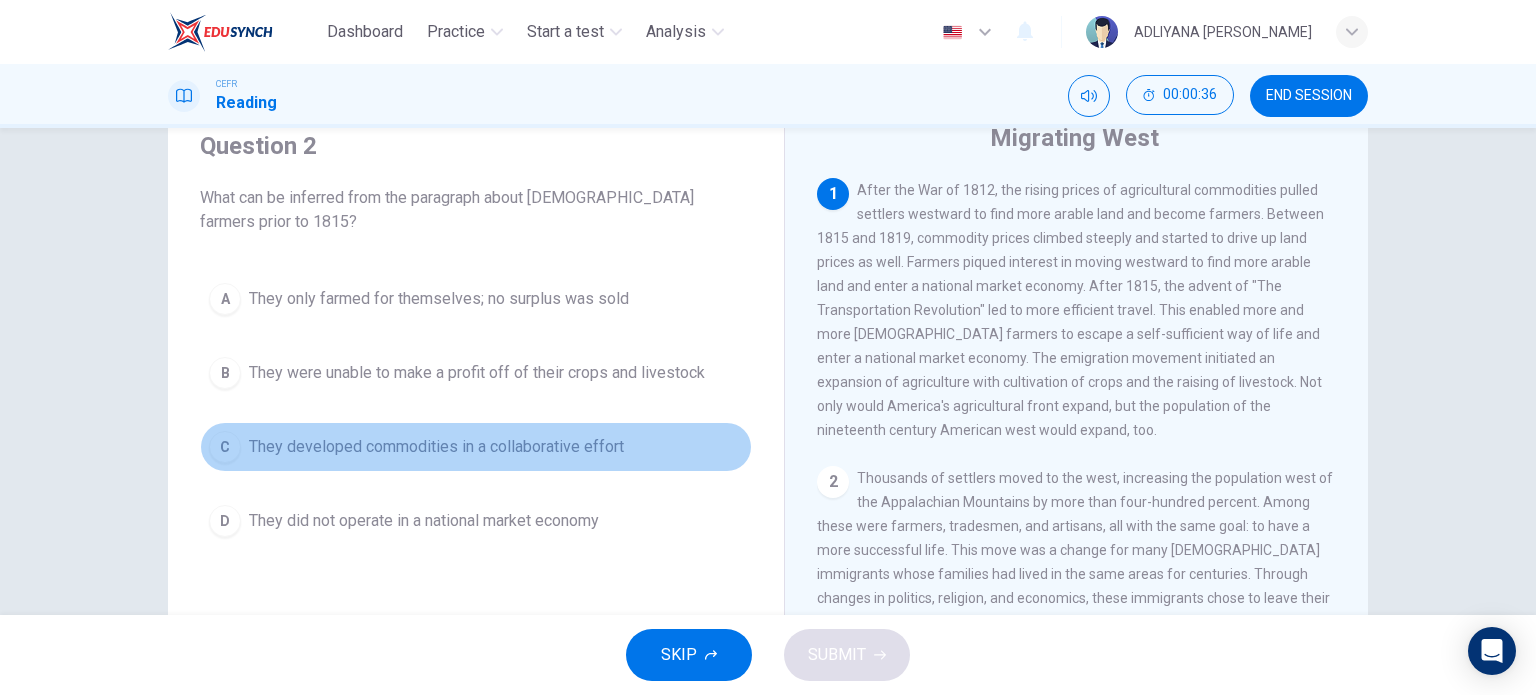 click on "They developed commodities in a collaborative effort" at bounding box center [436, 447] 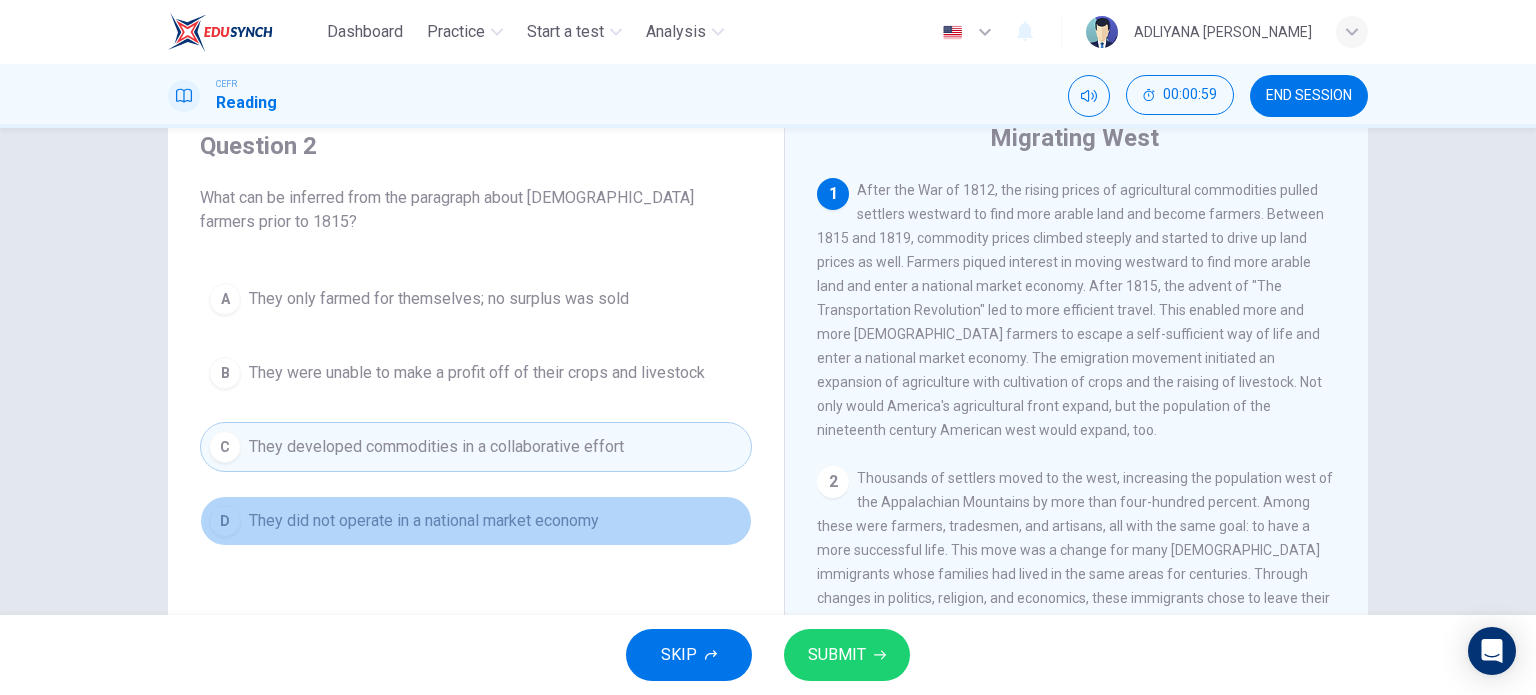 click on "D They did not operate in a national market economy" at bounding box center [476, 521] 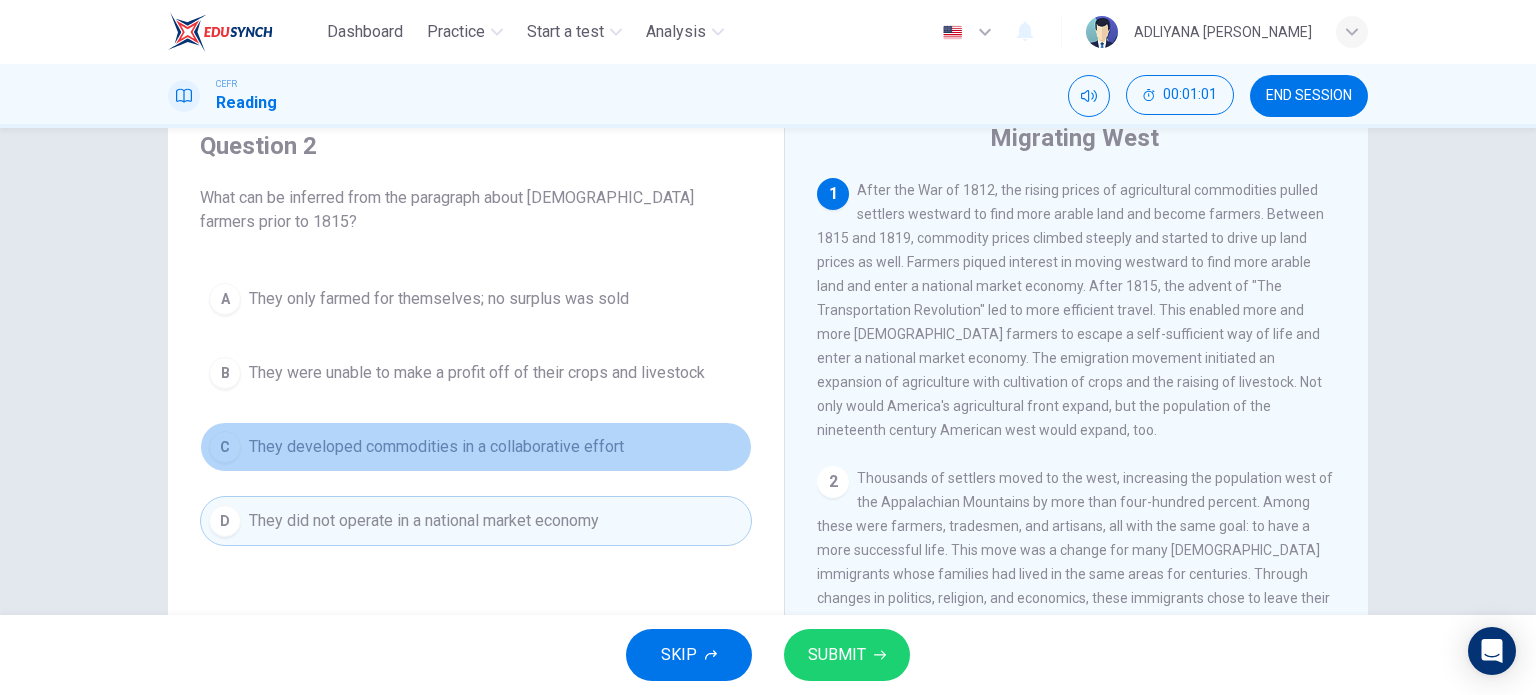 click on "They developed commodities in a collaborative effort" at bounding box center (436, 447) 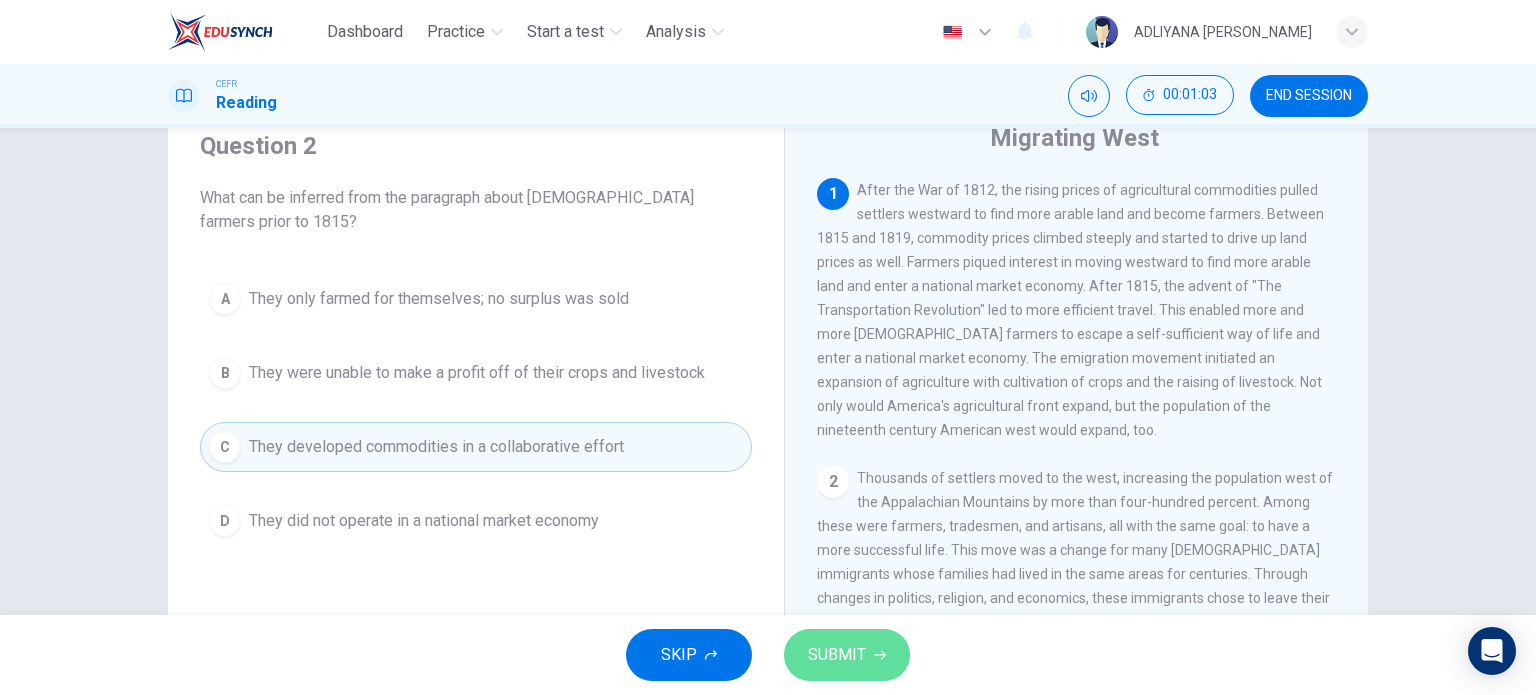 click on "SUBMIT" at bounding box center [837, 655] 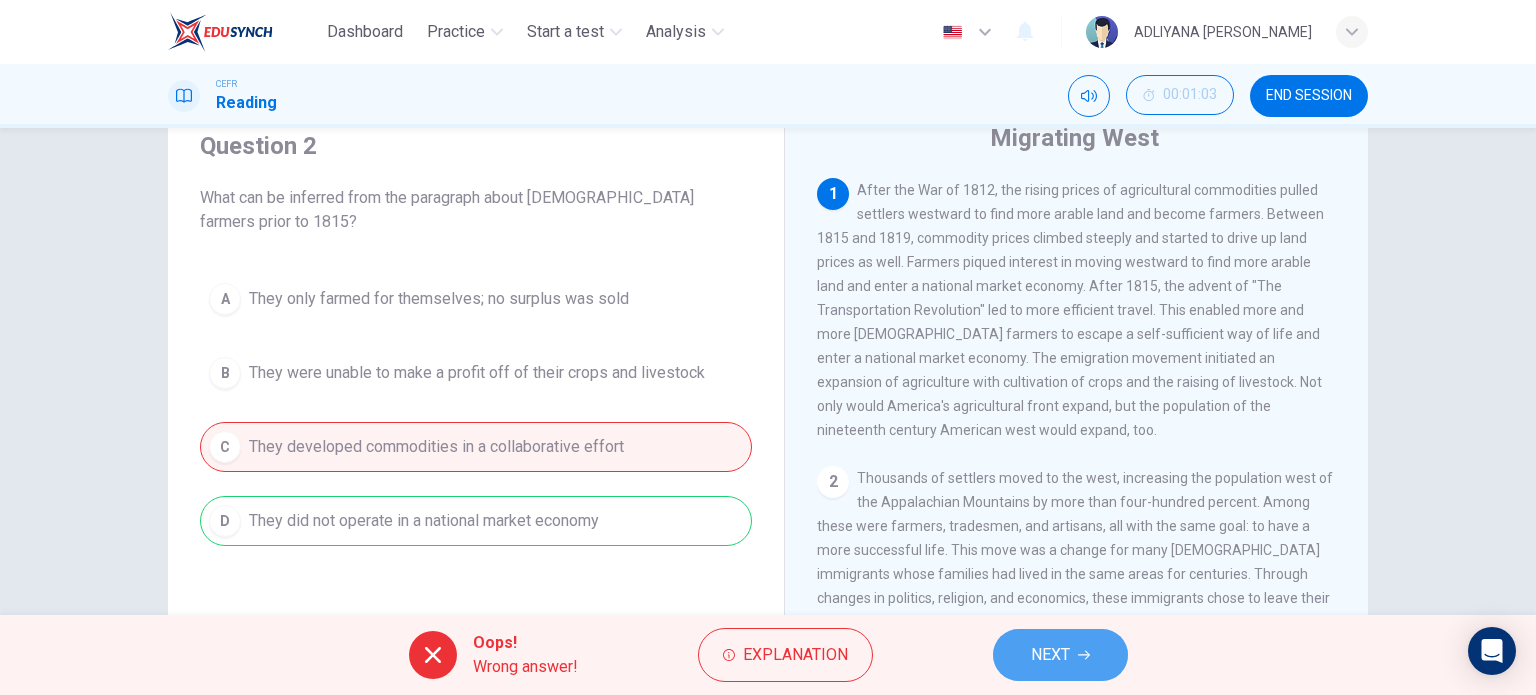click on "NEXT" at bounding box center [1060, 655] 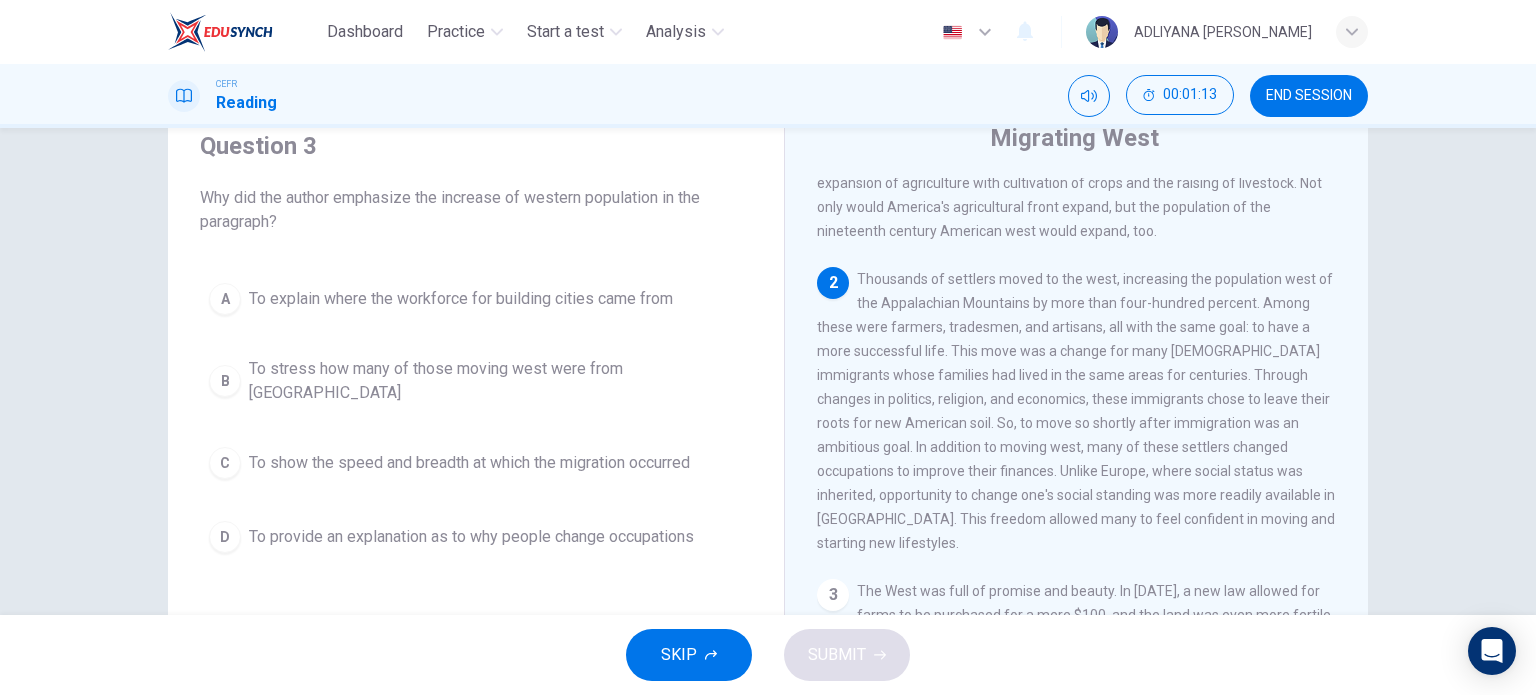 scroll, scrollTop: 204, scrollLeft: 0, axis: vertical 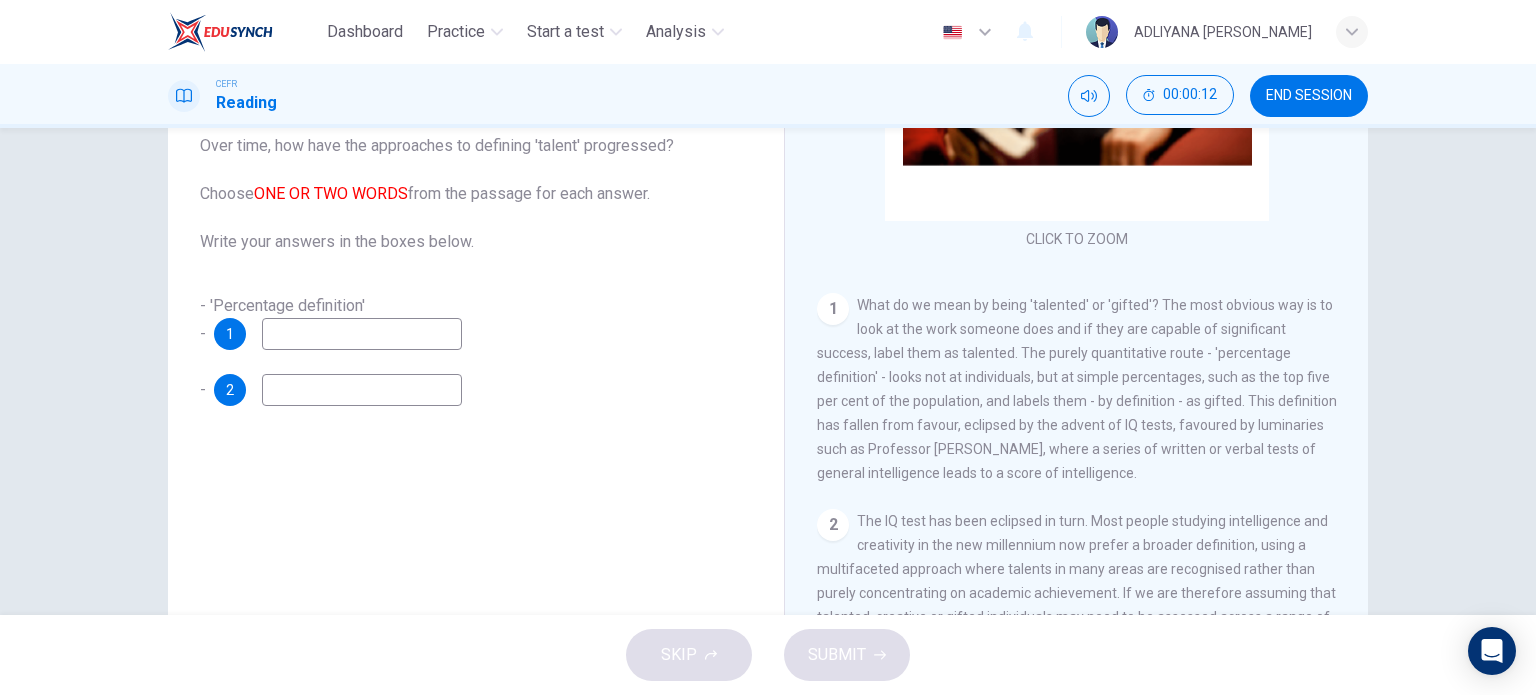 click at bounding box center (362, 334) 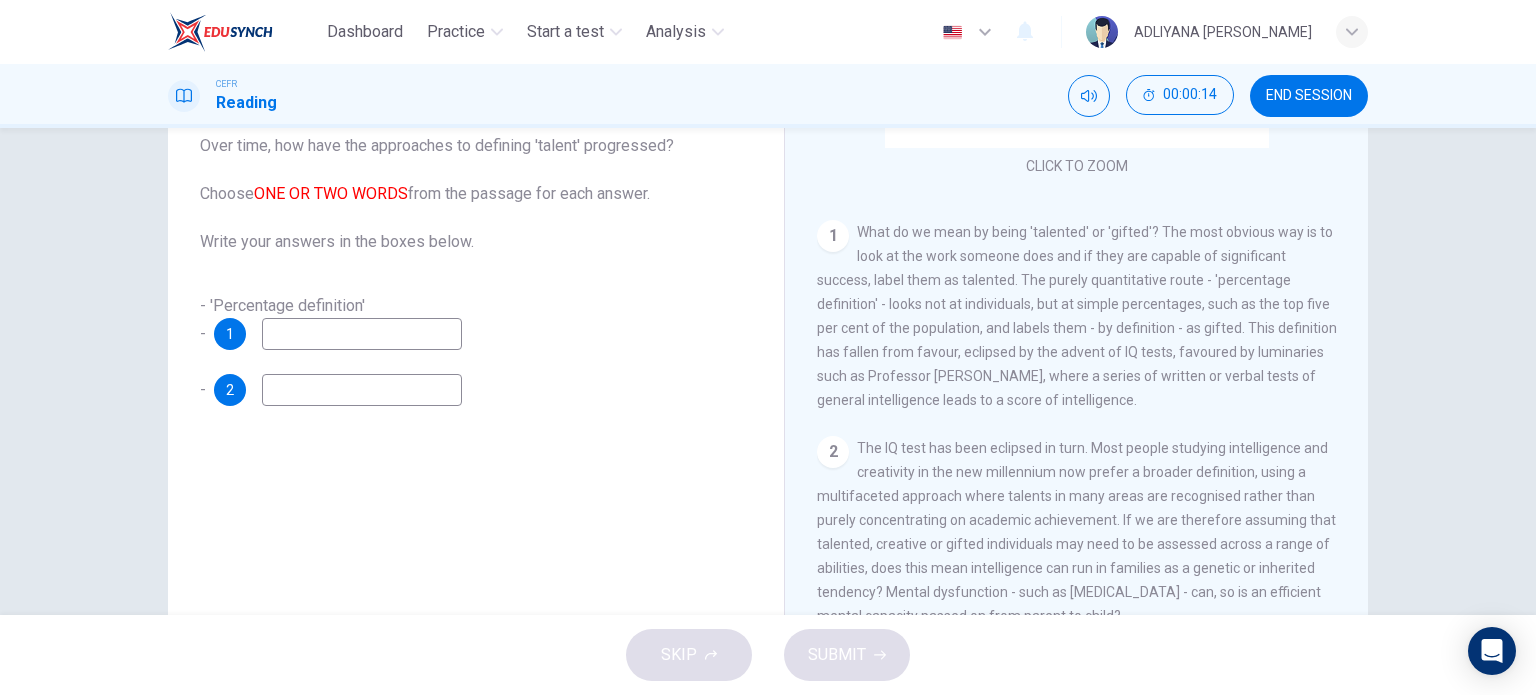 scroll, scrollTop: 364, scrollLeft: 0, axis: vertical 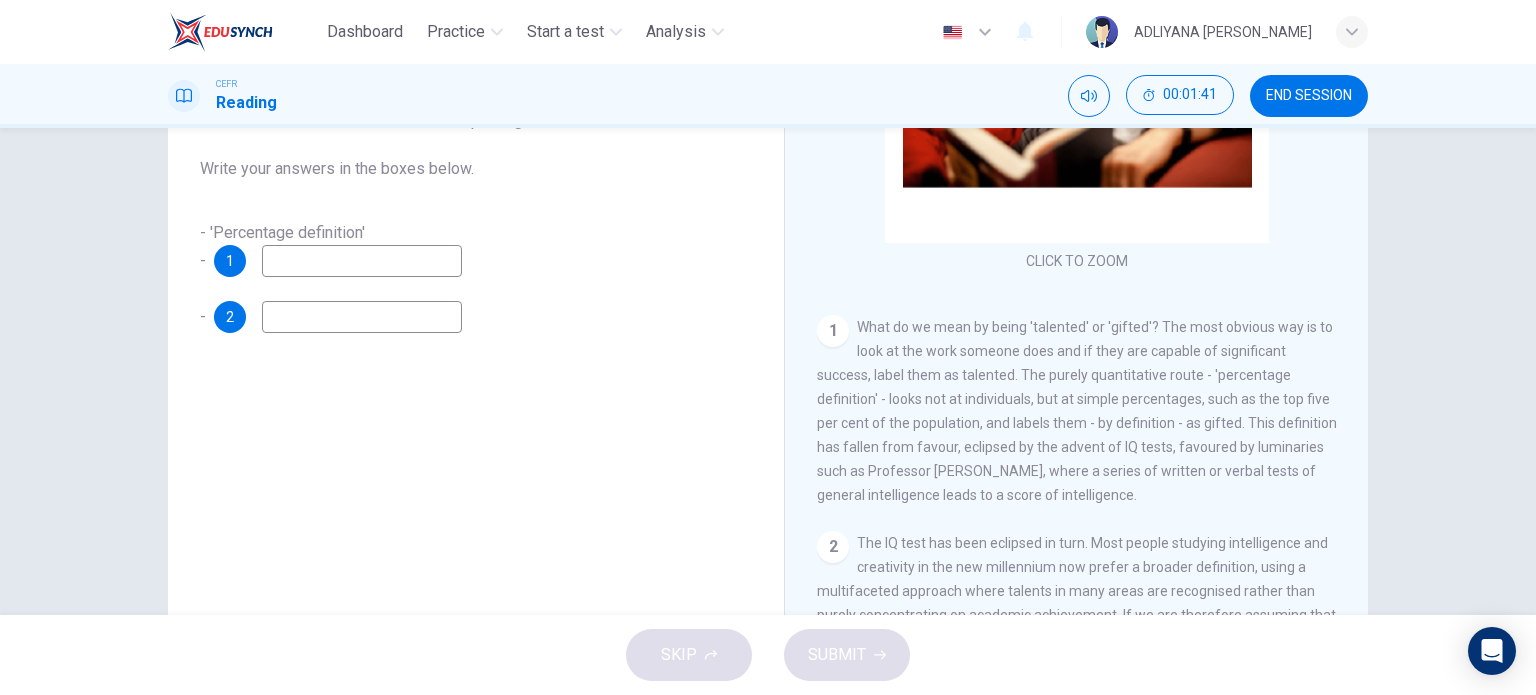 click at bounding box center (362, 261) 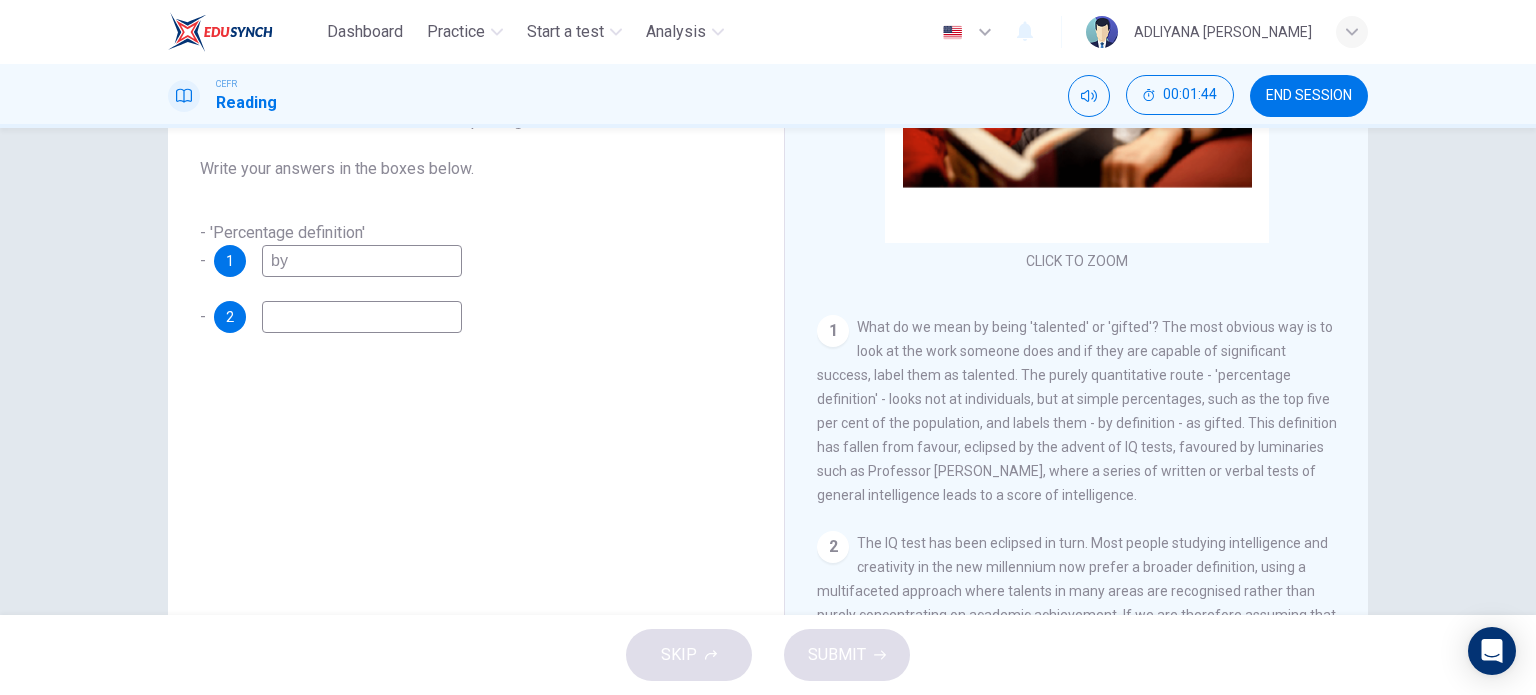 type on "b" 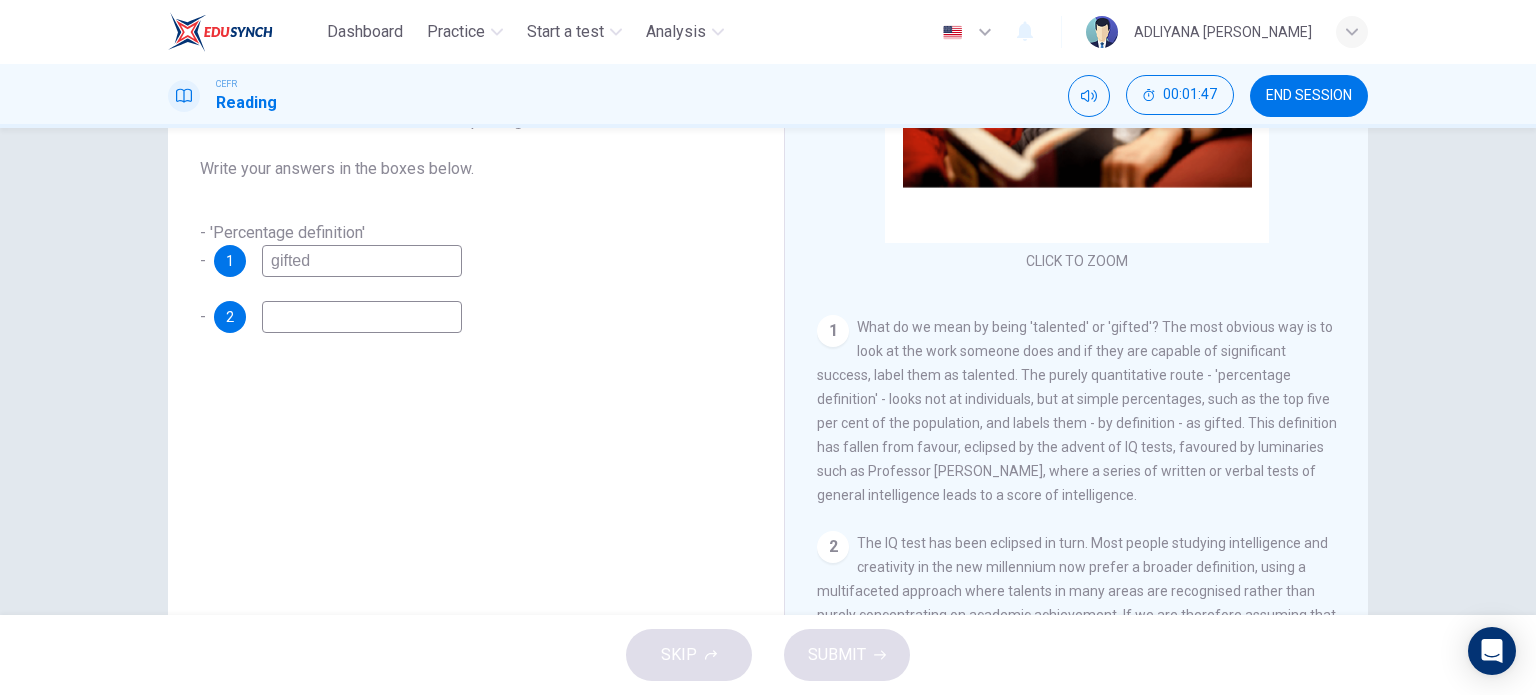 type on "gifted" 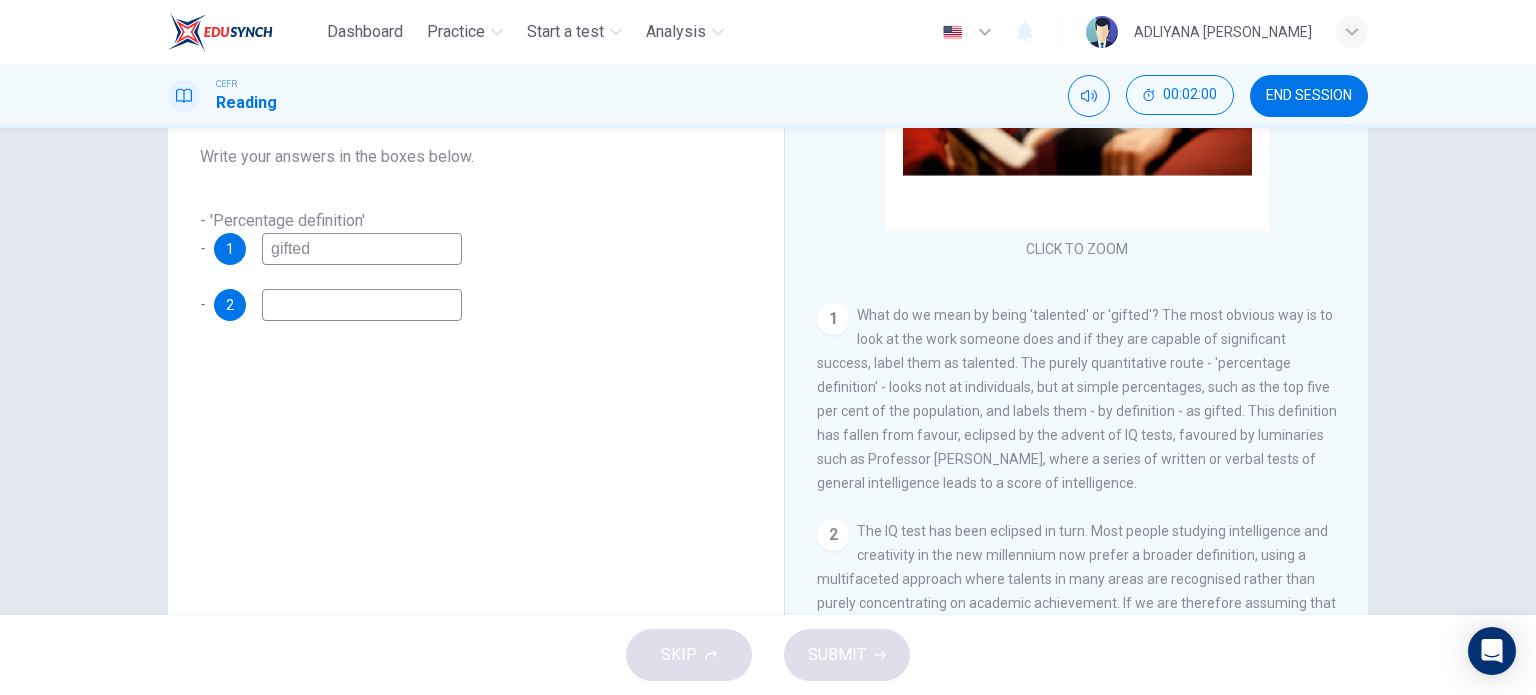 scroll, scrollTop: 91, scrollLeft: 0, axis: vertical 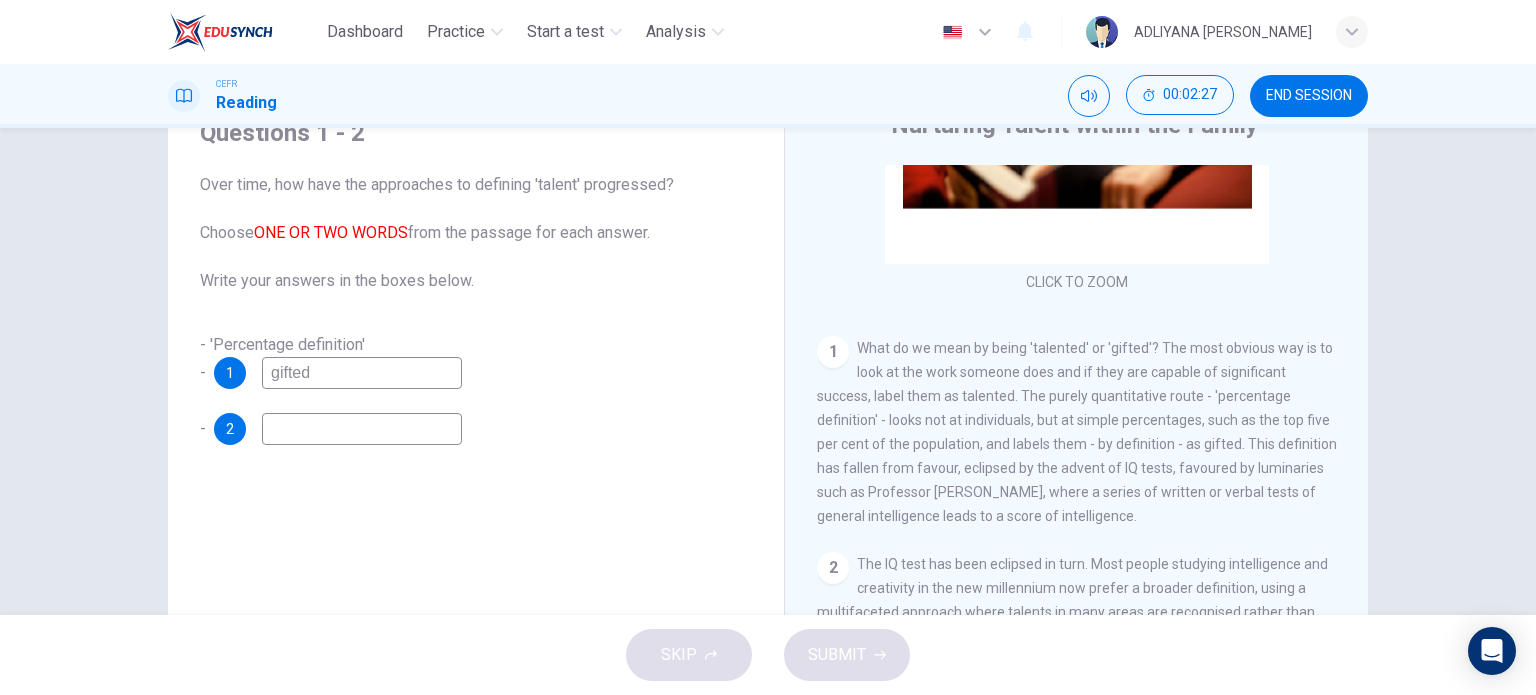 click at bounding box center [362, 429] 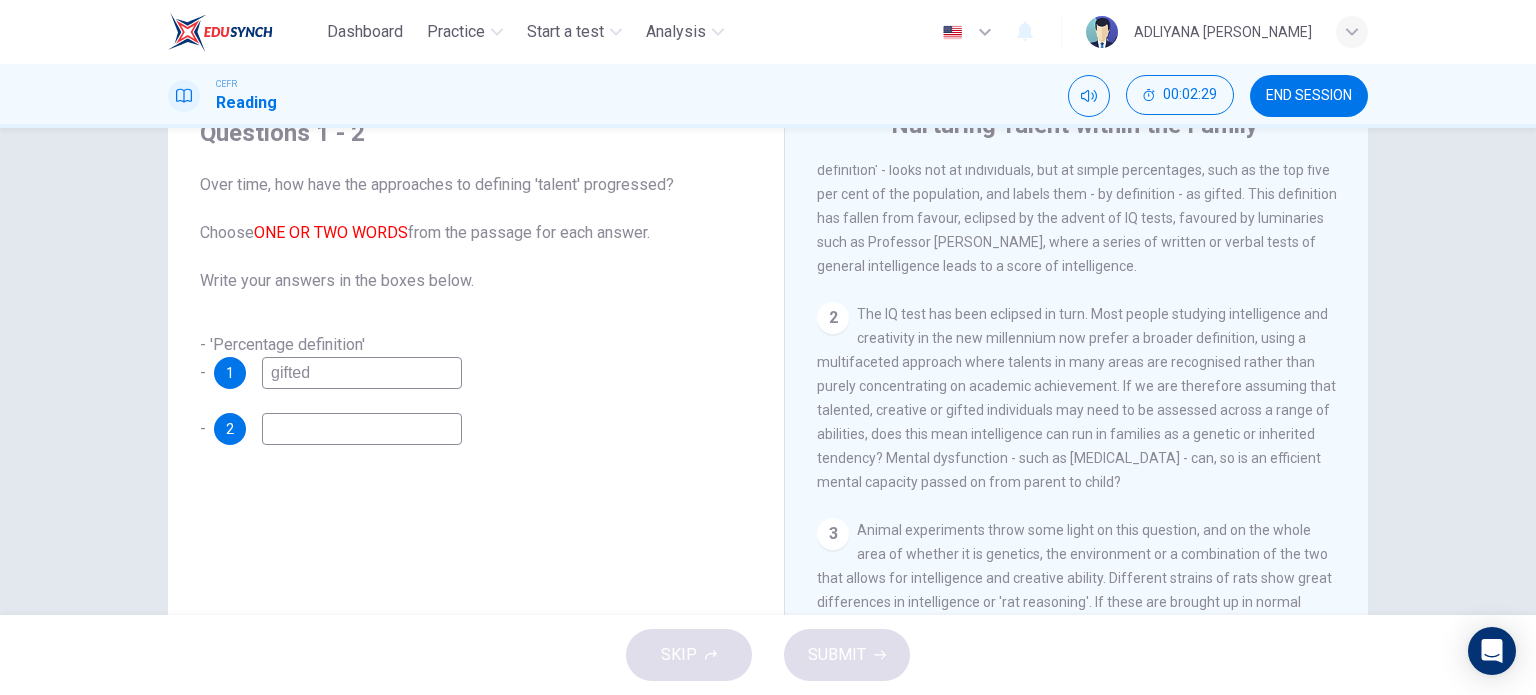 scroll, scrollTop: 571, scrollLeft: 0, axis: vertical 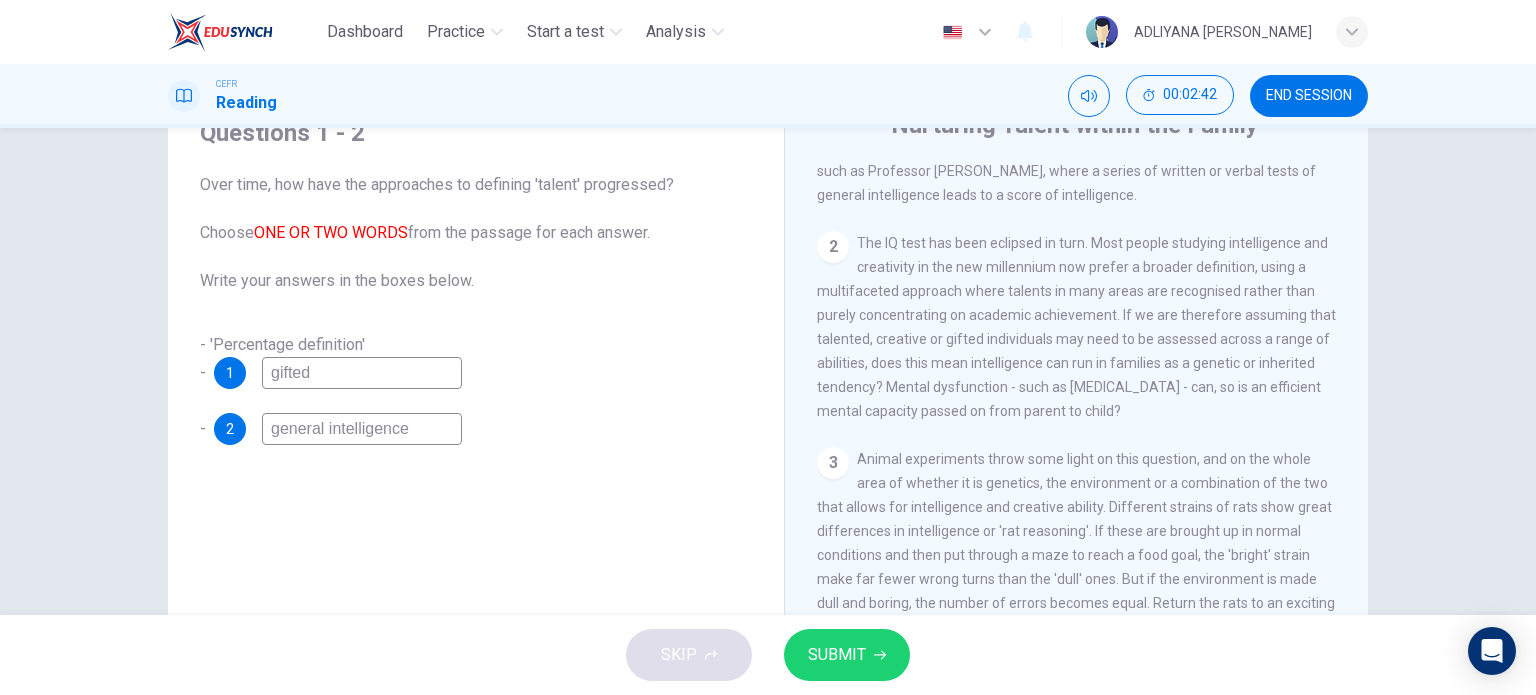 type on "general intelligence" 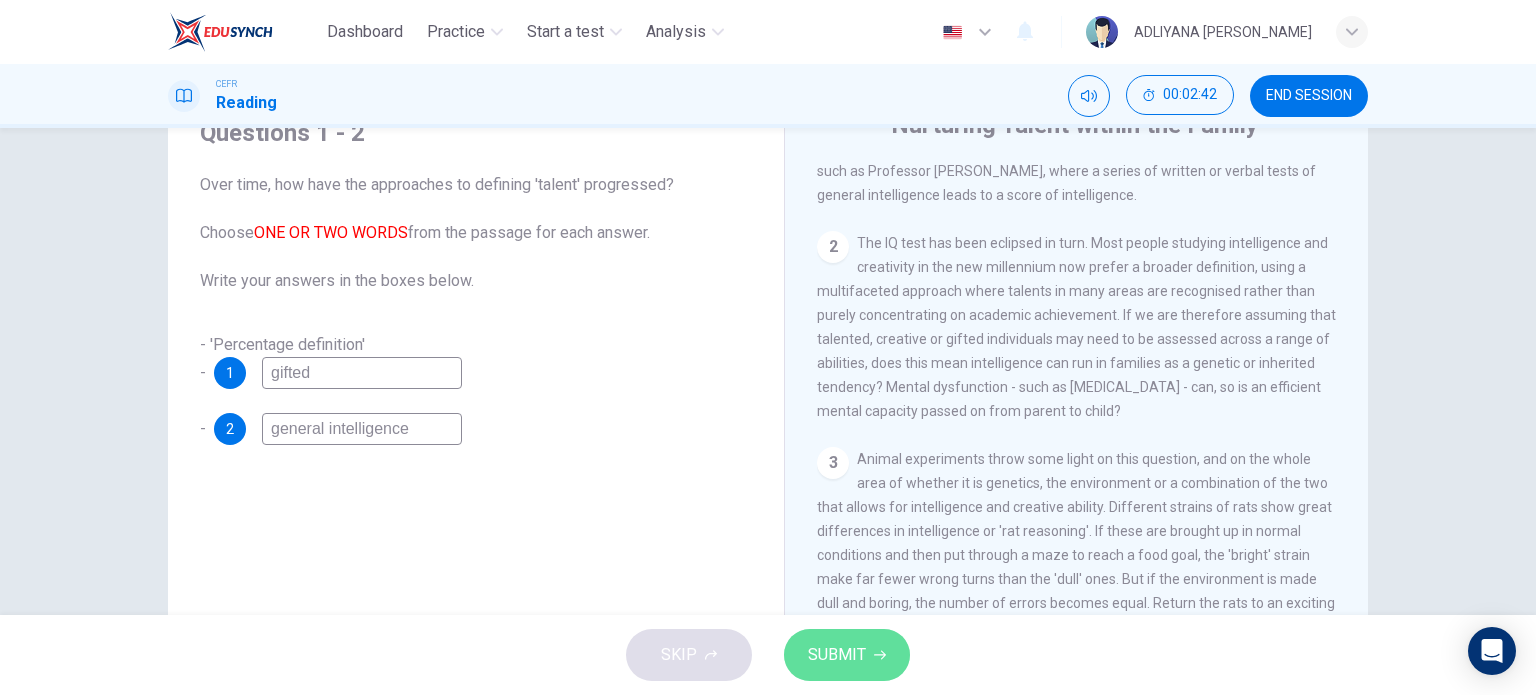 click on "SUBMIT" at bounding box center [837, 655] 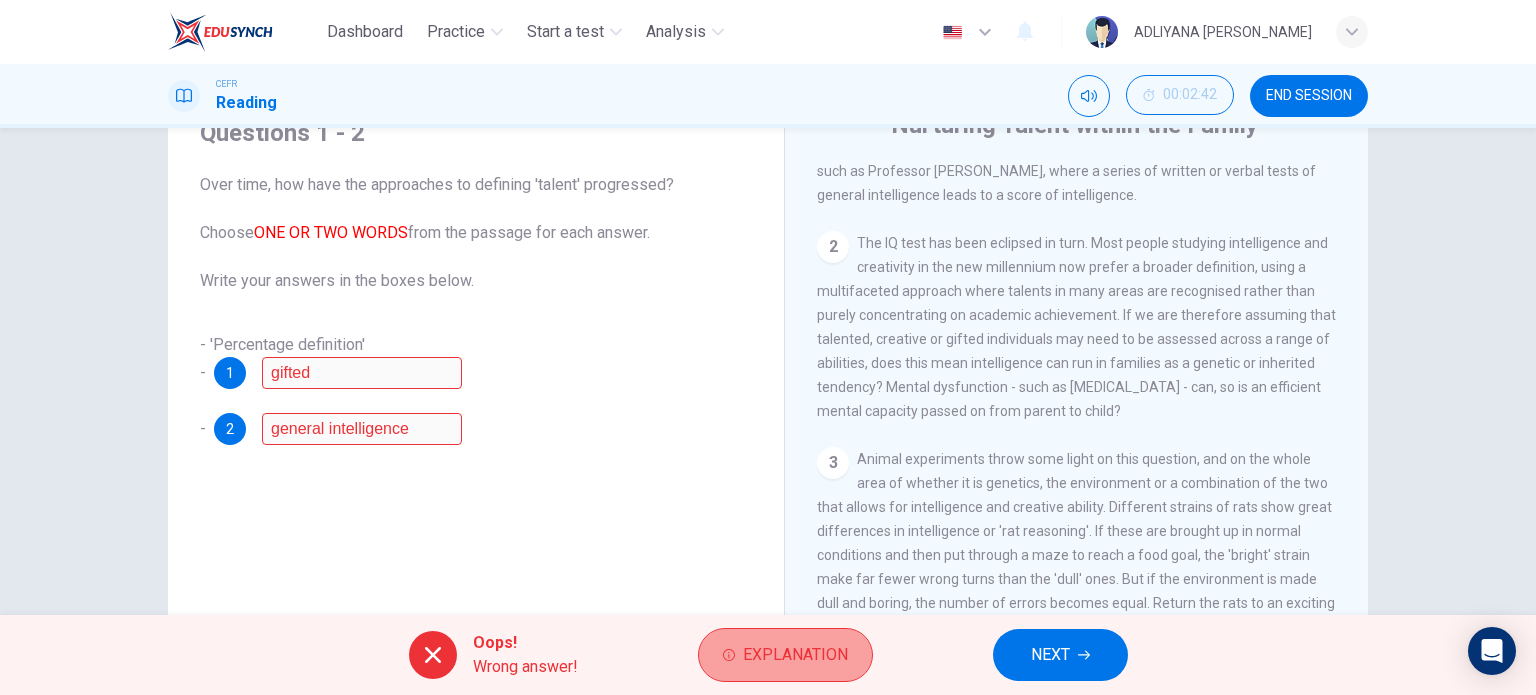 click on "Explanation" at bounding box center [795, 655] 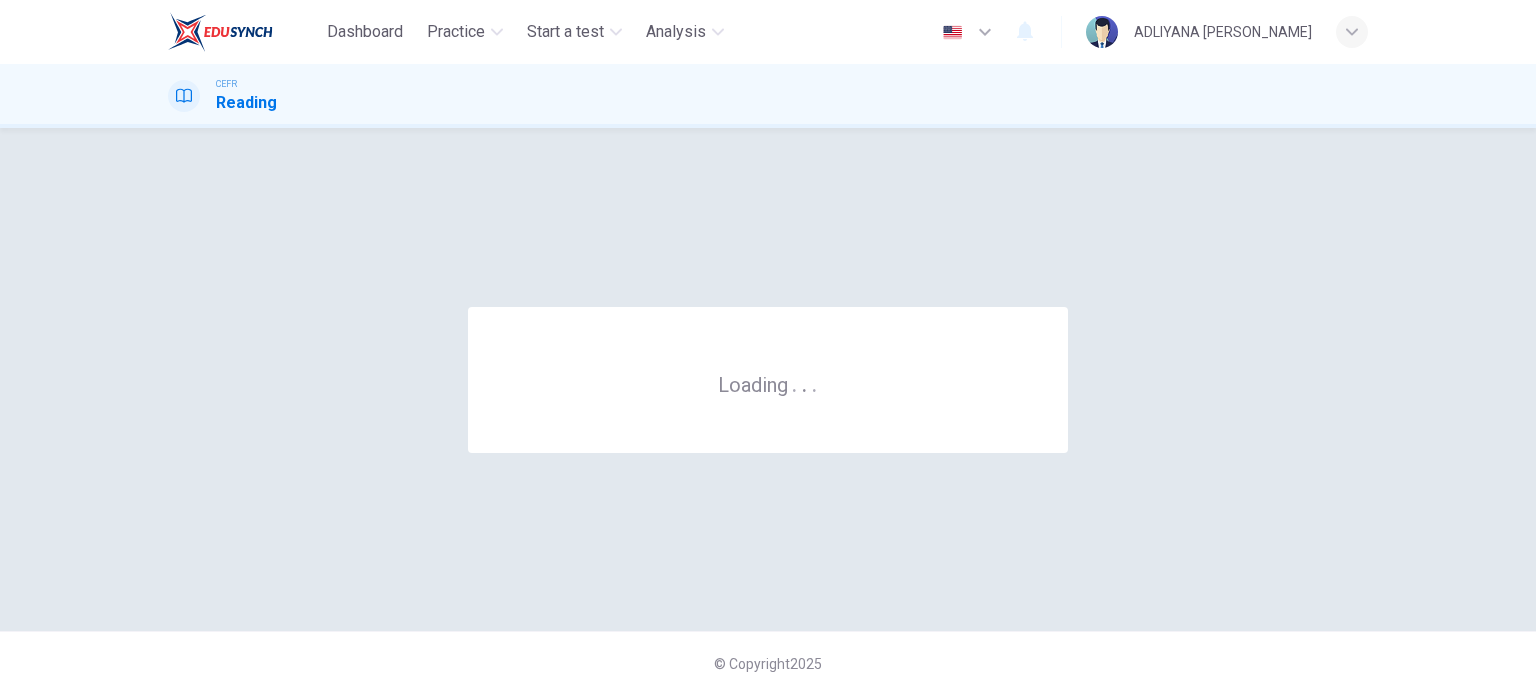 scroll, scrollTop: 0, scrollLeft: 0, axis: both 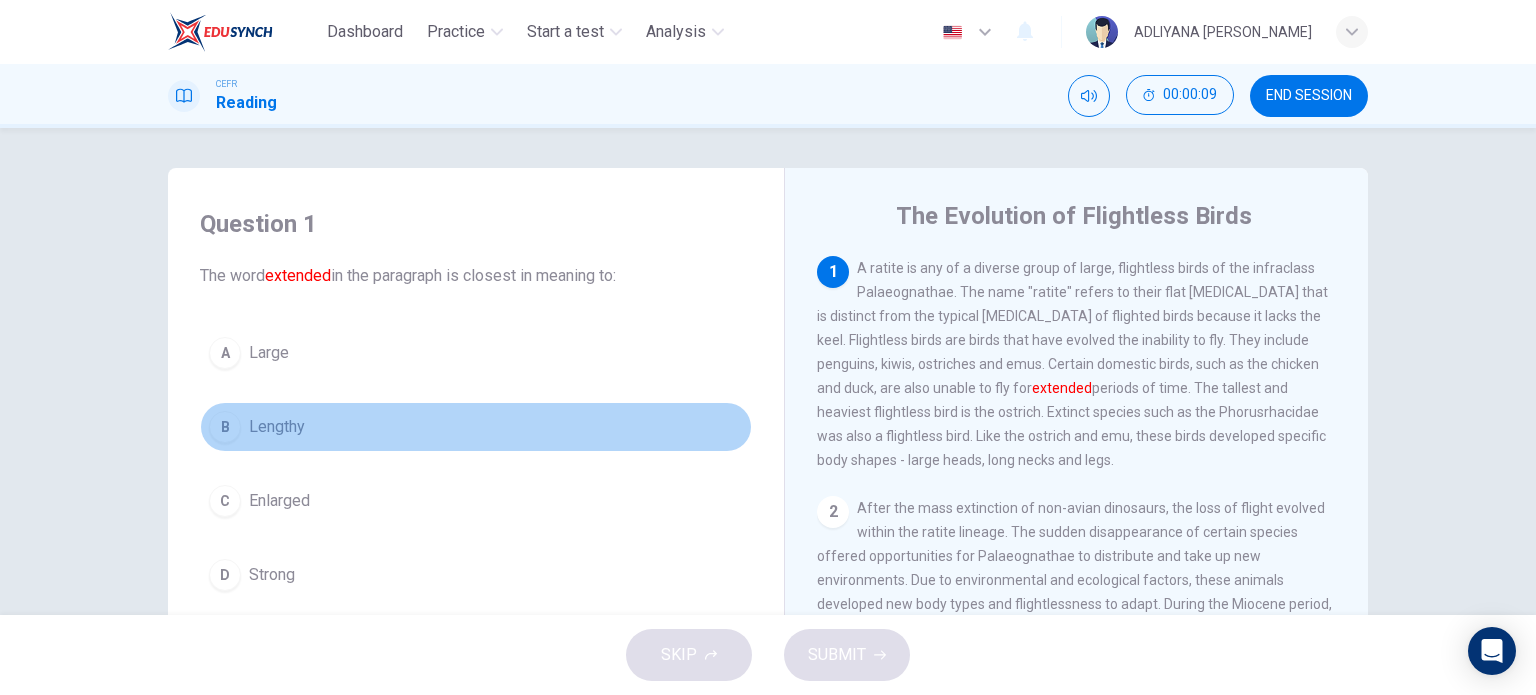 click on "B Lengthy" at bounding box center [476, 427] 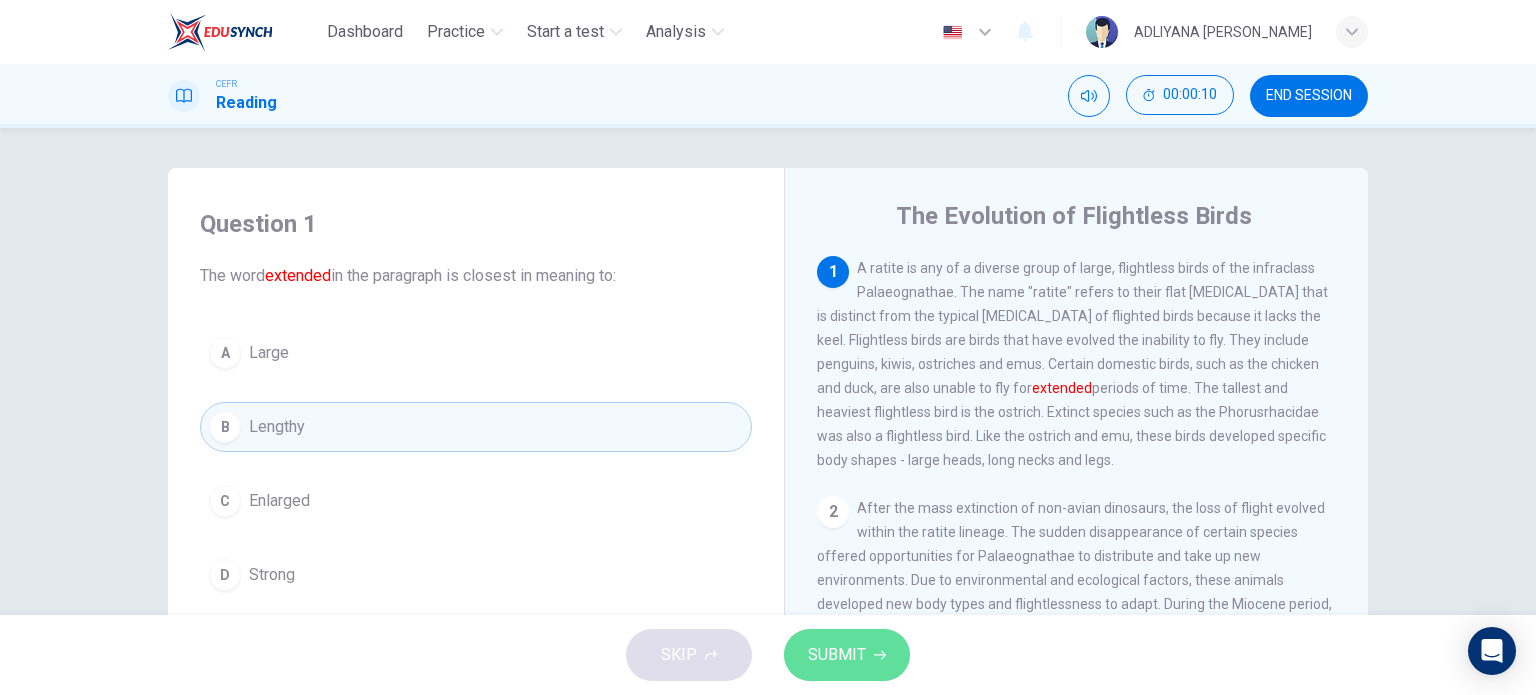 click on "SUBMIT" at bounding box center [847, 655] 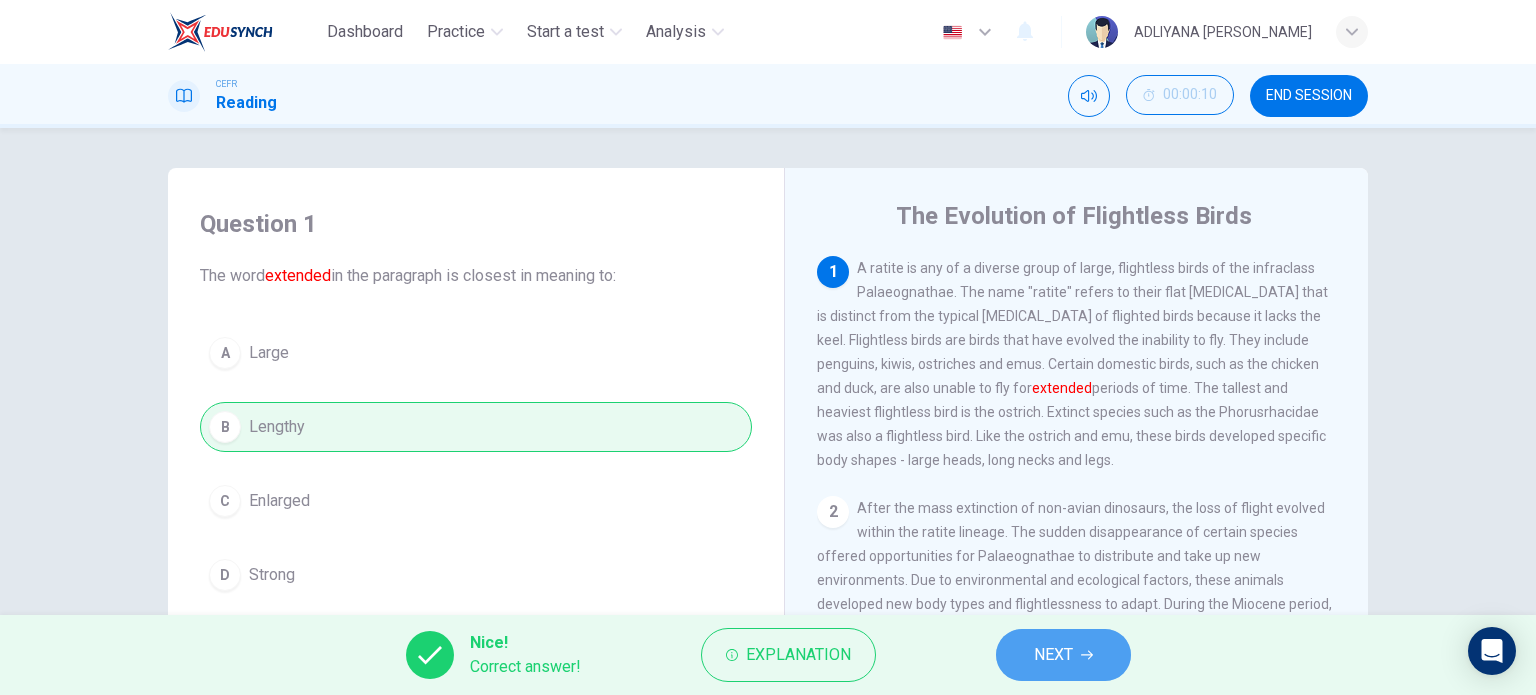 click on "NEXT" at bounding box center [1063, 655] 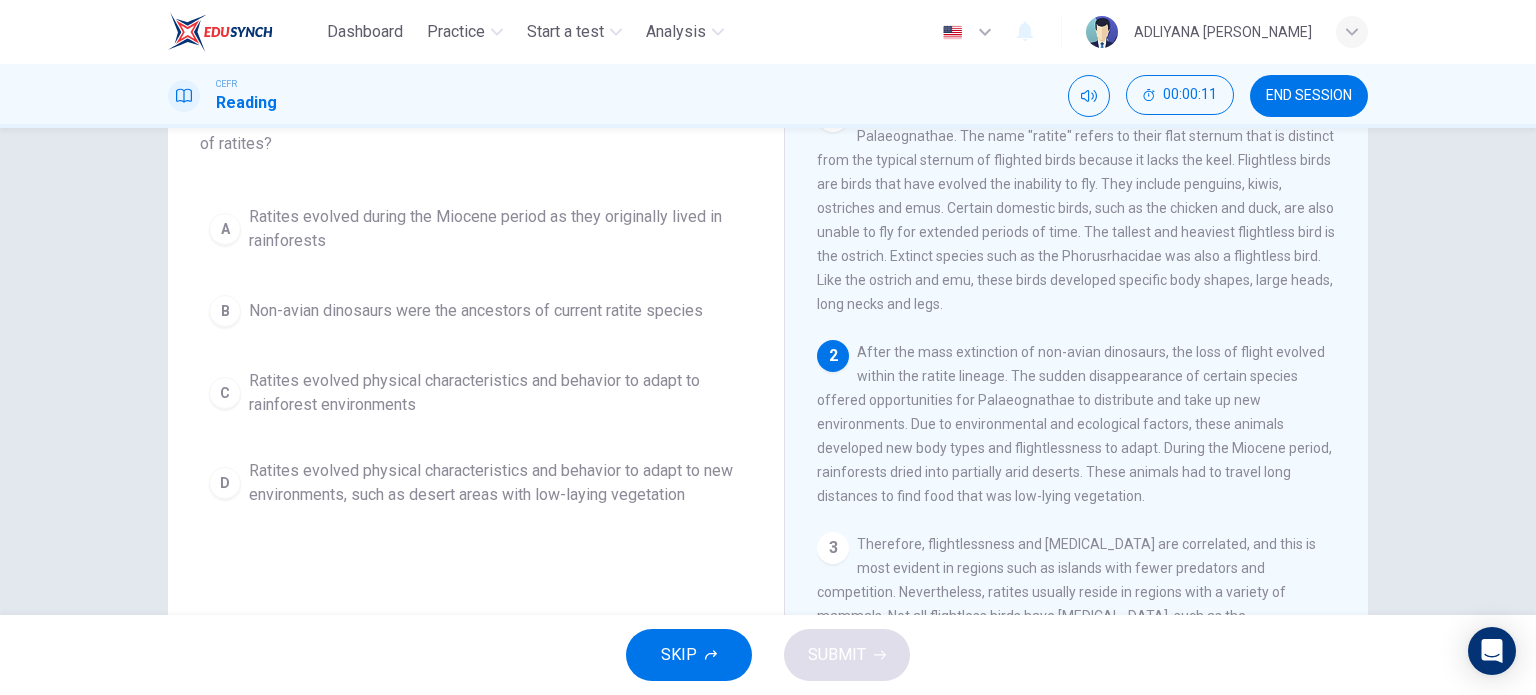 scroll, scrollTop: 166, scrollLeft: 0, axis: vertical 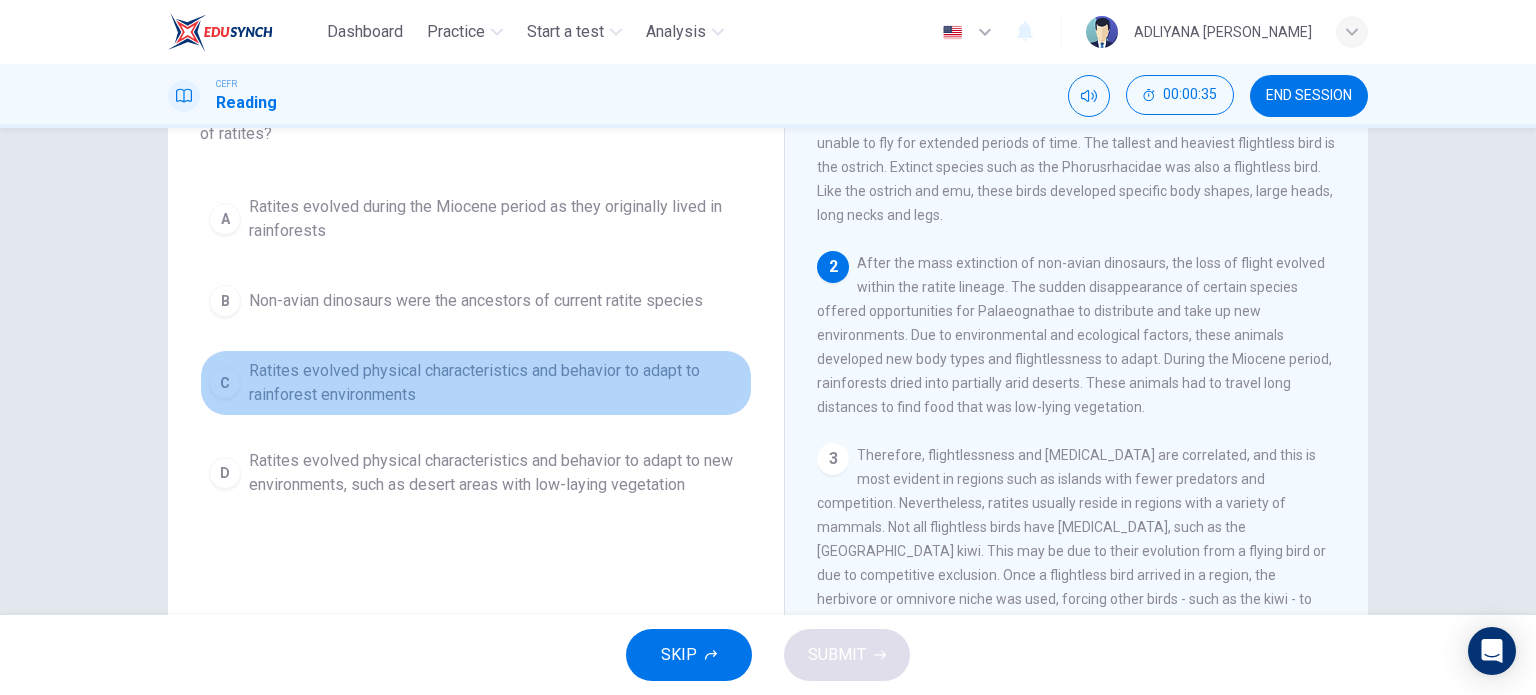 click on "Ratites evolved physical characteristics and behavior to adapt to rainforest environments" at bounding box center [496, 383] 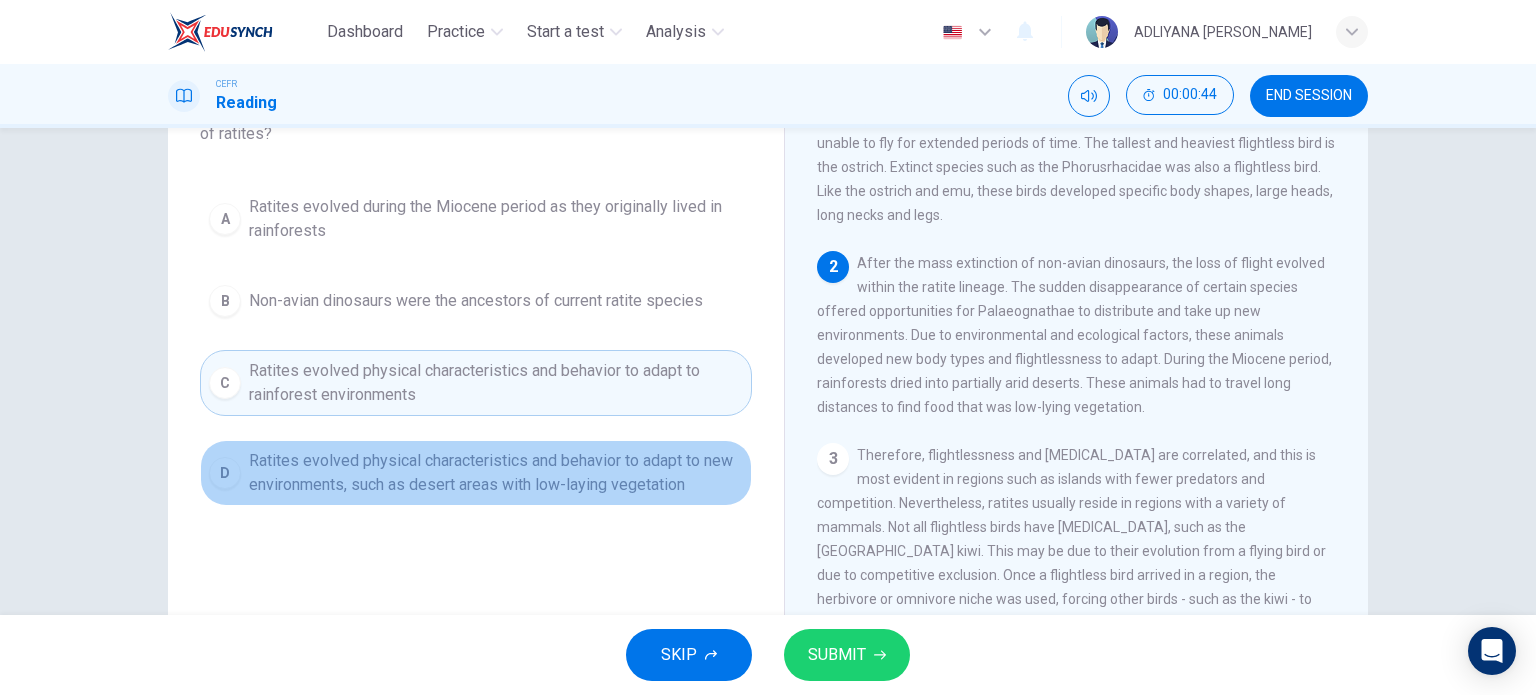 click on "Ratites evolved physical characteristics and behavior to adapt to new environments, such as desert areas with low-laying vegetation" at bounding box center [496, 473] 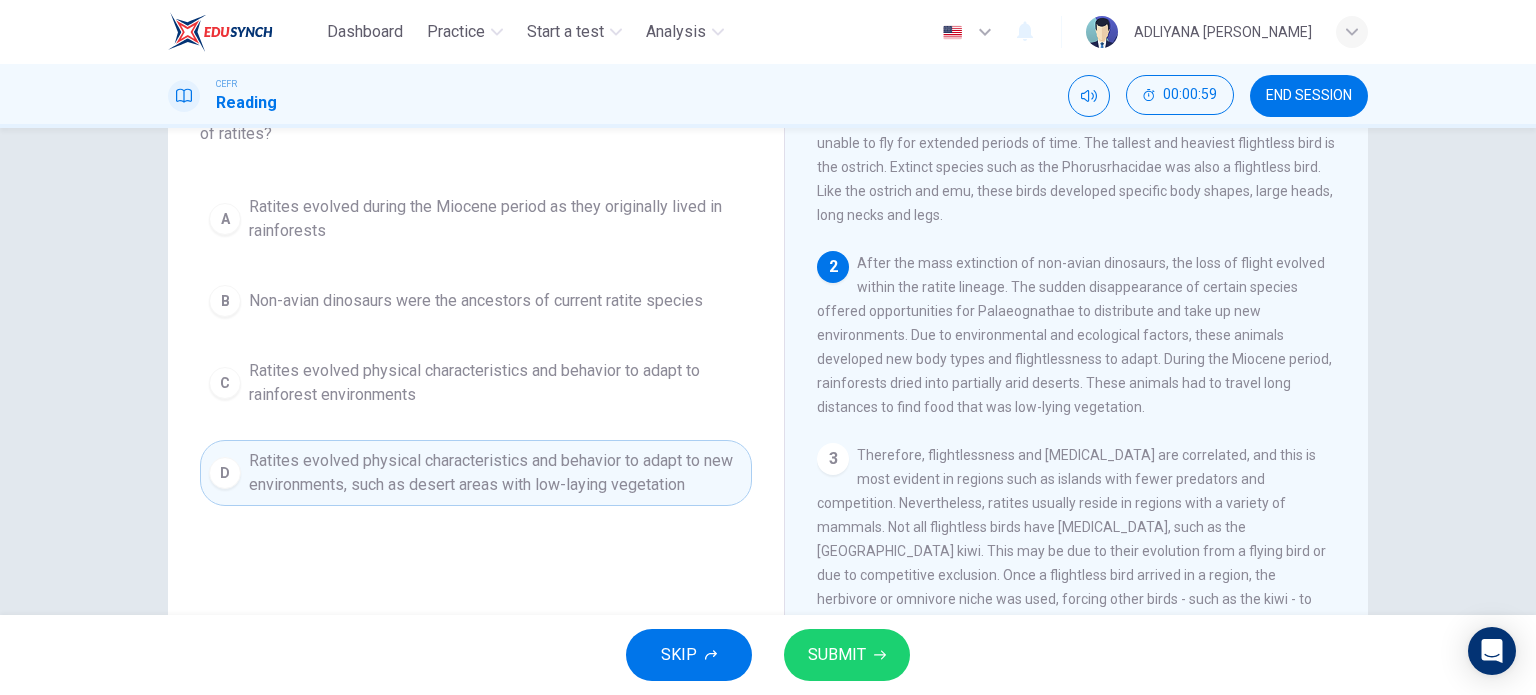 click on "SUBMIT" at bounding box center [847, 655] 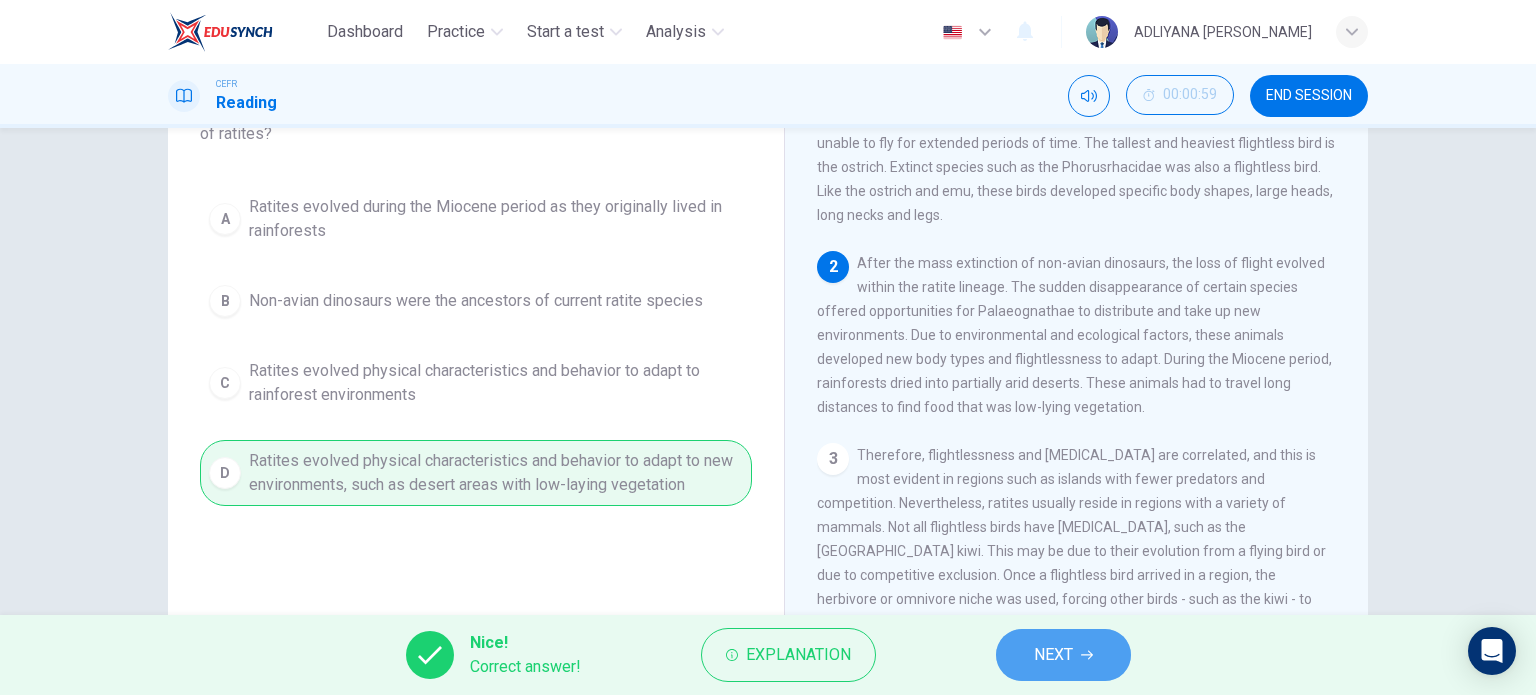 click on "NEXT" at bounding box center [1063, 655] 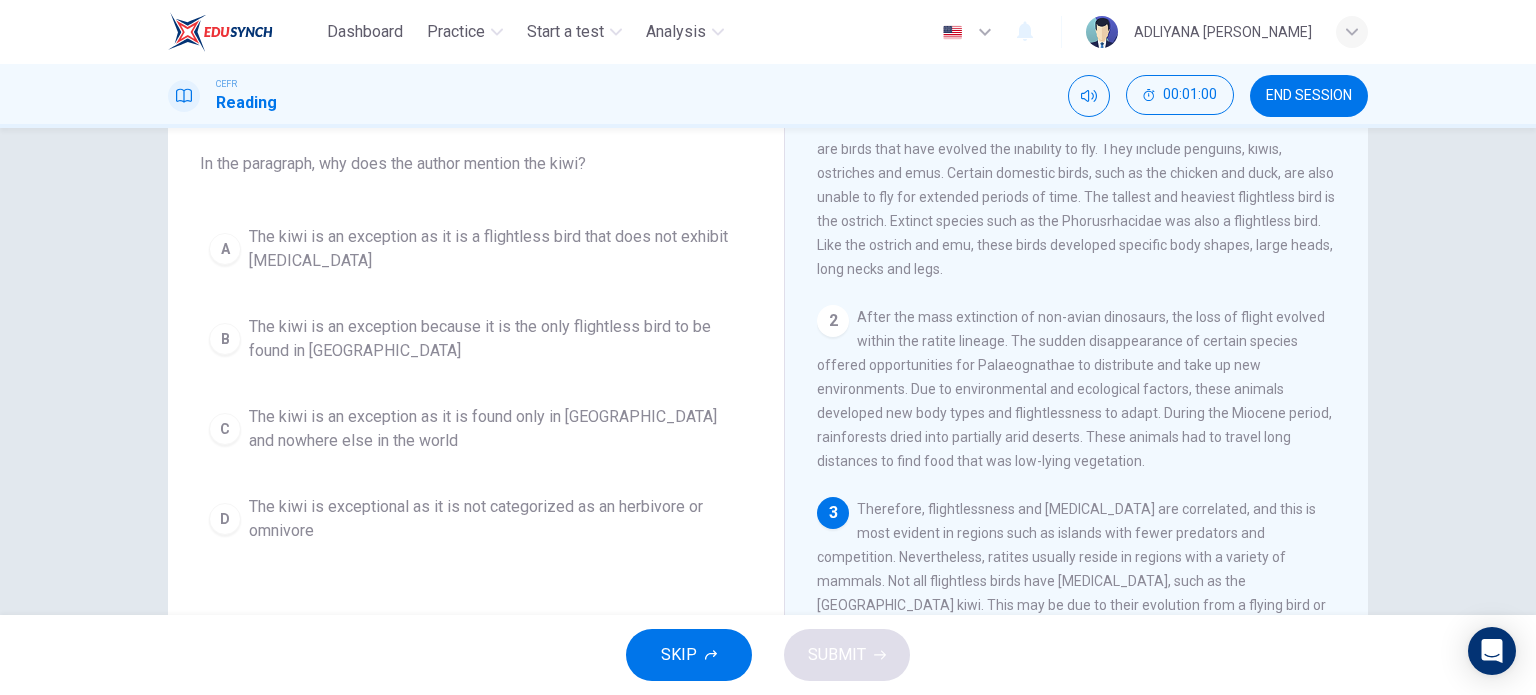scroll, scrollTop: 124, scrollLeft: 0, axis: vertical 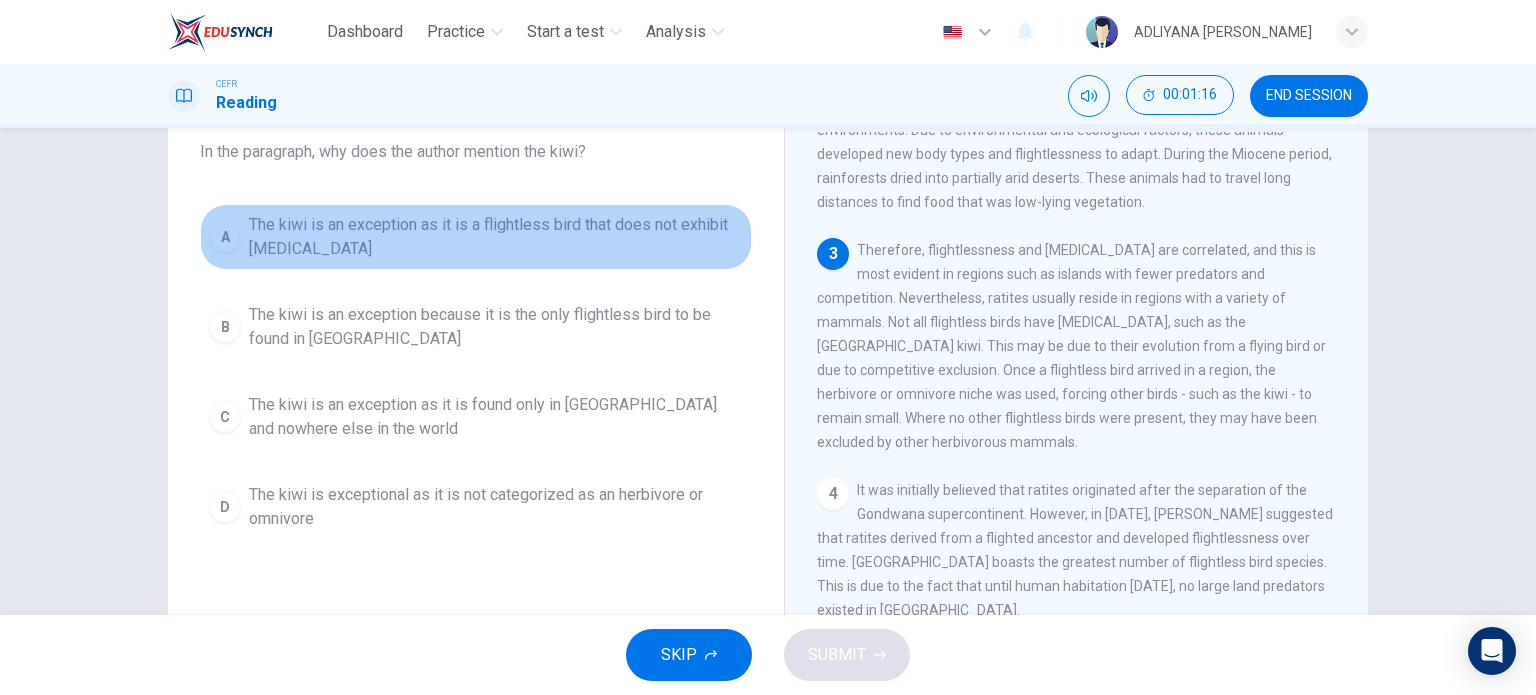 click on "The kiwi is an exception as it is a flightless bird that does not exhibit [MEDICAL_DATA]" at bounding box center [496, 237] 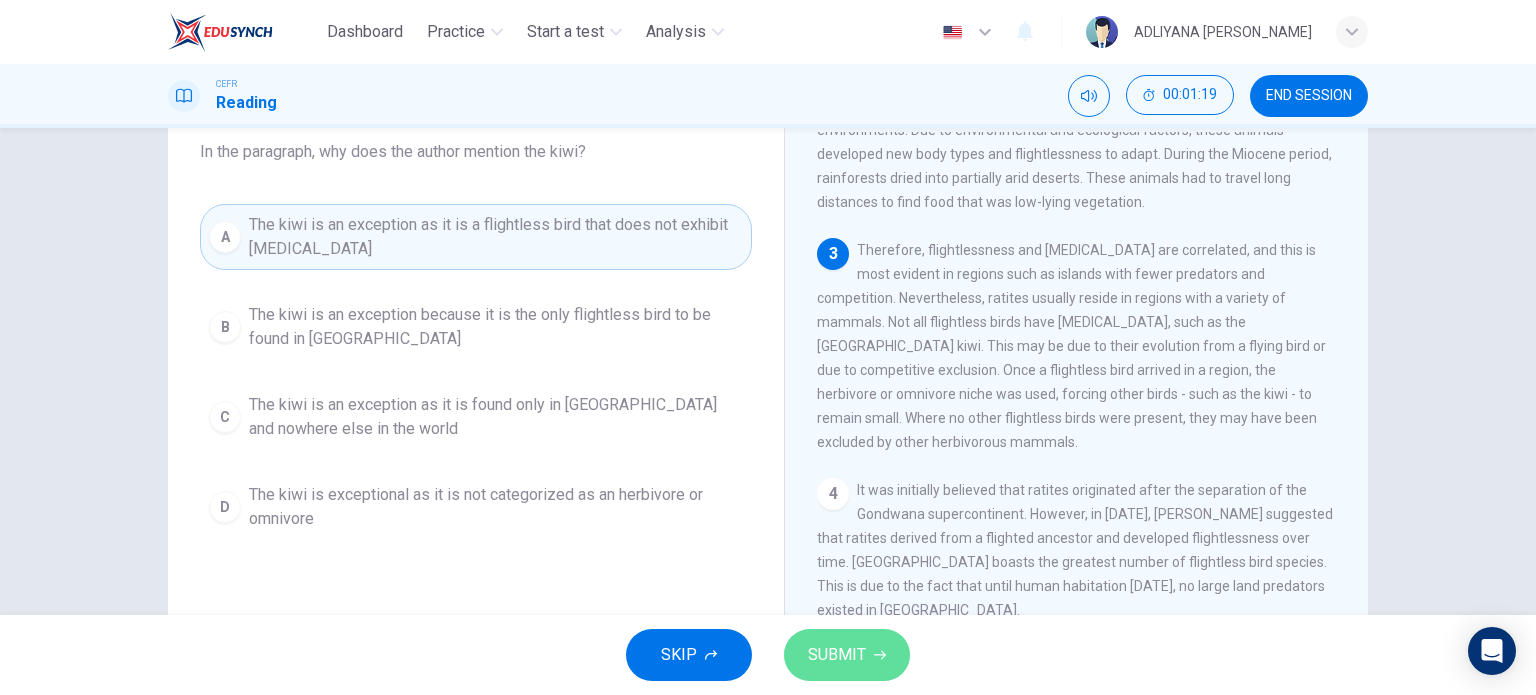 click on "SUBMIT" at bounding box center (837, 655) 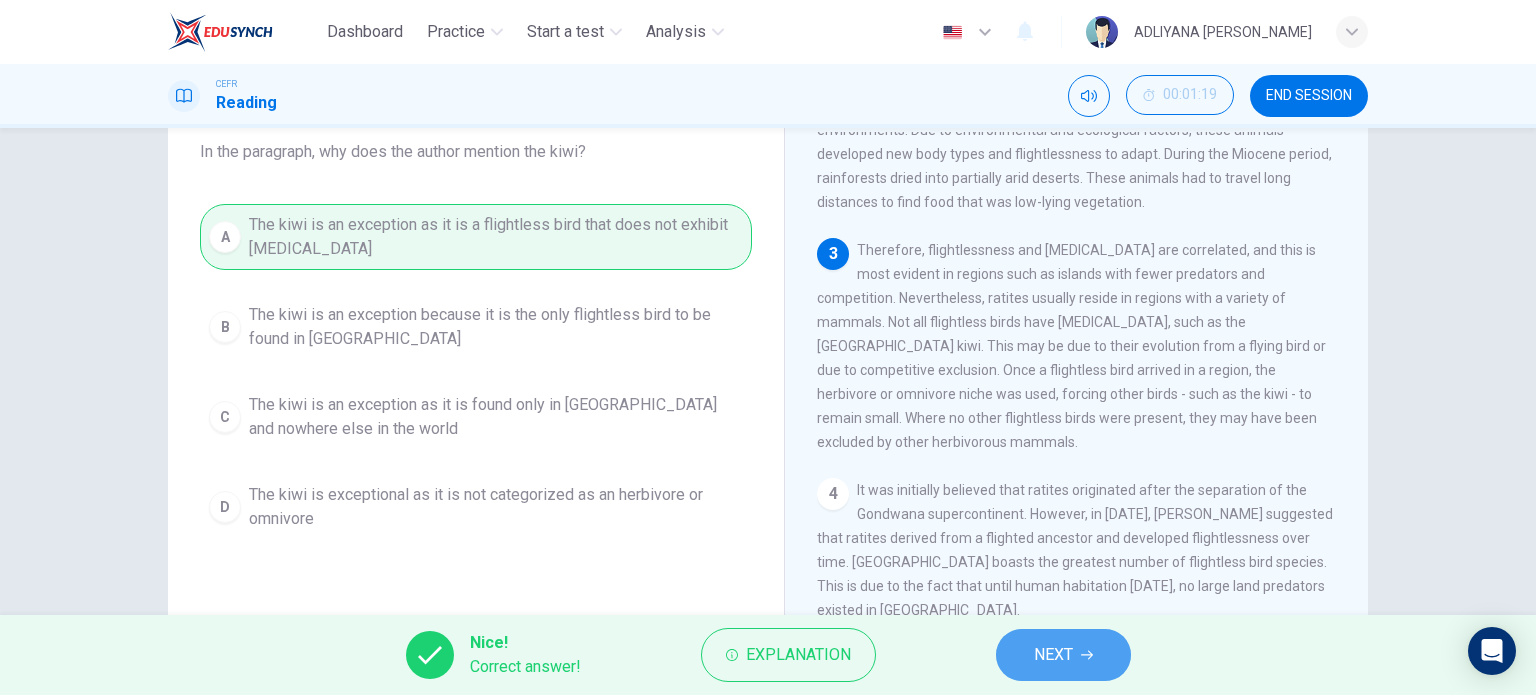 click on "NEXT" at bounding box center (1053, 655) 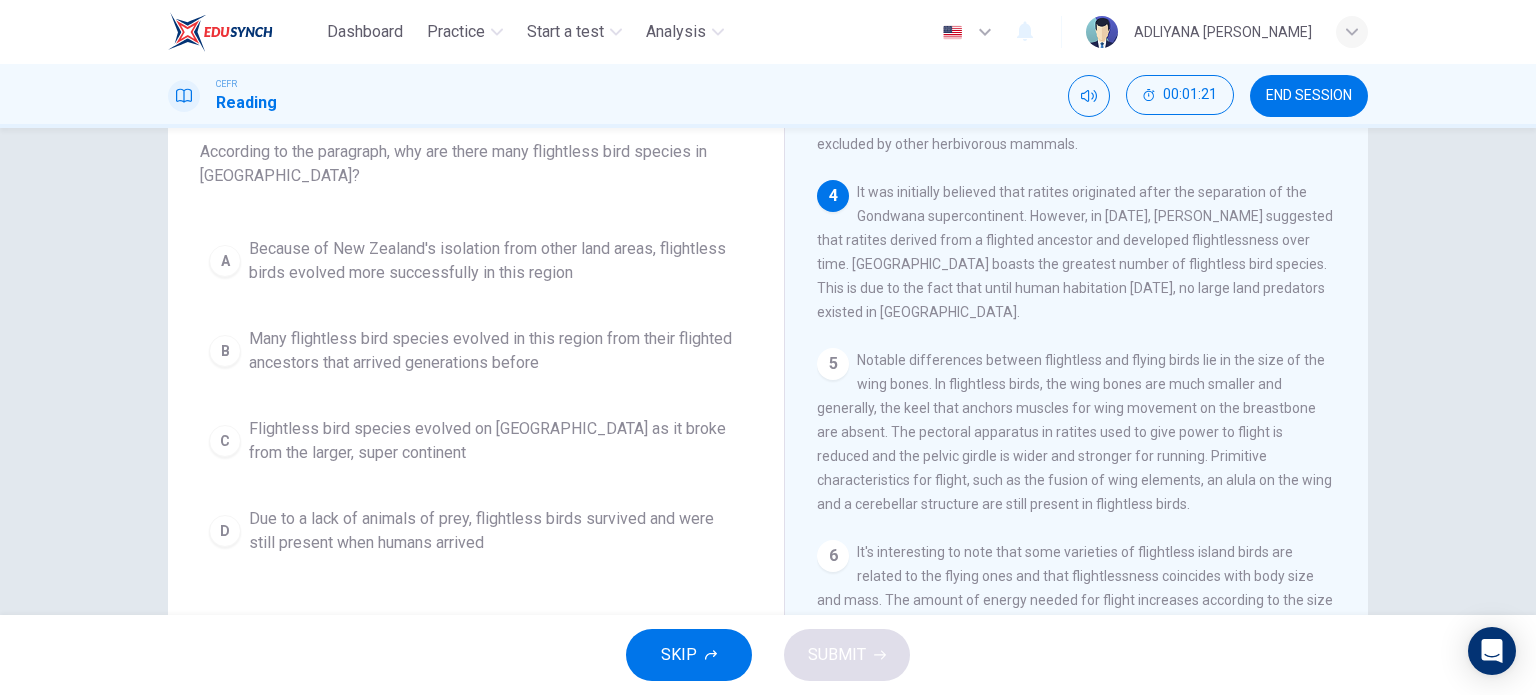 scroll, scrollTop: 624, scrollLeft: 0, axis: vertical 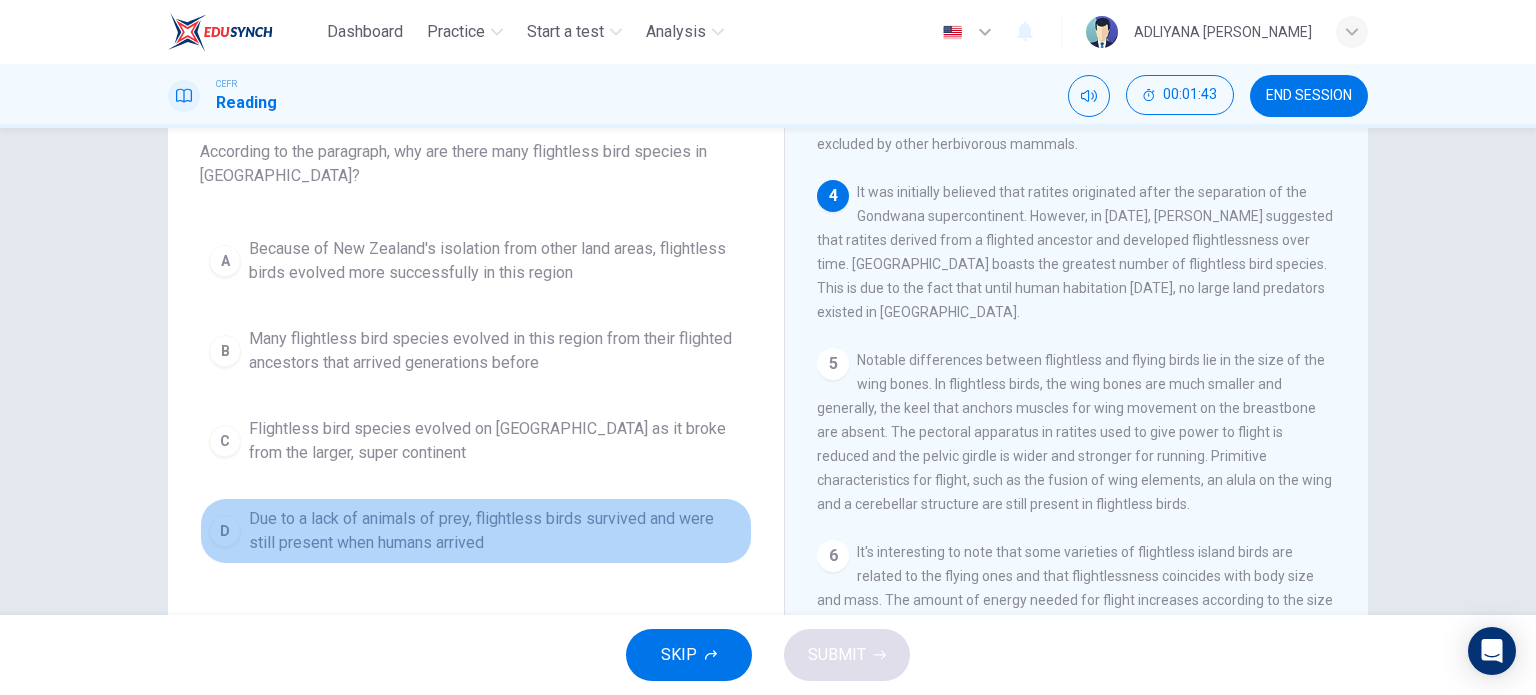 click on "Due to a lack of animals of prey, flightless birds survived and were still present when humans arrived" at bounding box center [496, 531] 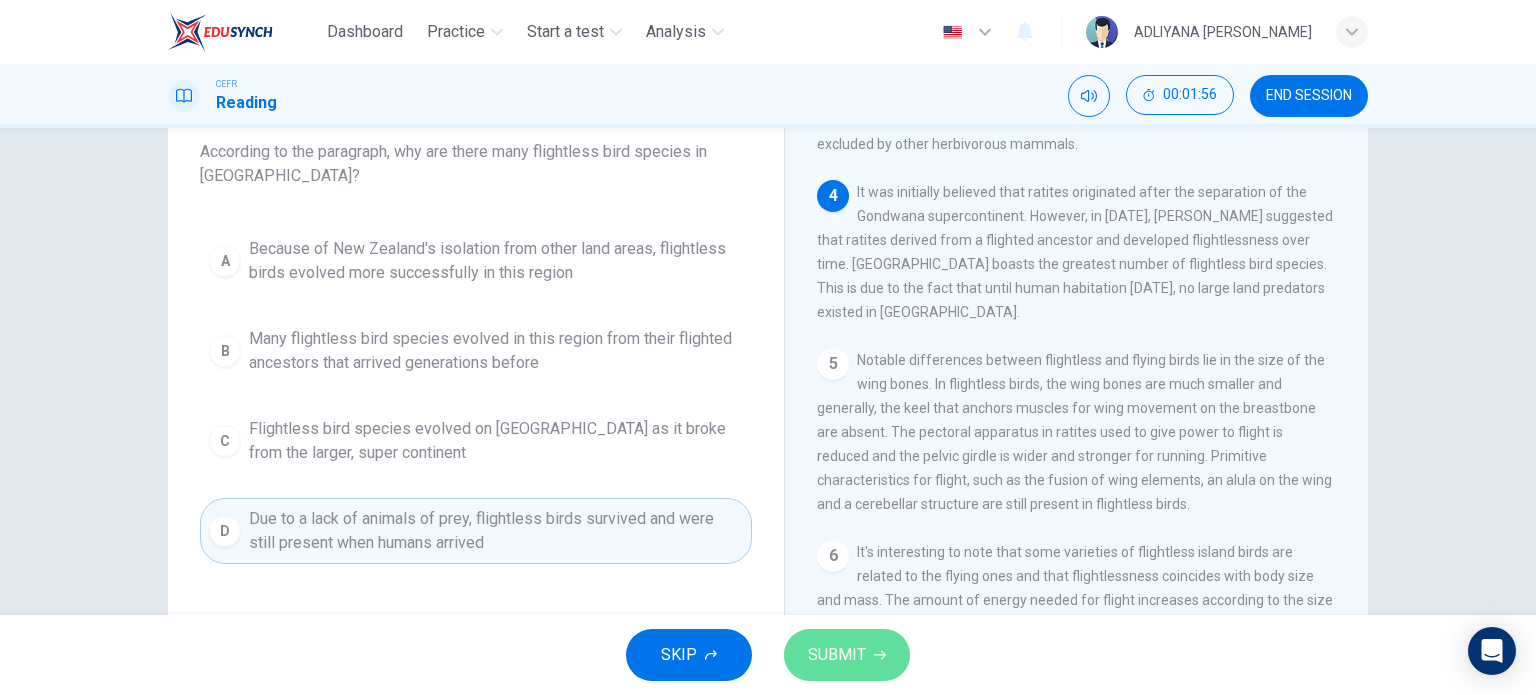 click on "SUBMIT" at bounding box center [847, 655] 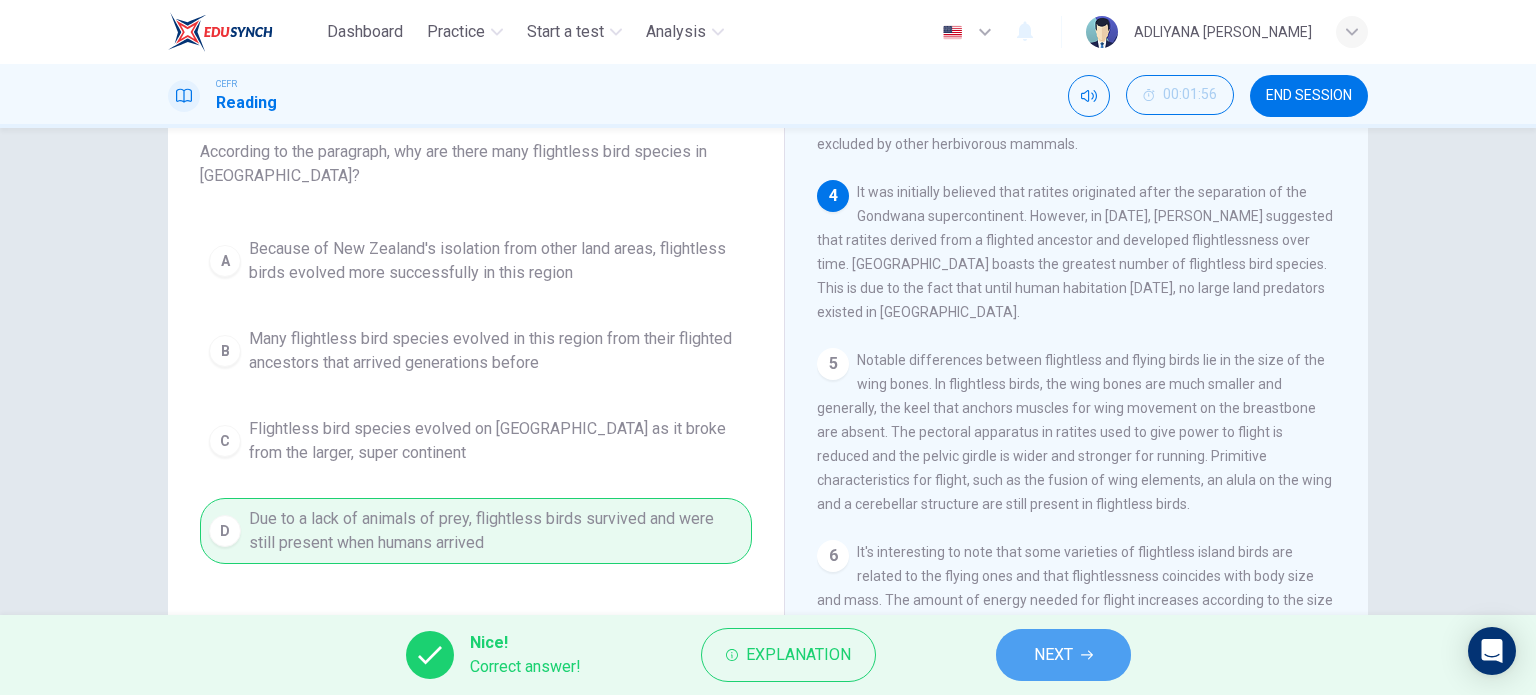 click on "NEXT" at bounding box center [1063, 655] 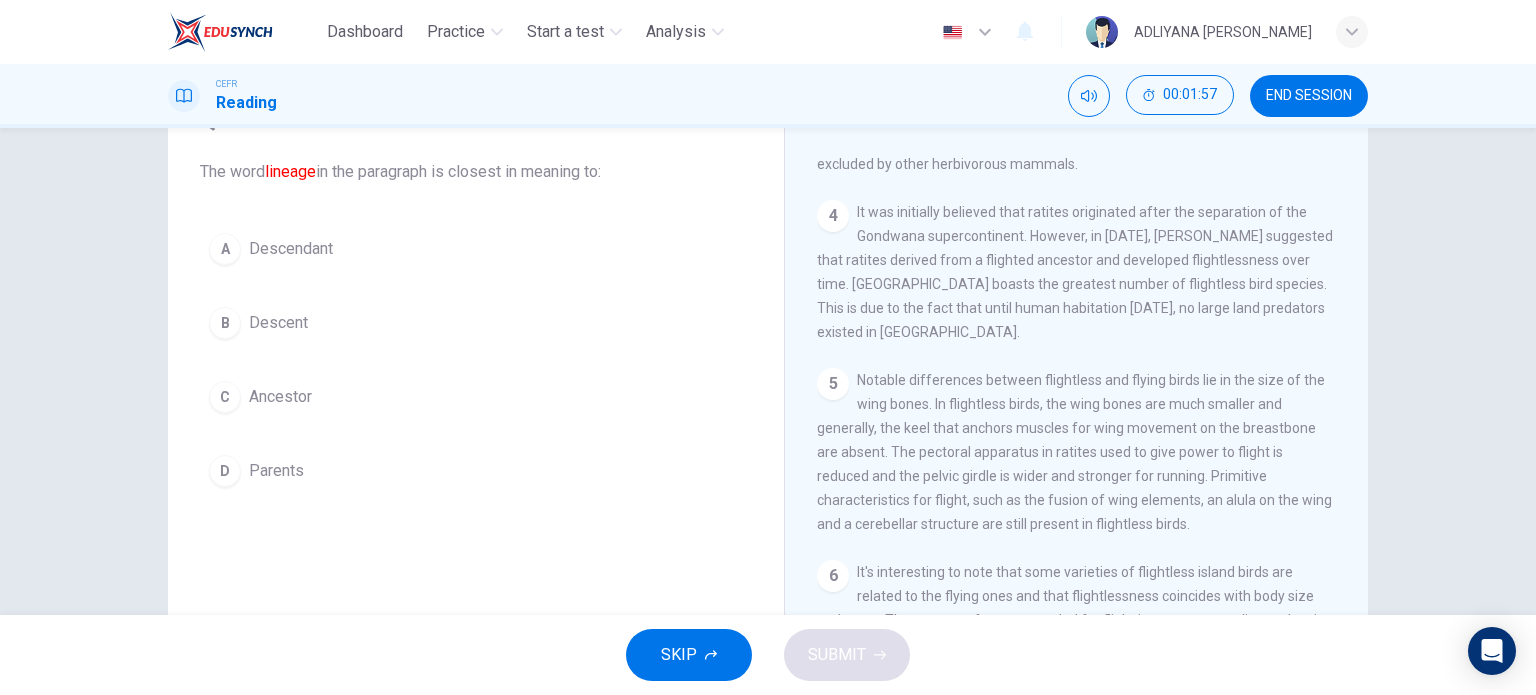 scroll, scrollTop: 106, scrollLeft: 0, axis: vertical 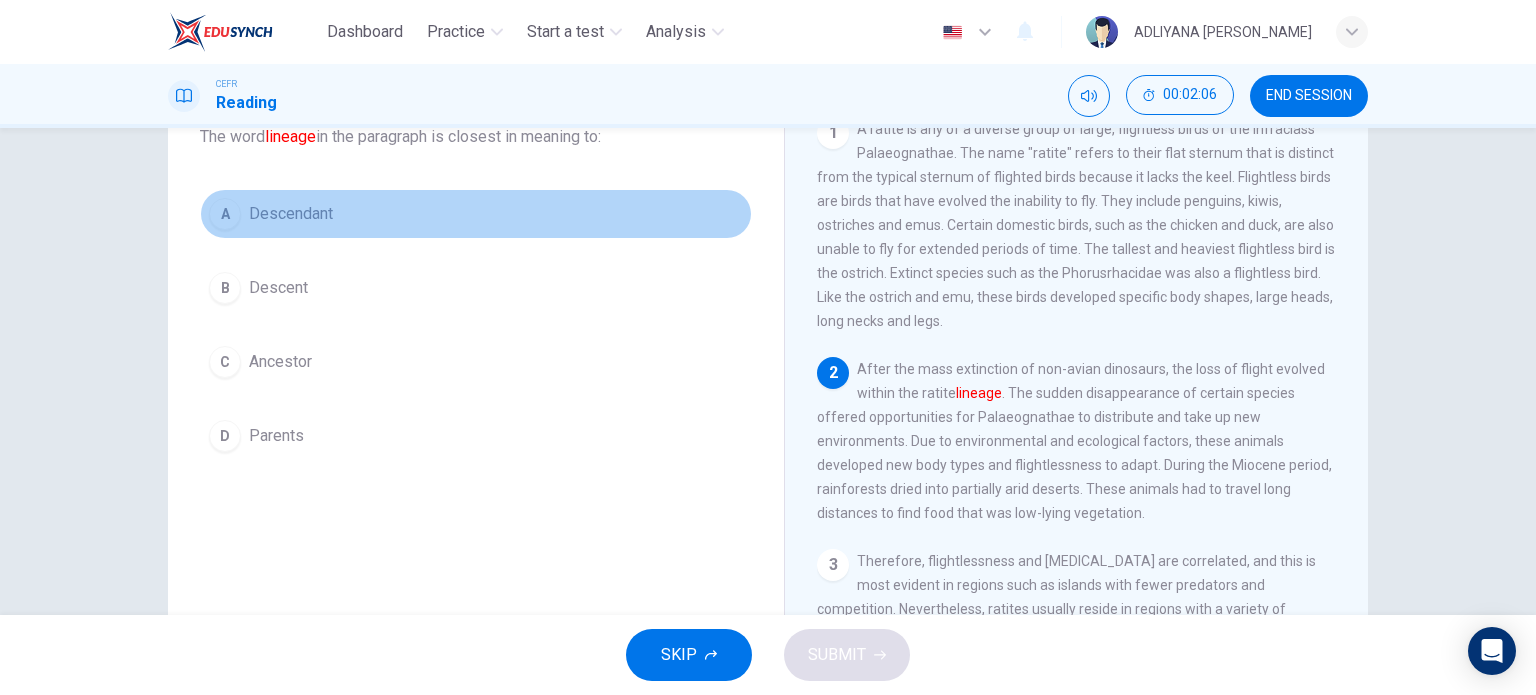 click on "Descendant" at bounding box center [291, 214] 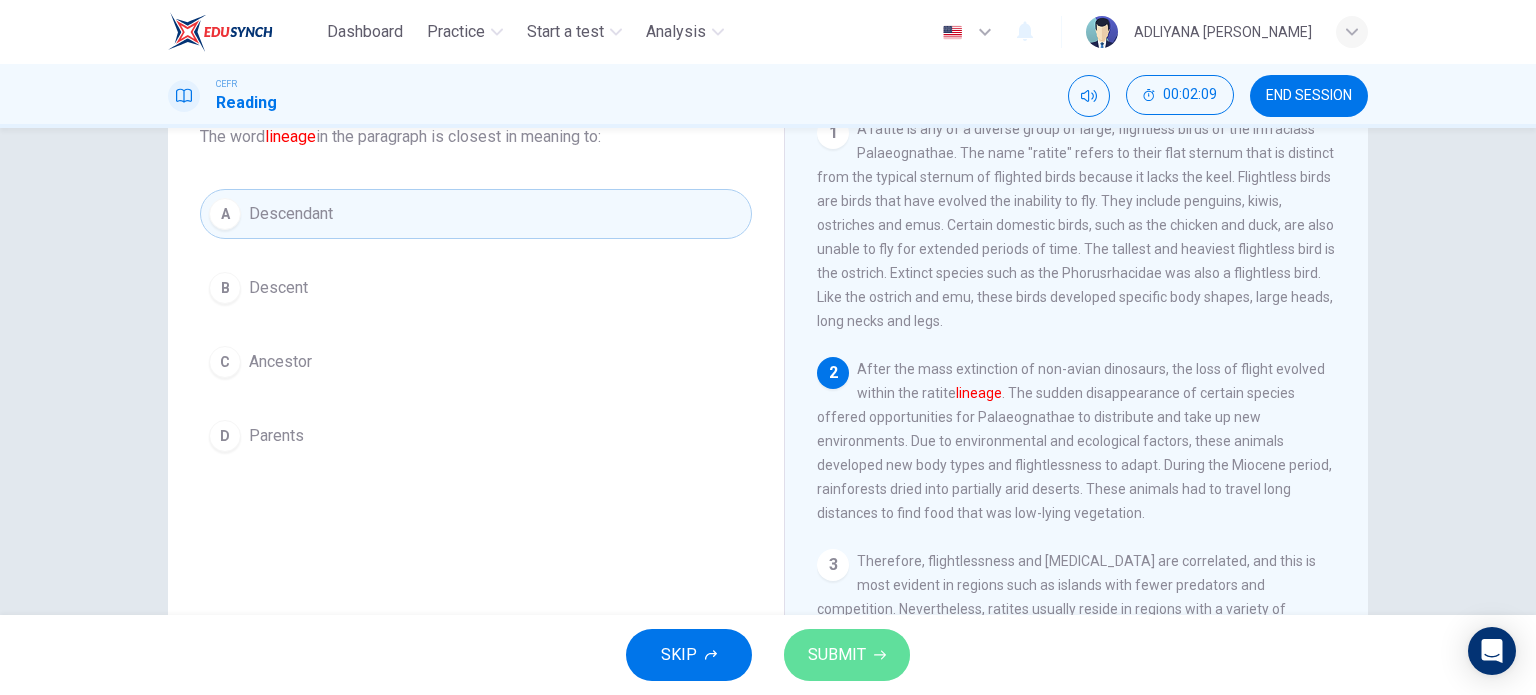click on "SUBMIT" at bounding box center (847, 655) 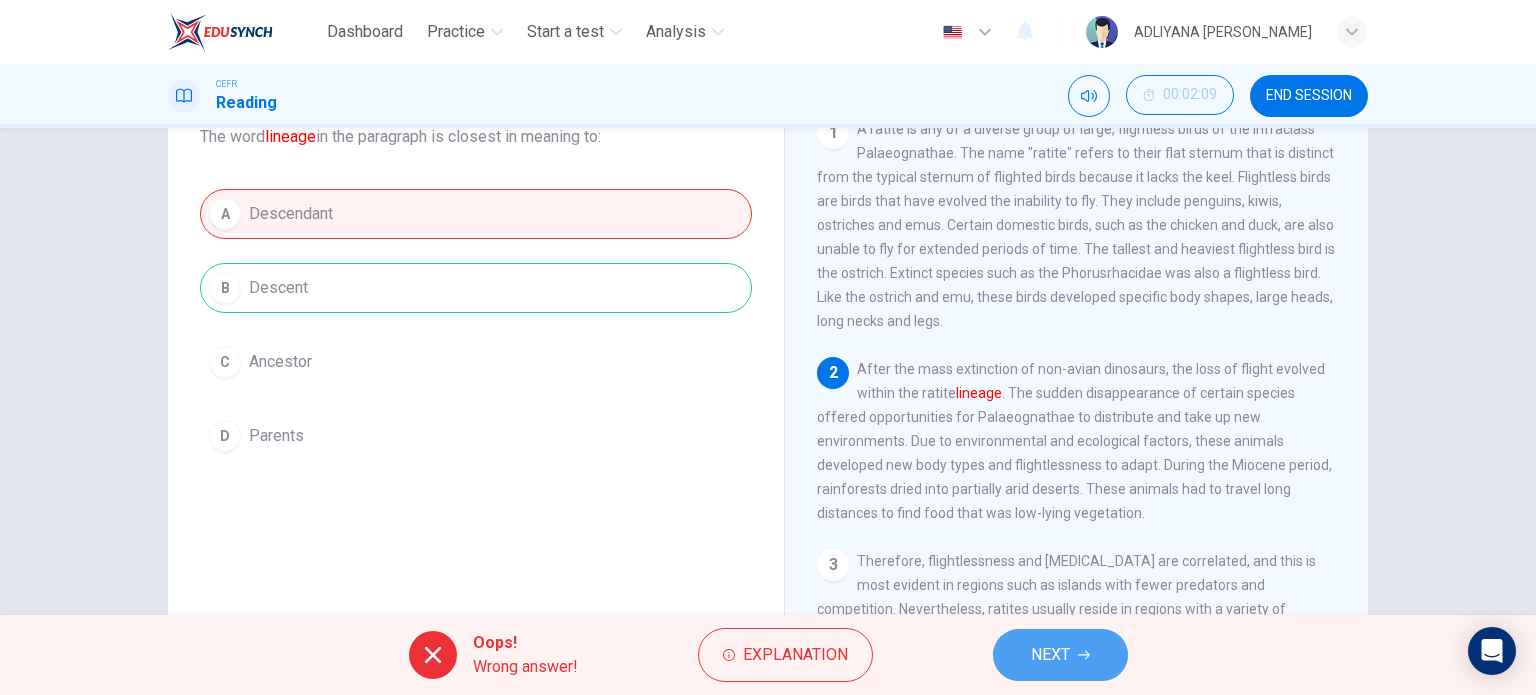 click on "NEXT" at bounding box center (1050, 655) 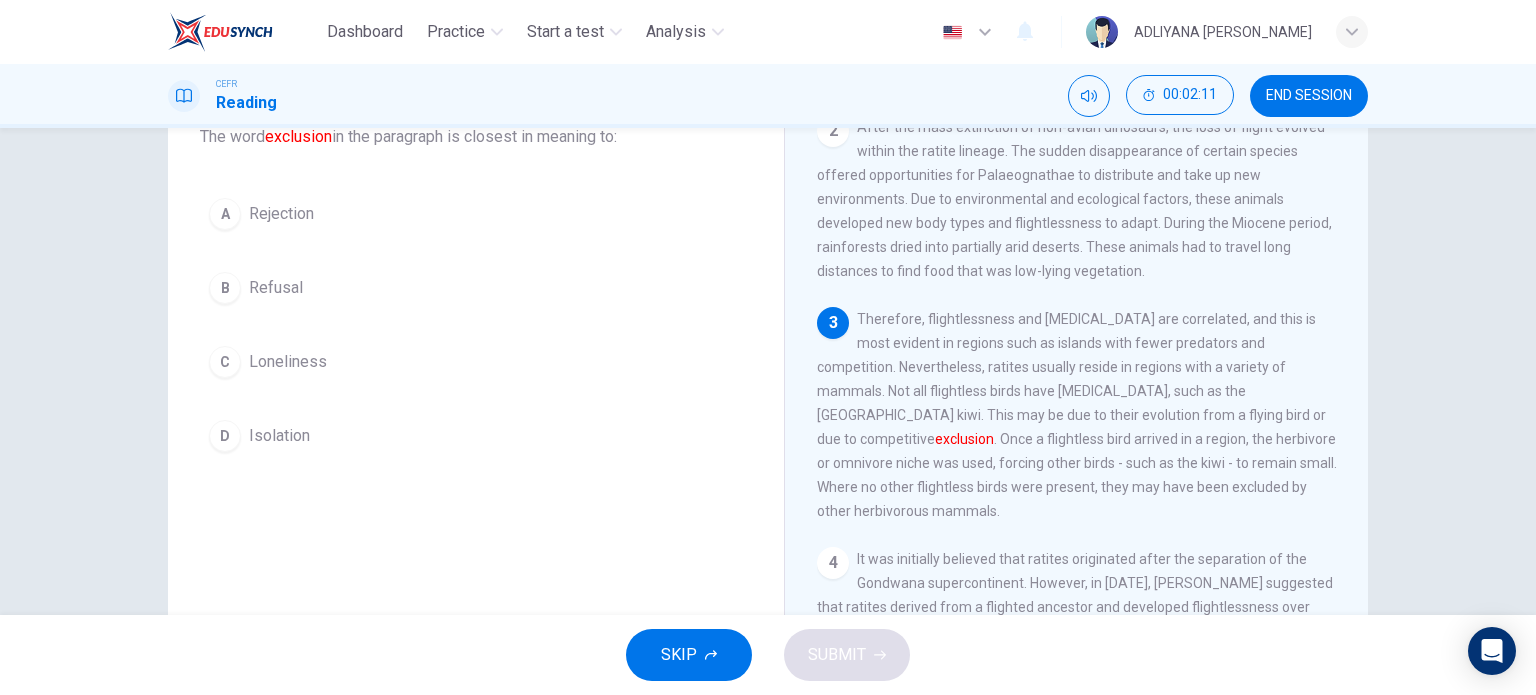 scroll, scrollTop: 252, scrollLeft: 0, axis: vertical 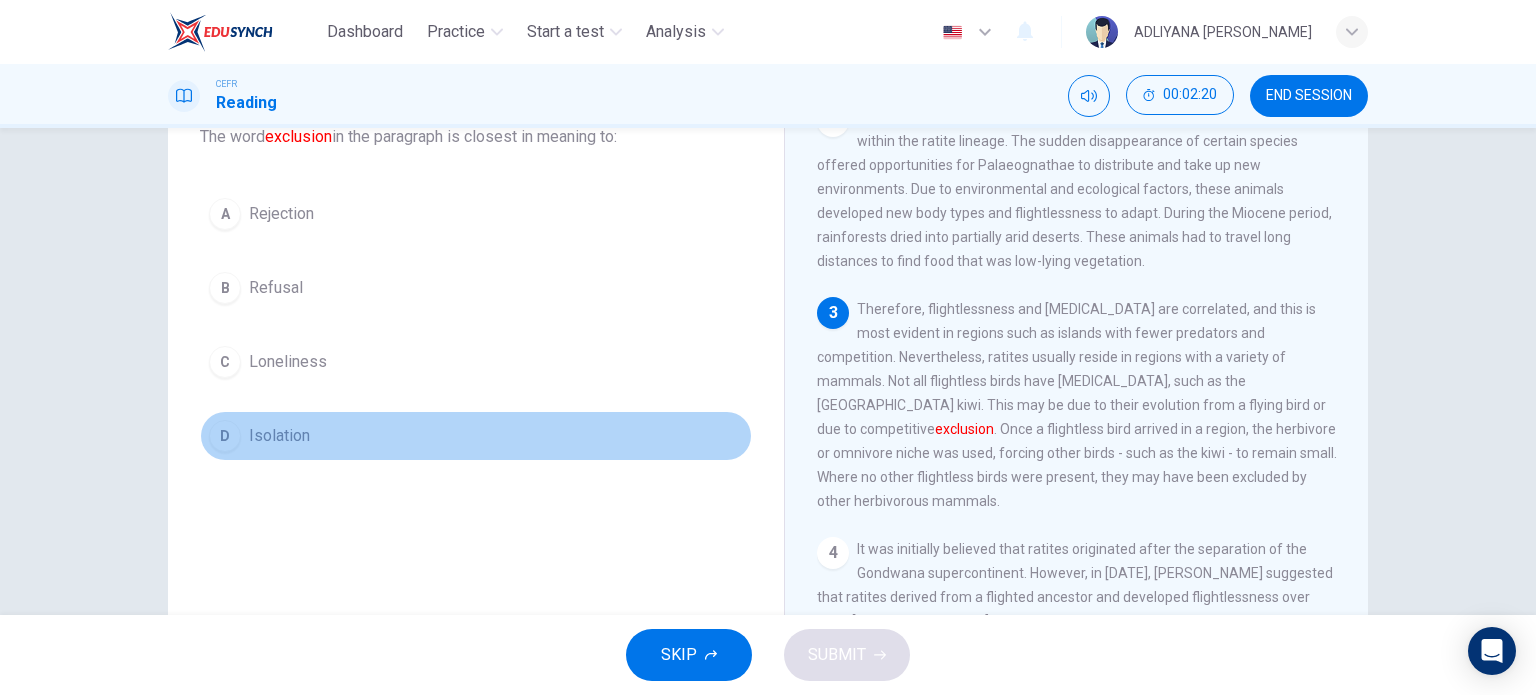 click on "D Isolation" at bounding box center [476, 436] 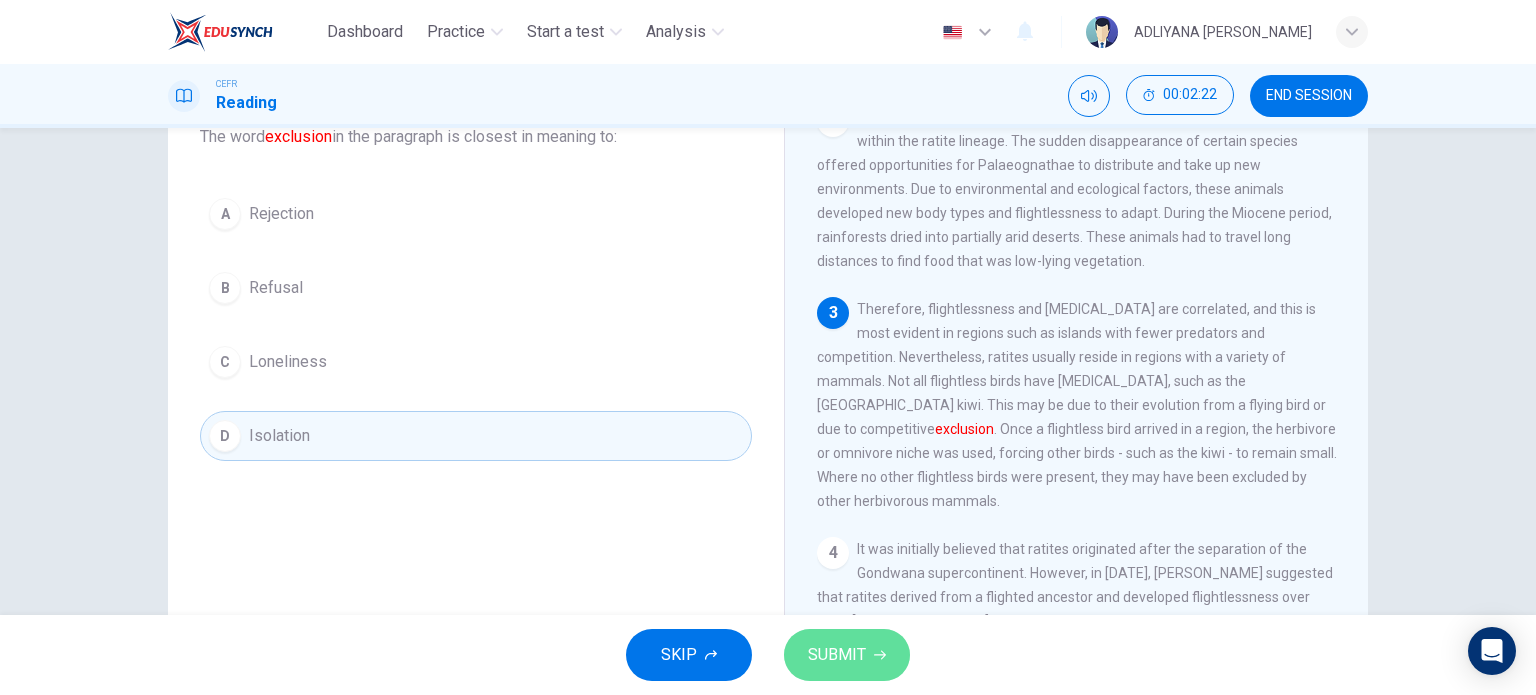 click on "SUBMIT" at bounding box center [837, 655] 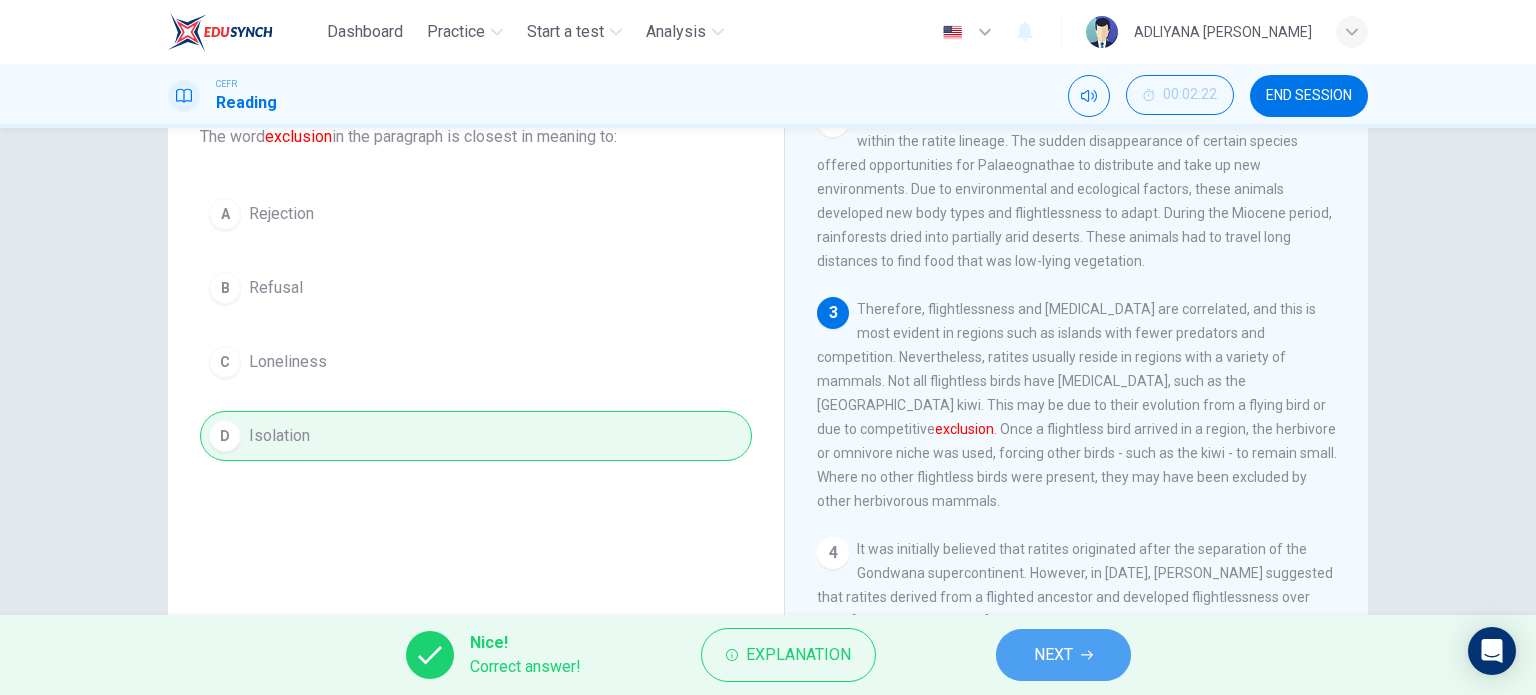 click on "NEXT" at bounding box center [1063, 655] 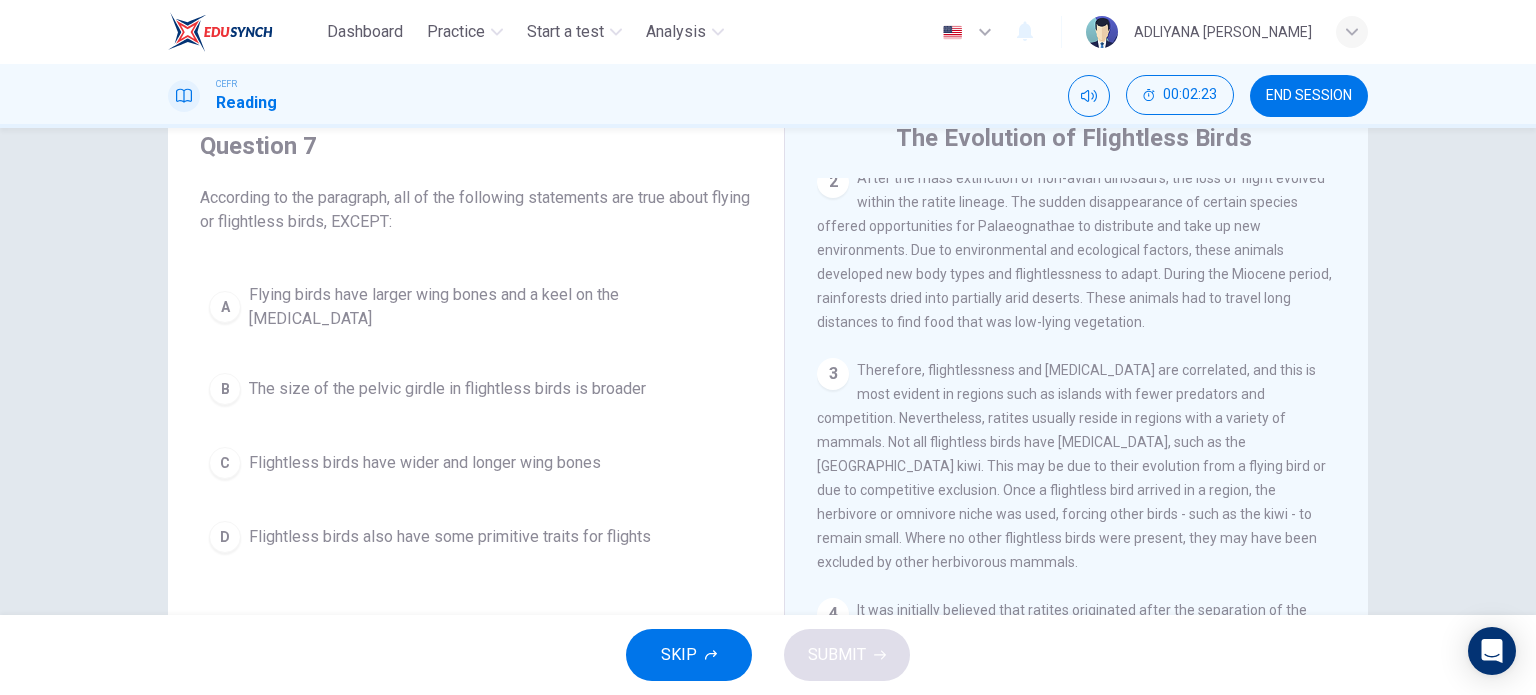 scroll, scrollTop: 79, scrollLeft: 0, axis: vertical 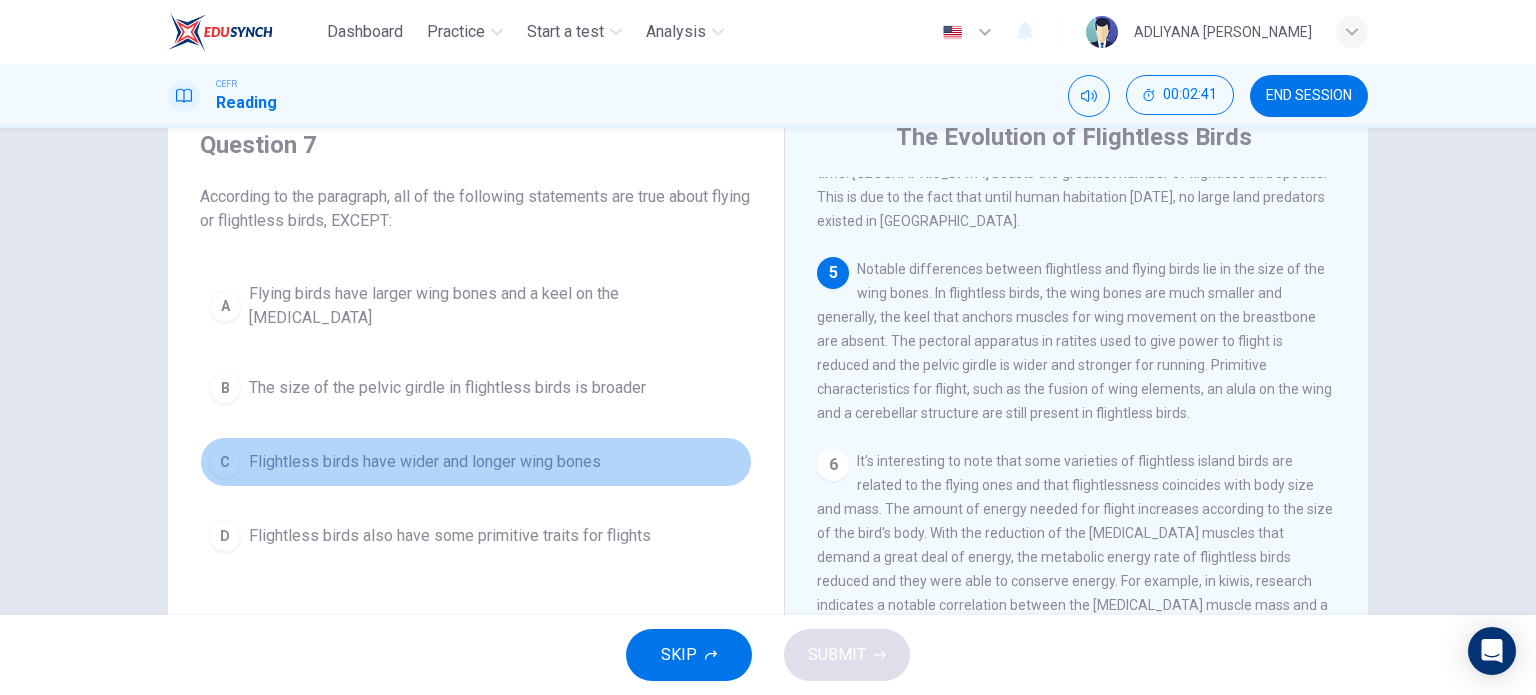 click on "C Flightless birds have wider and longer wing bones" at bounding box center (476, 462) 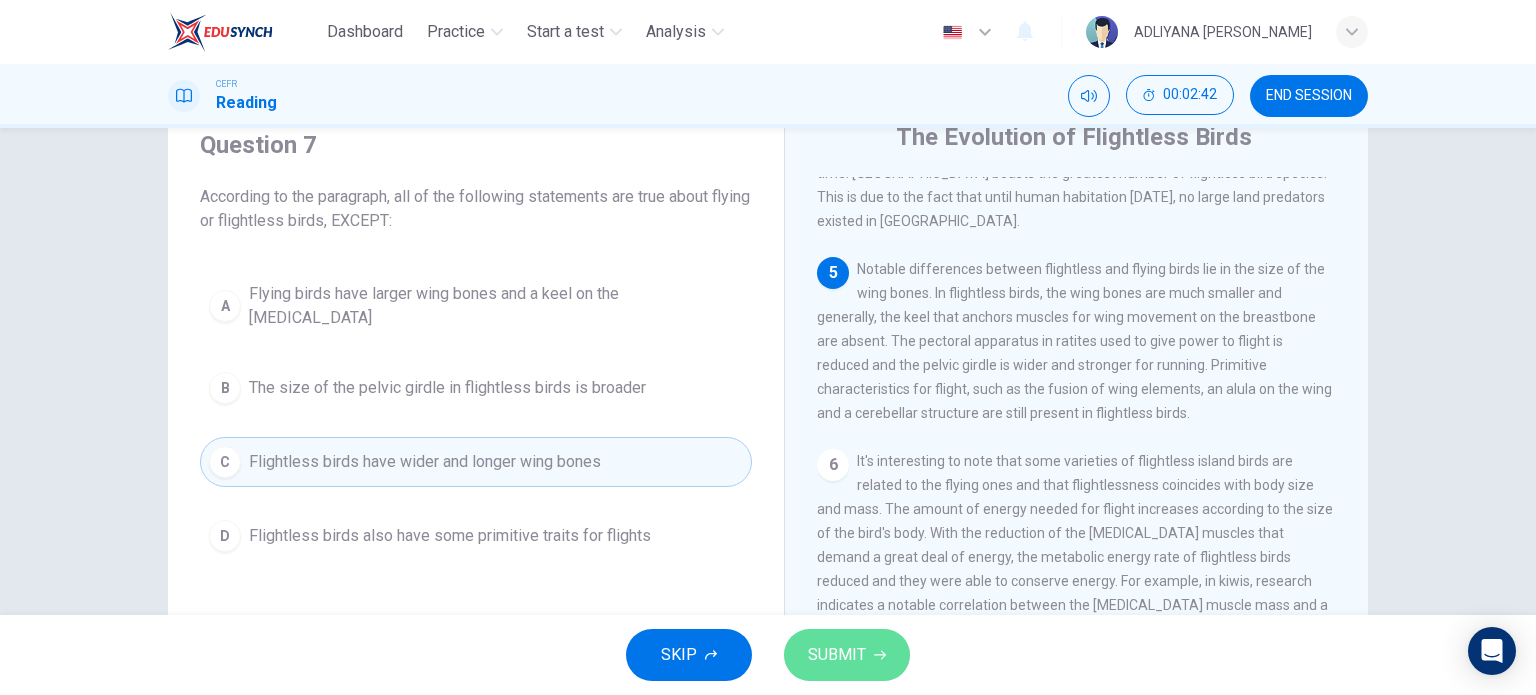 click on "SUBMIT" at bounding box center [837, 655] 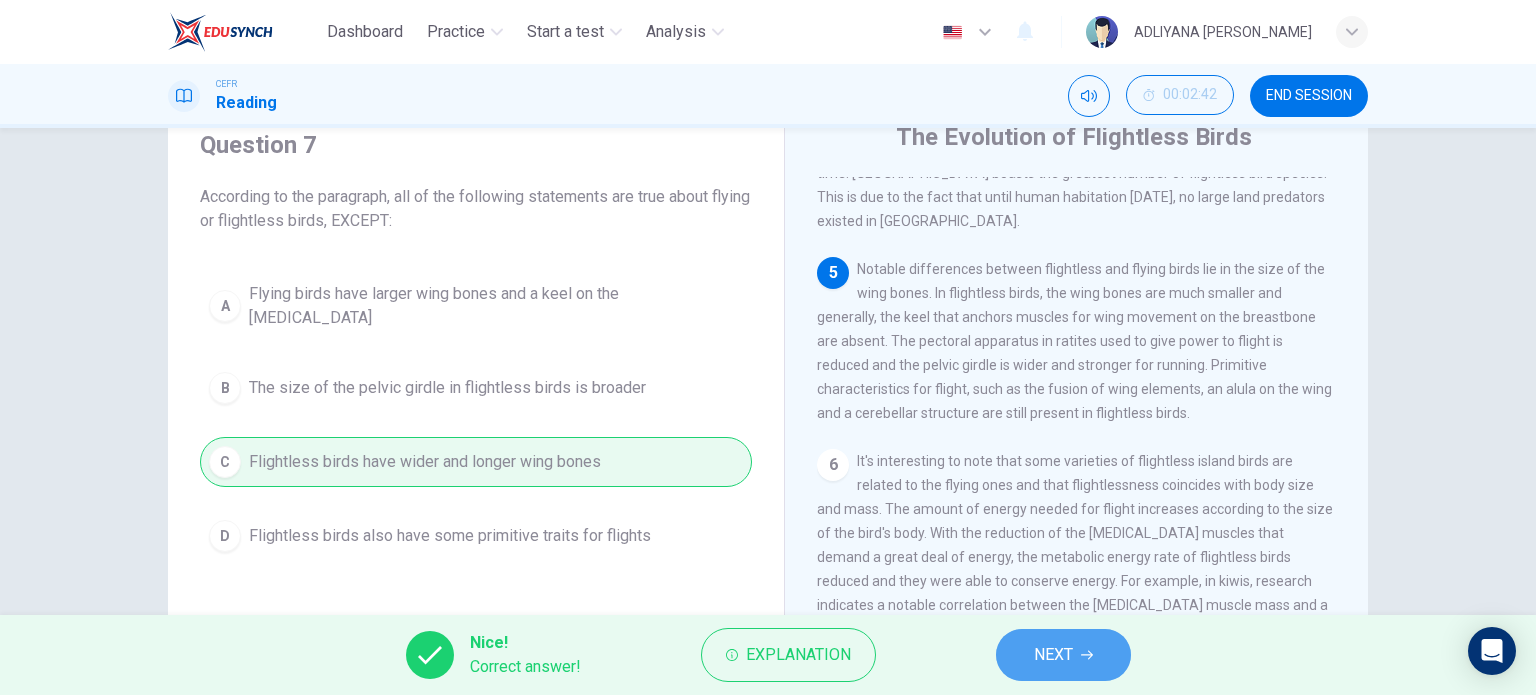 click on "NEXT" at bounding box center [1053, 655] 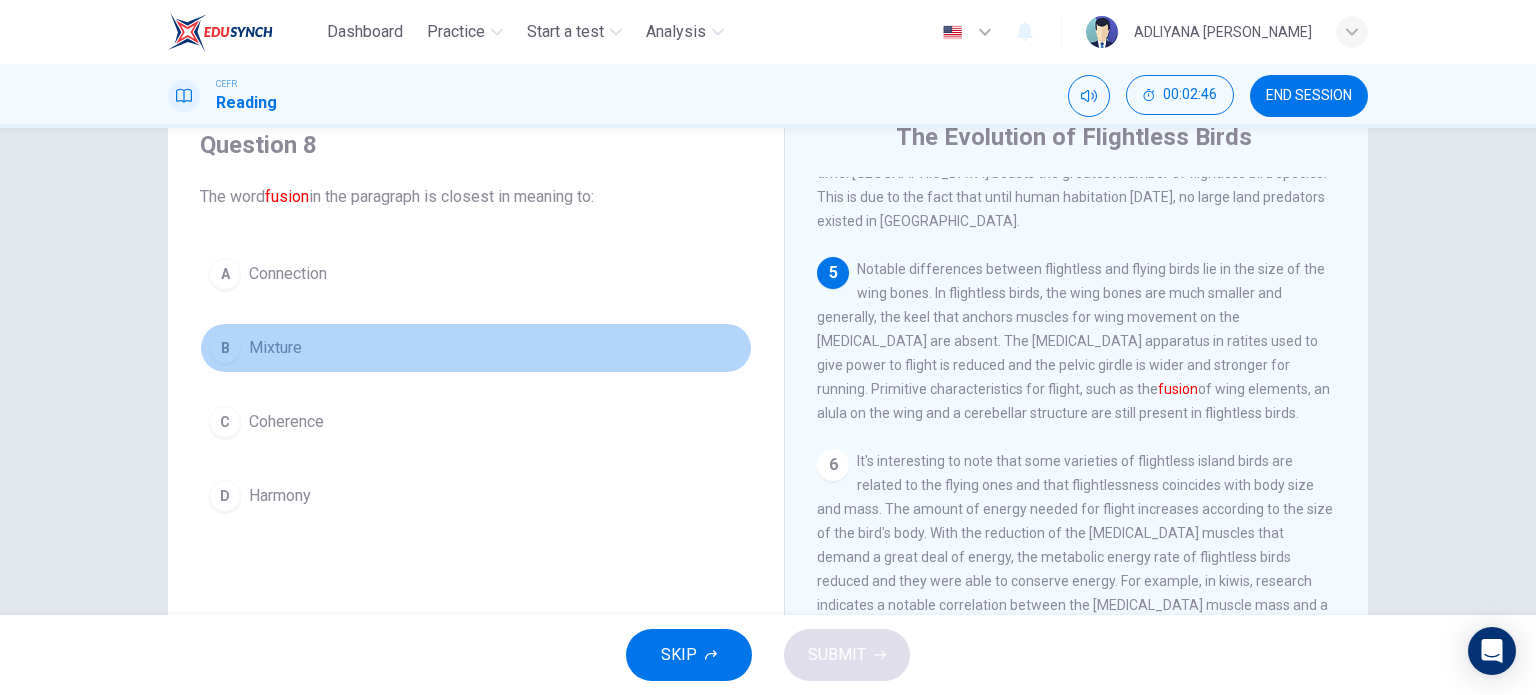 click on "Mixture" at bounding box center [275, 348] 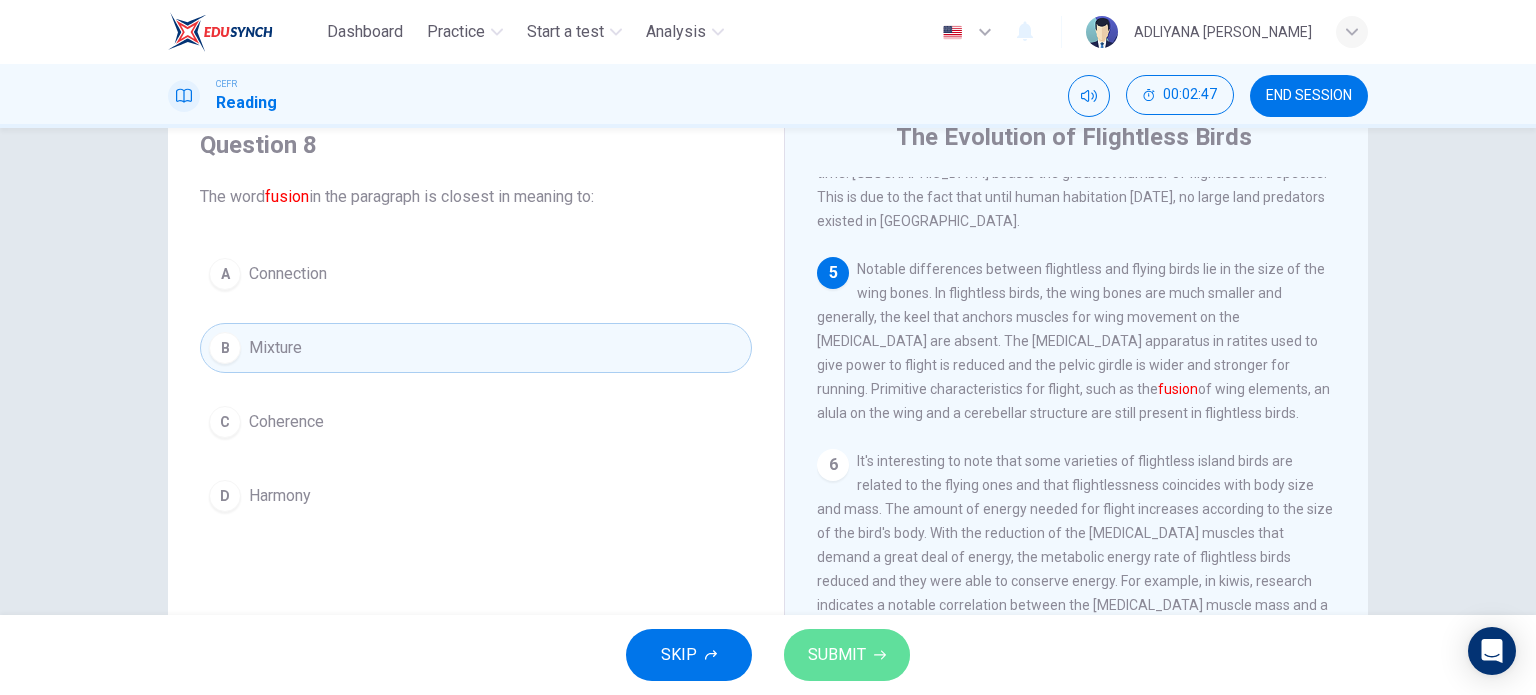 click on "SUBMIT" at bounding box center [837, 655] 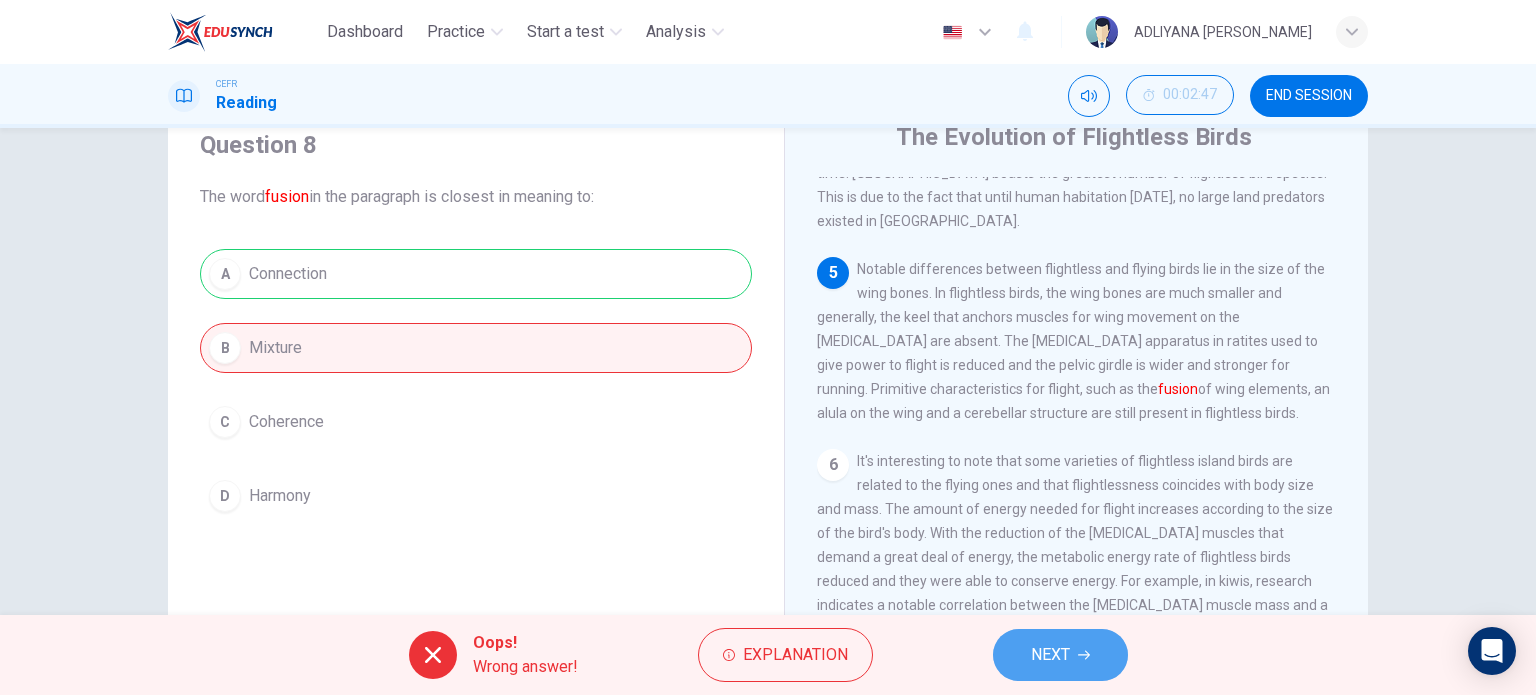 click on "NEXT" at bounding box center (1060, 655) 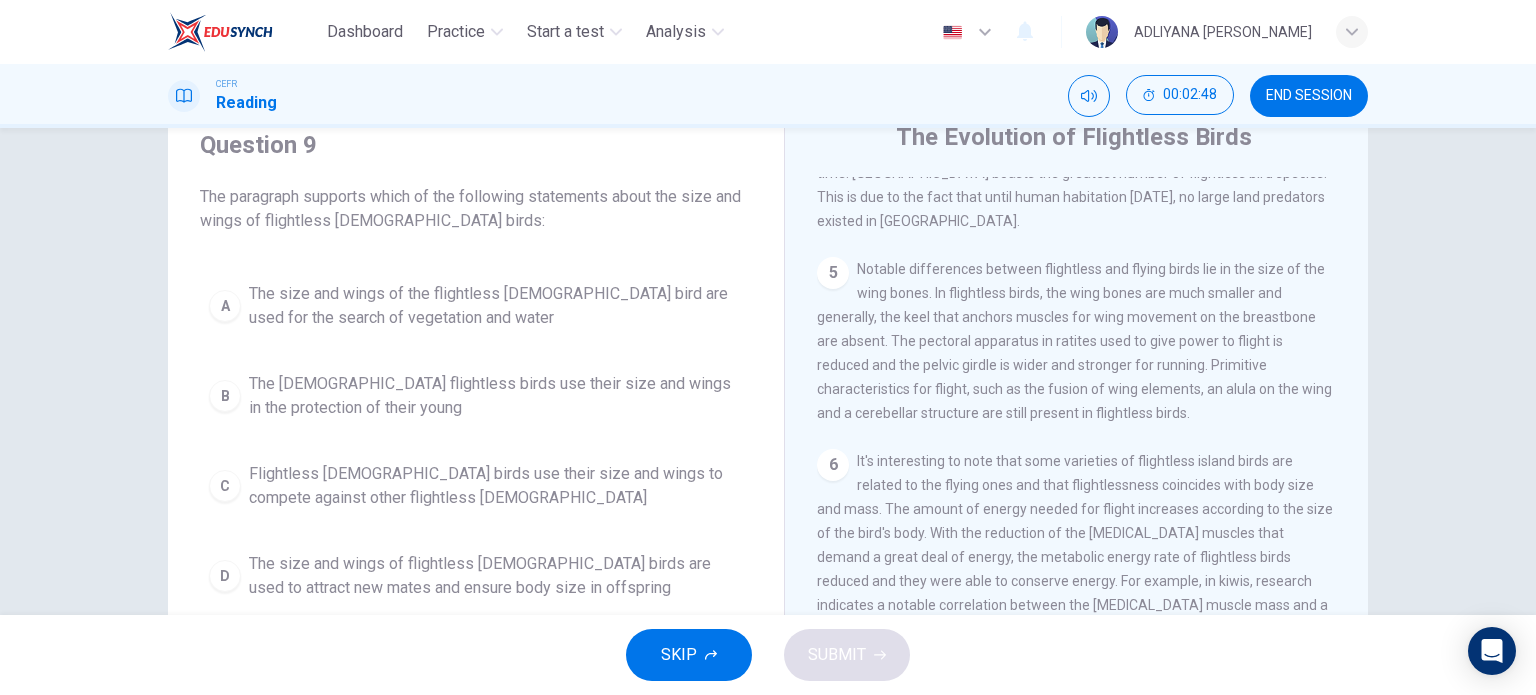 scroll, scrollTop: 999, scrollLeft: 0, axis: vertical 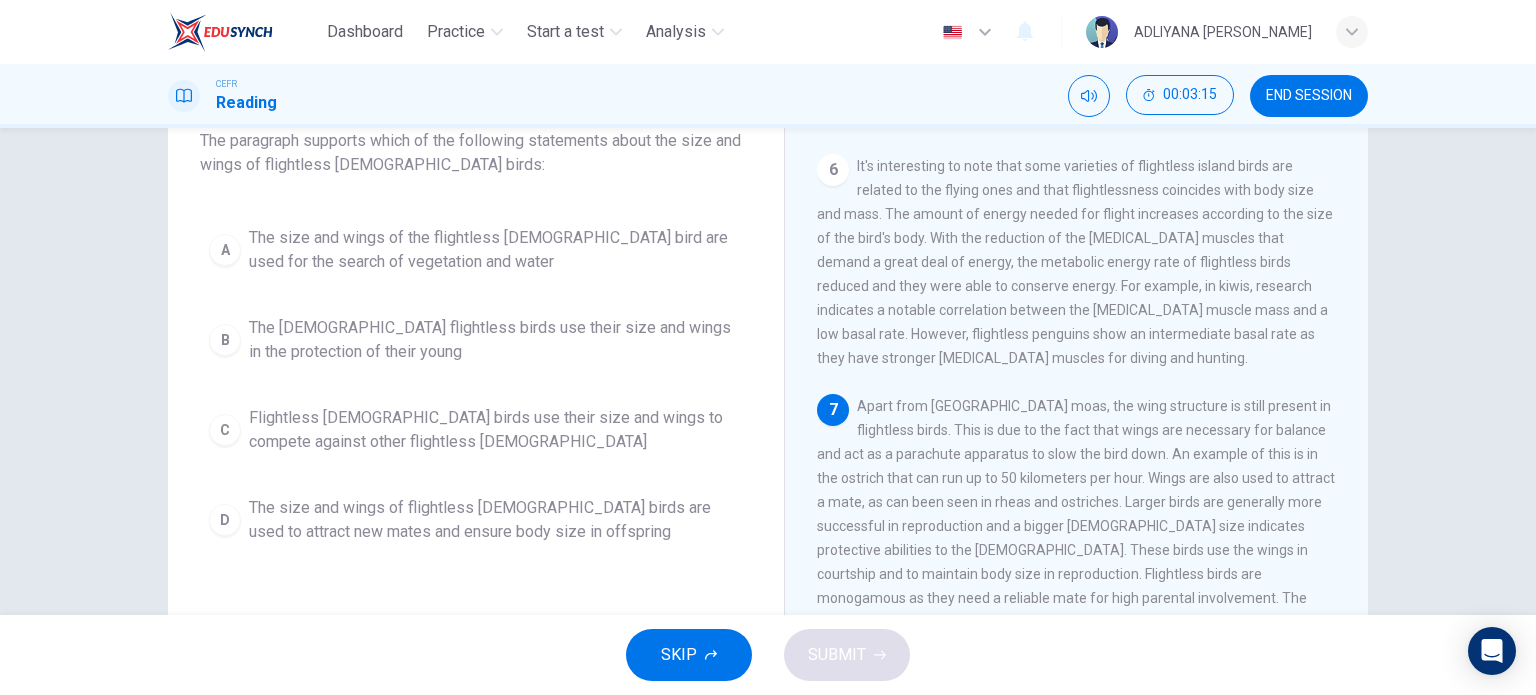 click on "The size and wings of flightless [DEMOGRAPHIC_DATA] birds are used to attract new mates and ensure body size in offspring" at bounding box center (496, 520) 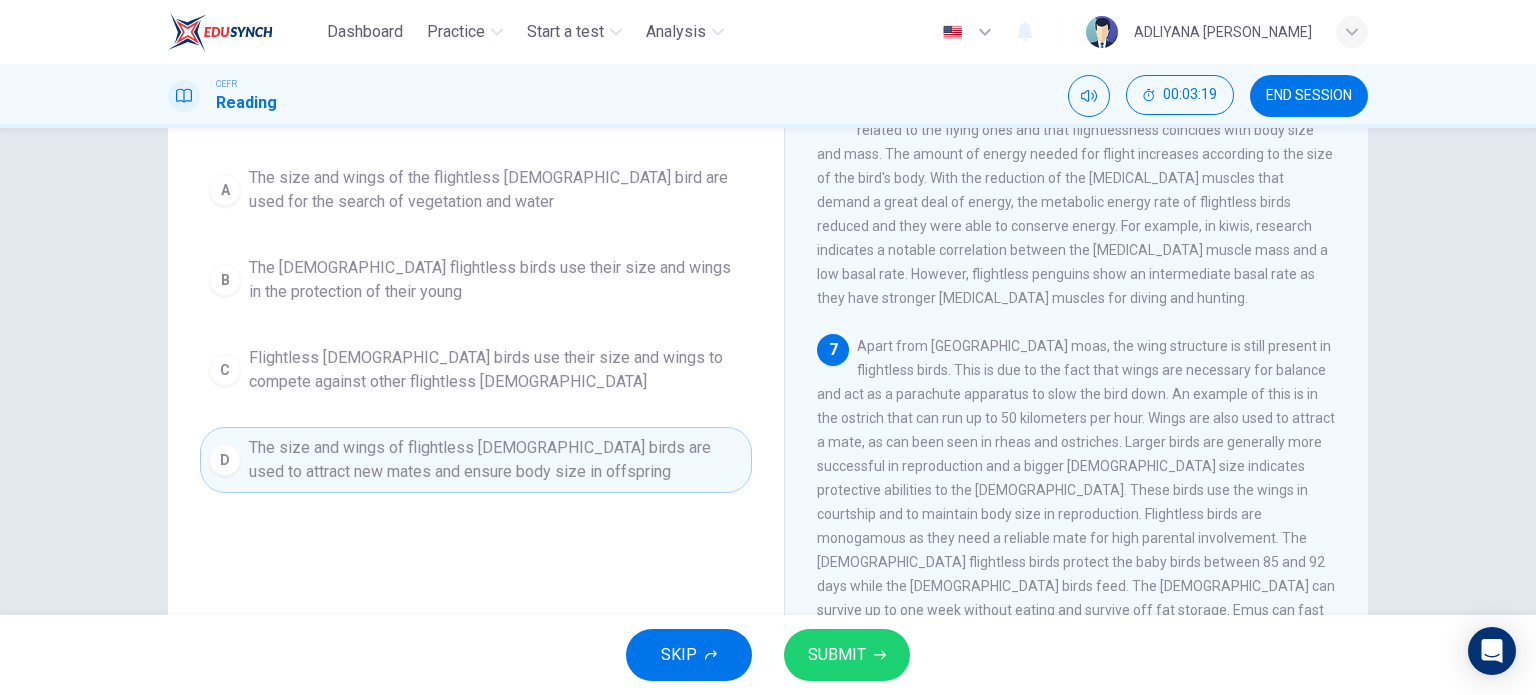 scroll, scrollTop: 196, scrollLeft: 0, axis: vertical 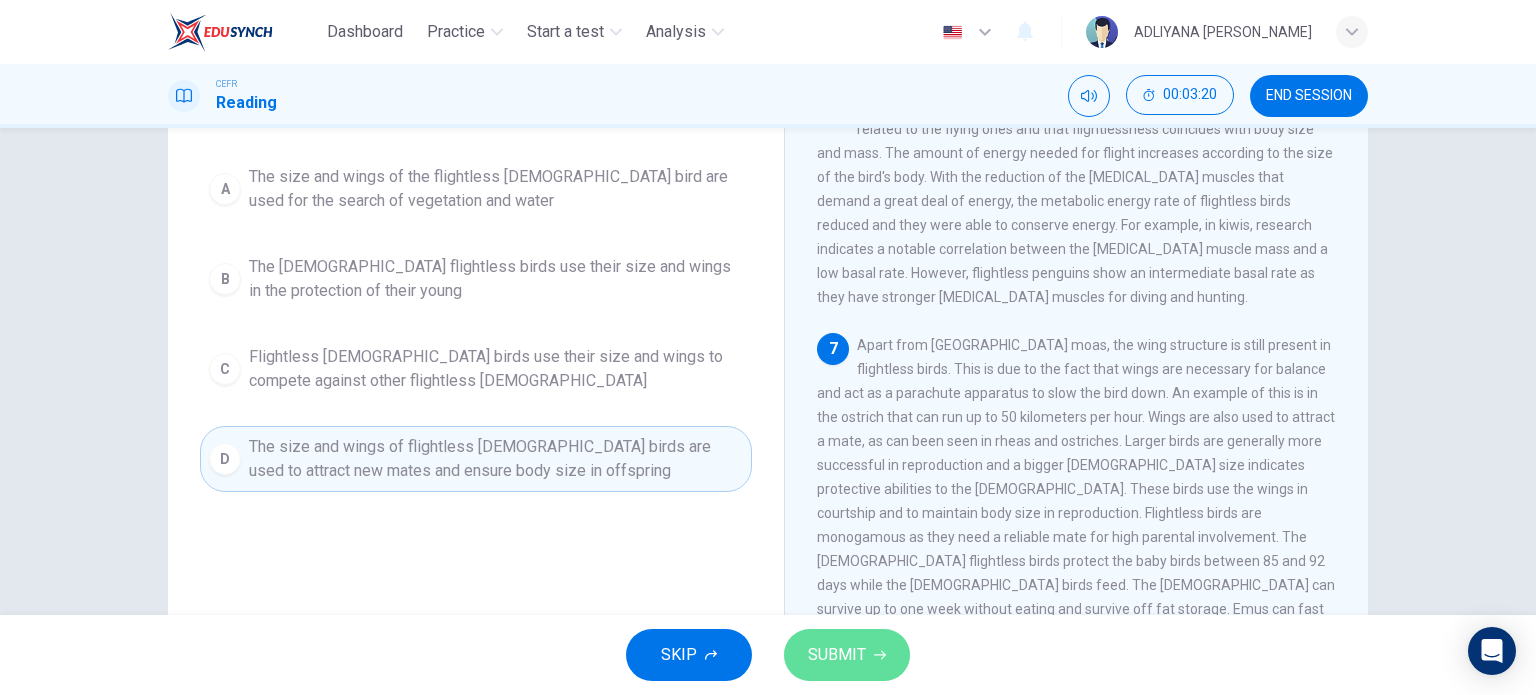 click on "SUBMIT" at bounding box center [847, 655] 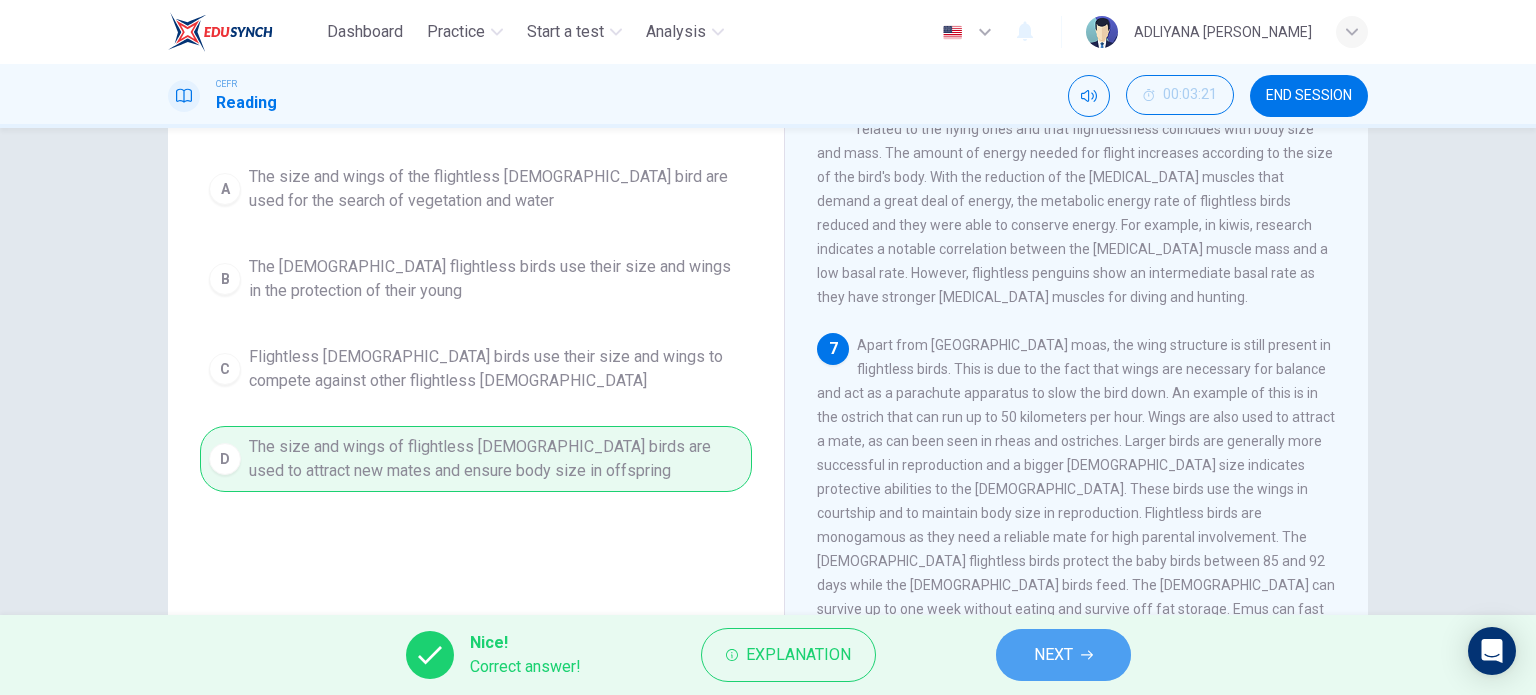 click on "NEXT" at bounding box center [1053, 655] 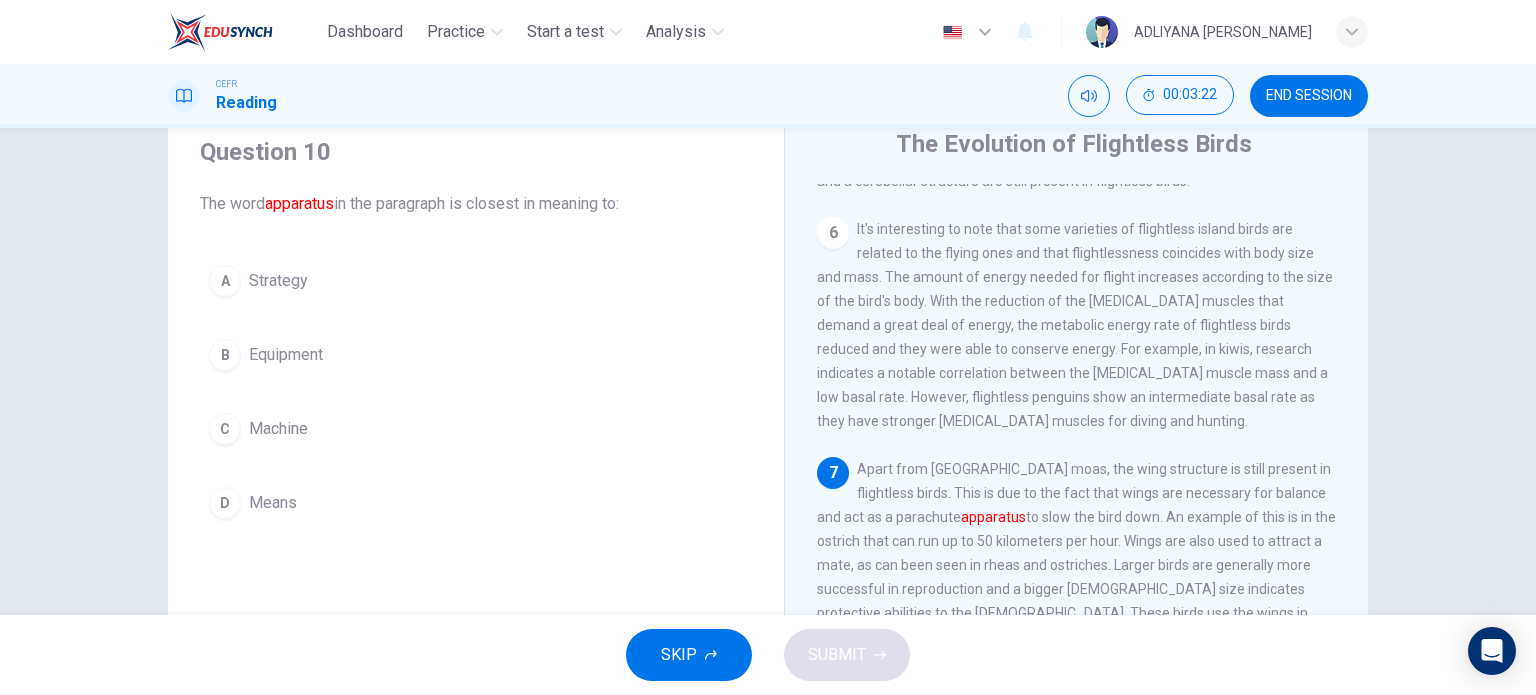 scroll, scrollTop: 35, scrollLeft: 0, axis: vertical 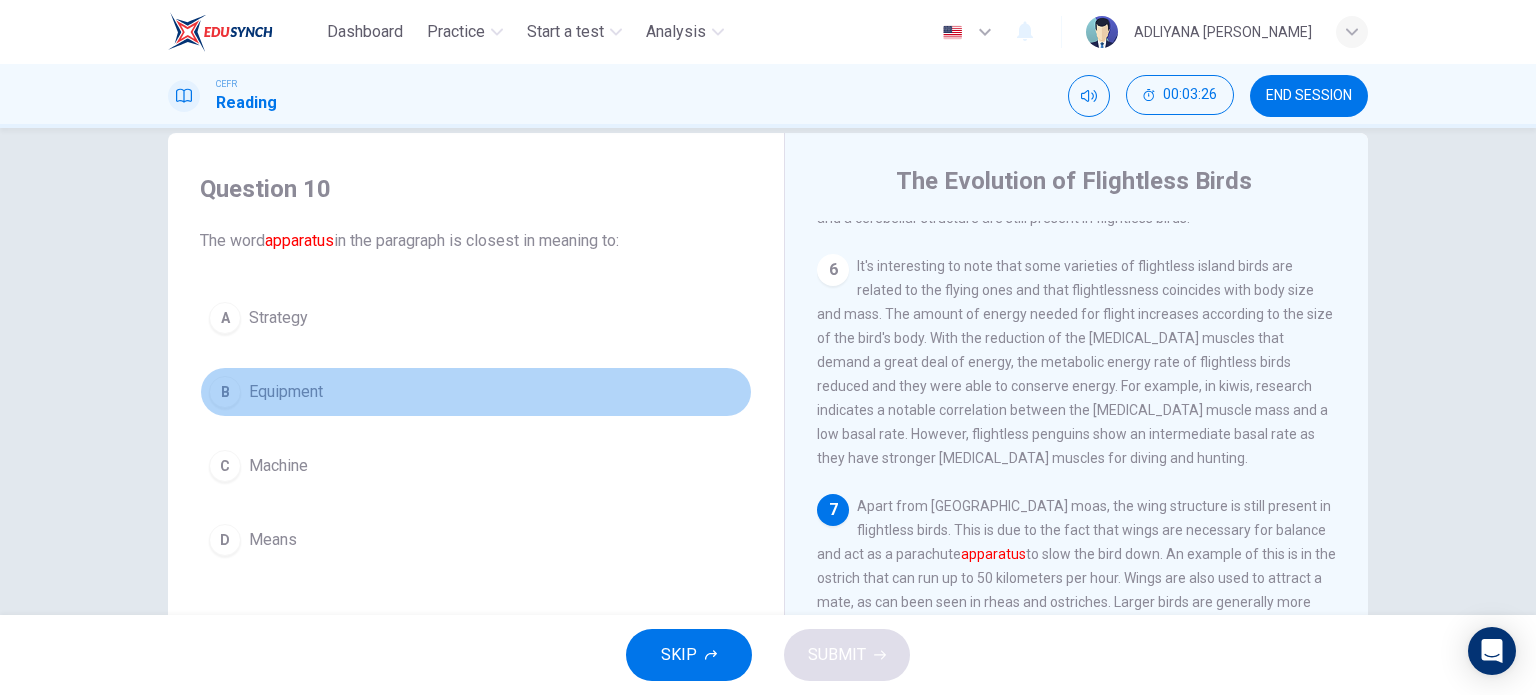 click on "Equipment" at bounding box center (286, 392) 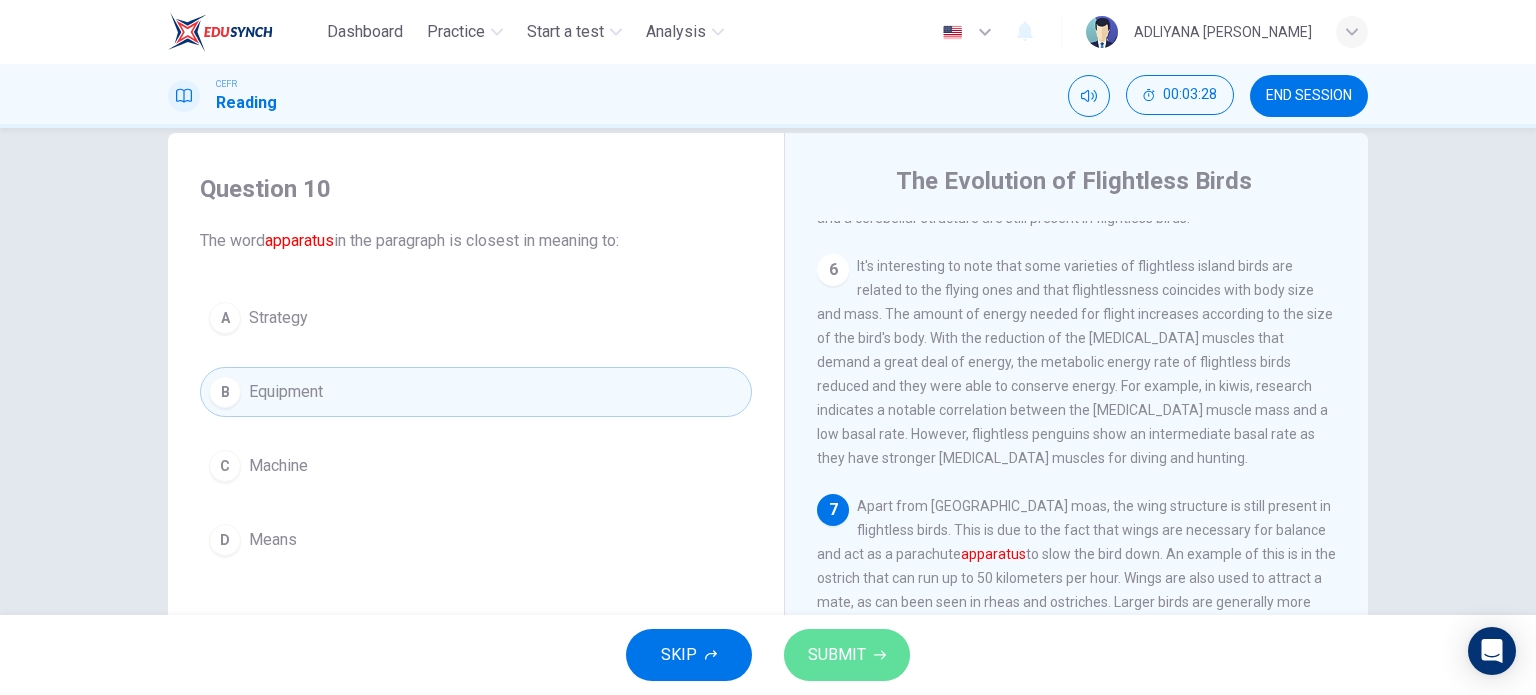 click on "SUBMIT" at bounding box center (837, 655) 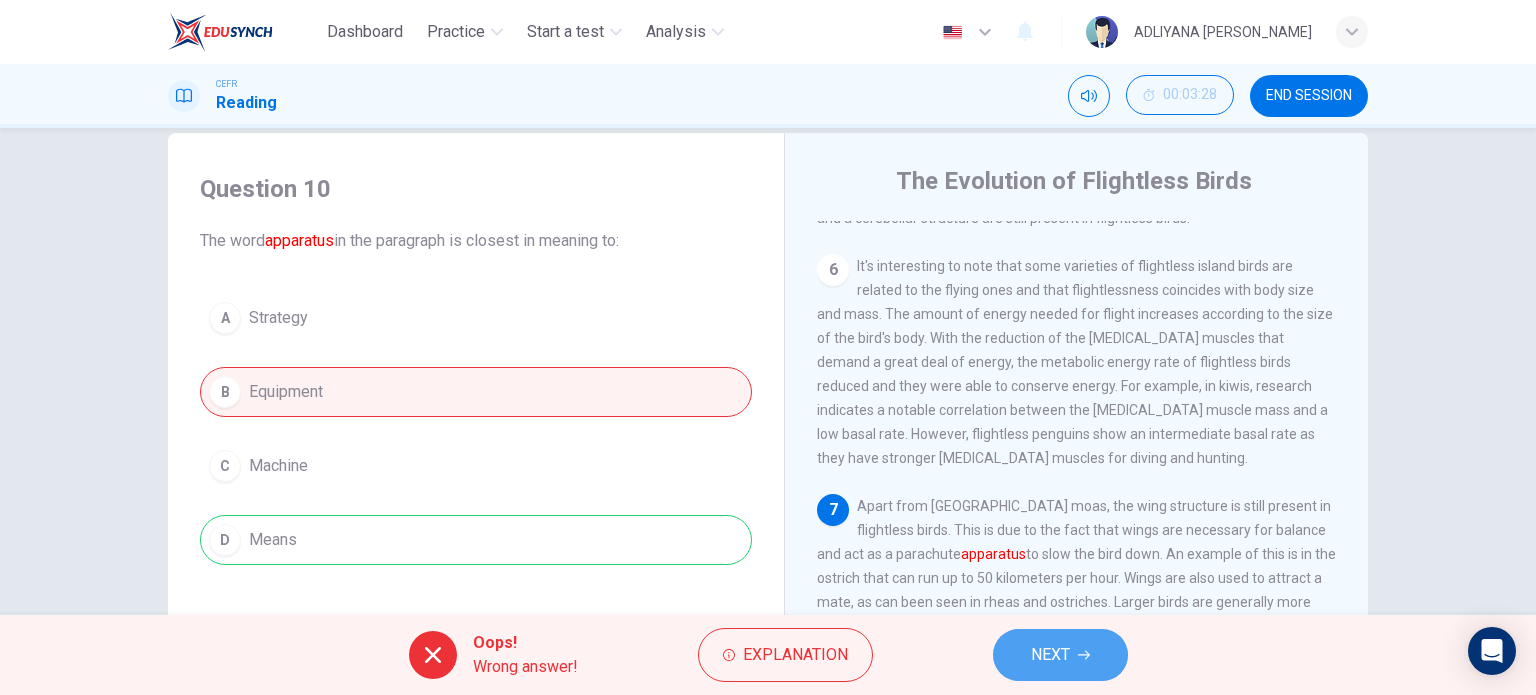click on "NEXT" at bounding box center [1060, 655] 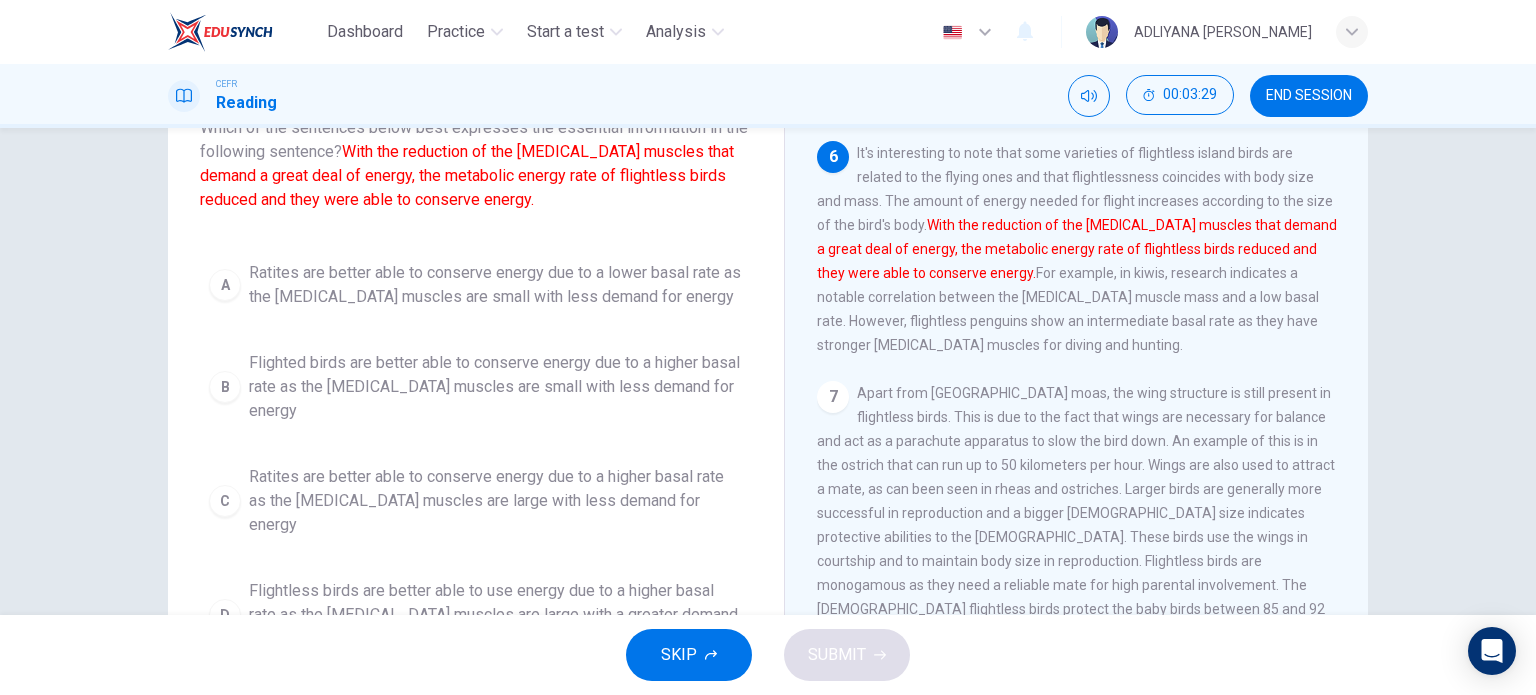 scroll, scrollTop: 156, scrollLeft: 0, axis: vertical 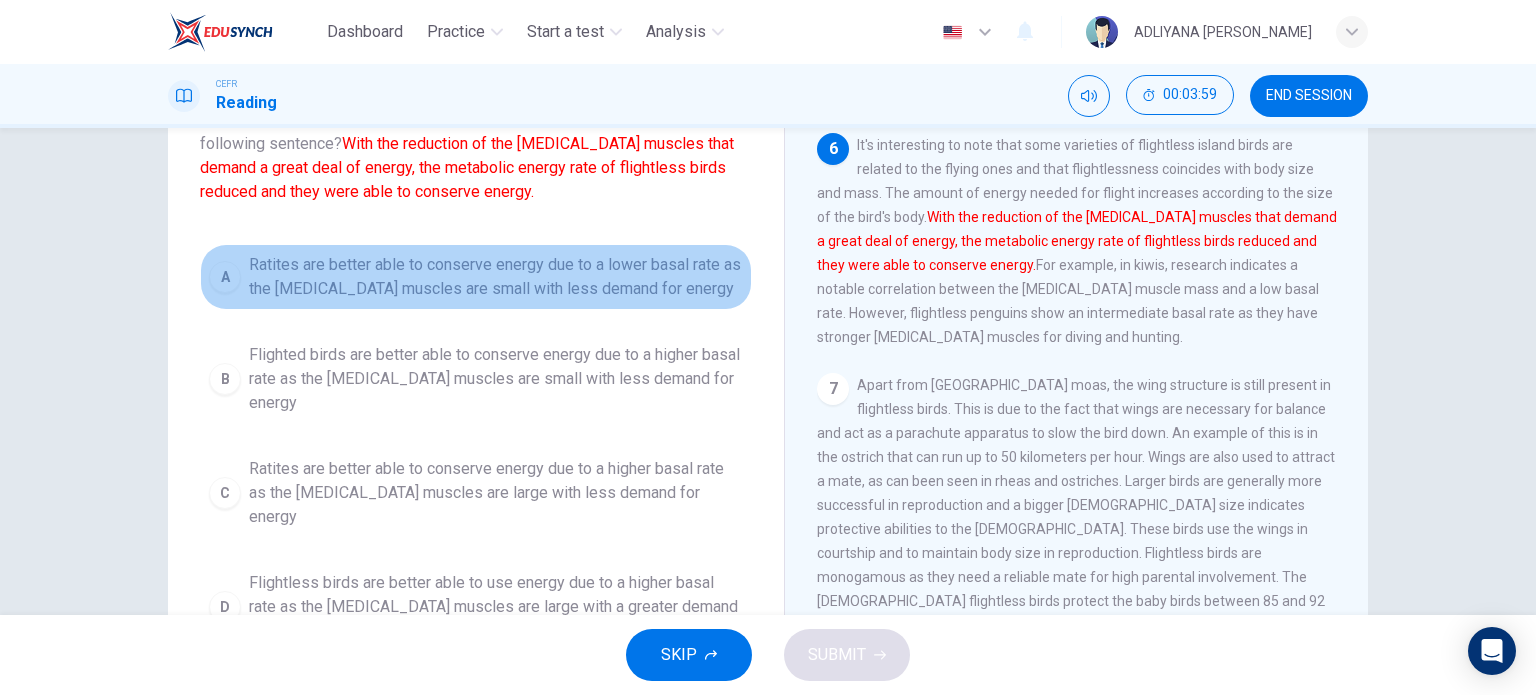 click on "Ratites are better able to conserve energy due to a lower basal rate as the [MEDICAL_DATA] muscles are small with less demand for energy" at bounding box center [496, 277] 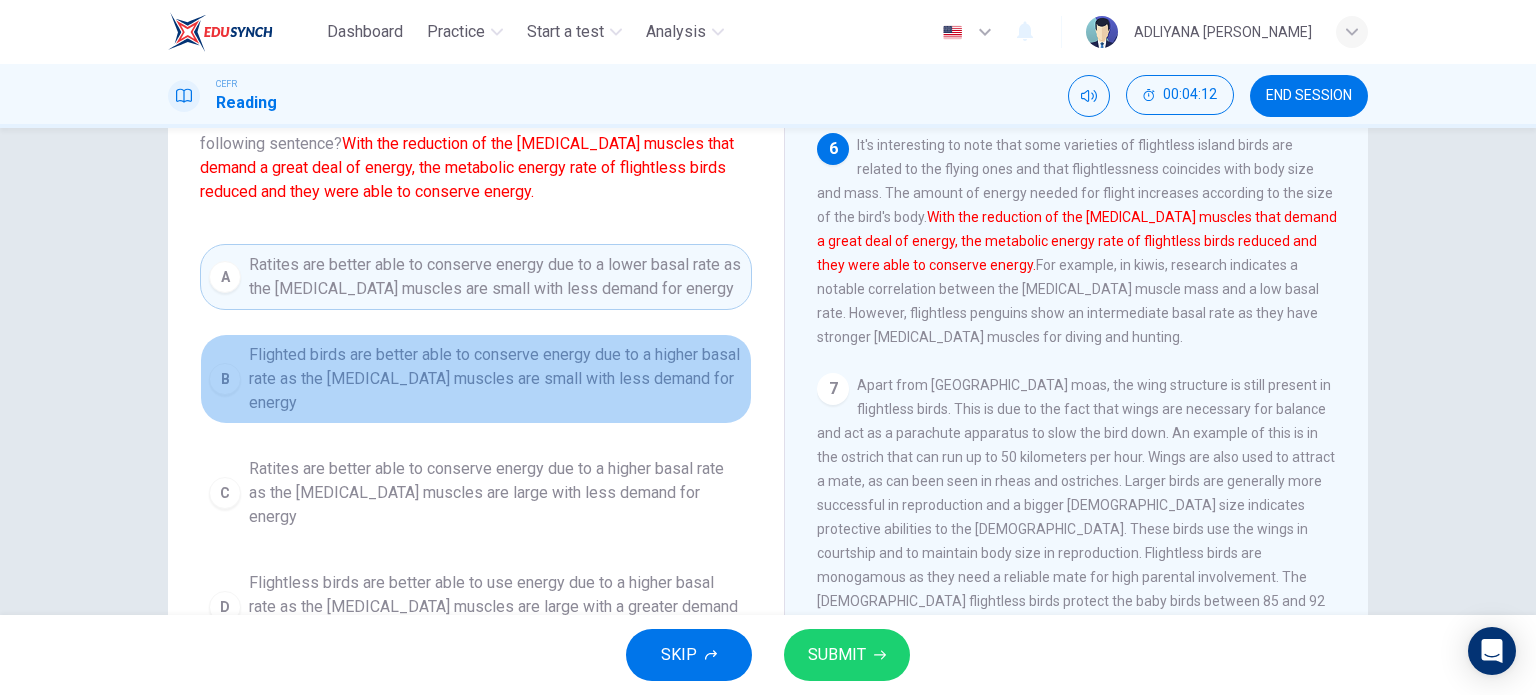 click on "Flighted birds are better able to conserve energy due to a higher basal rate as the [MEDICAL_DATA] muscles are small with less demand for energy" at bounding box center [496, 379] 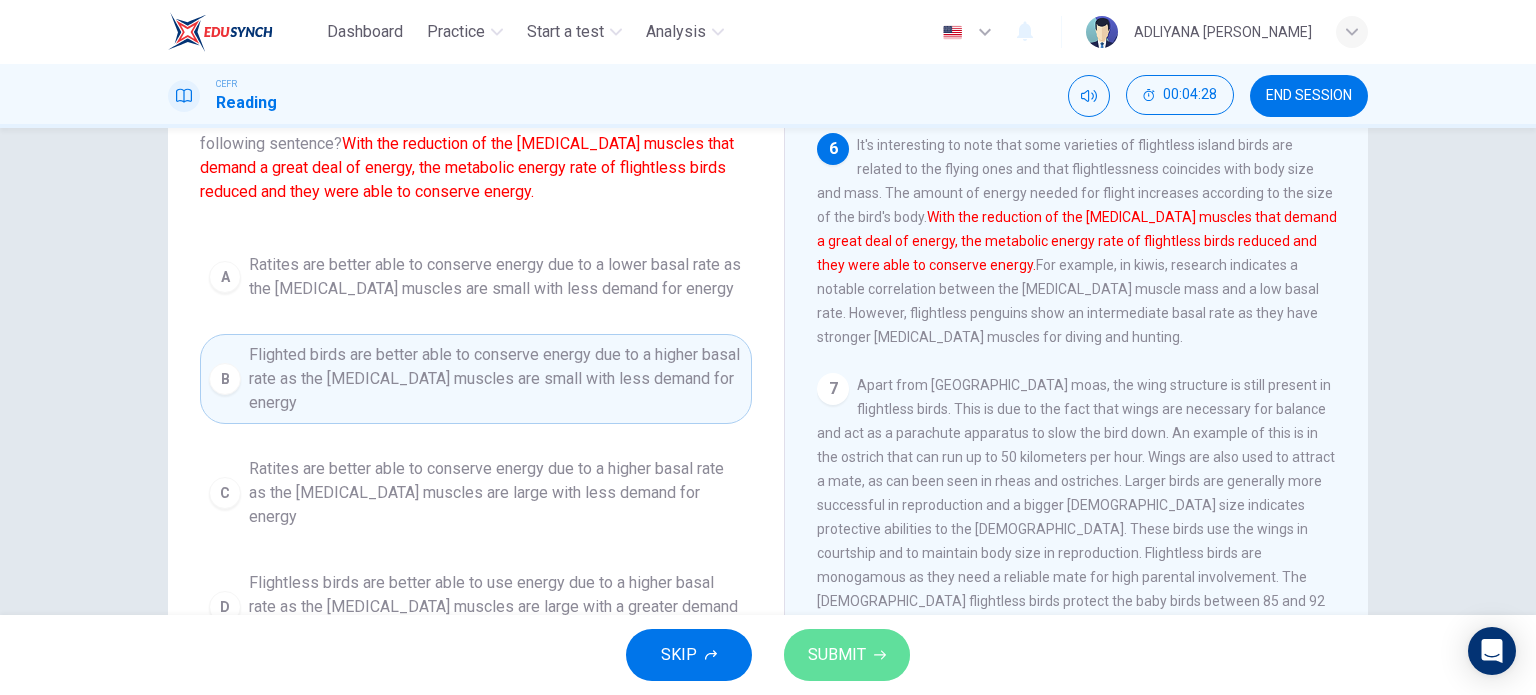 click on "SUBMIT" at bounding box center [847, 655] 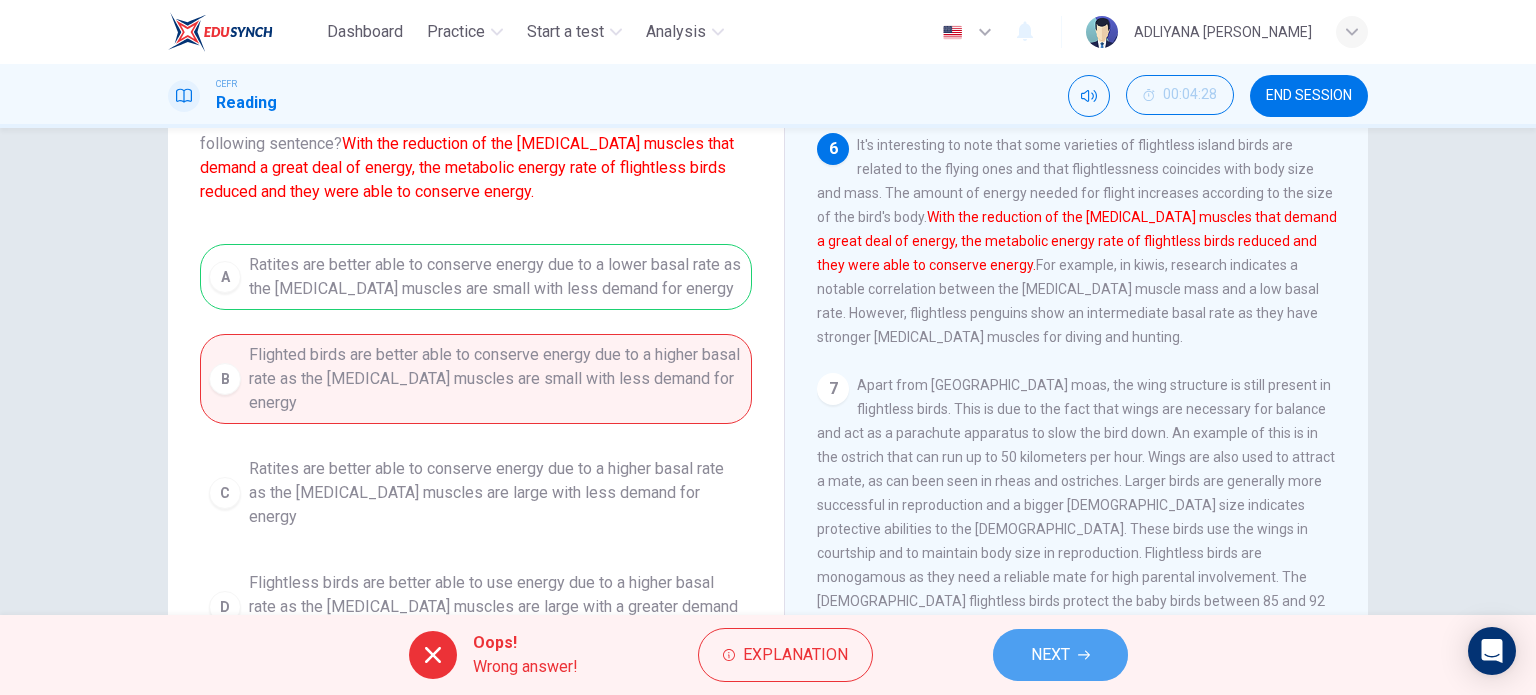 click on "NEXT" at bounding box center (1050, 655) 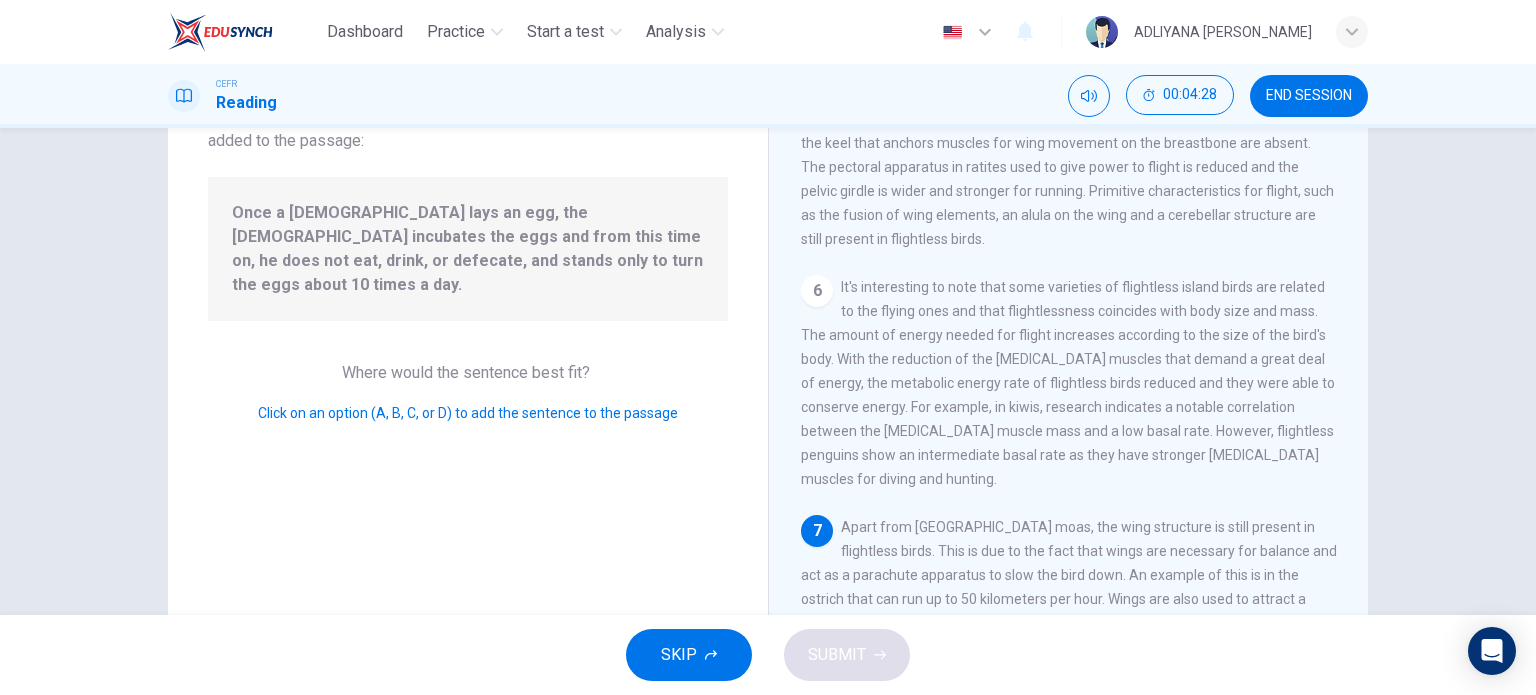 scroll, scrollTop: 1029, scrollLeft: 0, axis: vertical 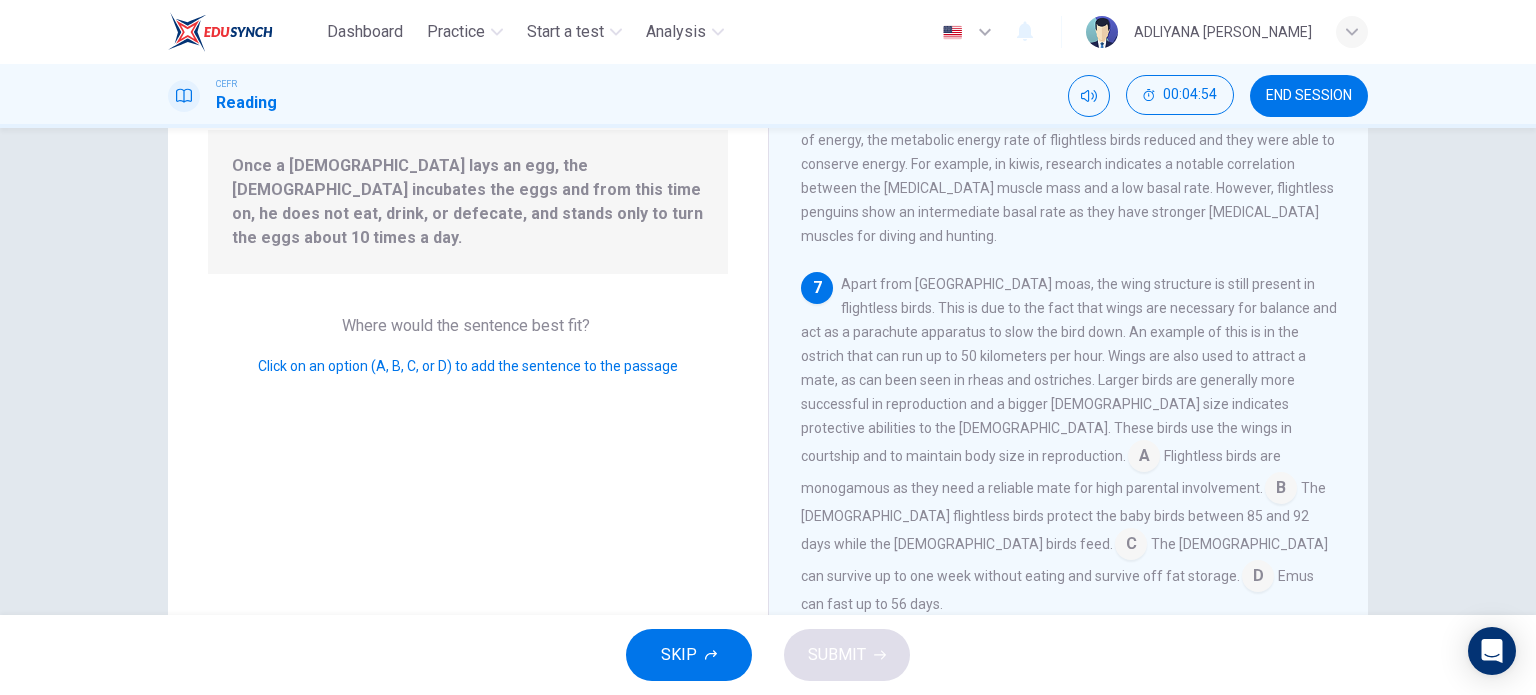 click at bounding box center [1281, 490] 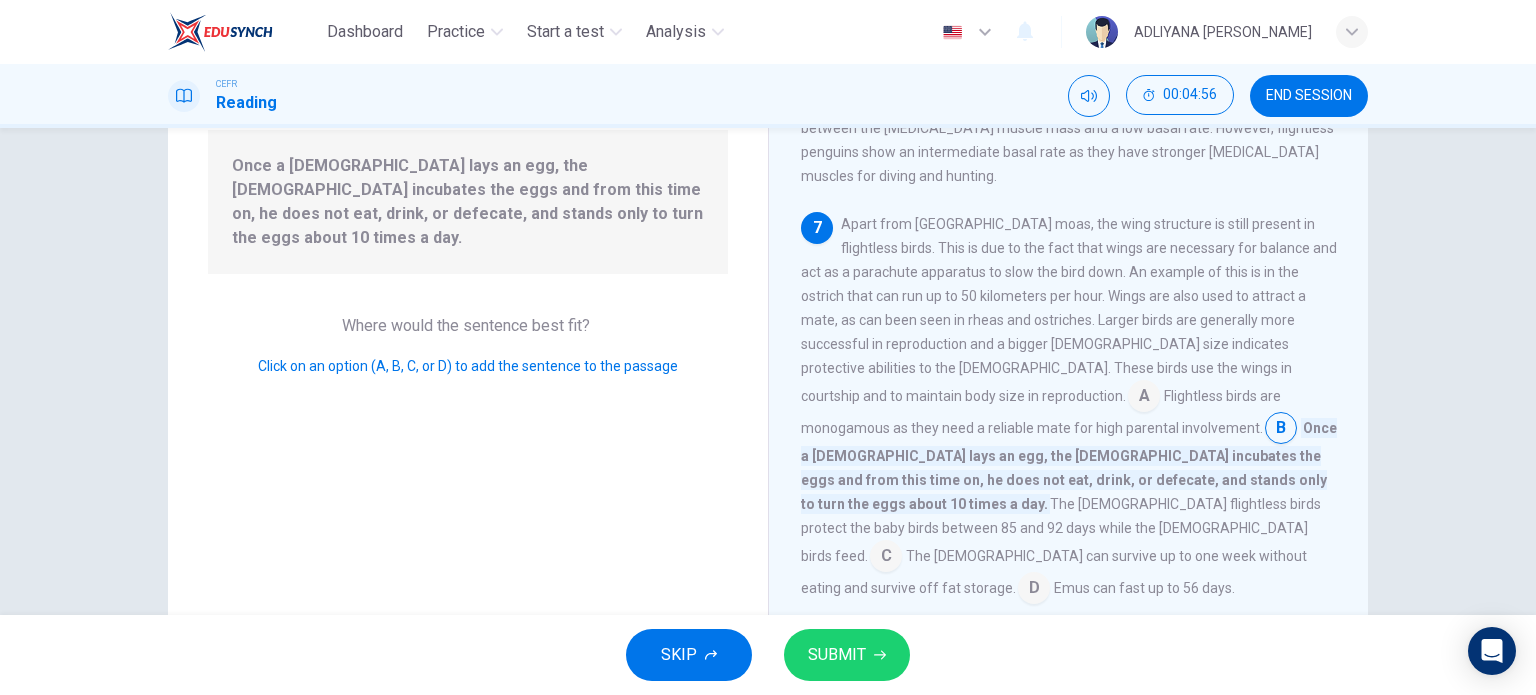 scroll, scrollTop: 1101, scrollLeft: 0, axis: vertical 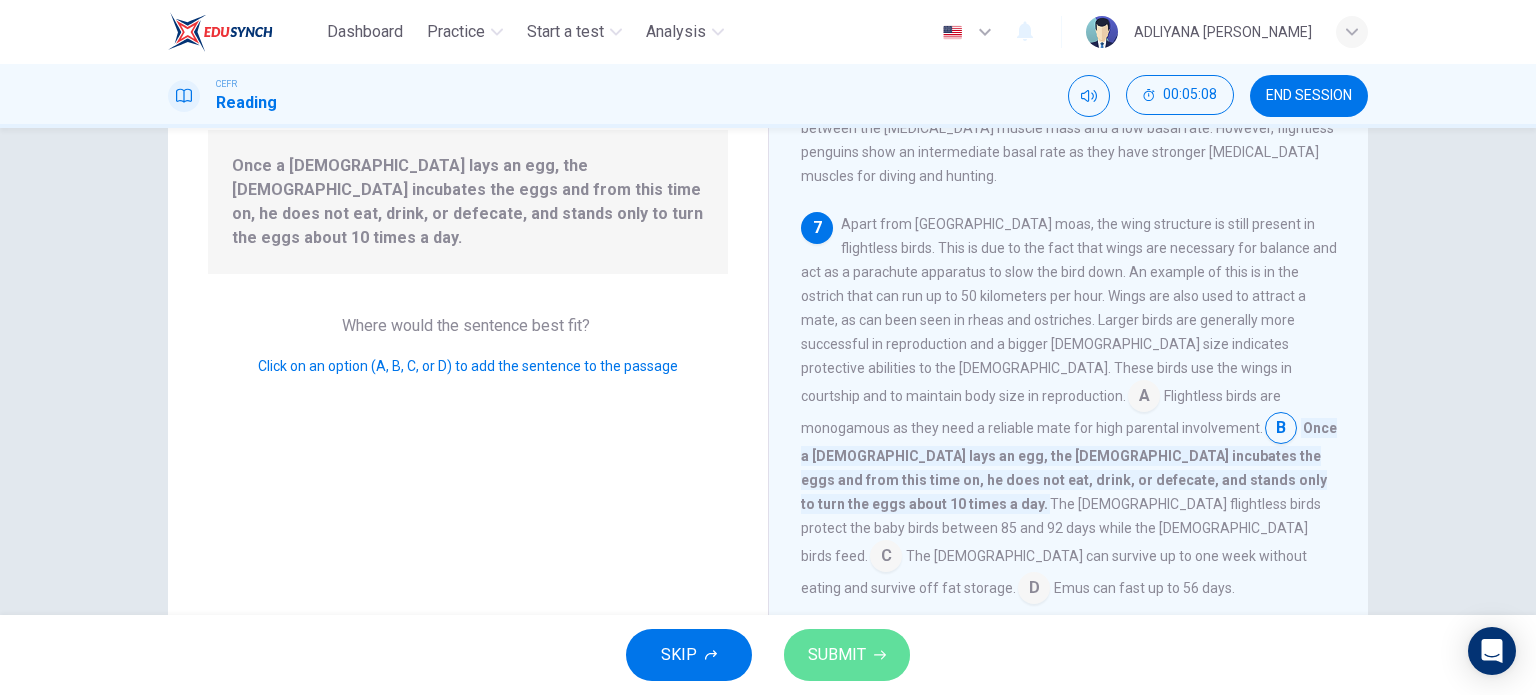 click on "SUBMIT" at bounding box center (847, 655) 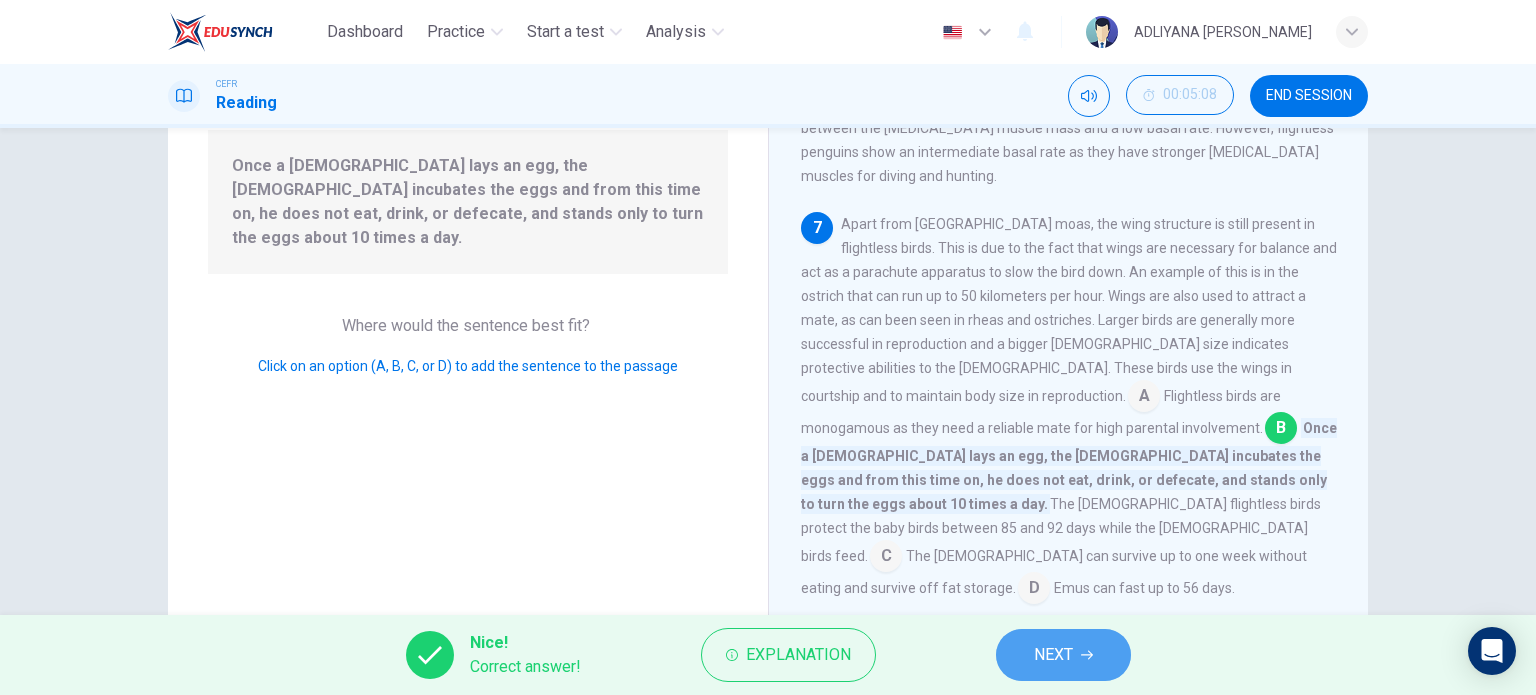 click on "NEXT" at bounding box center (1063, 655) 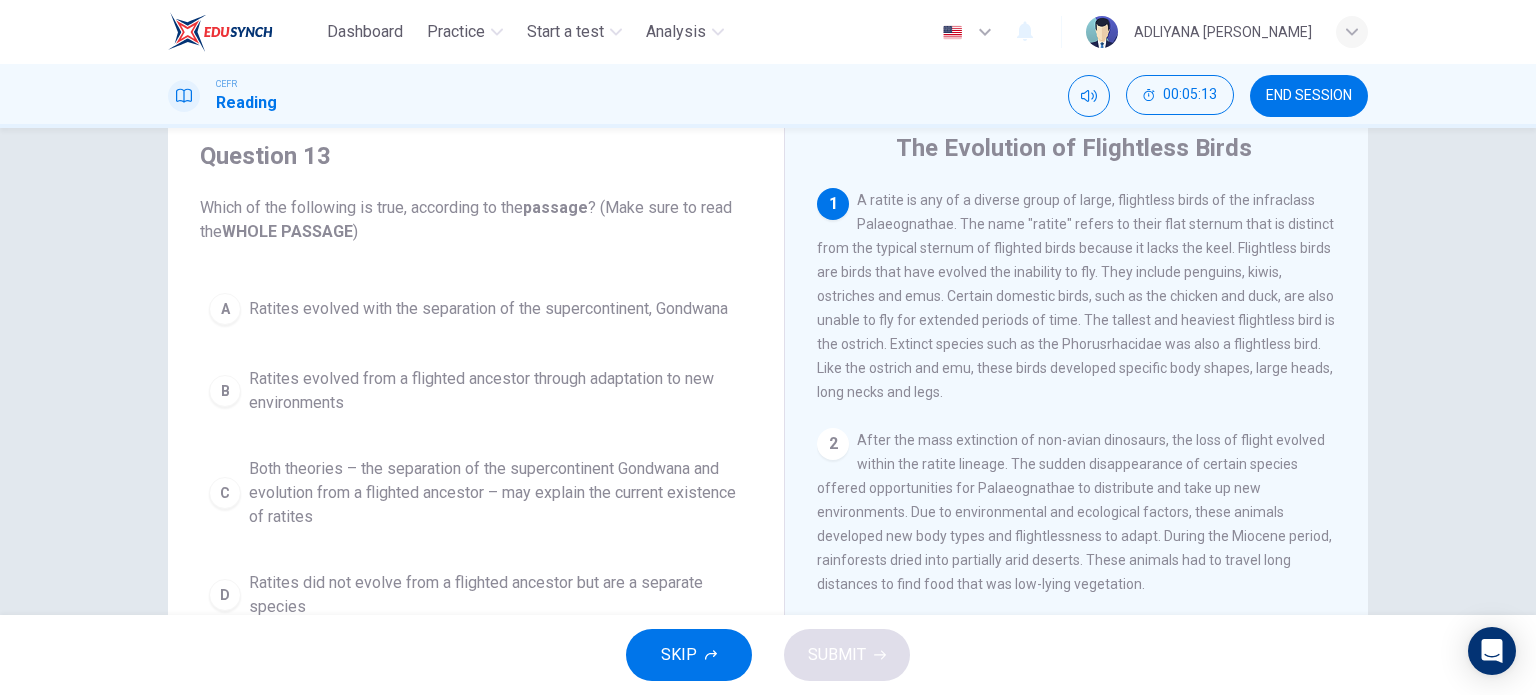 scroll, scrollTop: 48, scrollLeft: 0, axis: vertical 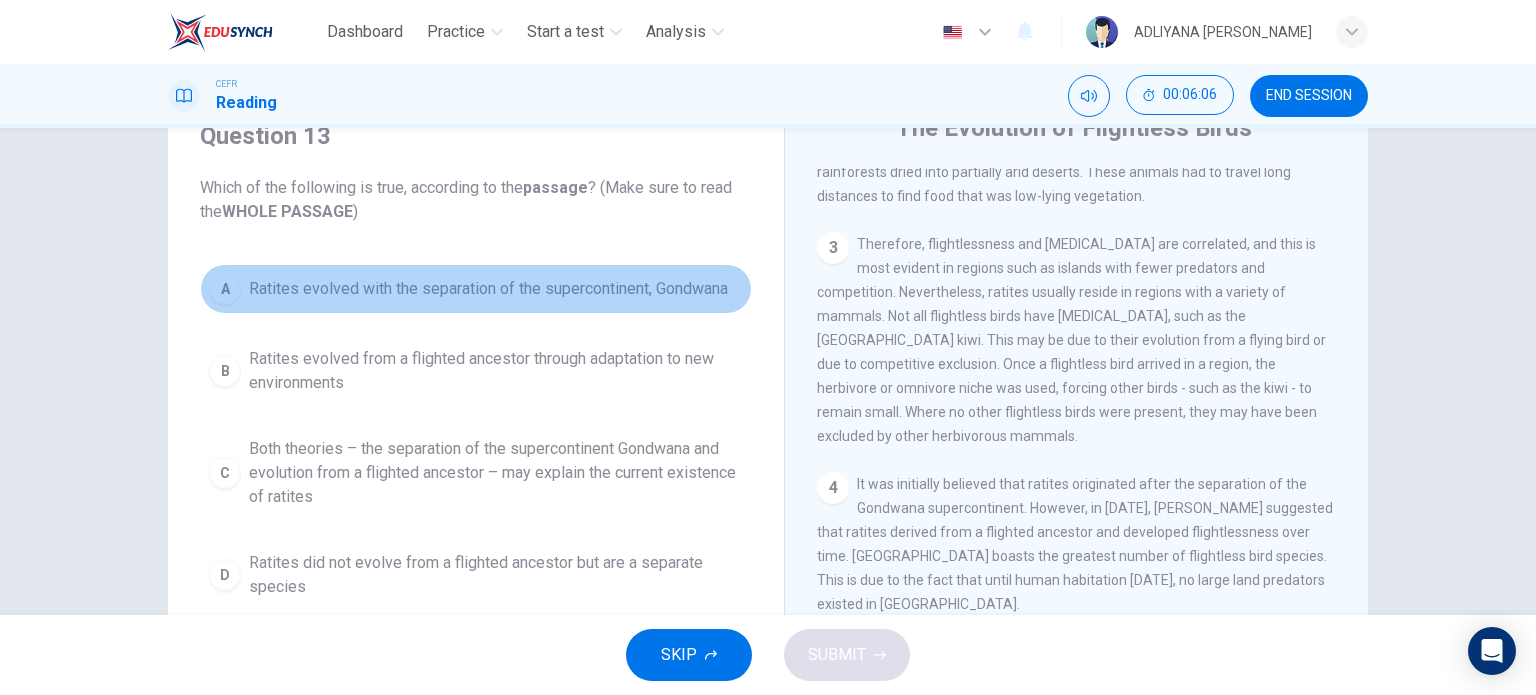 click on "Ratites evolved with the separation of the supercontinent, Gondwana" at bounding box center (488, 289) 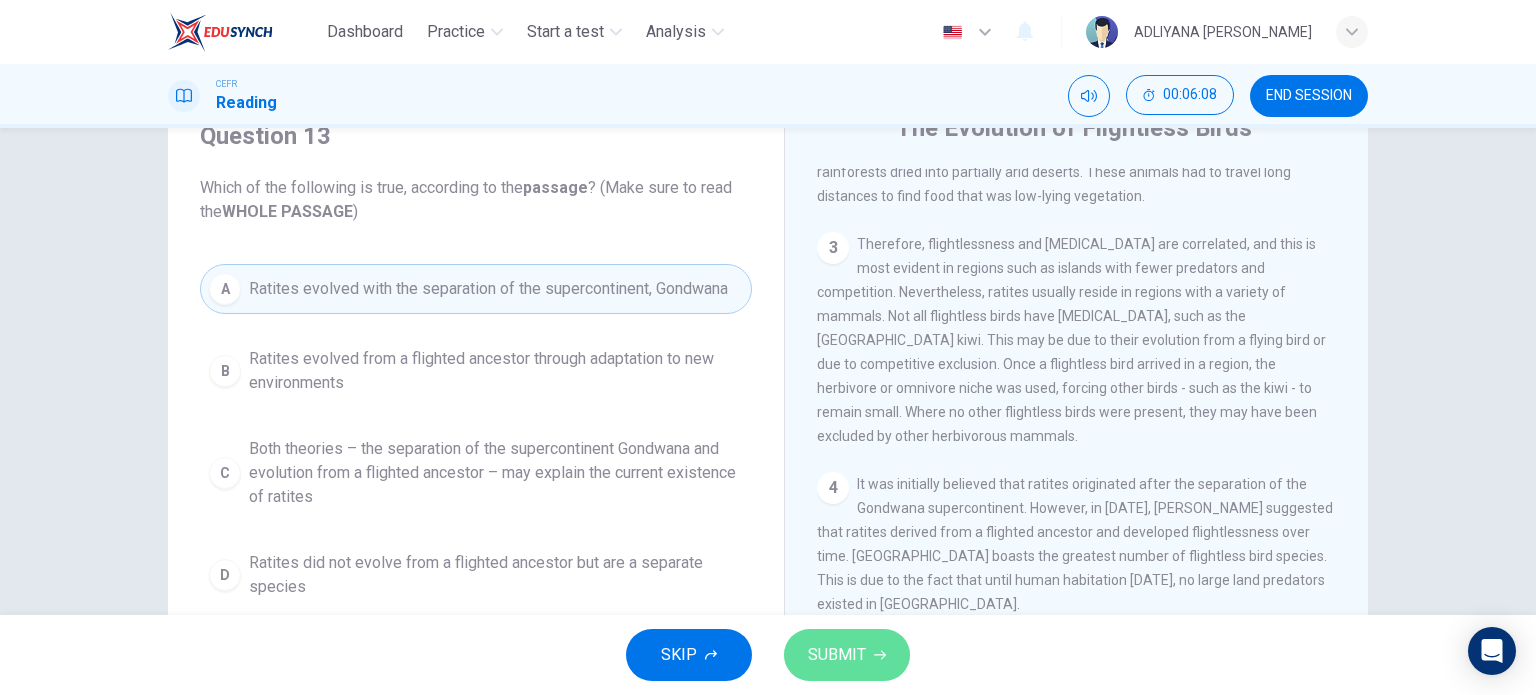 click on "SUBMIT" at bounding box center (847, 655) 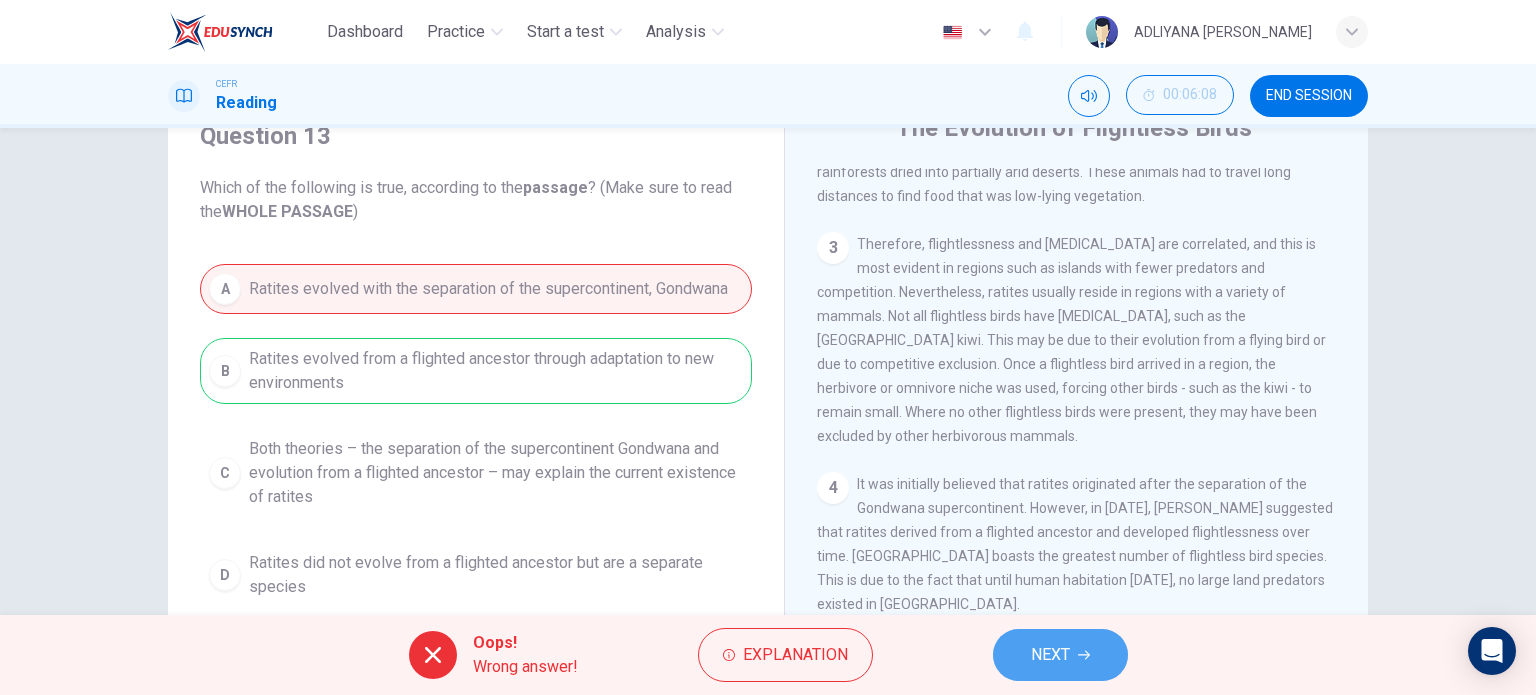 click 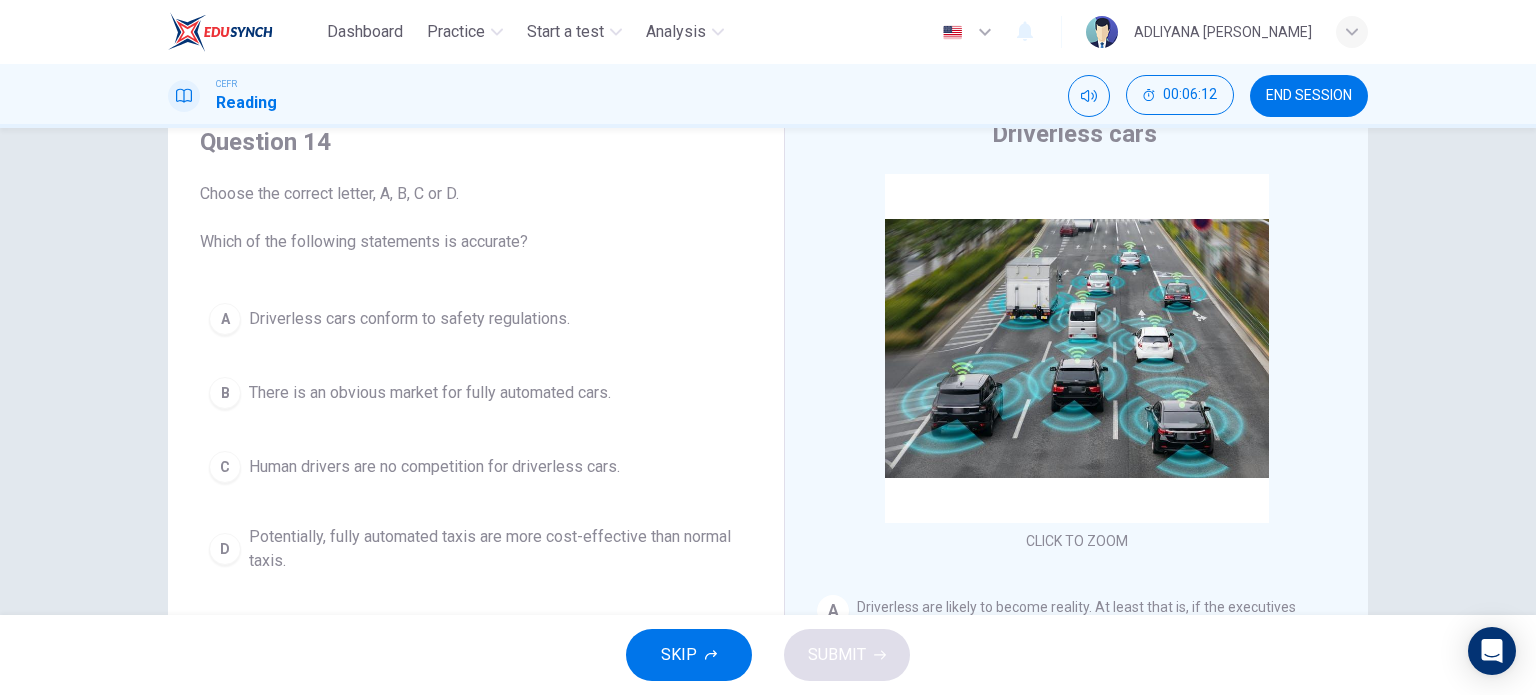 scroll, scrollTop: 88, scrollLeft: 0, axis: vertical 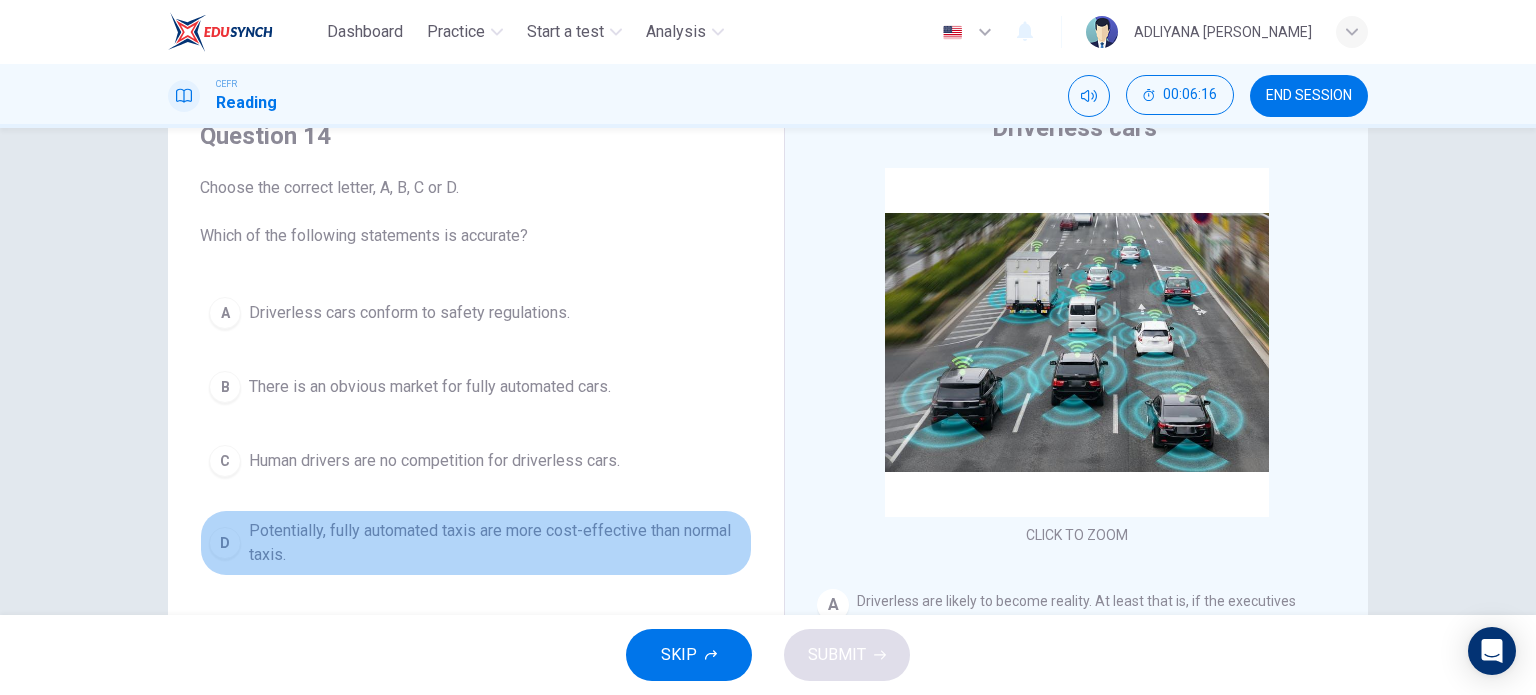 click on "D Potentially, fully automated taxis are more cost-effective than normal taxis." at bounding box center [476, 543] 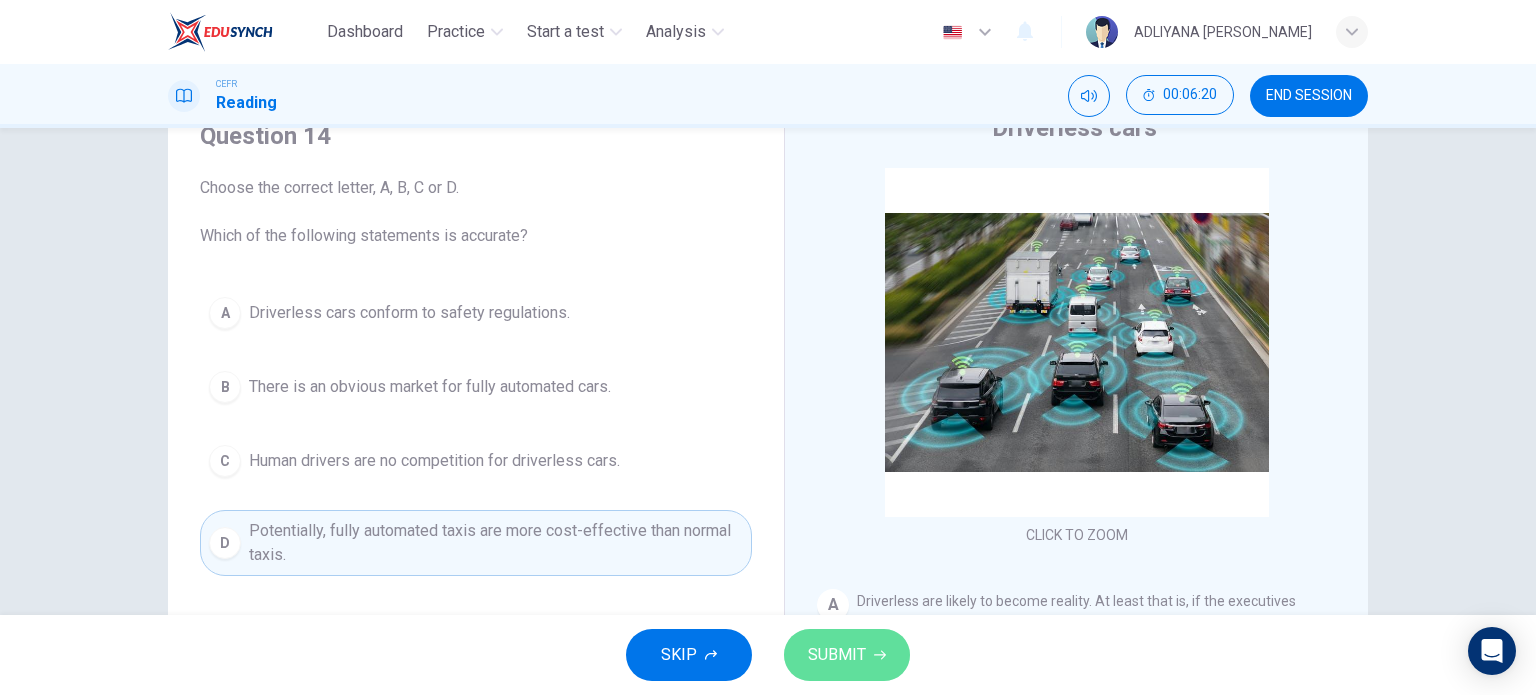 click on "SUBMIT" at bounding box center (837, 655) 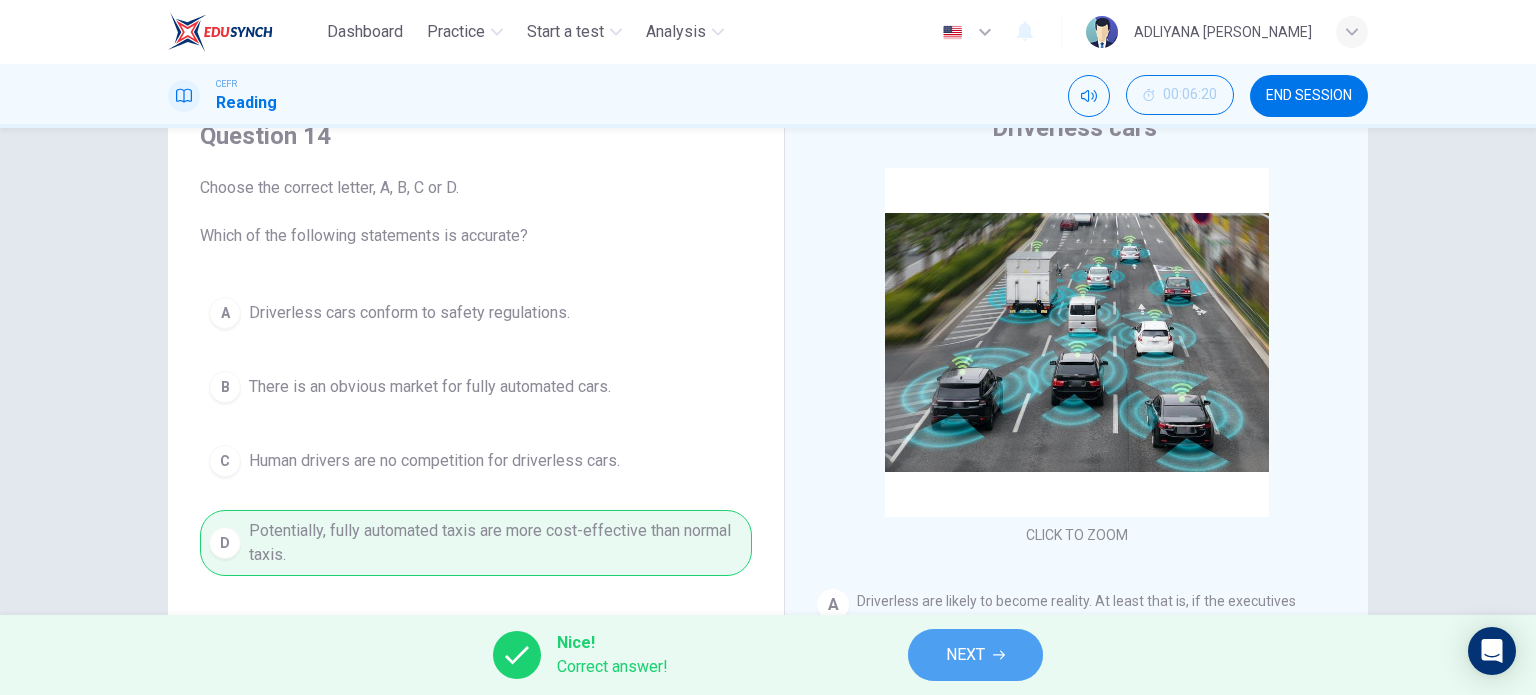 click on "NEXT" at bounding box center (965, 655) 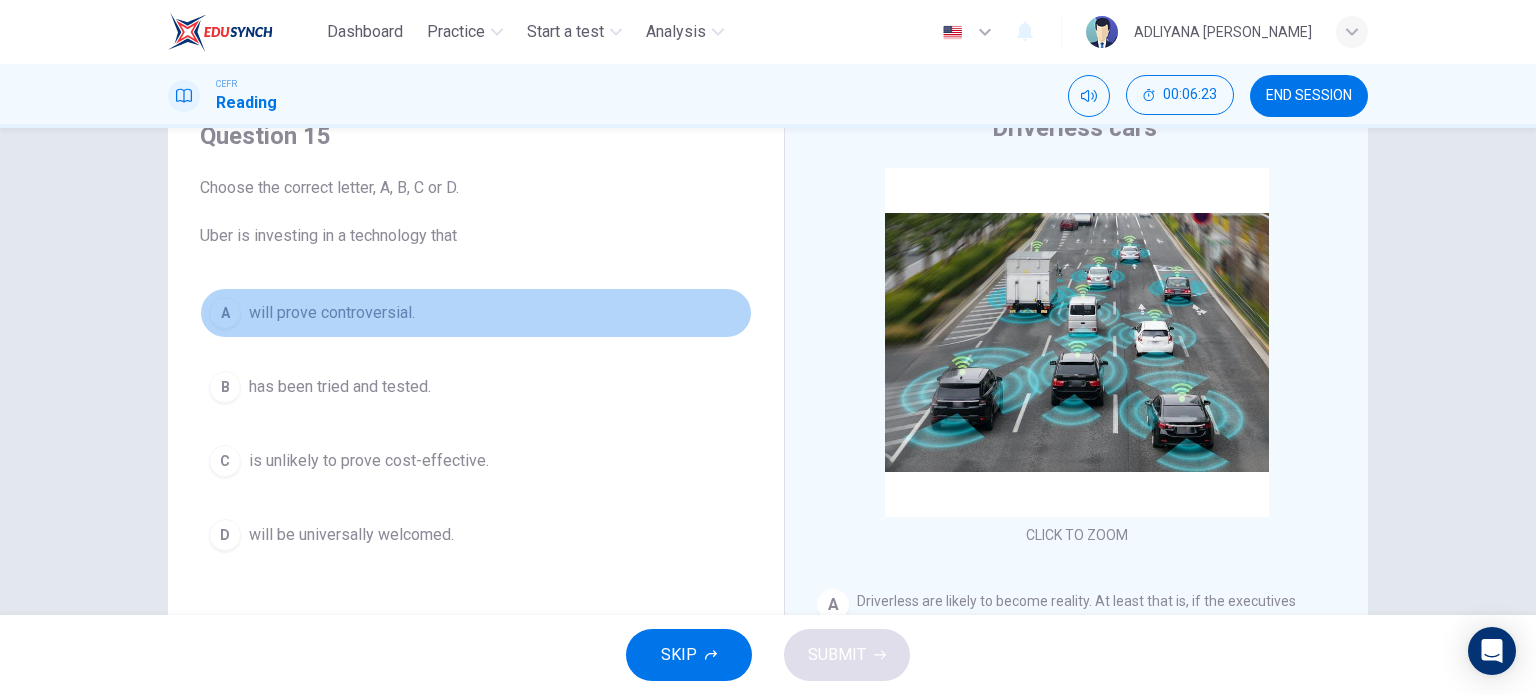 drag, startPoint x: 320, startPoint y: 310, endPoint x: 824, endPoint y: 591, distance: 577.04156 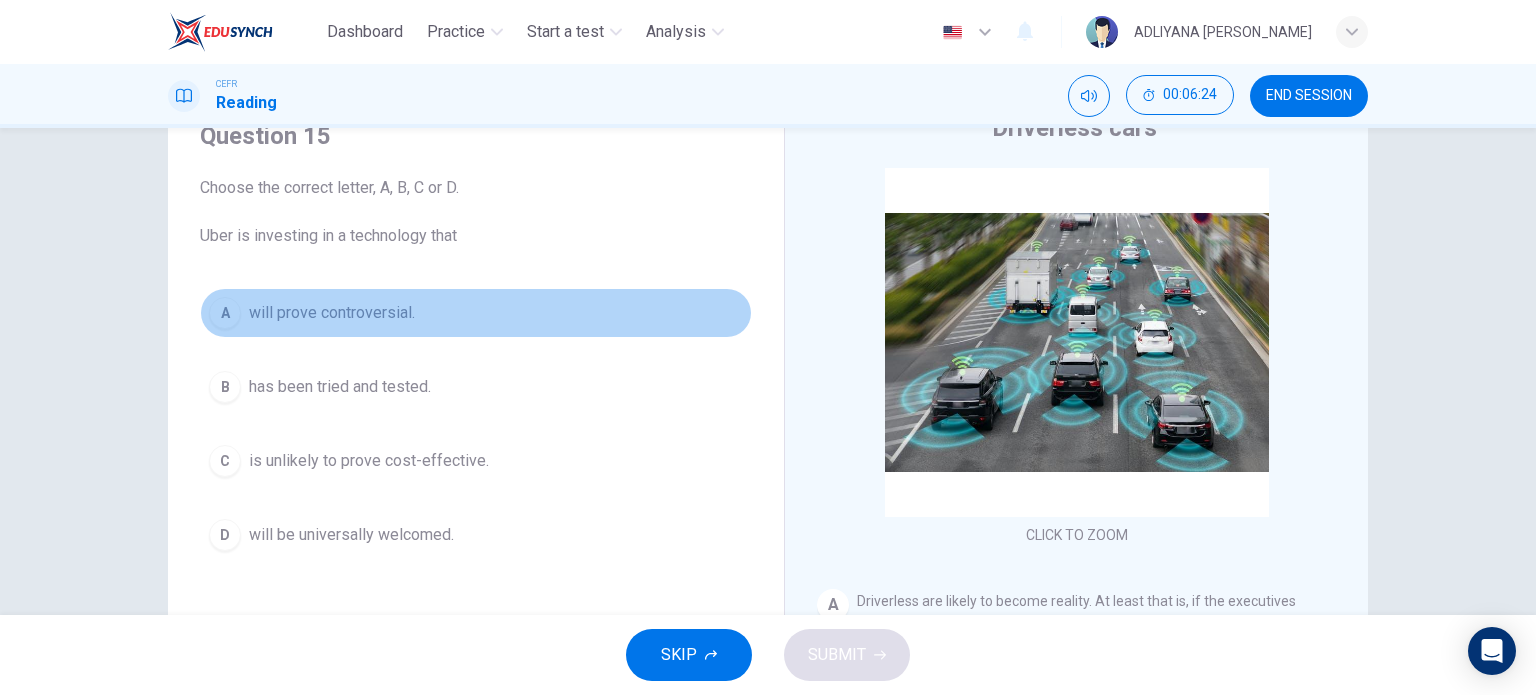 click on "A will prove controversial." at bounding box center [476, 313] 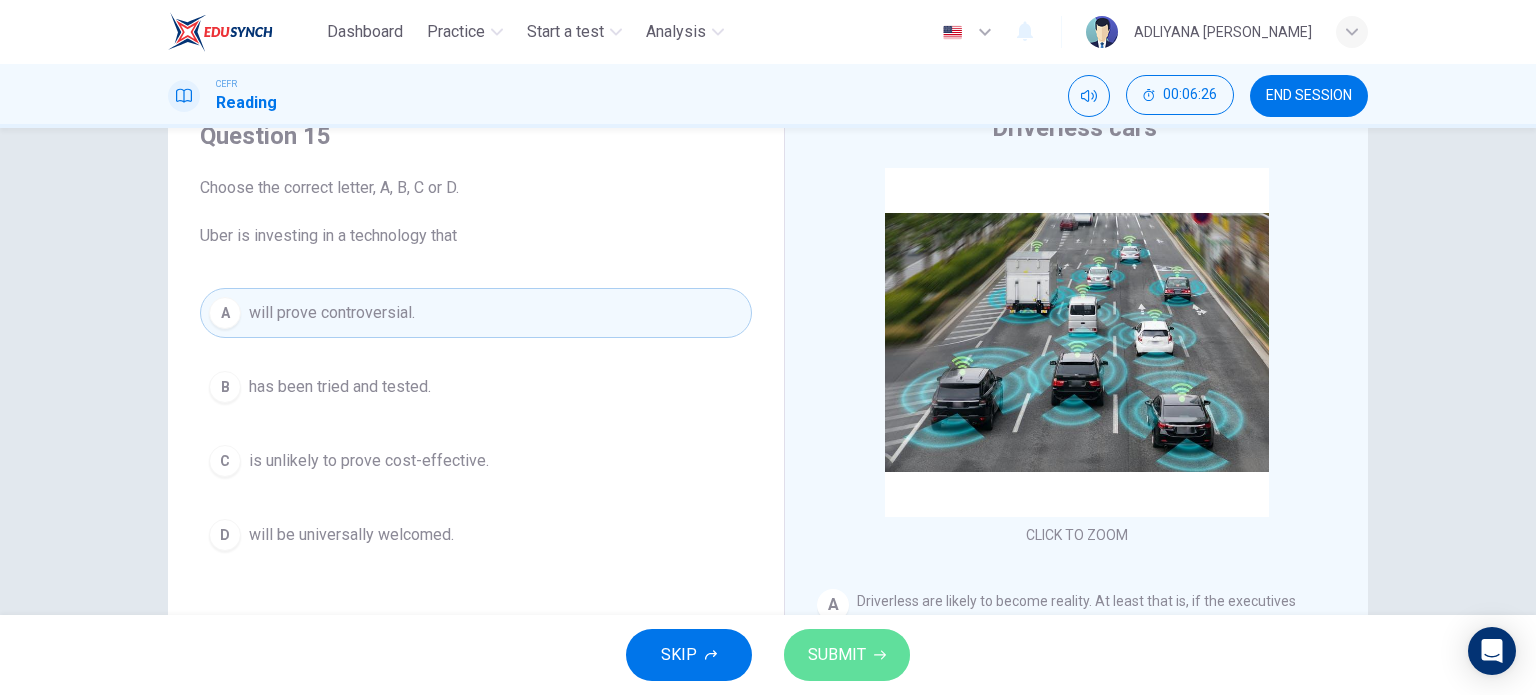 click on "SUBMIT" at bounding box center (847, 655) 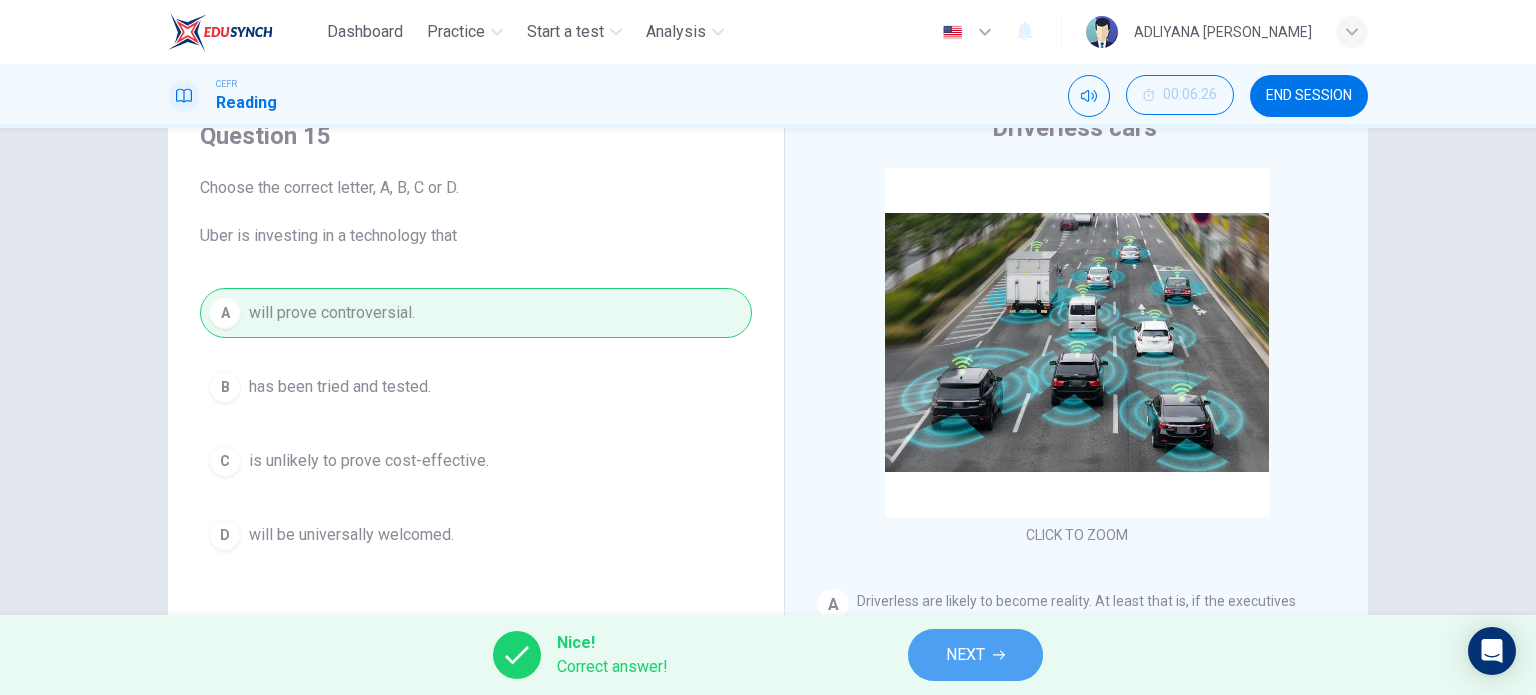 click on "NEXT" at bounding box center (975, 655) 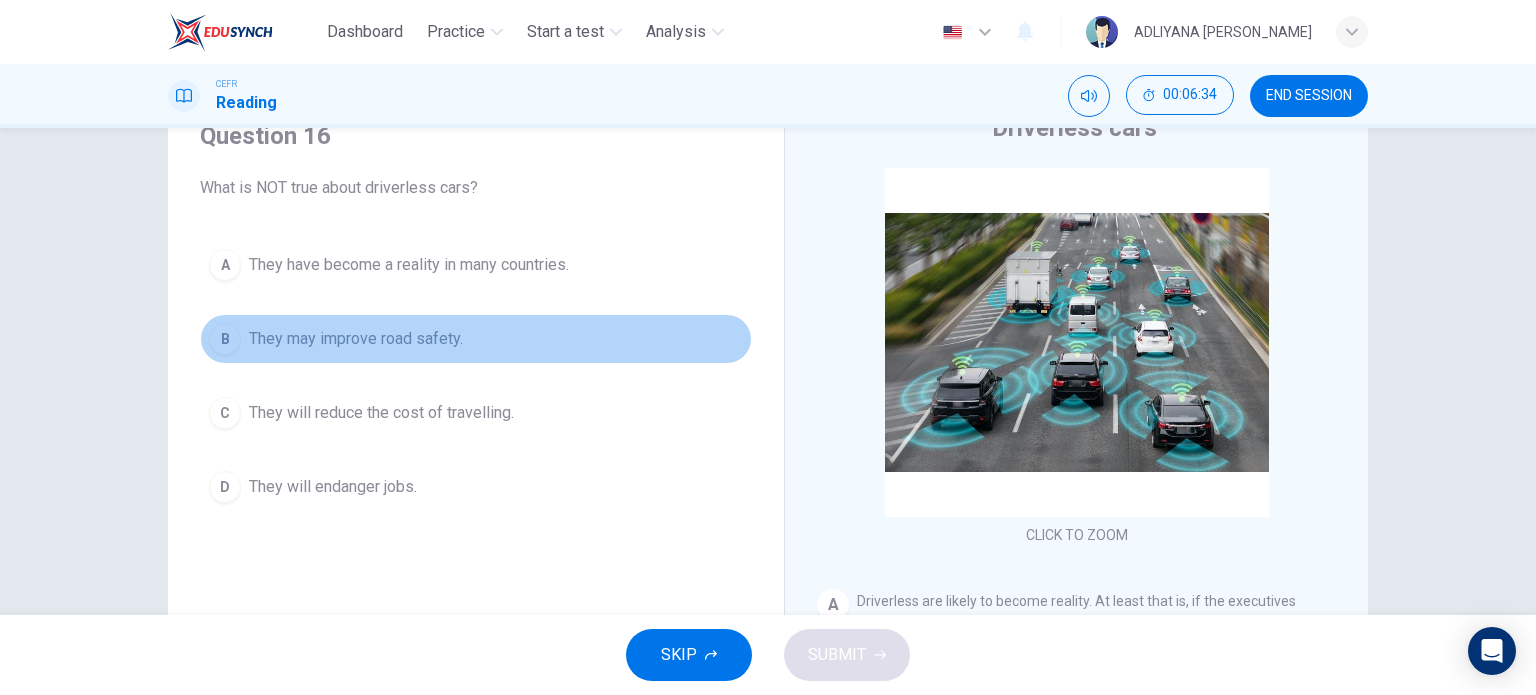 click on "They may improve road safety." at bounding box center (356, 339) 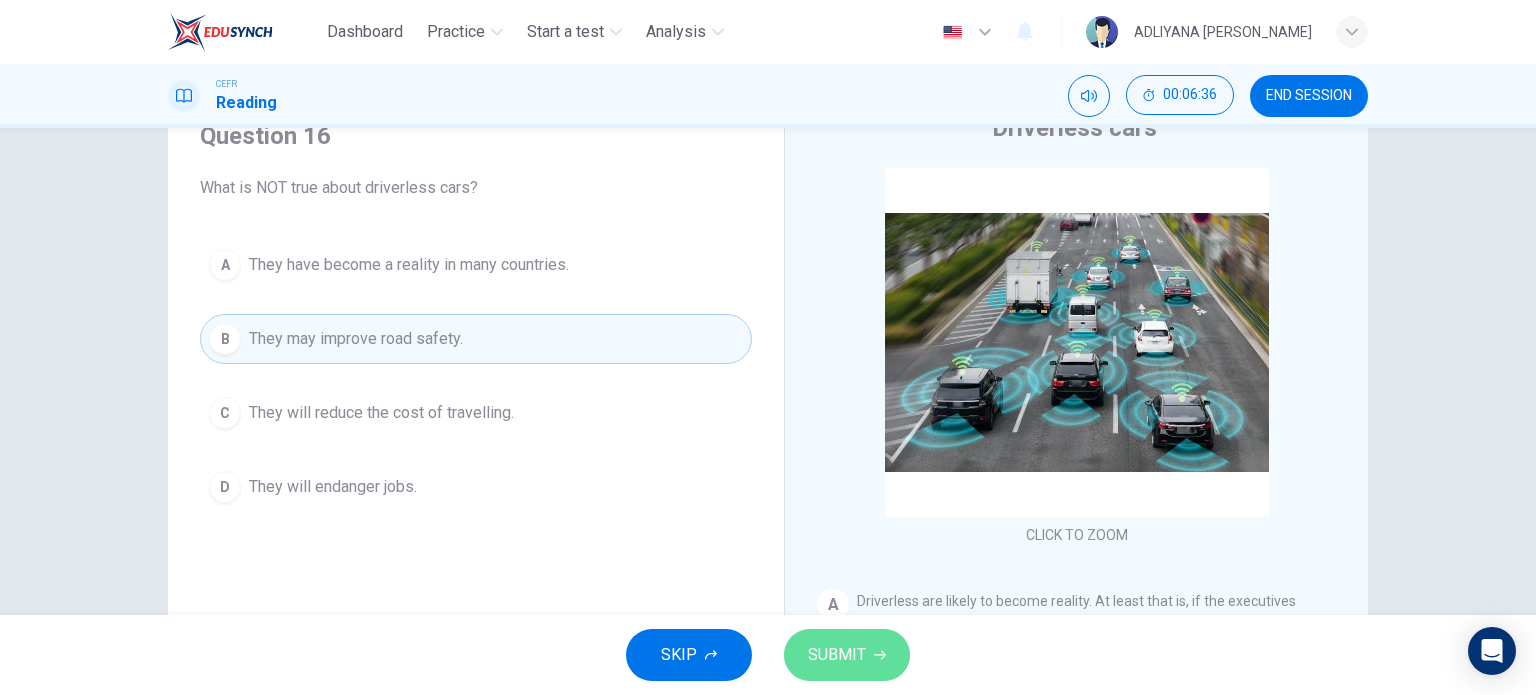 click on "SUBMIT" at bounding box center [837, 655] 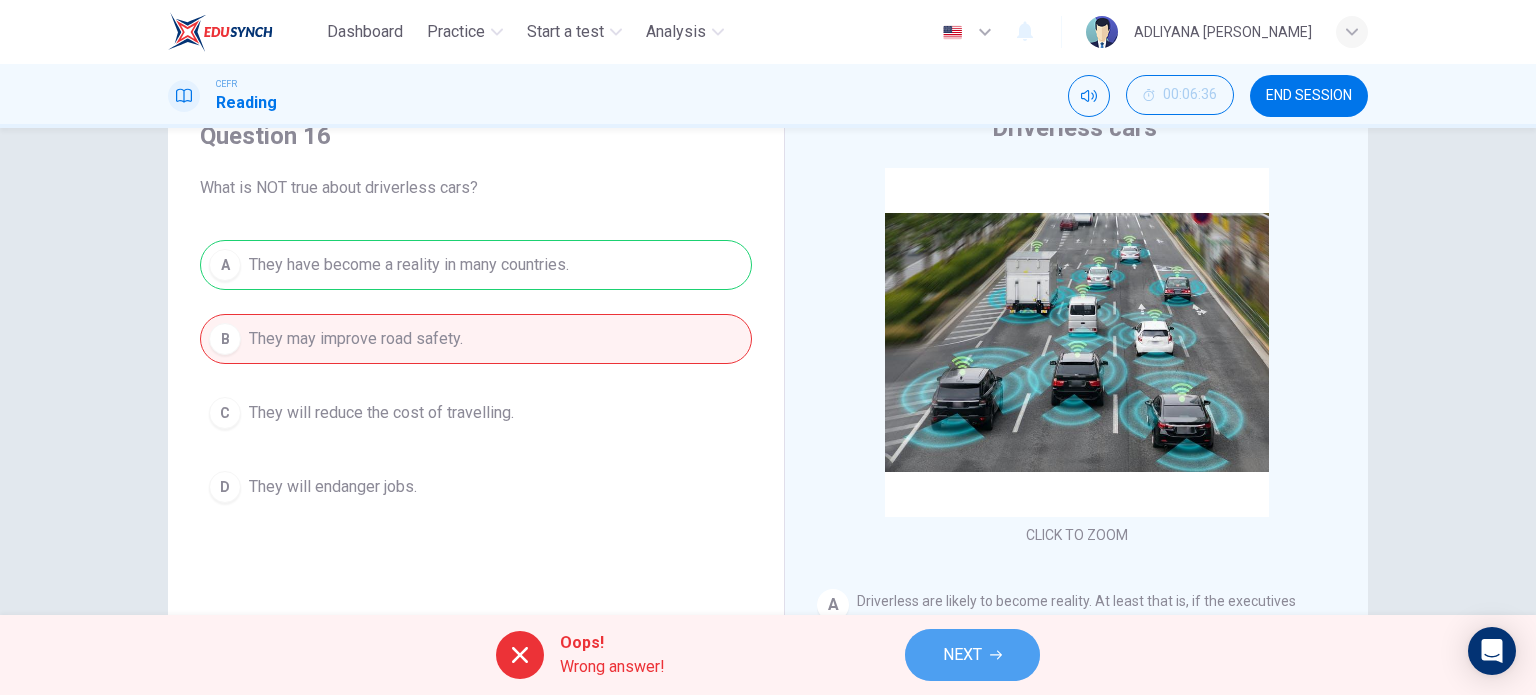 click on "NEXT" at bounding box center (962, 655) 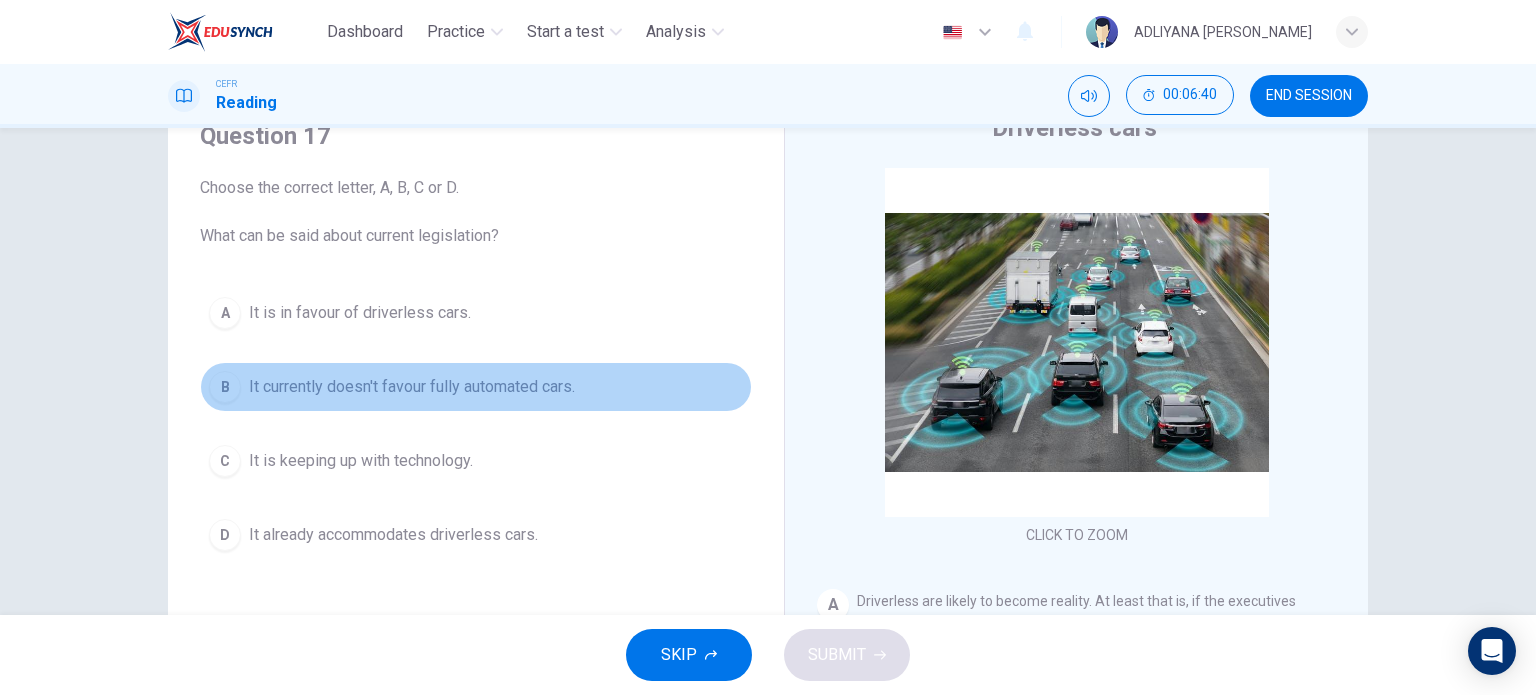 click on "It currently doesn't favour fully automated cars." at bounding box center (412, 387) 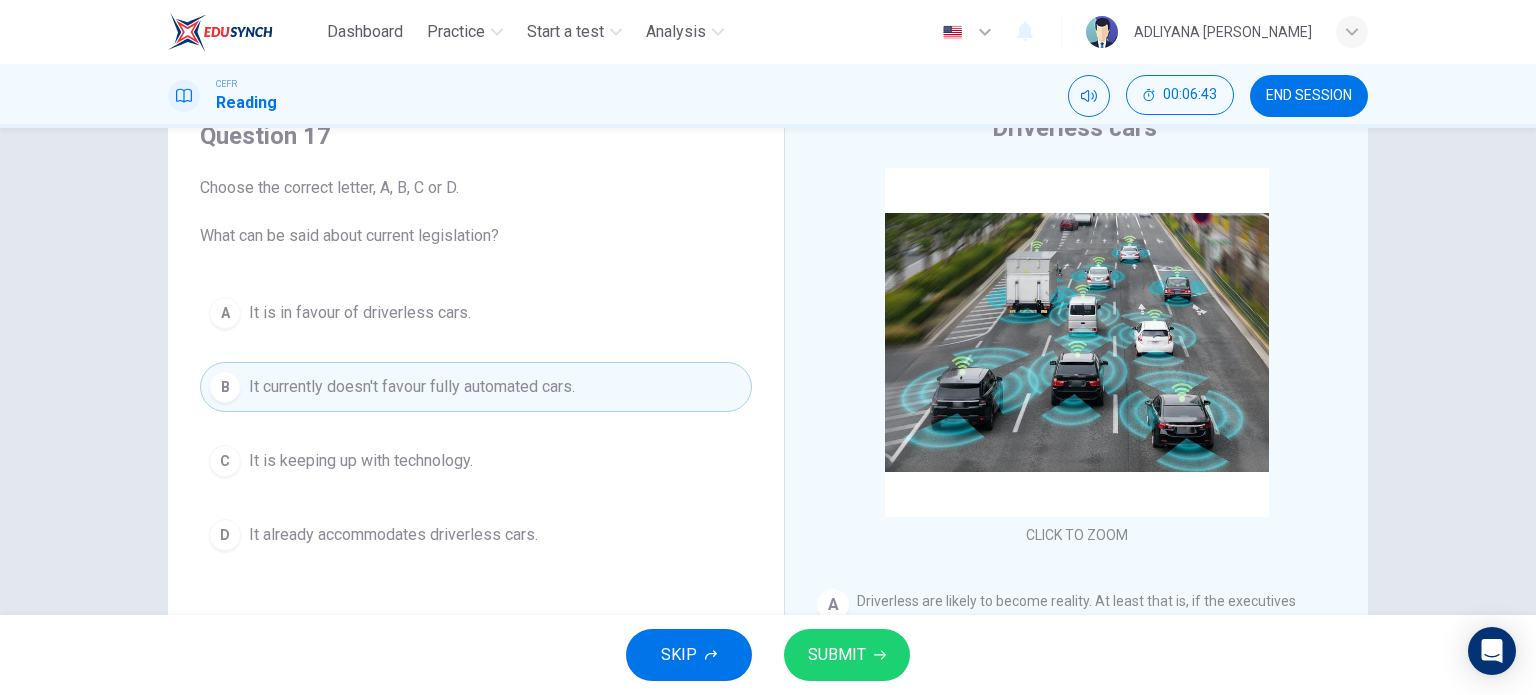 click 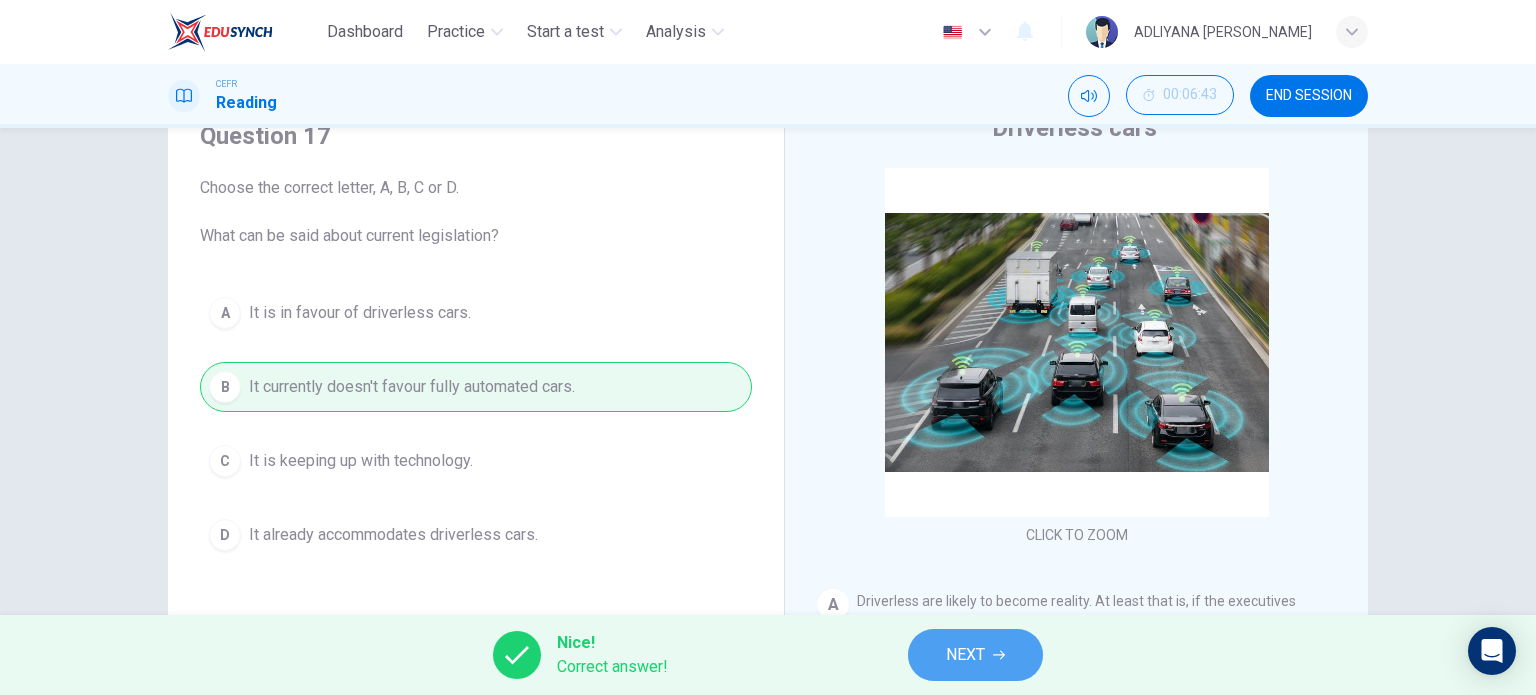 click on "NEXT" at bounding box center [965, 655] 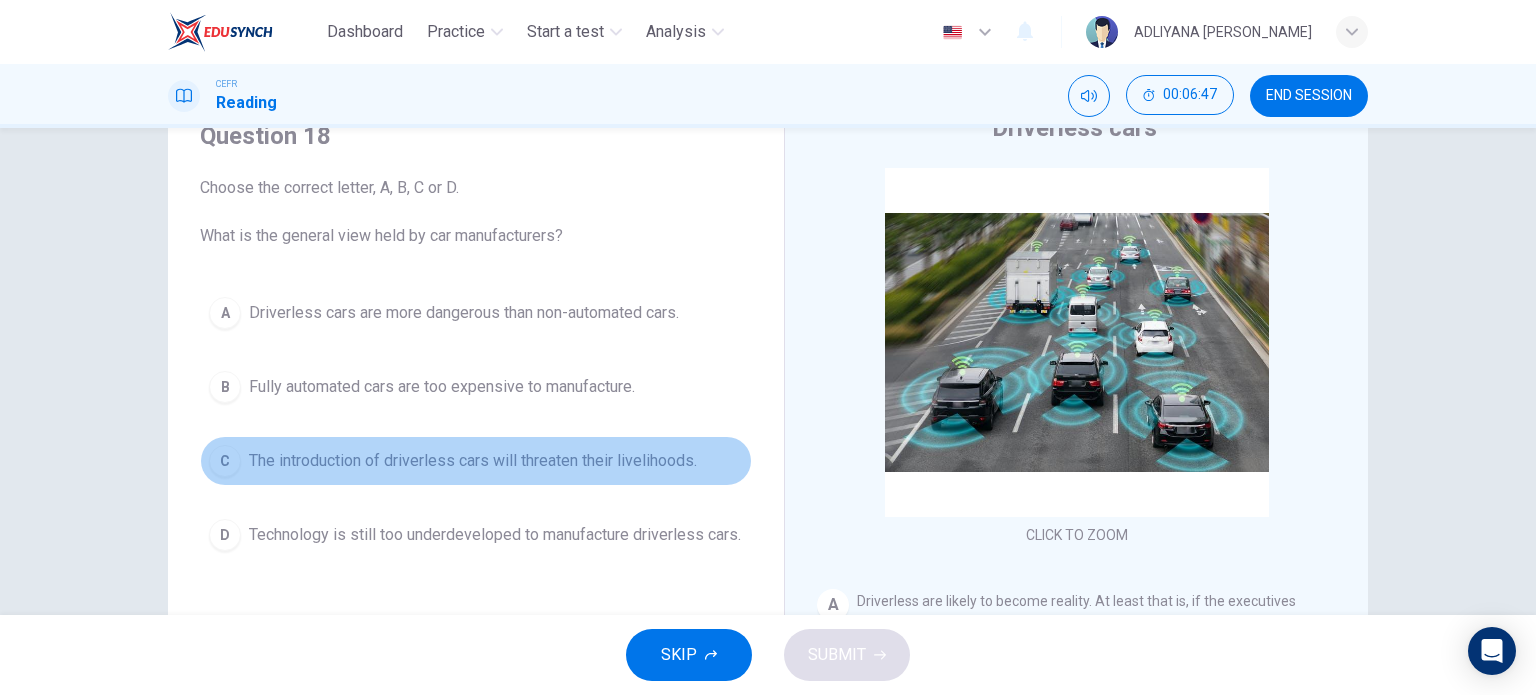 click on "The introduction of driverless cars will threaten their livelihoods." at bounding box center (473, 461) 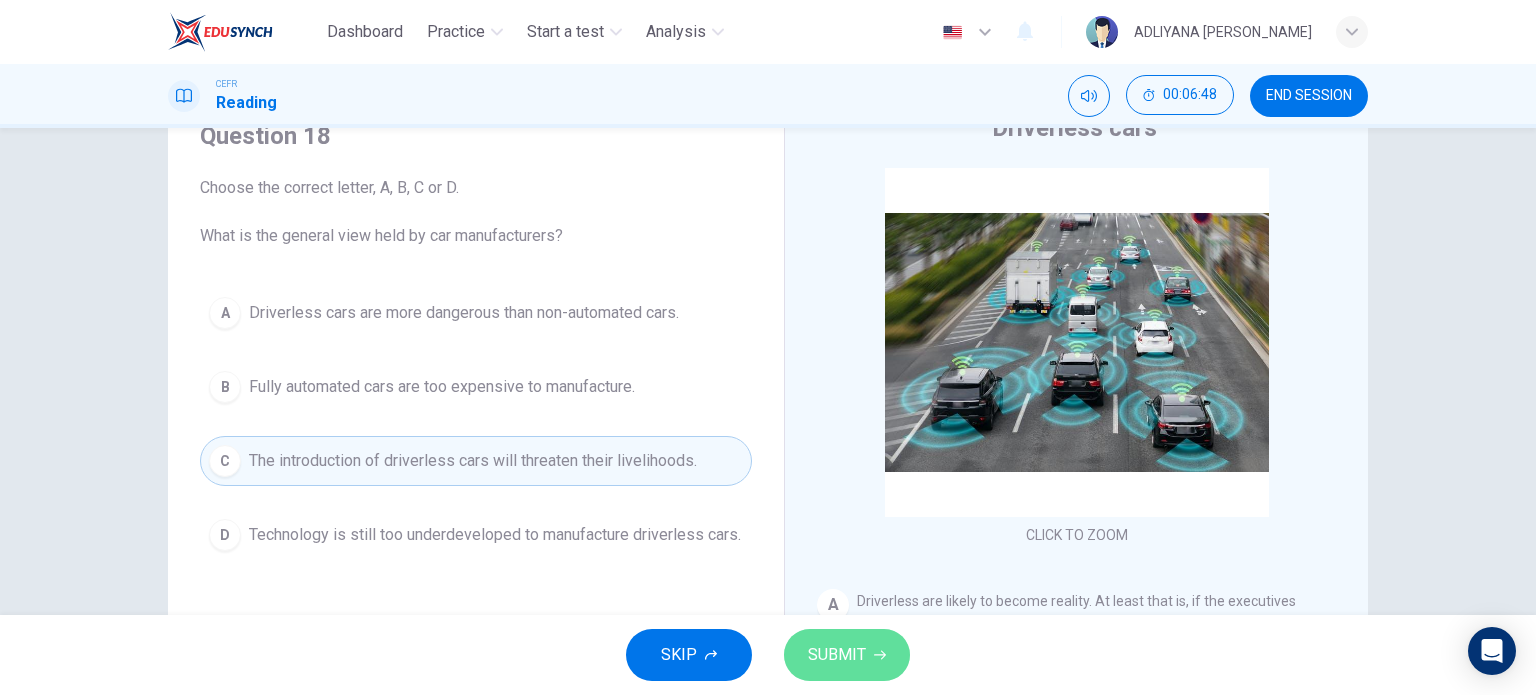 click on "SUBMIT" at bounding box center (837, 655) 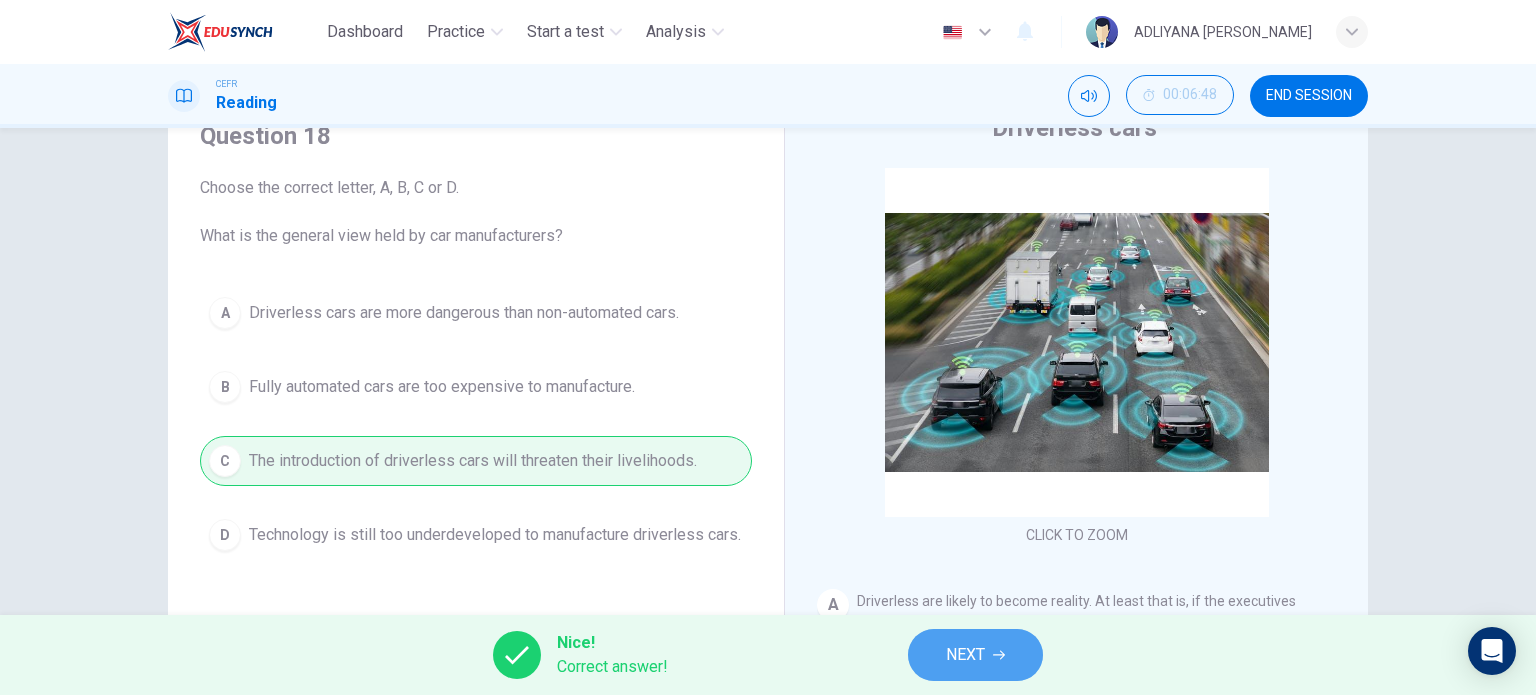 click on "NEXT" at bounding box center (965, 655) 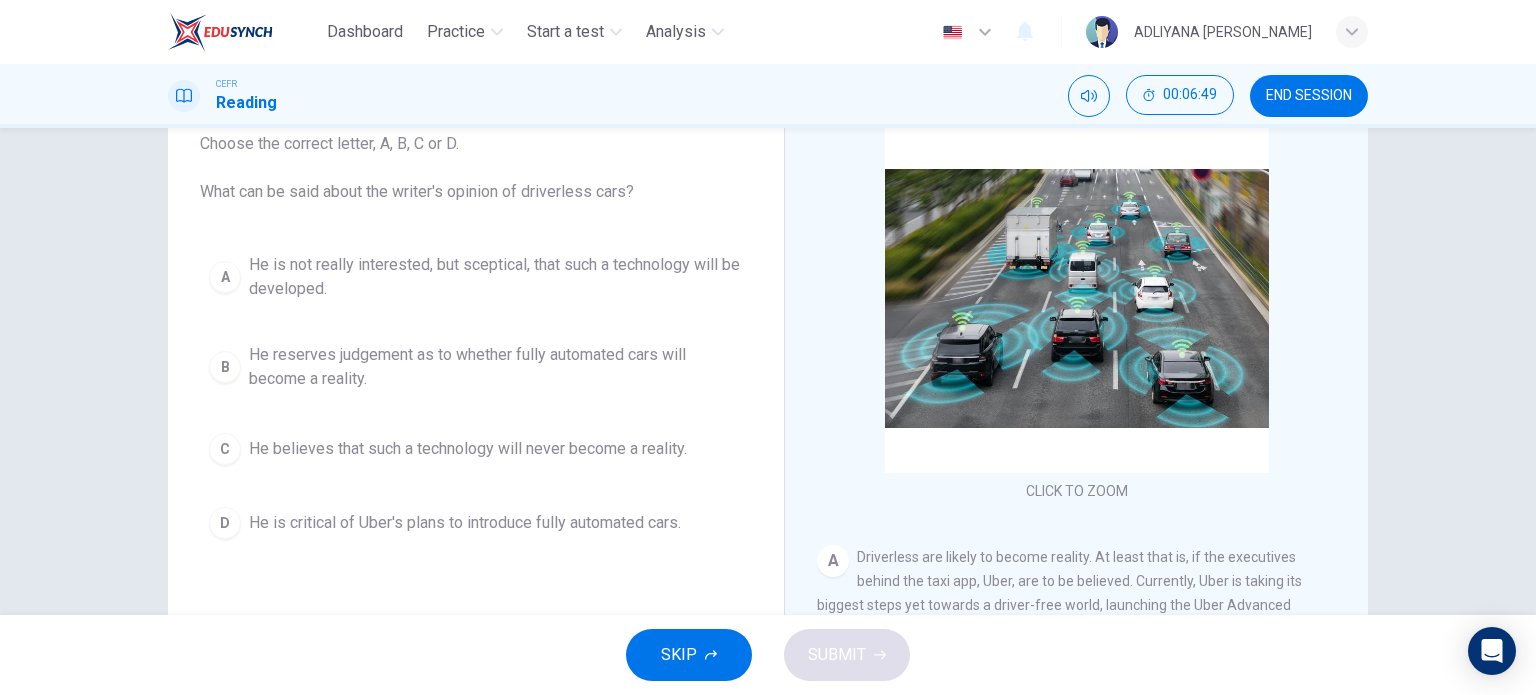 scroll, scrollTop: 136, scrollLeft: 0, axis: vertical 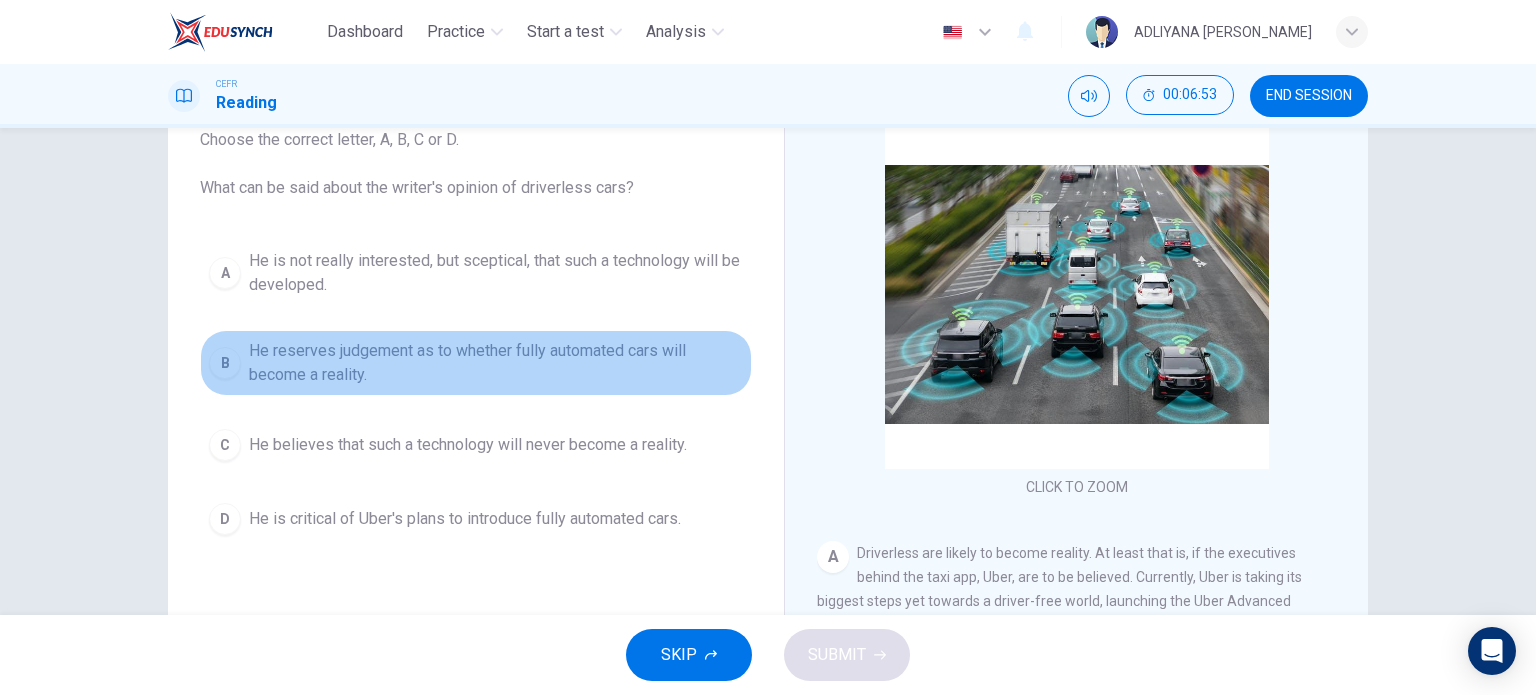 click on "He reserves judgement as to whether fully automated cars will become a reality." at bounding box center (496, 363) 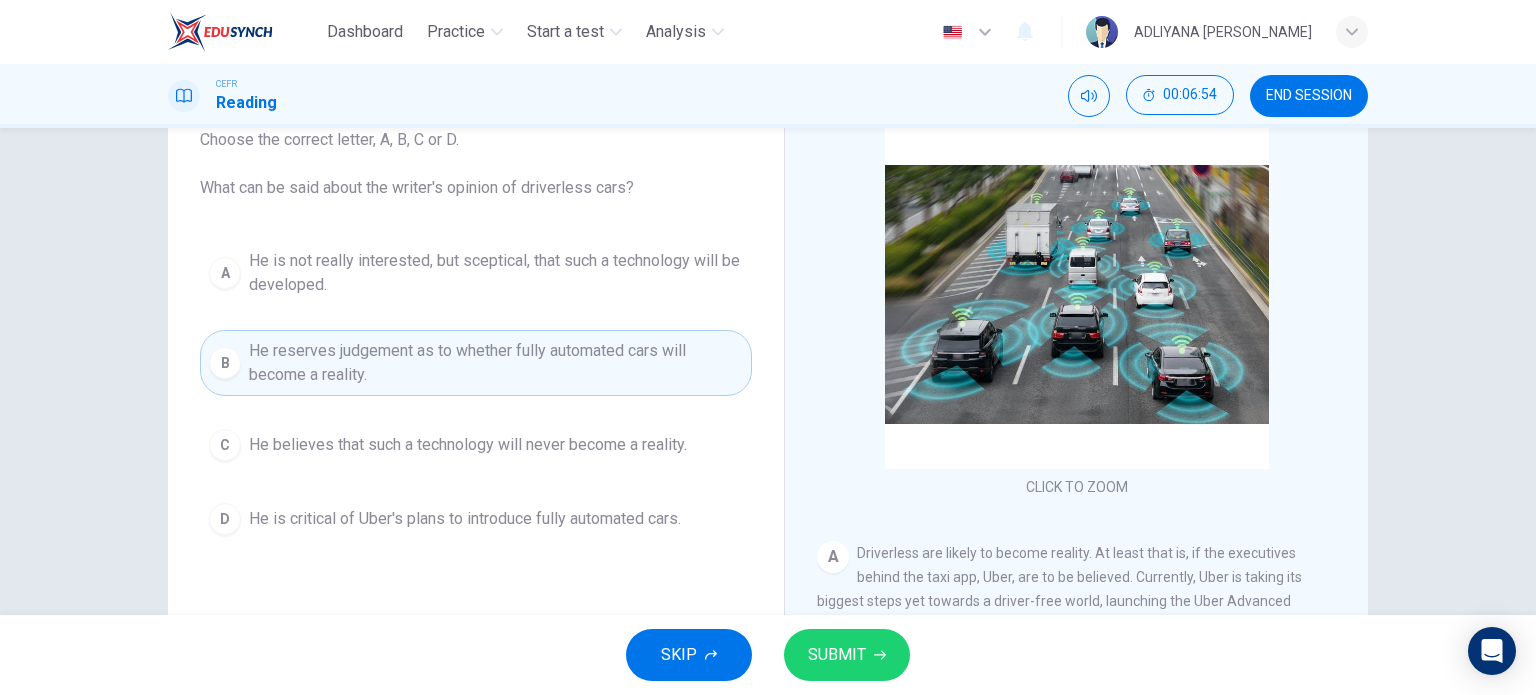 click on "SUBMIT" at bounding box center [837, 655] 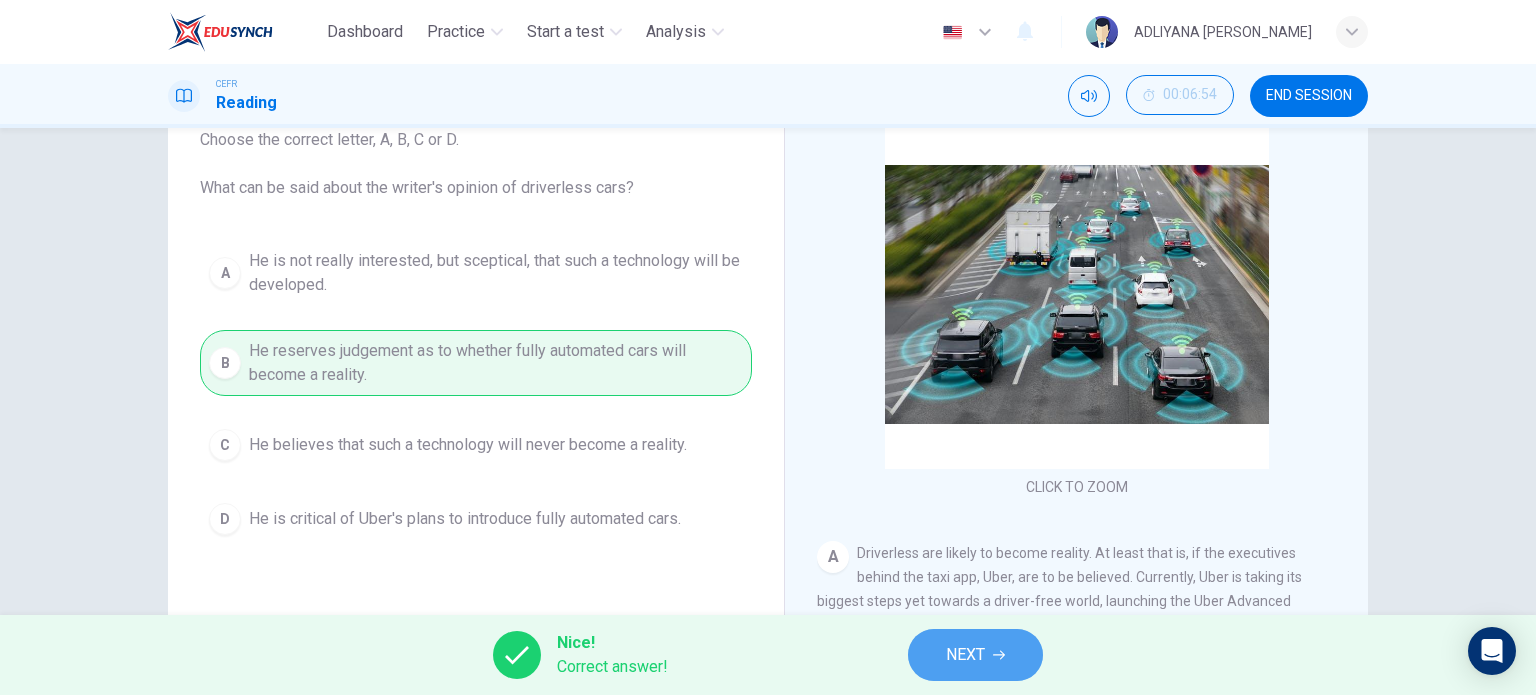 click on "NEXT" at bounding box center (975, 655) 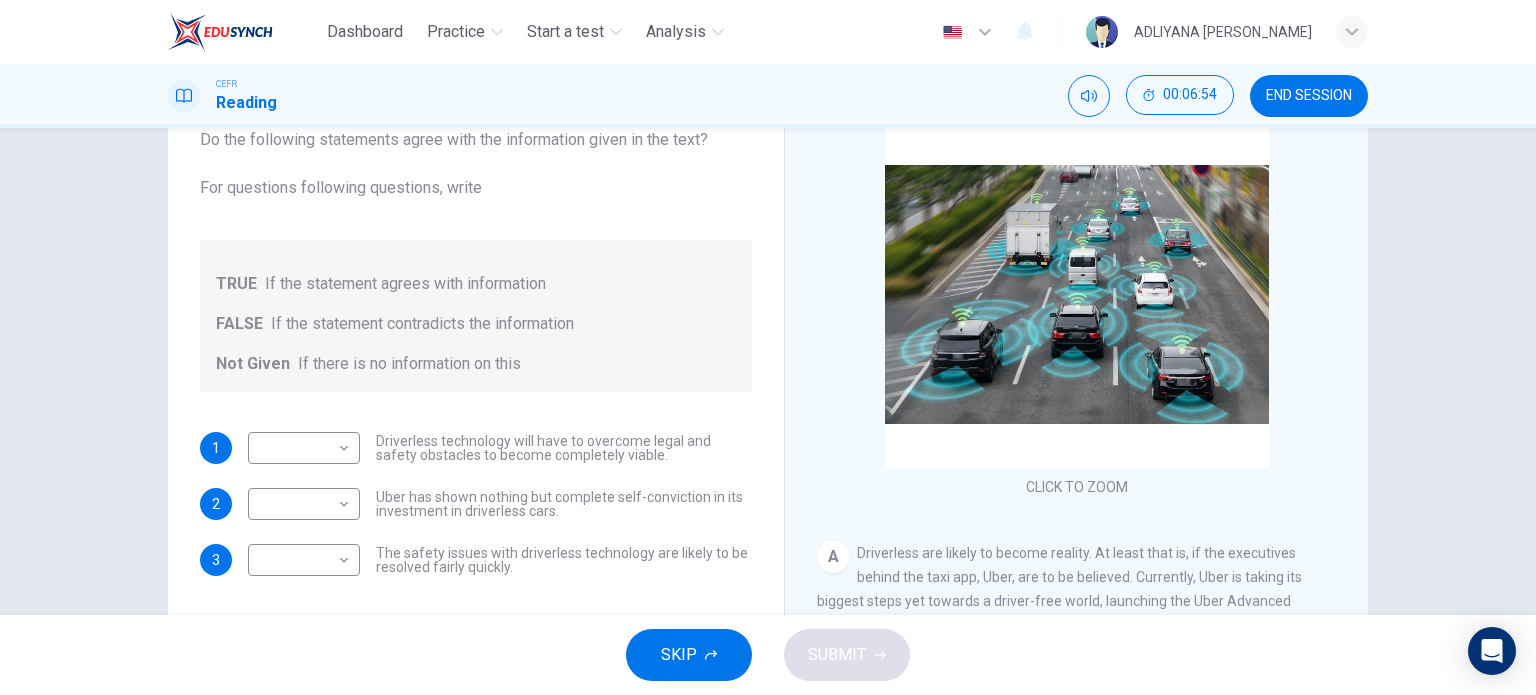 scroll, scrollTop: 288, scrollLeft: 0, axis: vertical 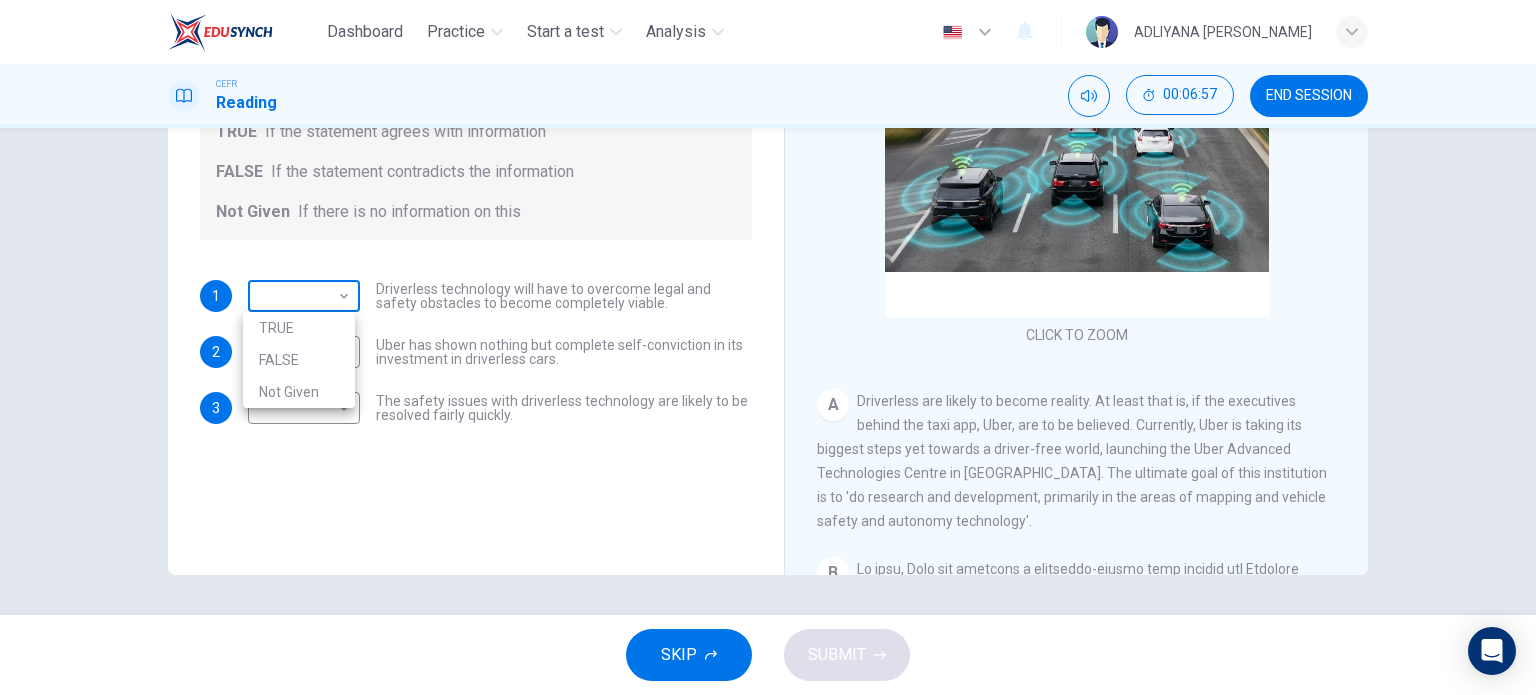 click on "Dashboard Practice Start a test Analysis English en ​ ADLIYANA [PERSON_NAME] CEFR Reading 00:06:57 END SESSION Question 20 Do the following statements agree with the information given in the text? For questions following questions, write TRUE If the statement agrees with information FALSE If the statement contradicts the information Not Given If there is no information on this 1 ​ ​ Driverless technology will have to overcome legal and safety obstacles to become completely viable. 2 ​ ​ Uber has shown nothing but complete self-conviction in its investment in driverless cars. 3 ​ ​ The safety issues with driverless technology are likely to be resolved fairly quickly. Driverless cars CLICK TO ZOOM Click to Zoom A B C D E F G H SKIP SUBMIT Dashboard Practice Start a test Analysis Notifications © Copyright  2025
TRUE FALSE Not Given" at bounding box center (768, 347) 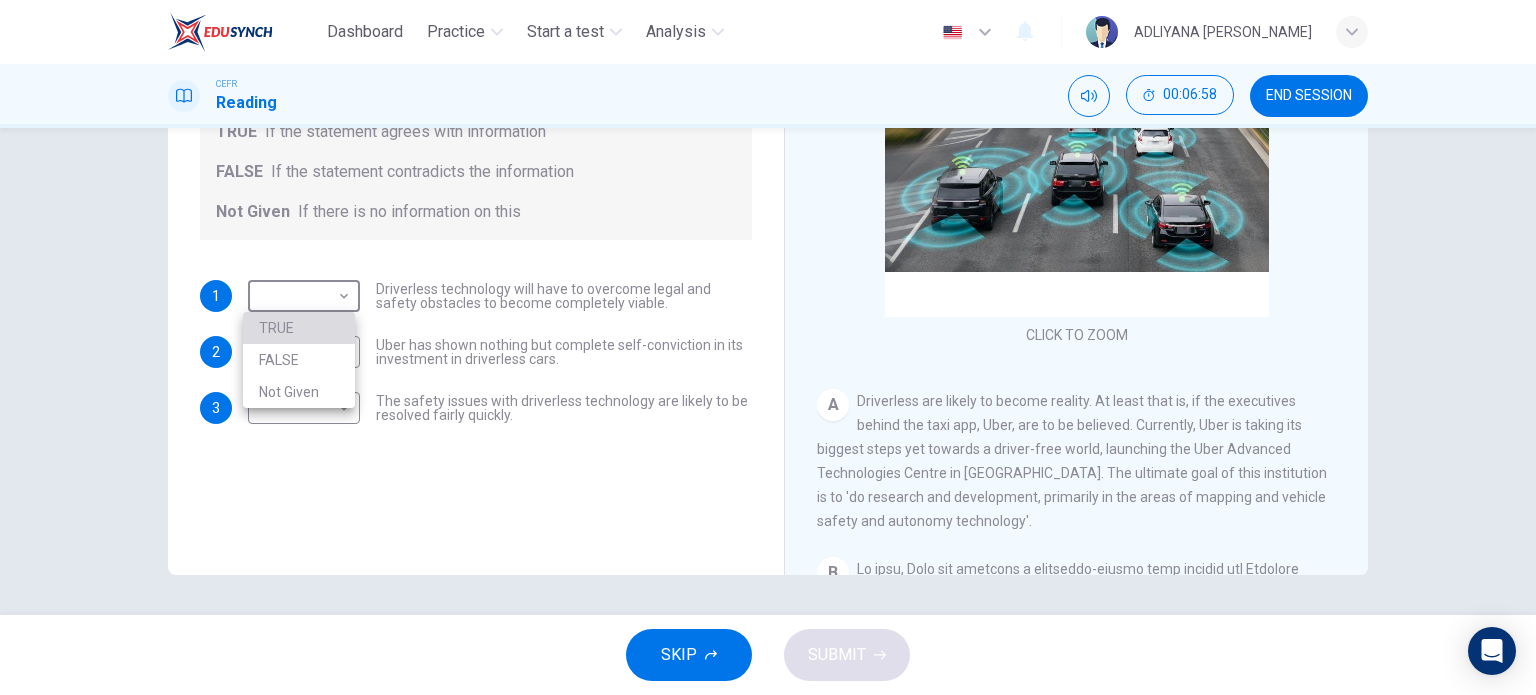 click on "TRUE" at bounding box center [299, 328] 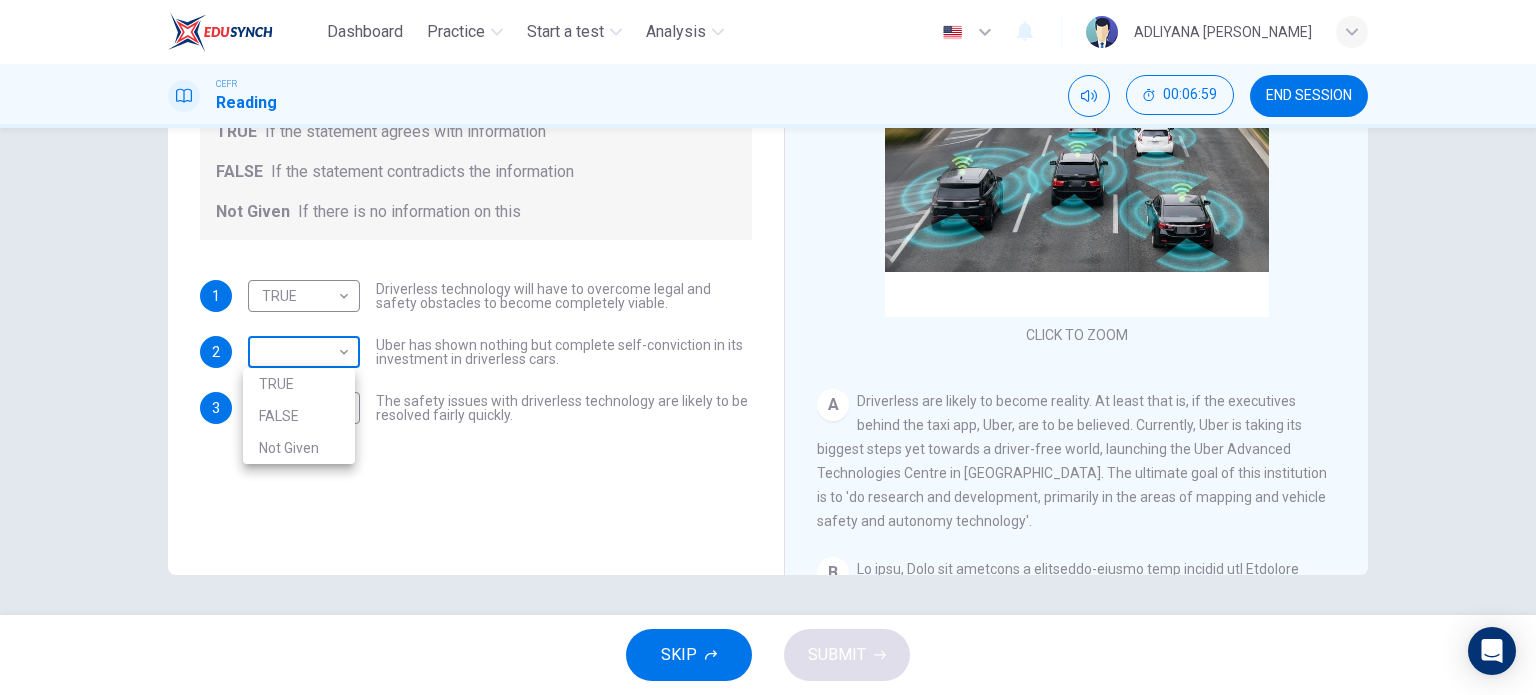 click on "Dashboard Practice Start a test Analysis English en ​ ADLIYANA [PERSON_NAME] CEFR Reading 00:06:59 END SESSION Question 20 Do the following statements agree with the information given in the text? For questions following questions, write TRUE If the statement agrees with information FALSE If the statement contradicts the information Not Given If there is no information on this 1 TRUE TRUE ​ Driverless technology will have to overcome legal and safety obstacles to become completely viable. 2 ​ ​ Uber has shown nothing but complete self-conviction in its investment in driverless cars. 3 ​ ​ The safety issues with driverless technology are likely to be resolved fairly quickly. Driverless cars CLICK TO ZOOM Click to Zoom A B C D E F G H SKIP SUBMIT Dashboard Practice Start a test Analysis Notifications © Copyright  2025
TRUE FALSE Not Given" at bounding box center [768, 347] 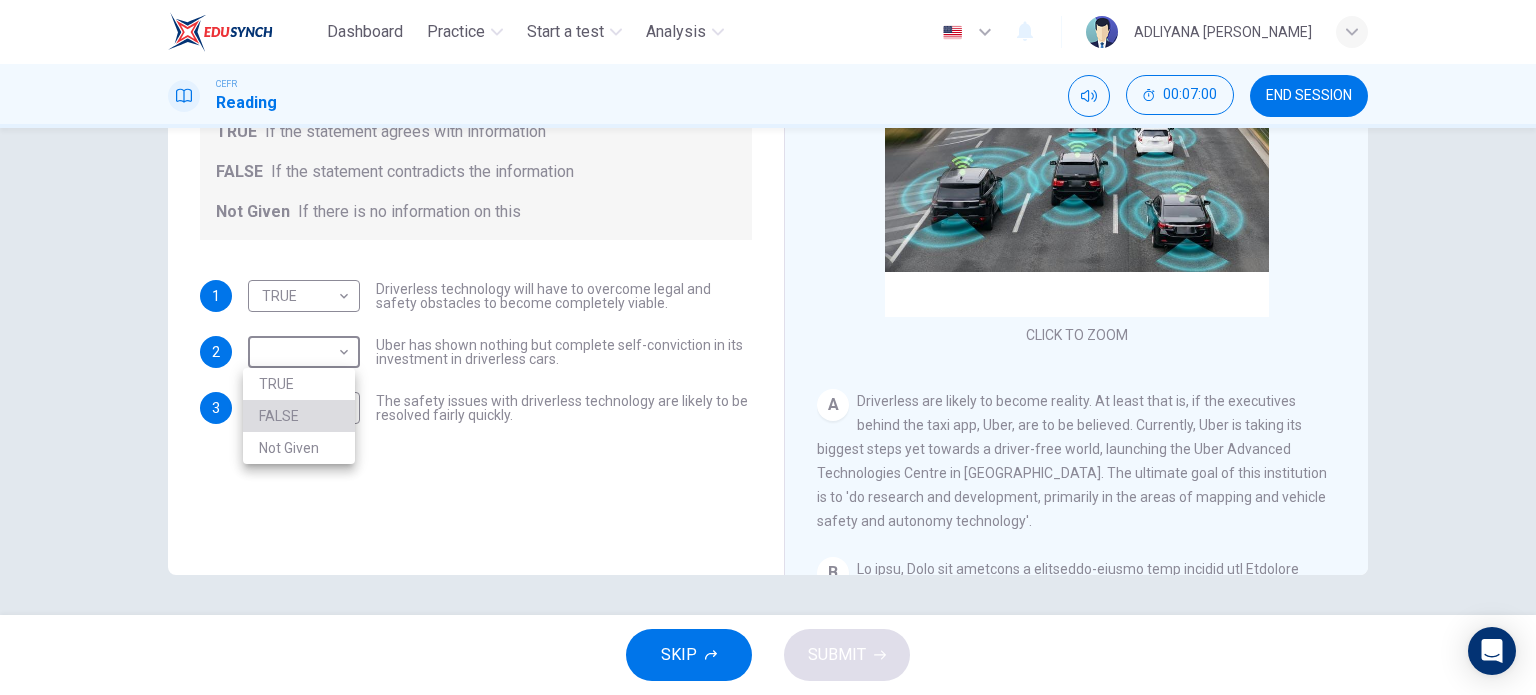 click on "FALSE" at bounding box center [299, 416] 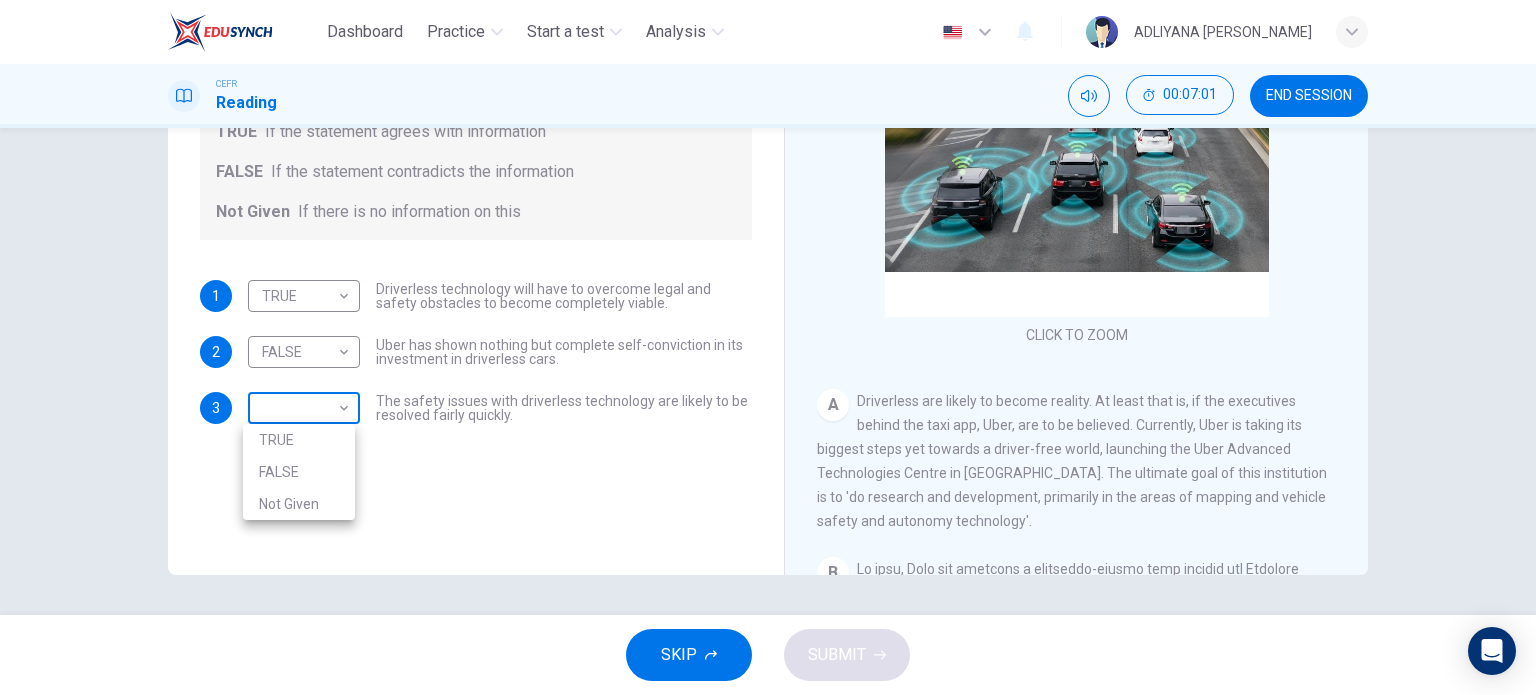 click on "Dashboard Practice Start a test Analysis English en ​ ADLIYANA [PERSON_NAME] CEFR Reading 00:07:01 END SESSION Question 20 Do the following statements agree with the information given in the text? For questions following questions, write TRUE If the statement agrees with information FALSE If the statement contradicts the information Not Given If there is no information on this 1 TRUE TRUE ​ Driverless technology will have to overcome legal and safety obstacles to become completely viable. 2 FALSE FALSE ​ Uber has shown nothing but complete self-conviction in its investment in driverless cars. 3 ​ ​ The safety issues with driverless technology are likely to be resolved fairly quickly. Driverless cars CLICK TO ZOOM Click to Zoom A B C D E F G H SKIP SUBMIT Dashboard Practice Start a test Analysis Notifications © Copyright  2025
TRUE FALSE Not Given" at bounding box center (768, 347) 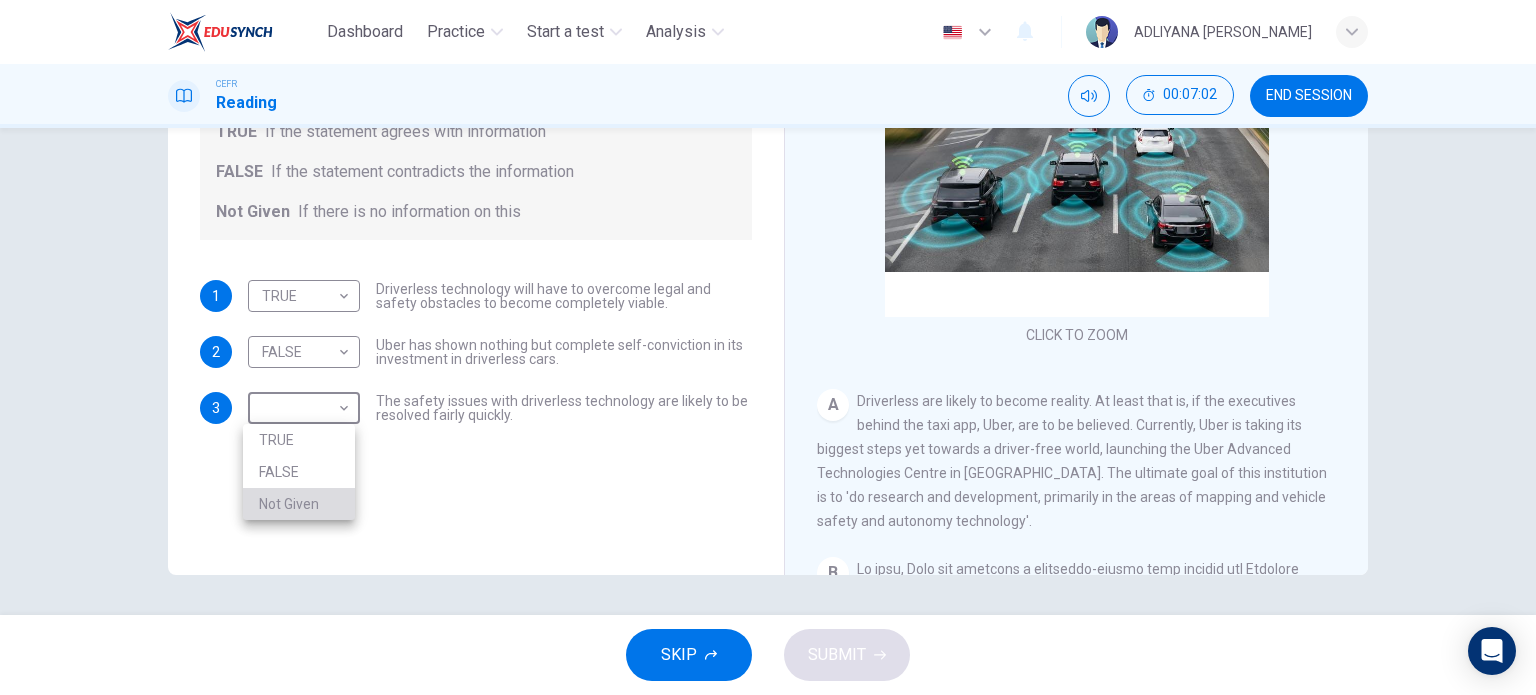 click on "Not Given" at bounding box center (299, 504) 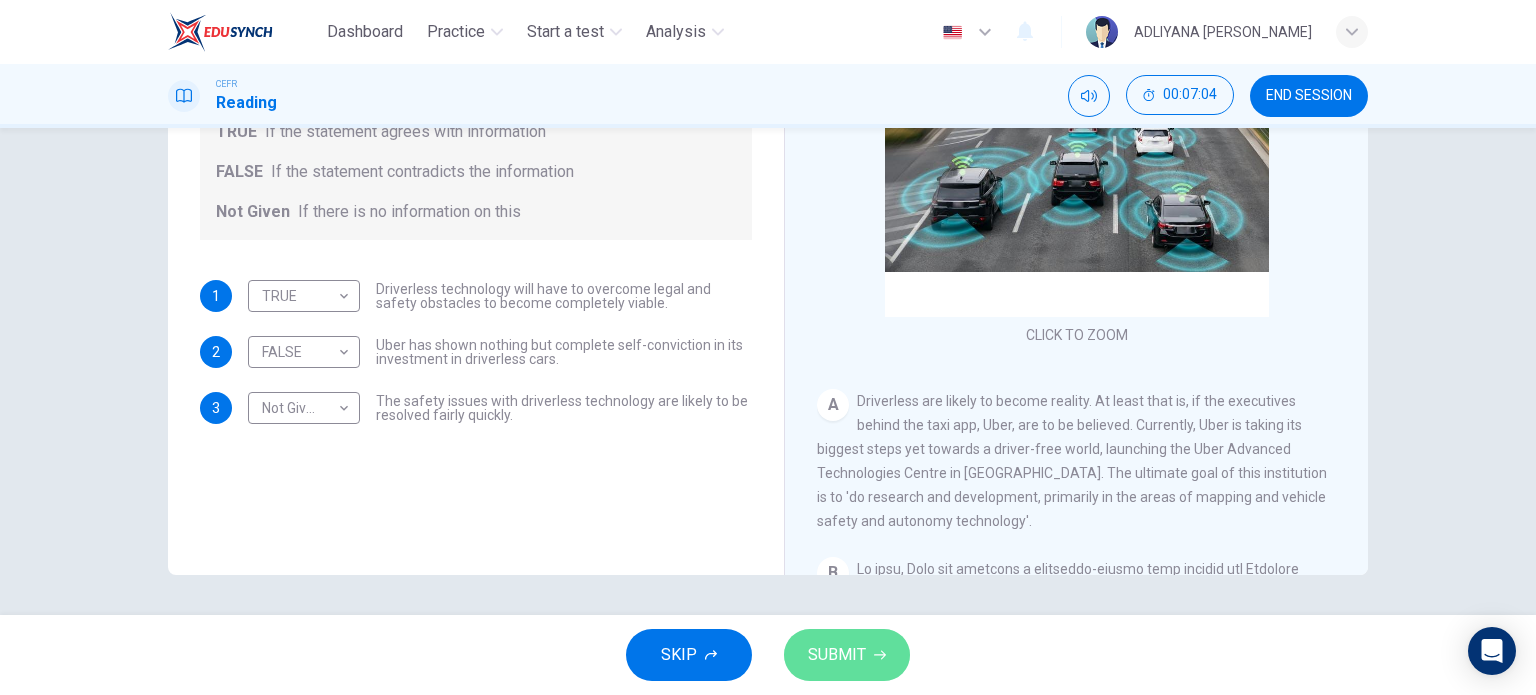 click on "SUBMIT" at bounding box center [837, 655] 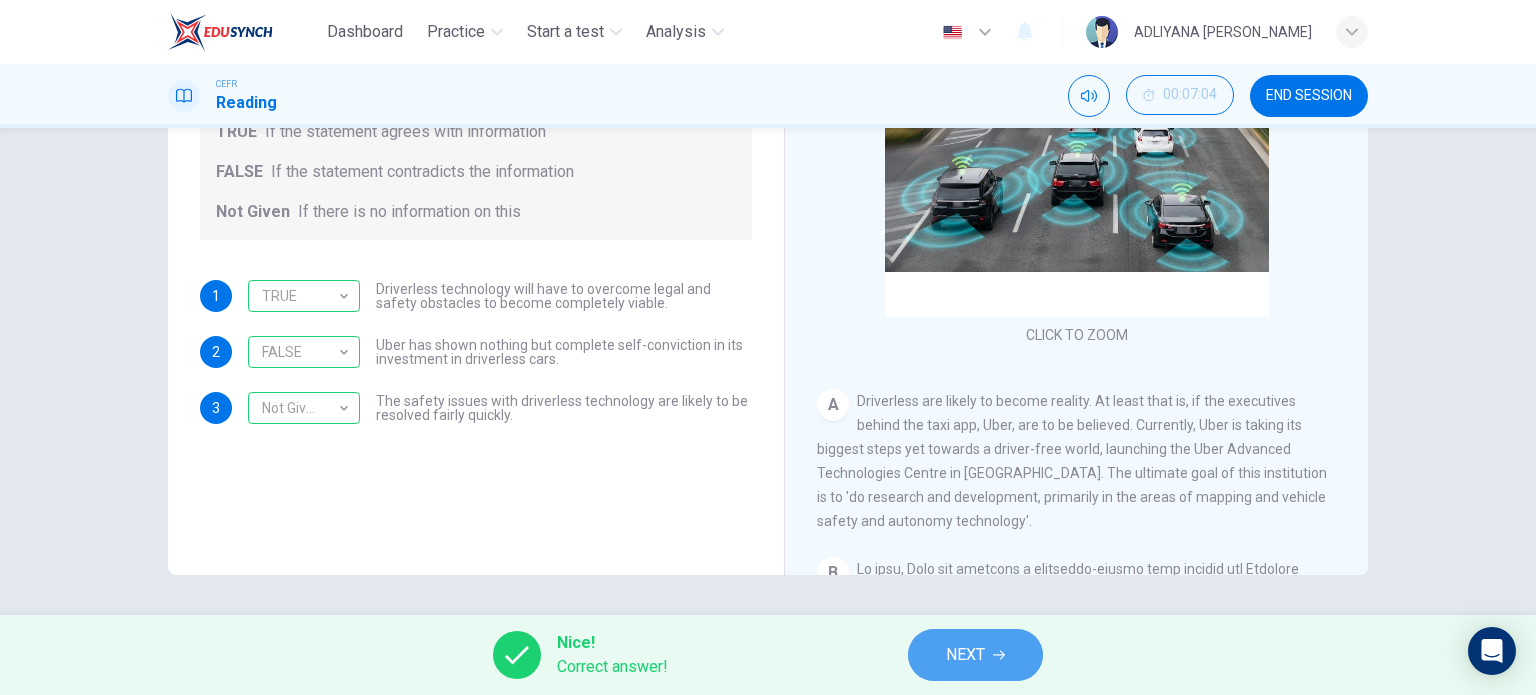 click on "NEXT" at bounding box center [975, 655] 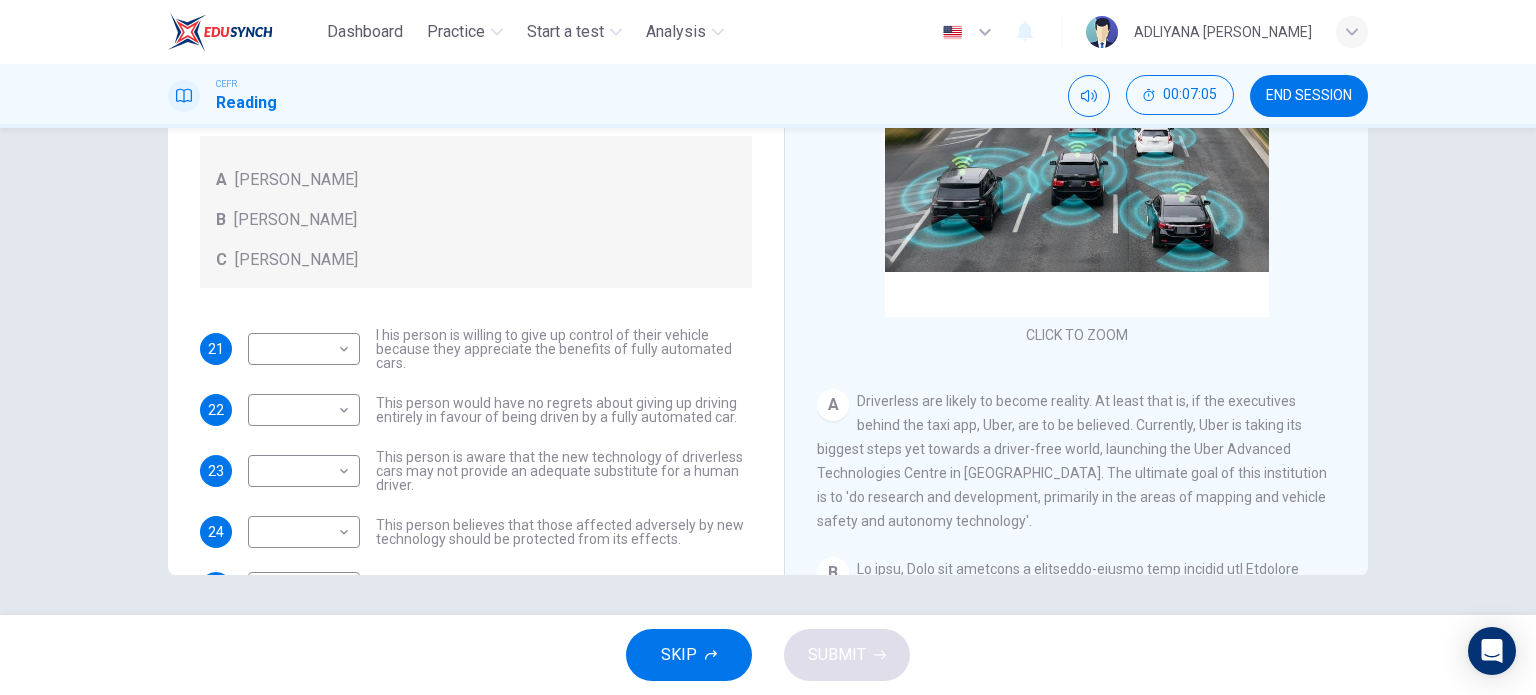 scroll, scrollTop: 68, scrollLeft: 0, axis: vertical 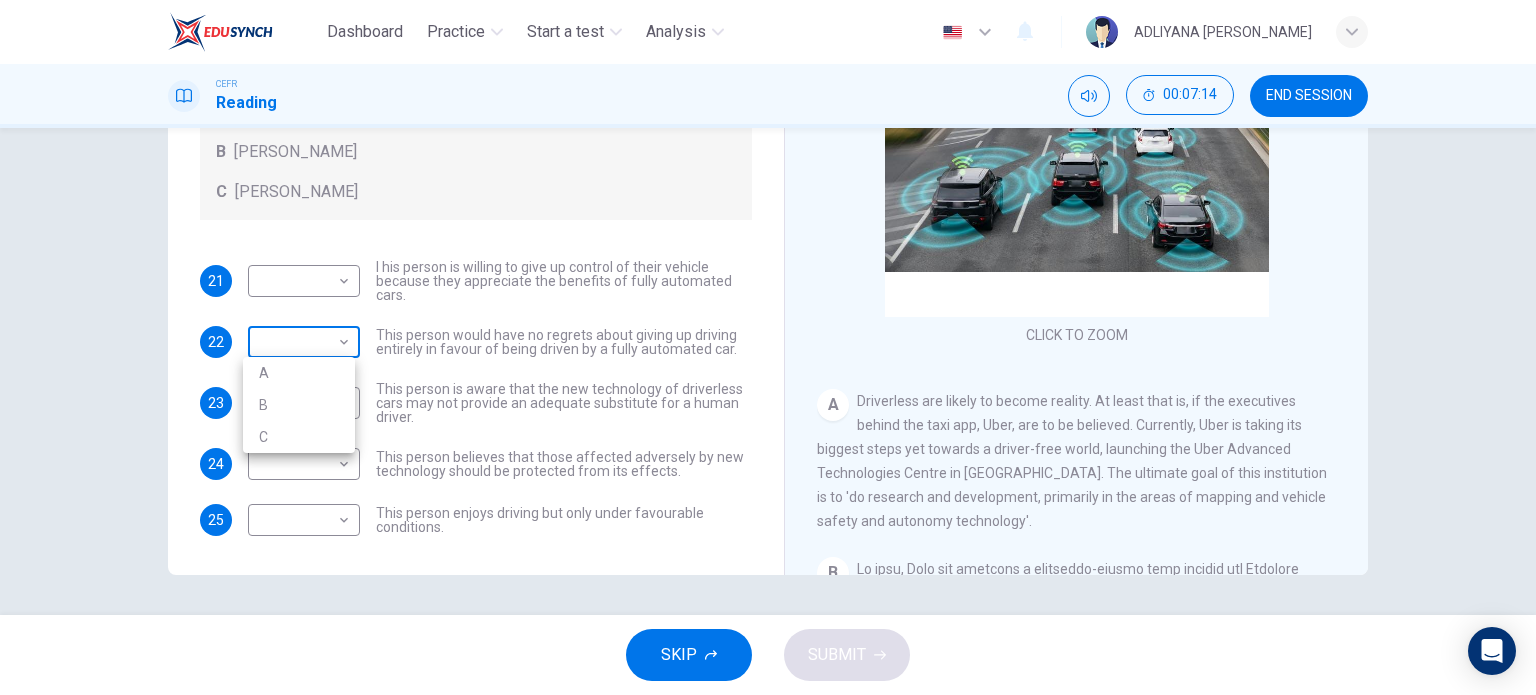 click on "Dashboard Practice Start a test Analysis English en ​ ADLIYANA [PERSON_NAME] CEFR Reading 00:07:14 END SESSION Questions 21 - 25 Look at the following statements, and the list of people. Match each statement to the correct person, A-C. You may use any letter more than once.
A [PERSON_NAME] B [PERSON_NAME] C [PERSON_NAME] 21 ​ ​ I his person is willing to give up control of their vehicle because they appreciate the benefits of fully automated cars. 22 ​ ​ This person would have no regrets about giving up driving entirely in favour of being driven by a fully automated car. 23 ​ ​ This person is aware that the new technology of driverless cars may not provide an adequate substitute for a human driver. 24 ​ ​ This person believes that those affected adversely by new technology should be protected from its effects. 25 ​ ​ This person enjoys driving but only under favourable conditions. Driverless cars CLICK TO ZOOM Click to Zoom A B C D E F G H SKIP SUBMIT Dashboard Practice" at bounding box center (768, 347) 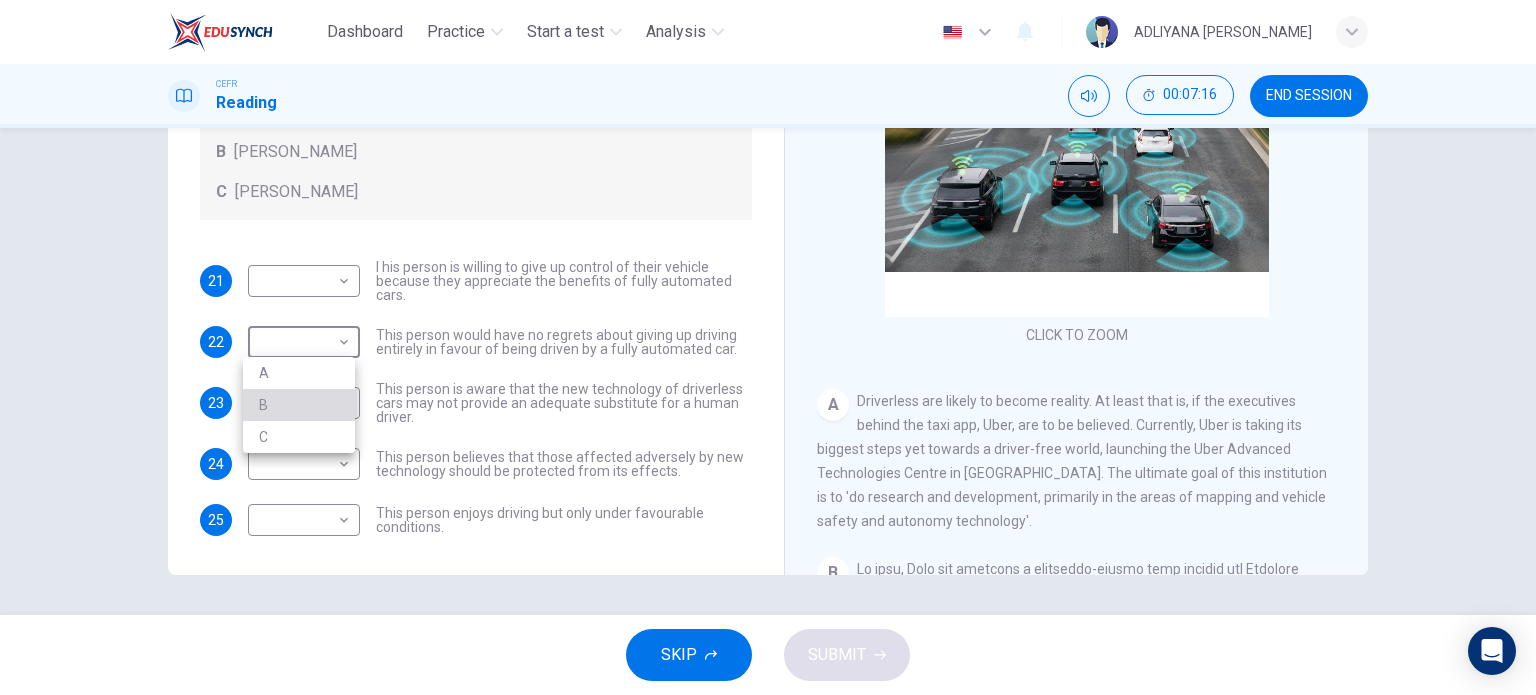 click on "B" at bounding box center (299, 405) 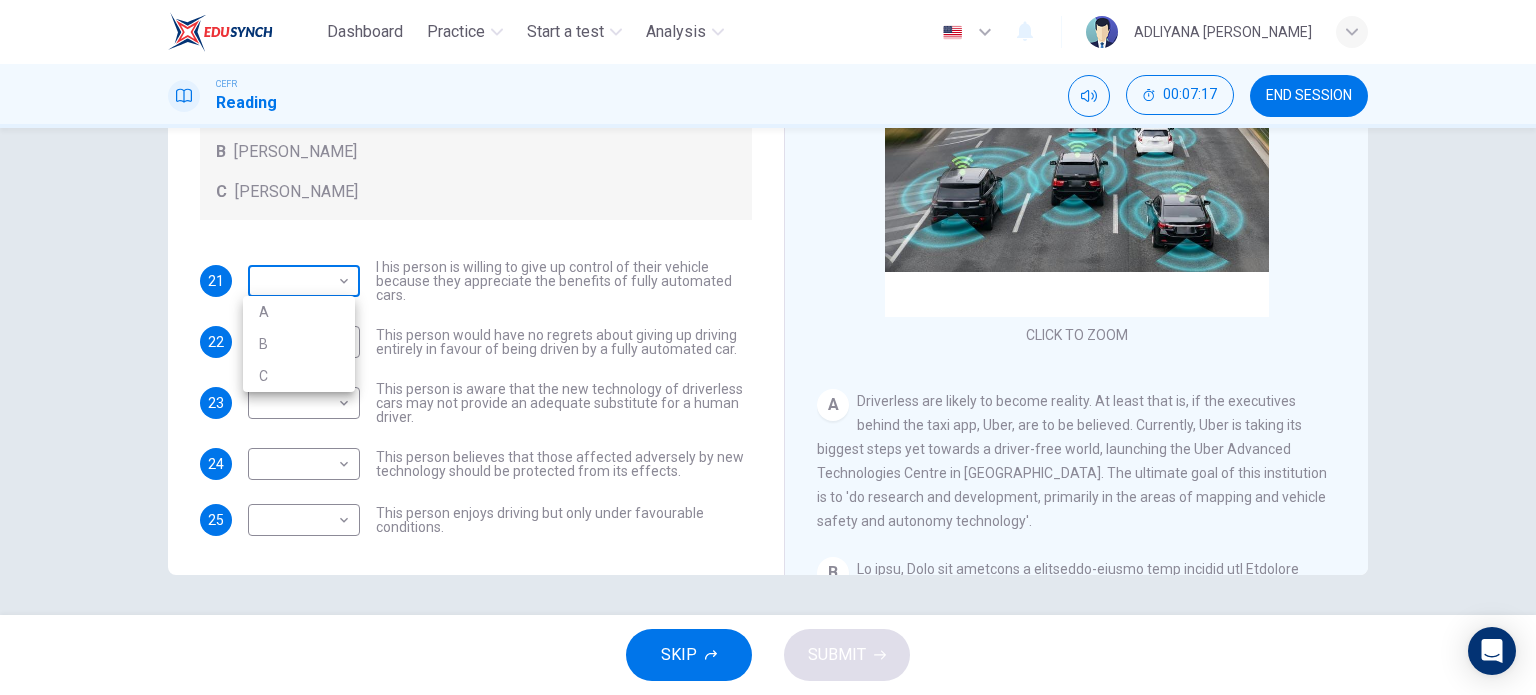 click on "Dashboard Practice Start a test Analysis English en ​ ADLIYANA [PERSON_NAME] CEFR Reading 00:07:17 END SESSION Questions 21 - 25 Look at the following statements, and the list of people. Match each statement to the correct person, A-C. You may use any letter more than once.
A [PERSON_NAME] B [PERSON_NAME] C [PERSON_NAME] 21 ​ ​ I his person is willing to give up control of their vehicle because they appreciate the benefits of fully automated cars. 22 B B ​ This person would have no regrets about giving up driving entirely in favour of being driven by a fully automated car. 23 ​ ​ This person is aware that the new technology of driverless cars may not provide an adequate substitute for a human driver. 24 ​ ​ This person believes that those affected adversely by new technology should be protected from its effects. 25 ​ ​ This person enjoys driving but only under favourable conditions. Driverless cars CLICK TO ZOOM Click to Zoom A B C D E F G H SKIP SUBMIT Dashboard Practice" at bounding box center [768, 347] 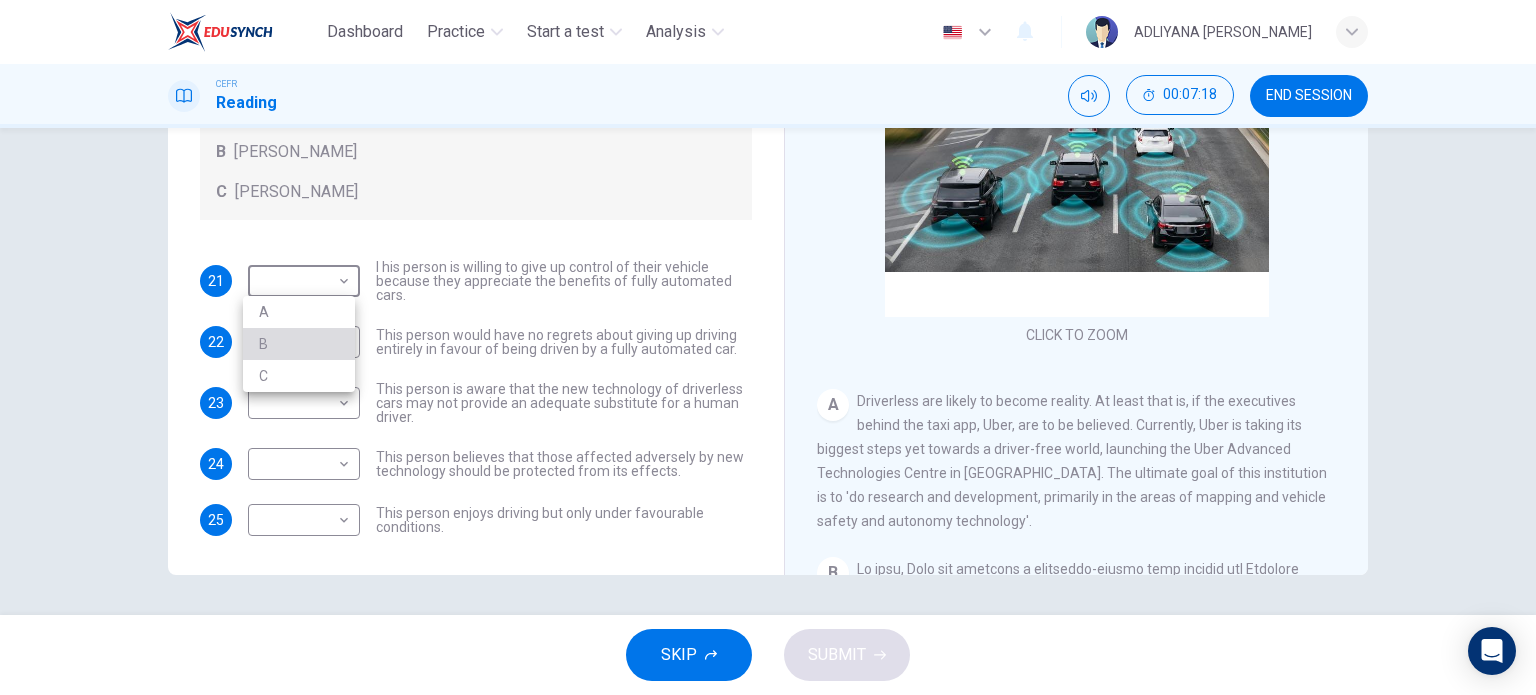 click on "B" at bounding box center (299, 344) 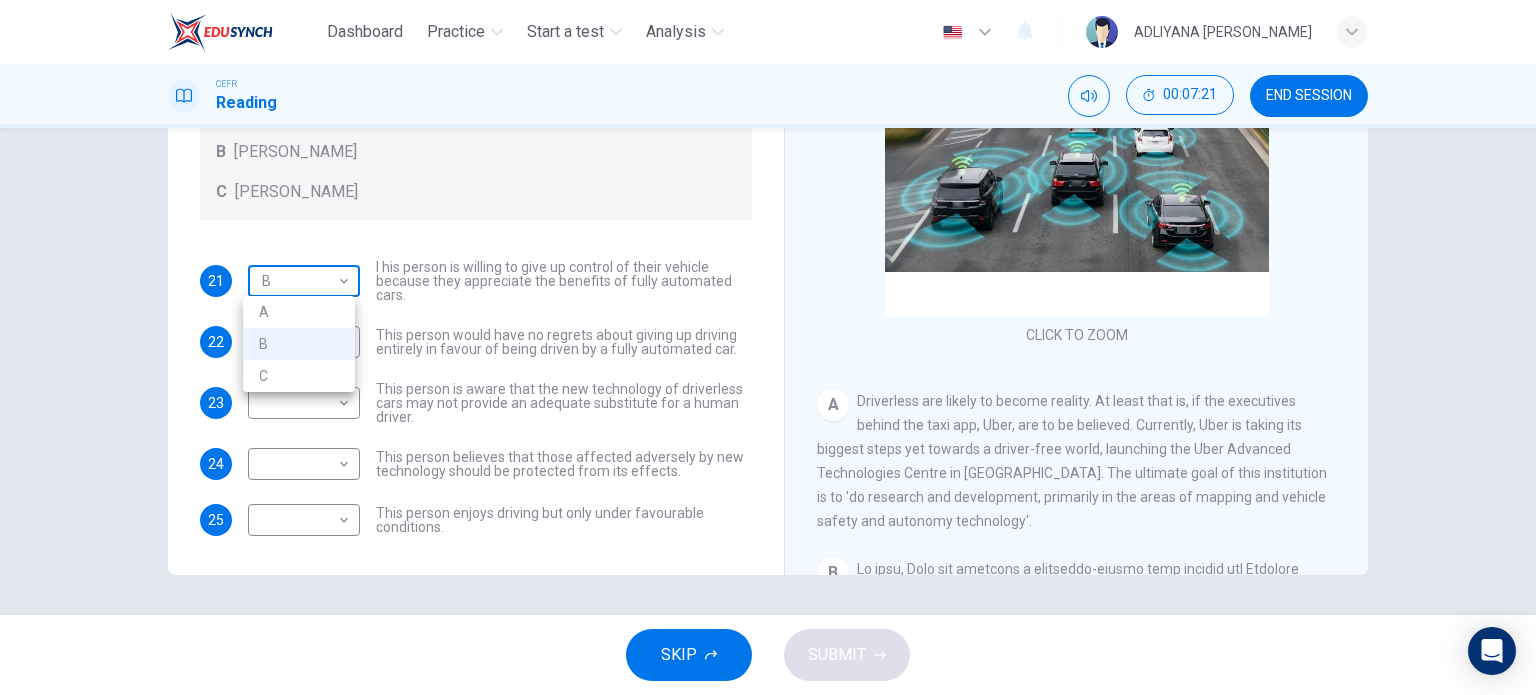 click on "Dashboard Practice Start a test Analysis English en ​ ADLIYANA [PERSON_NAME] CEFR Reading 00:07:21 END SESSION Questions 21 - 25 Look at the following statements, and the list of people. Match each statement to the correct person, A-C. You may use any letter more than once.
A [PERSON_NAME] B [PERSON_NAME] C [PERSON_NAME] 21 B B ​ I his person is willing to give up control of their vehicle because they appreciate the benefits of fully automated cars. 22 B B ​ This person would have no regrets about giving up driving entirely in favour of being driven by a fully automated car. 23 ​ ​ This person is aware that the new technology of driverless cars may not provide an adequate substitute for a human driver. 24 ​ ​ This person believes that those affected adversely by new technology should be protected from its effects. 25 ​ ​ This person enjoys driving but only under favourable conditions. Driverless cars CLICK TO ZOOM Click to Zoom A B C D E F G H SKIP SUBMIT Dashboard Practice" at bounding box center [768, 347] 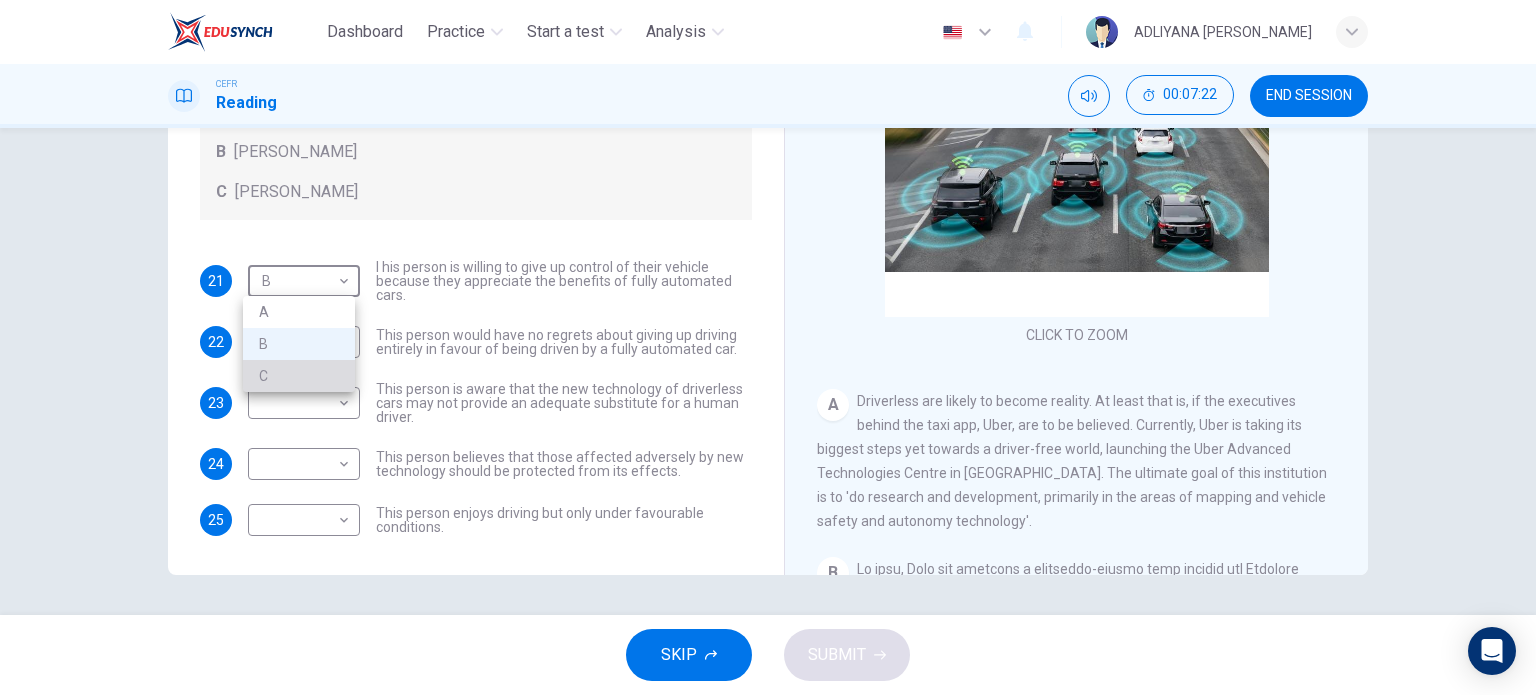click on "C" at bounding box center [299, 376] 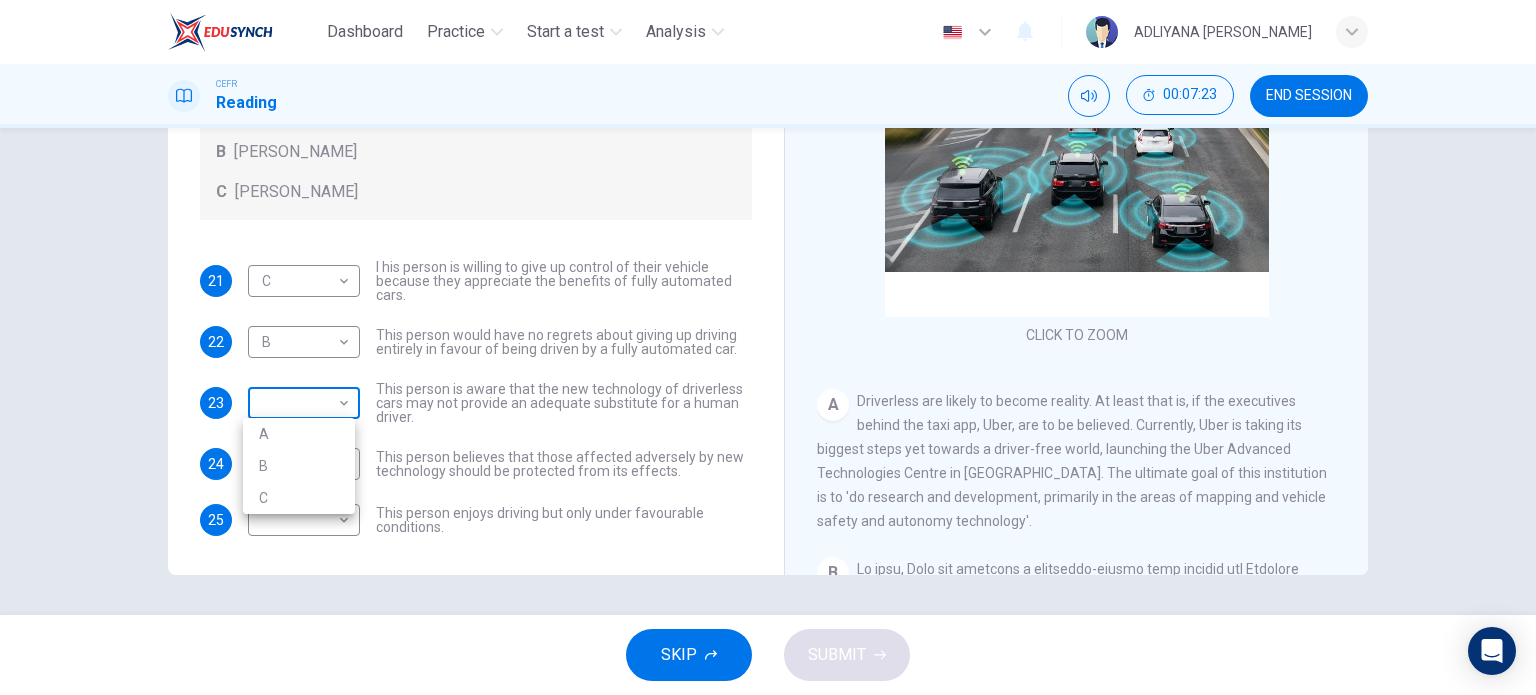 click on "Dashboard Practice Start a test Analysis English en ​ ADLIYANA [PERSON_NAME] CEFR Reading 00:07:23 END SESSION Questions 21 - 25 Look at the following statements, and the list of people. Match each statement to the correct person, A-C. You may use any letter more than once.
A [PERSON_NAME] B [PERSON_NAME] C [PERSON_NAME] 21 C C ​ I his person is willing to give up control of their vehicle because they appreciate the benefits of fully automated cars. 22 B B ​ This person would have no regrets about giving up driving entirely in favour of being driven by a fully automated car. 23 ​ ​ This person is aware that the new technology of driverless cars may not provide an adequate substitute for a human driver. 24 ​ ​ This person believes that those affected adversely by new technology should be protected from its effects. 25 ​ ​ This person enjoys driving but only under favourable conditions. Driverless cars CLICK TO ZOOM Click to Zoom A B C D E F G H SKIP SUBMIT Dashboard Practice" at bounding box center (768, 347) 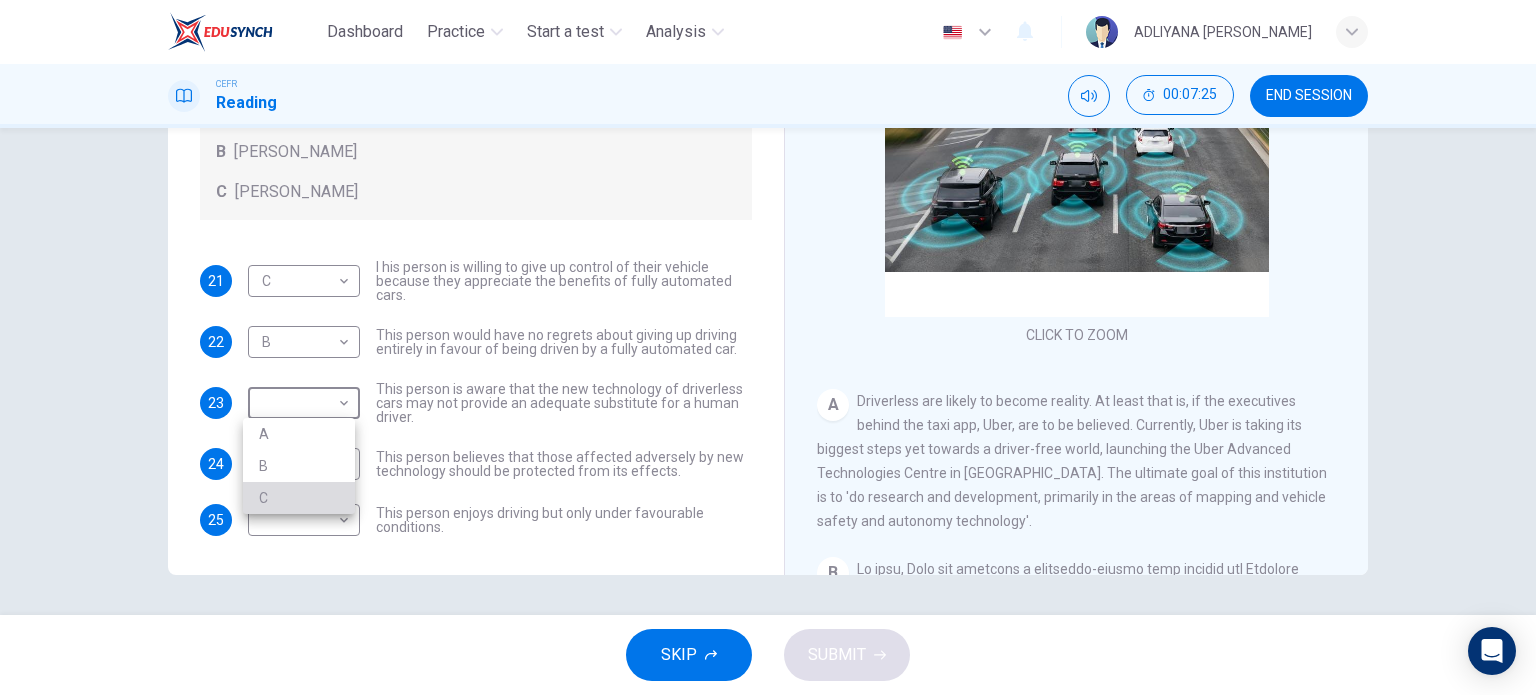 click on "C" at bounding box center [299, 498] 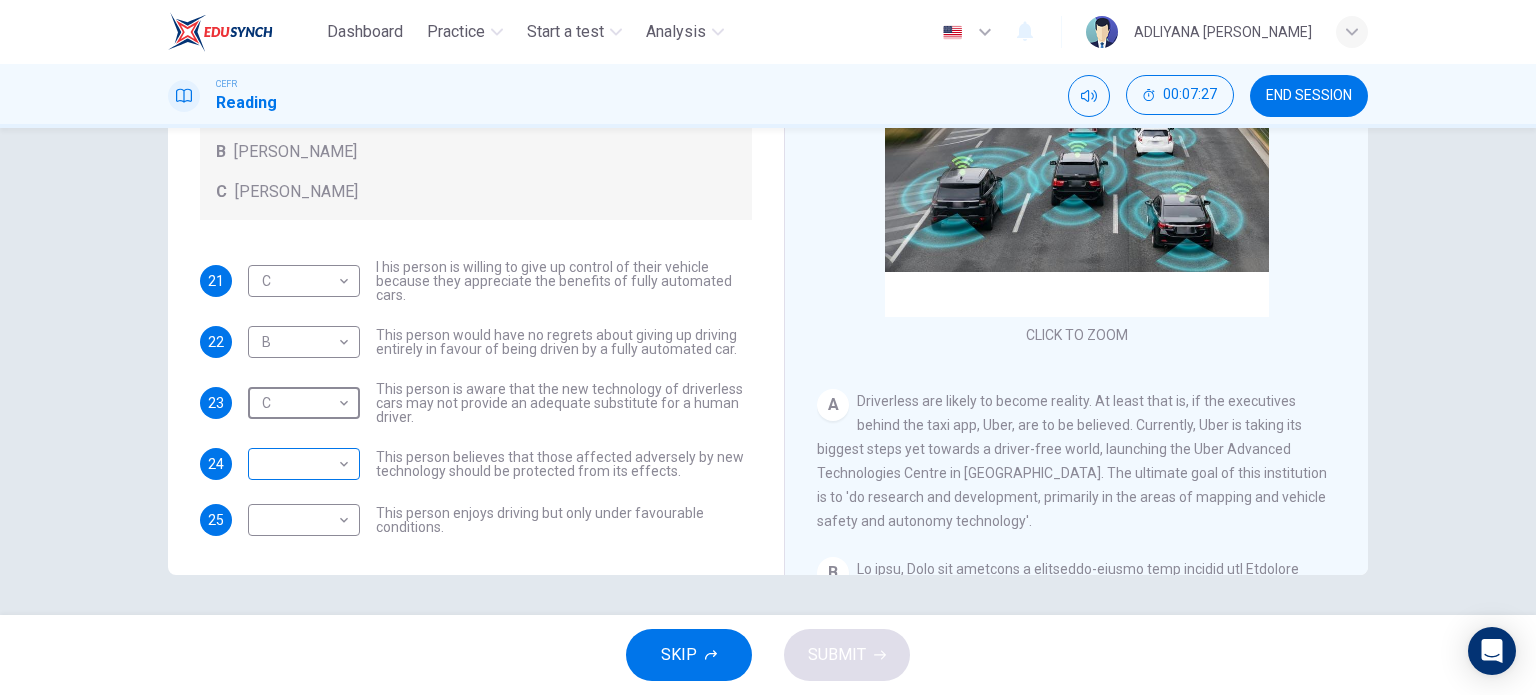 click on "Dashboard Practice Start a test Analysis English en ​ ADLIYANA [PERSON_NAME] CEFR Reading 00:07:27 END SESSION Questions 21 - 25 Look at the following statements, and the list of people. Match each statement to the correct person, A-C. You may use any letter more than once.
A [PERSON_NAME] B [PERSON_NAME] C [PERSON_NAME] 21 C C ​ I his person is willing to give up control of their vehicle because they appreciate the benefits of fully automated cars. 22 B B ​ This person would have no regrets about giving up driving entirely in favour of being driven by a fully automated car. 23 C C ​ This person is aware that the new technology of driverless cars may not provide an adequate substitute for a human driver. 24 ​ ​ This person believes that those affected adversely by new technology should be protected from its effects. 25 ​ ​ This person enjoys driving but only under favourable conditions. Driverless cars CLICK TO ZOOM Click to Zoom A B C D E F G H SKIP SUBMIT Dashboard Practice" at bounding box center [768, 347] 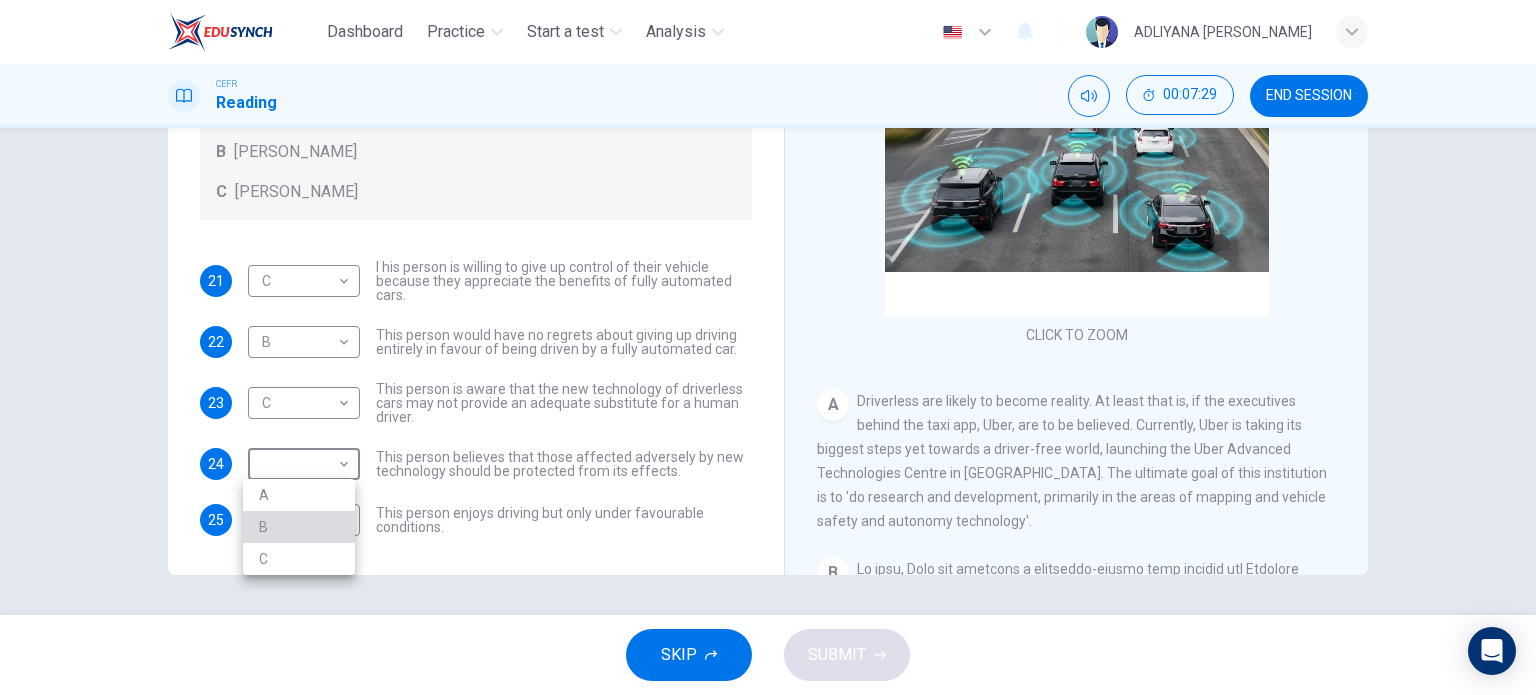 click on "B" at bounding box center [299, 527] 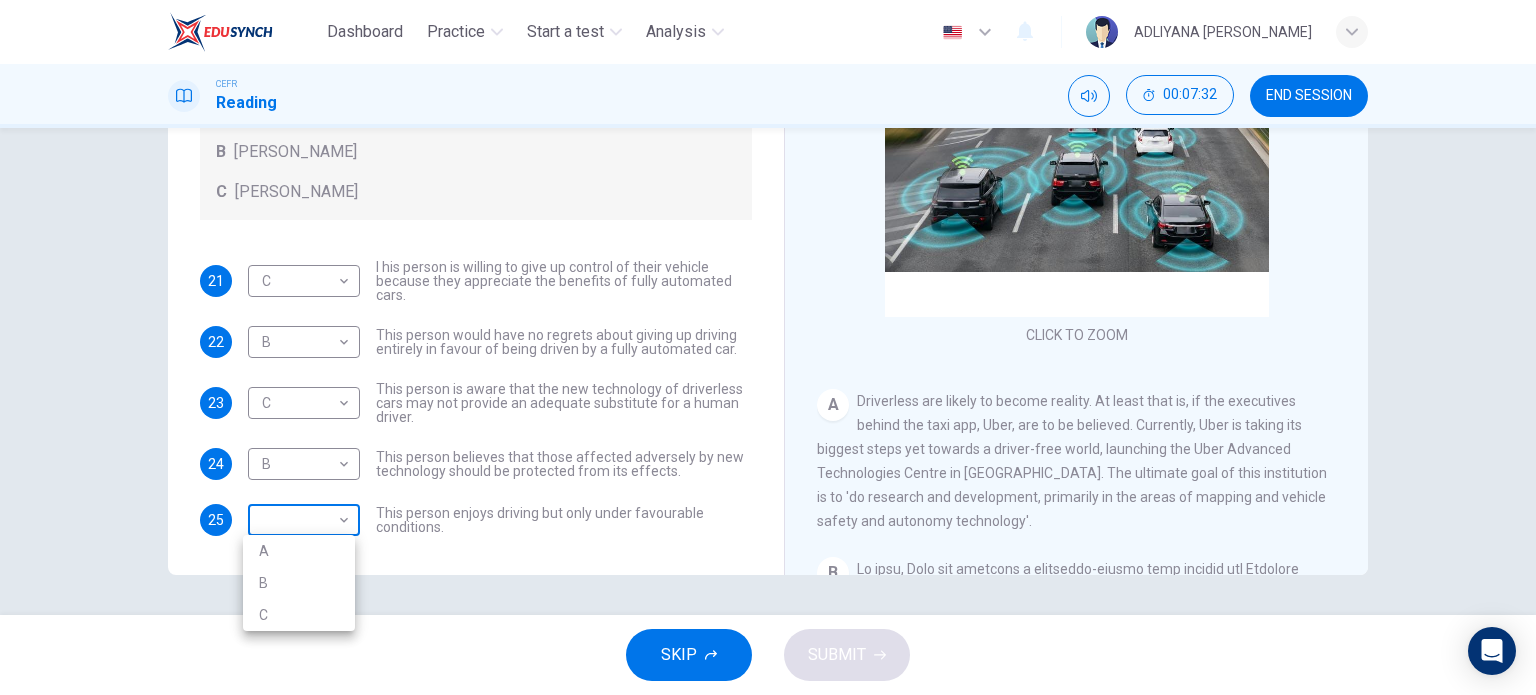 click on "Dashboard Practice Start a test Analysis English en ​ ADLIYANA [PERSON_NAME] CEFR Reading 00:07:32 END SESSION Questions 21 - 25 Look at the following statements, and the list of people. Match each statement to the correct person, A-C. You may use any letter more than once.
A [PERSON_NAME] B [PERSON_NAME] C [PERSON_NAME] 21 C C ​ I his person is willing to give up control of their vehicle because they appreciate the benefits of fully automated cars. 22 B B ​ This person would have no regrets about giving up driving entirely in favour of being driven by a fully automated car. 23 C C ​ This person is aware that the new technology of driverless cars may not provide an adequate substitute for a human driver. 24 B B ​ This person believes that those affected adversely by new technology should be protected from its effects. 25 ​ ​ This person enjoys driving but only under favourable conditions. Driverless cars CLICK TO ZOOM Click to Zoom A B C D E F G H SKIP SUBMIT Dashboard Practice" at bounding box center (768, 347) 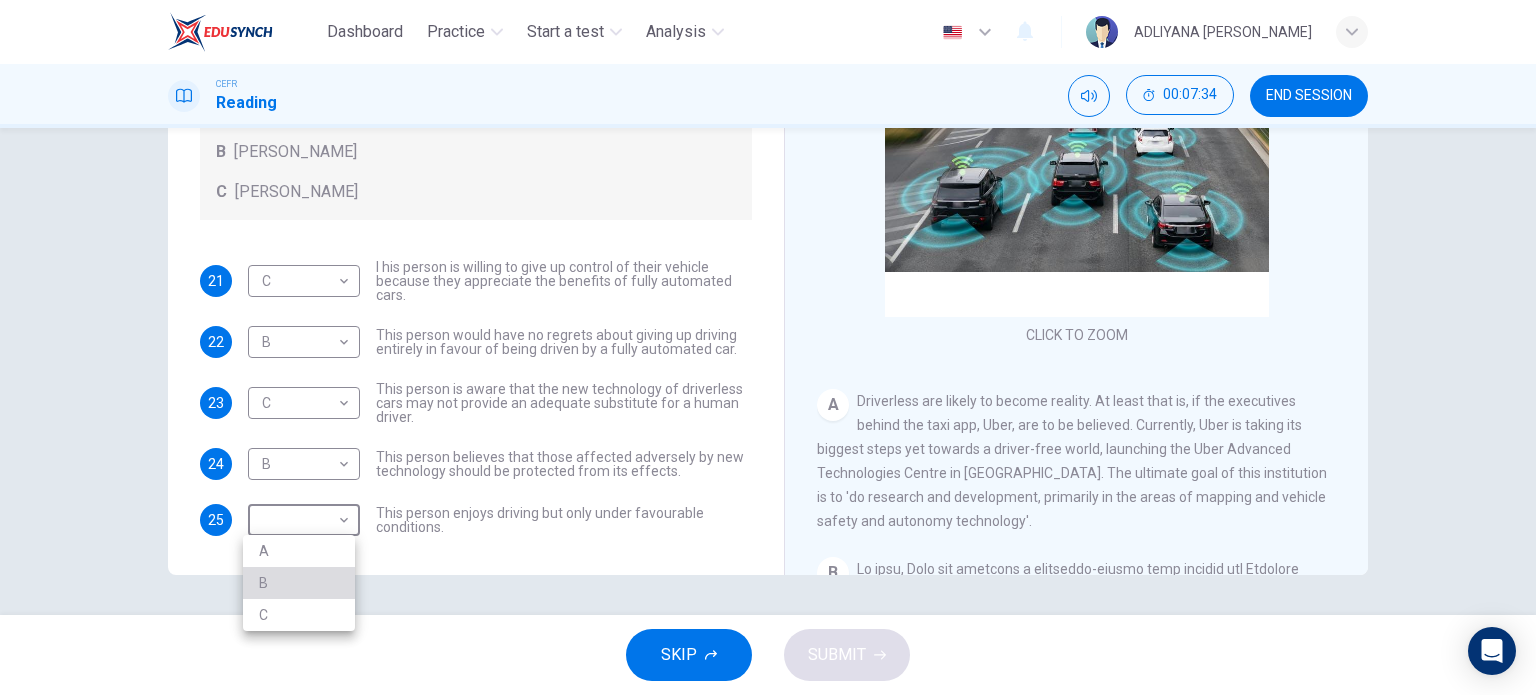 click on "B" at bounding box center [299, 583] 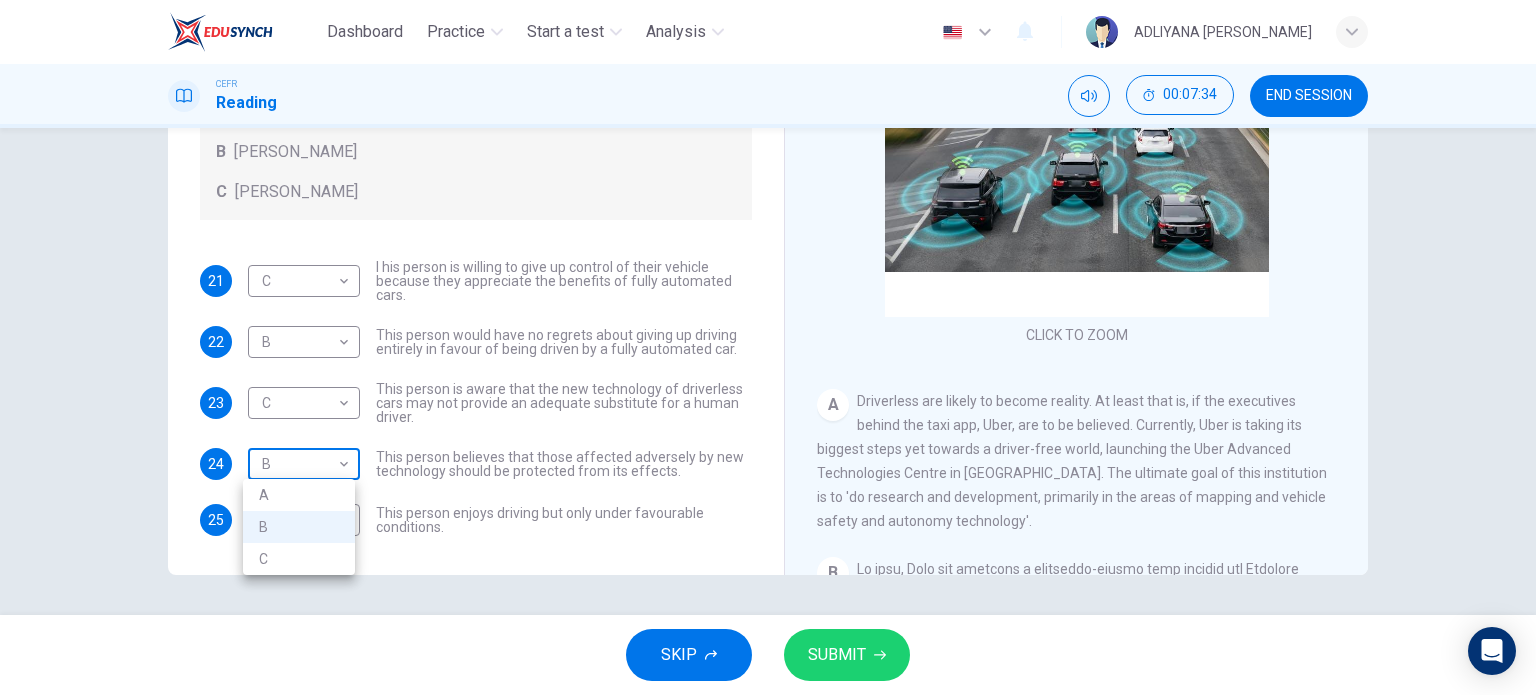 click on "Dashboard Practice Start a test Analysis English en ​ ADLIYANA [PERSON_NAME] CEFR Reading 00:07:34 END SESSION Questions 21 - 25 Look at the following statements, and the list of people. Match each statement to the correct person, A-C. You may use any letter more than once.
A [PERSON_NAME] B [PERSON_NAME] C [PERSON_NAME] 21 C C ​ I his person is willing to give up control of their vehicle because they appreciate the benefits of fully automated cars. 22 B B ​ This person would have no regrets about giving up driving entirely in favour of being driven by a fully automated car. 23 C C ​ This person is aware that the new technology of driverless cars may not provide an adequate substitute for a human driver. 24 B B ​ This person believes that those affected adversely by new technology should be protected from its effects. 25 B B ​ This person enjoys driving but only under favourable conditions. Driverless cars CLICK TO ZOOM Click to Zoom A B C D E F G H SKIP SUBMIT Dashboard Practice" at bounding box center [768, 347] 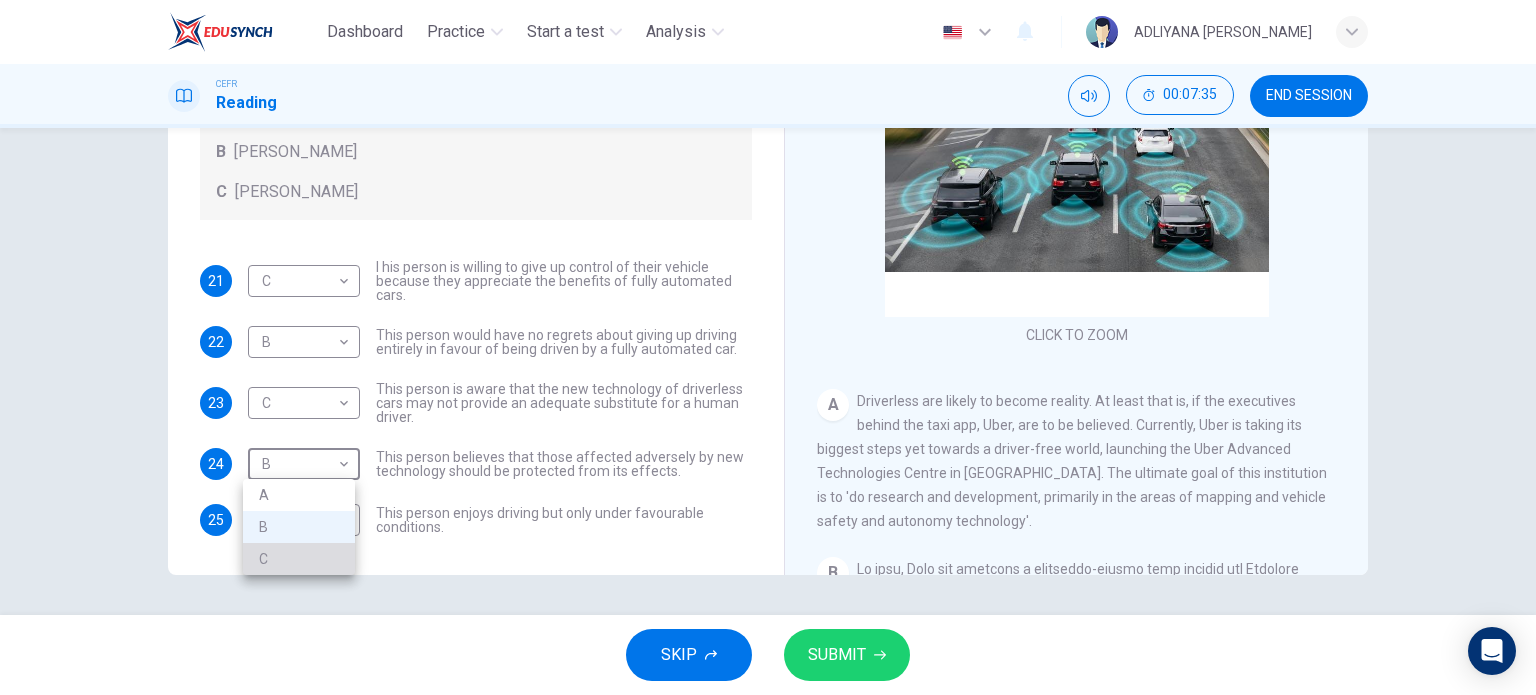 click on "C" at bounding box center [299, 559] 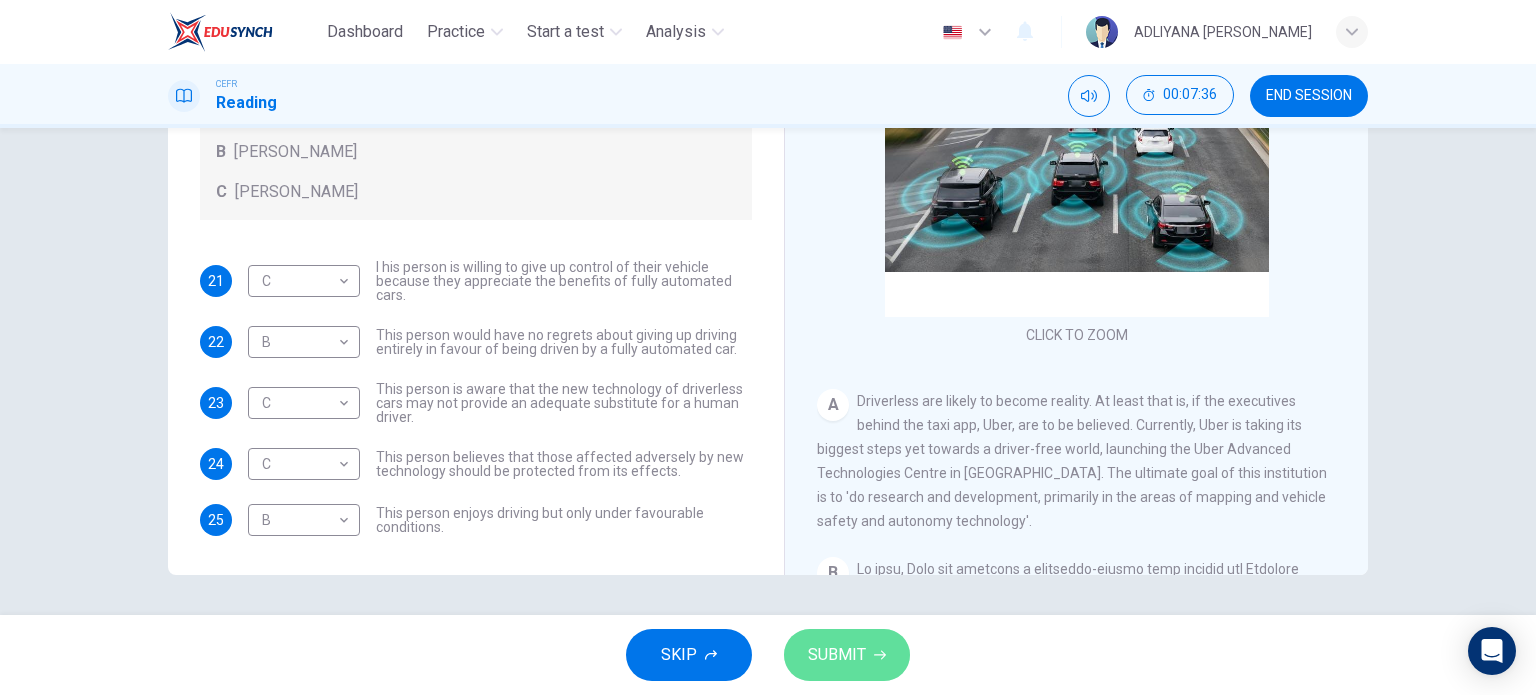 click on "SUBMIT" at bounding box center (847, 655) 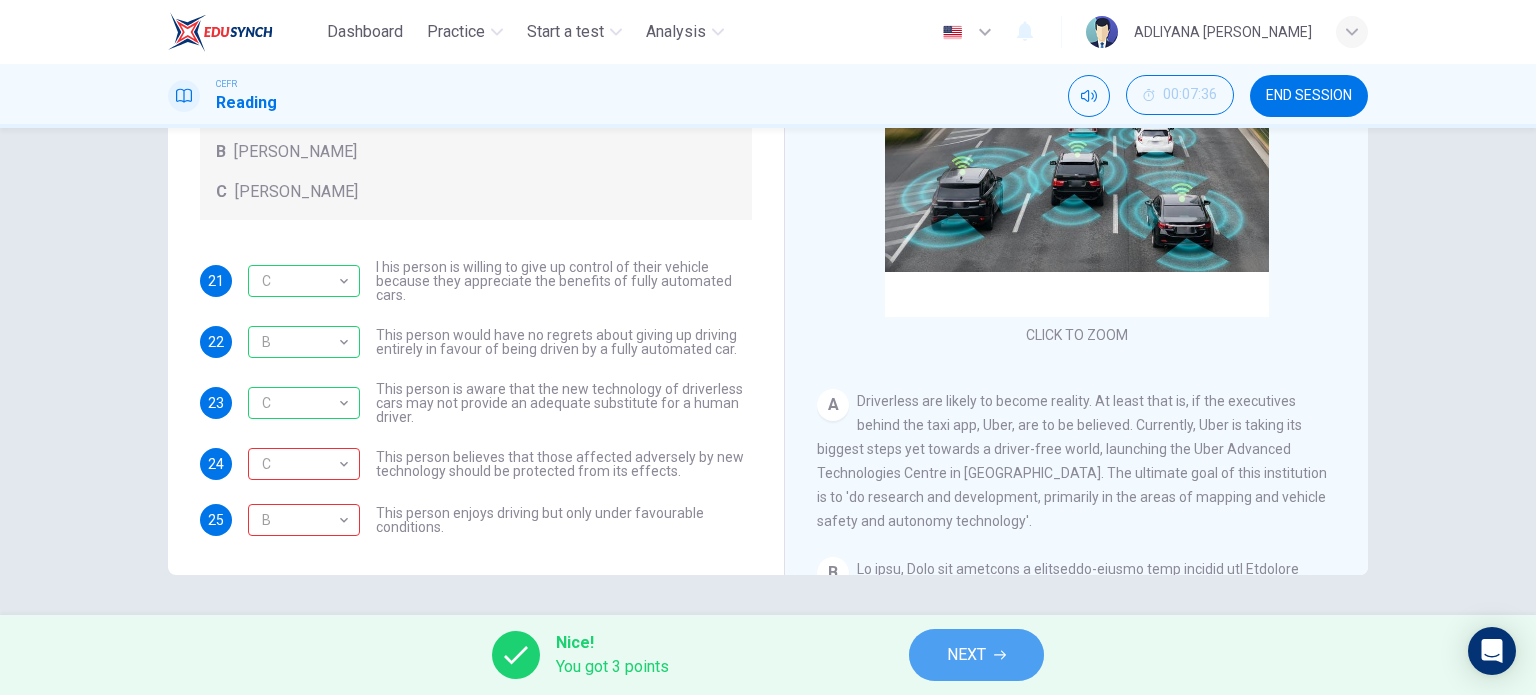 click on "NEXT" at bounding box center (966, 655) 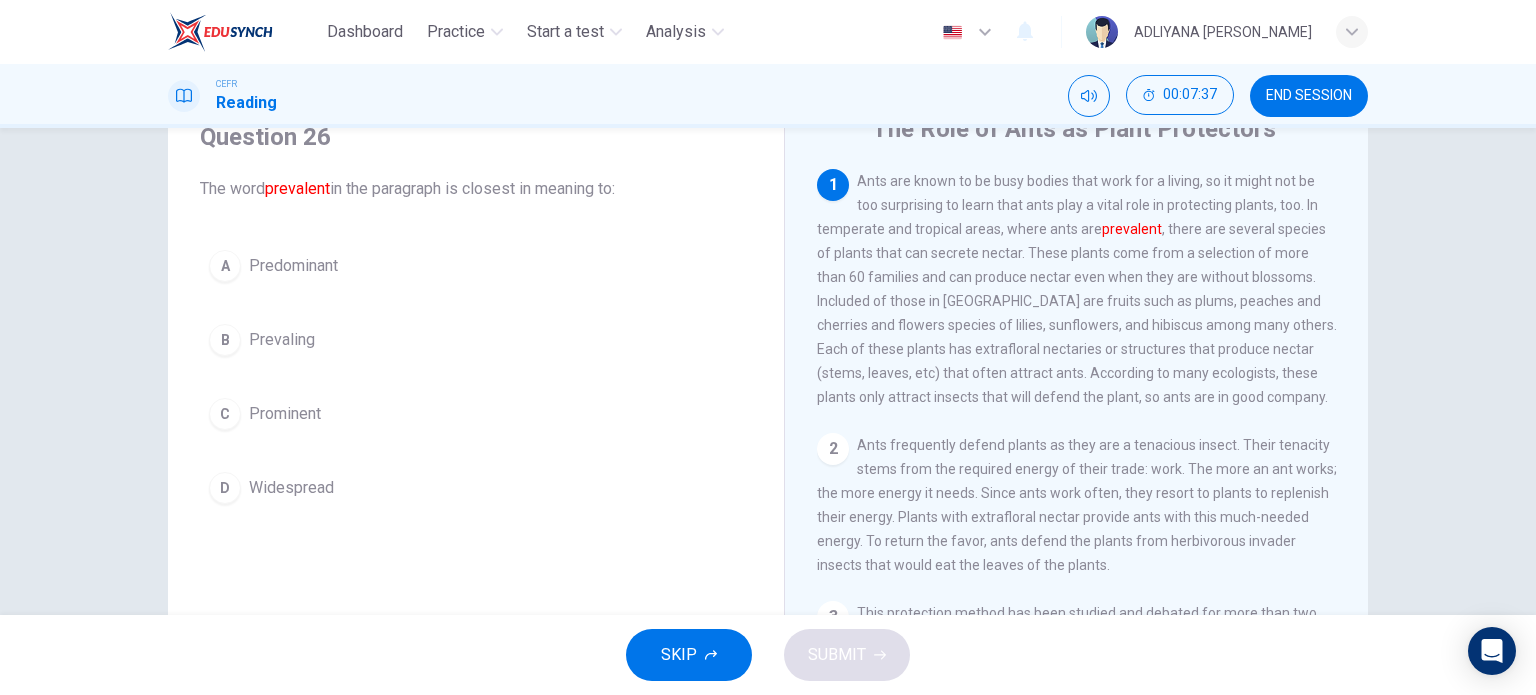 scroll, scrollTop: 96, scrollLeft: 0, axis: vertical 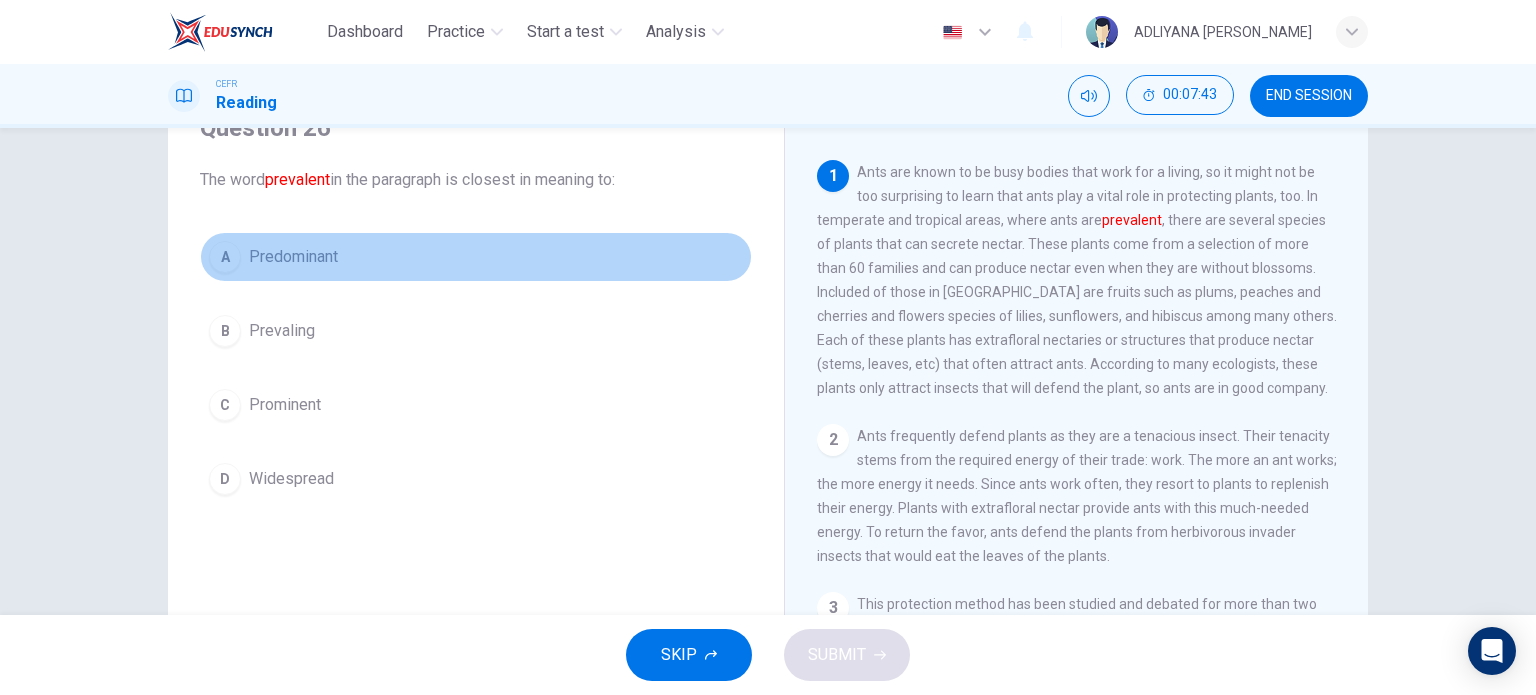 click on "A Predominant" at bounding box center (476, 257) 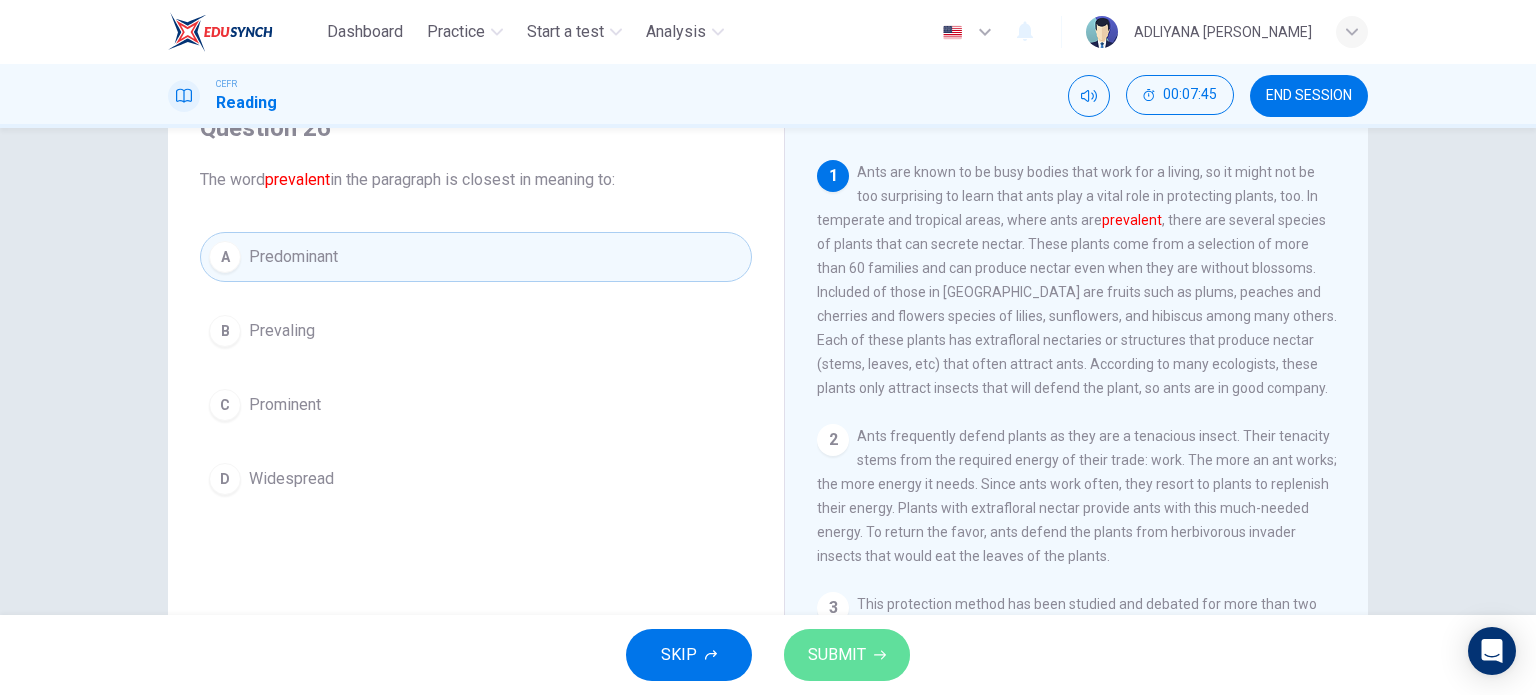 click on "SUBMIT" at bounding box center [837, 655] 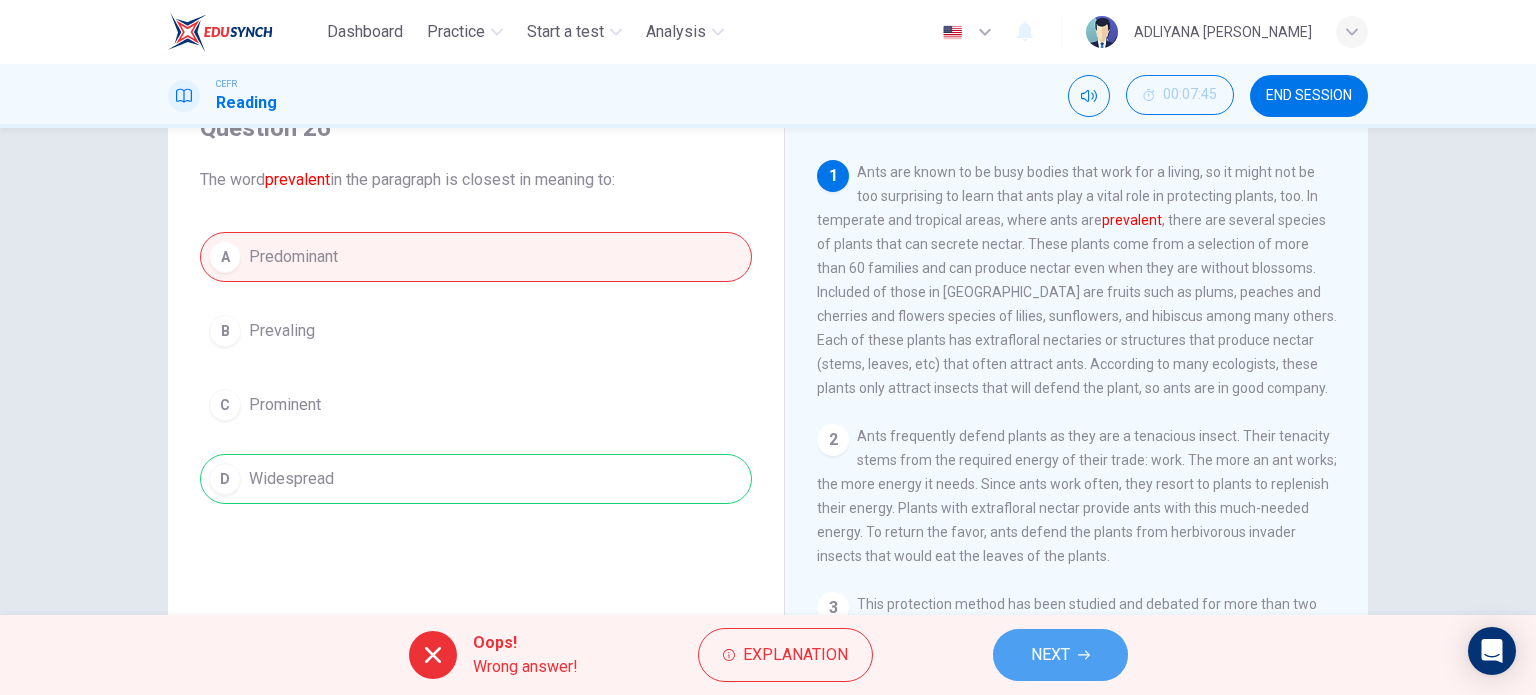 click on "NEXT" at bounding box center (1060, 655) 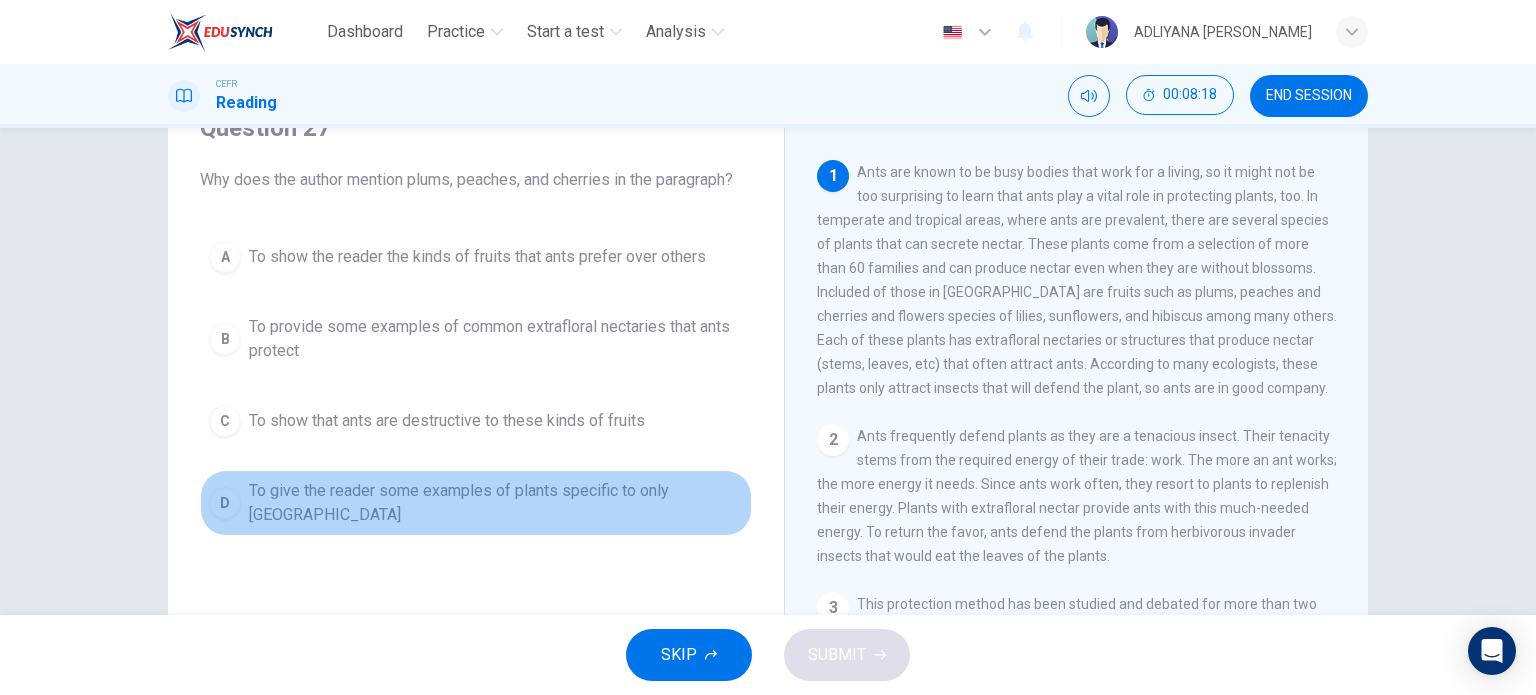 click on "D To give the reader some examples of plants specific to only [GEOGRAPHIC_DATA]" at bounding box center (476, 503) 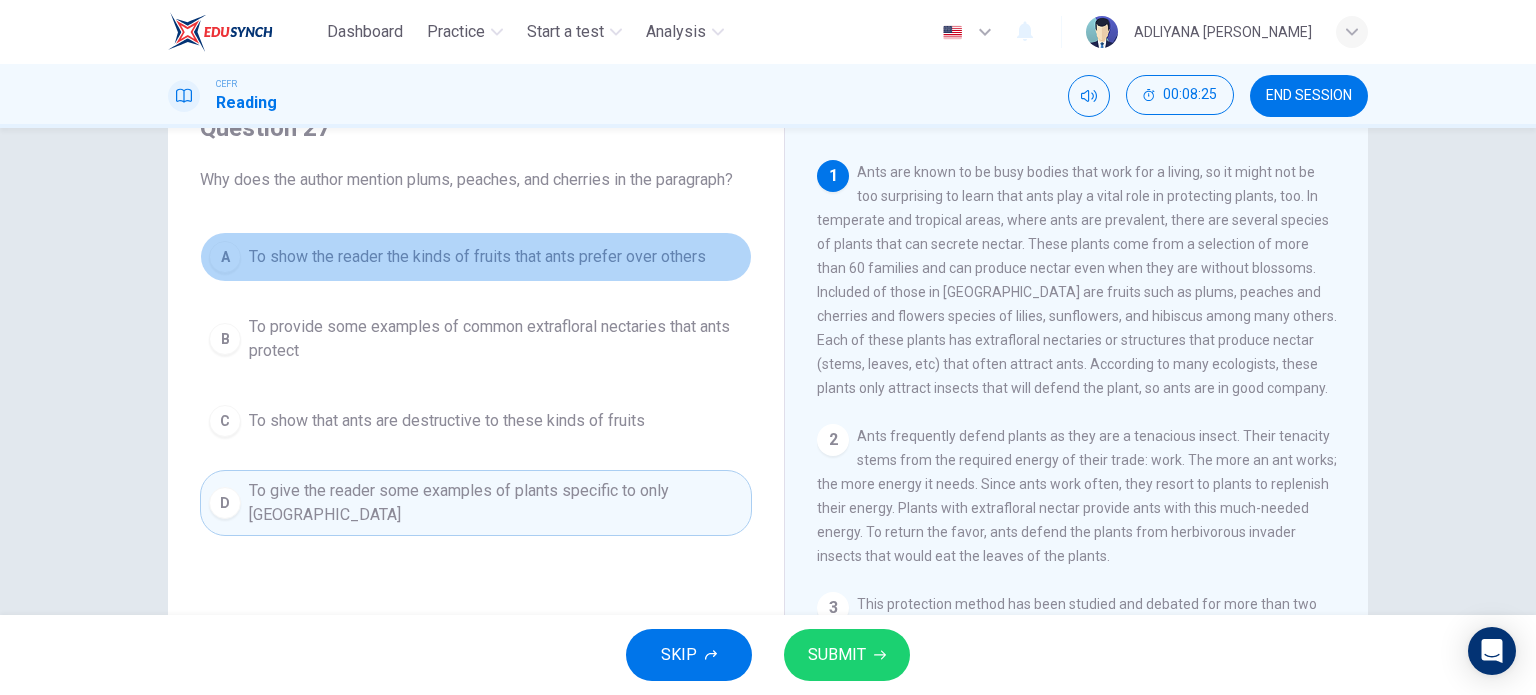 click on "A To show the reader the kinds of fruits that ants prefer over others" at bounding box center [476, 257] 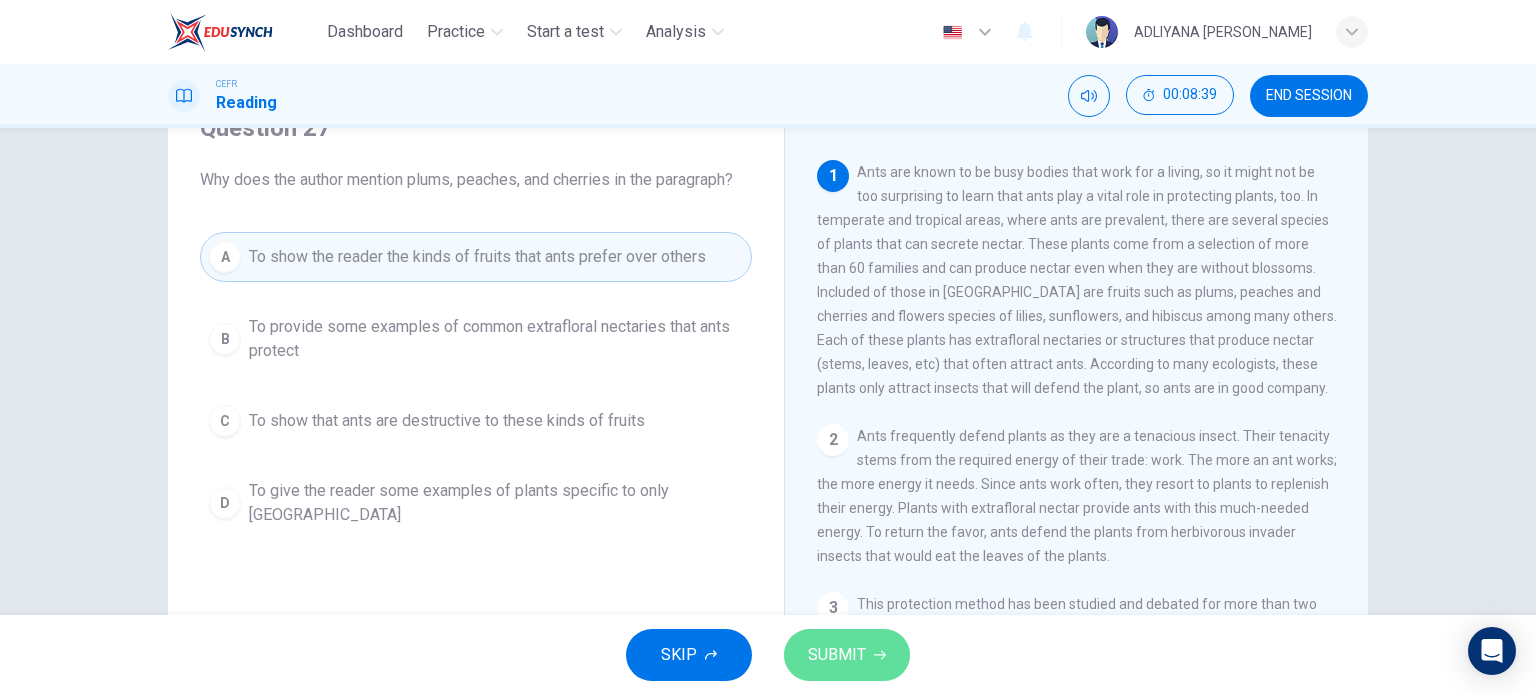 click 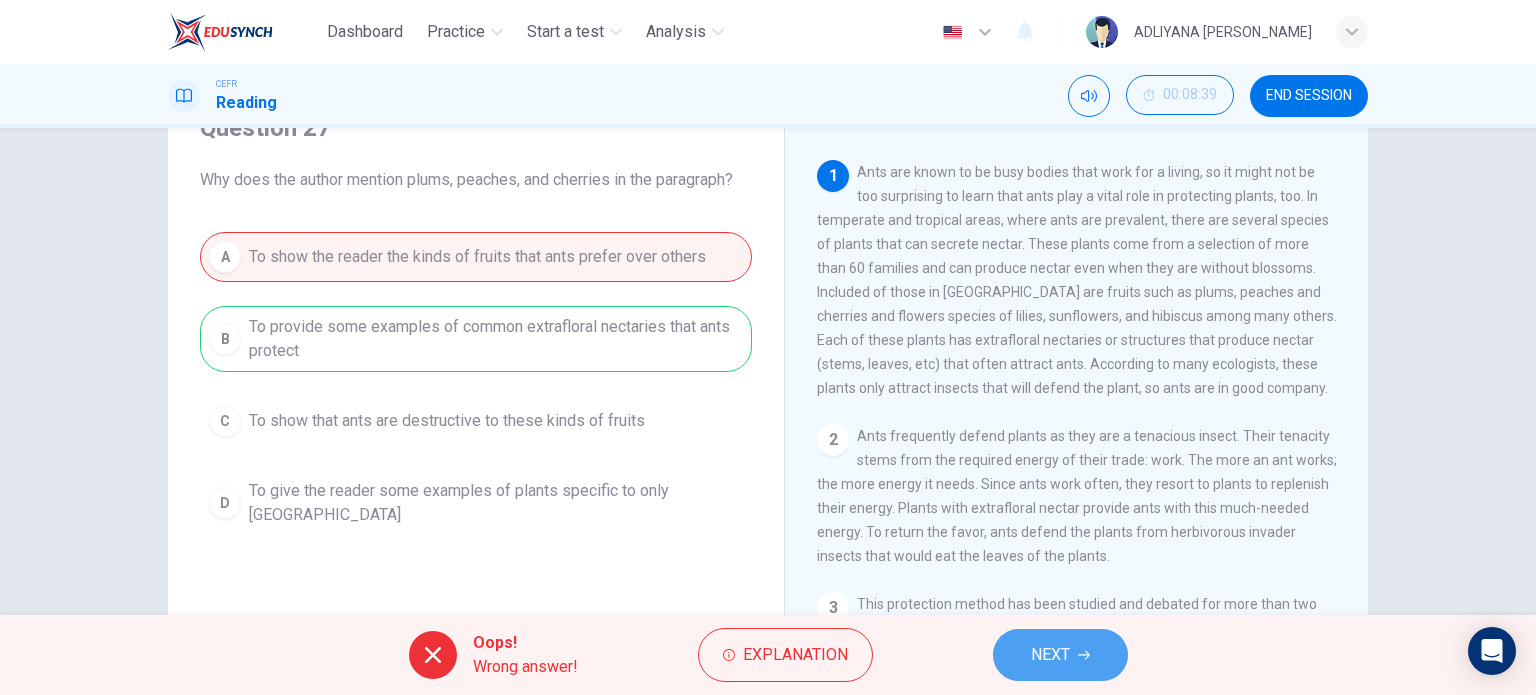 click on "NEXT" at bounding box center [1050, 655] 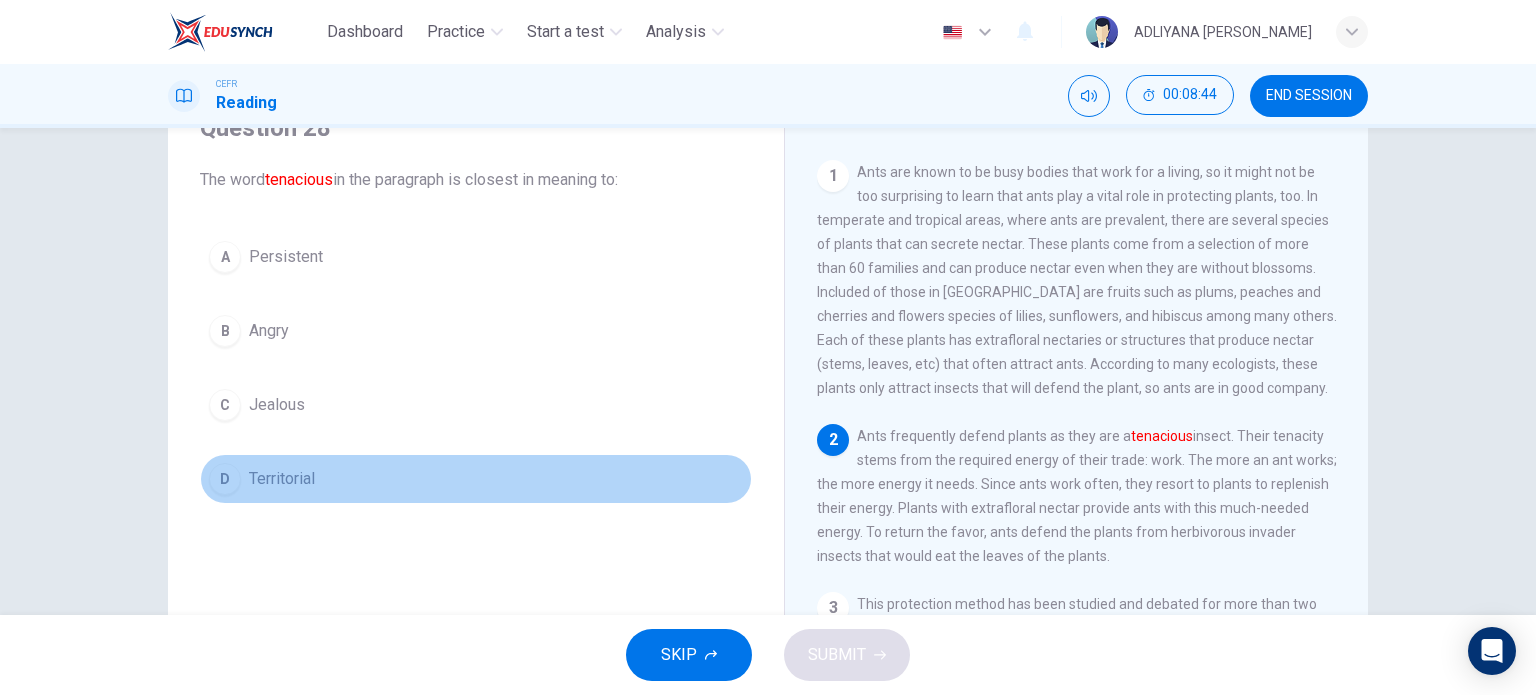 click on "D" at bounding box center (225, 479) 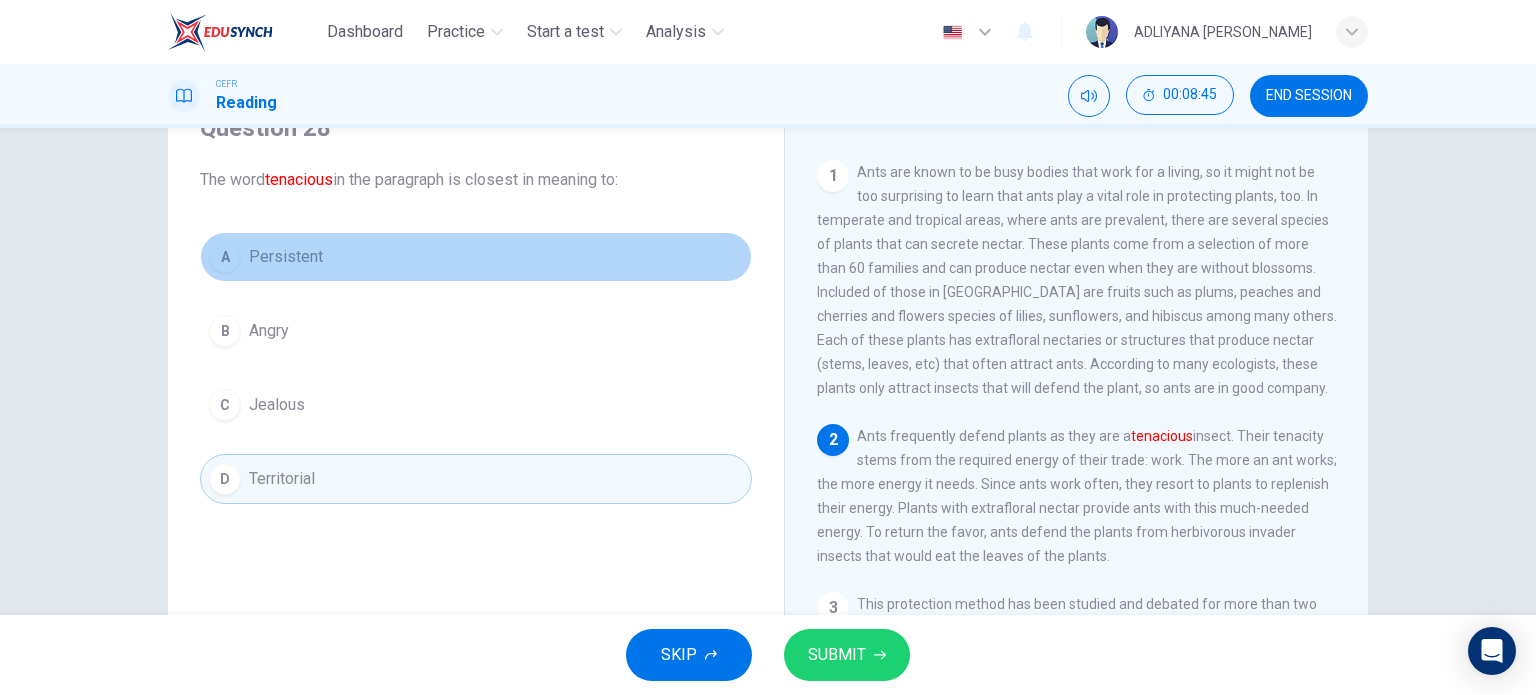 click on "Persistent" at bounding box center [286, 257] 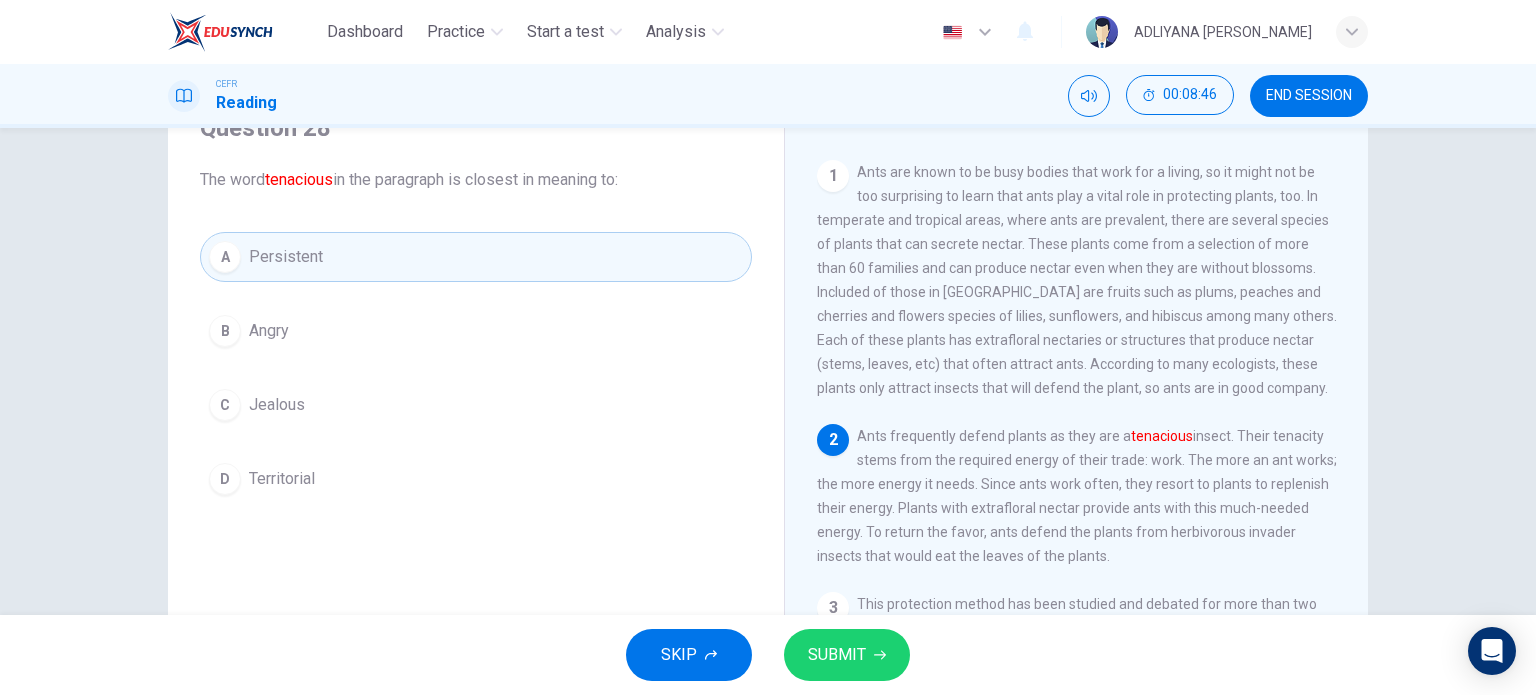 click on "SUBMIT" at bounding box center [837, 655] 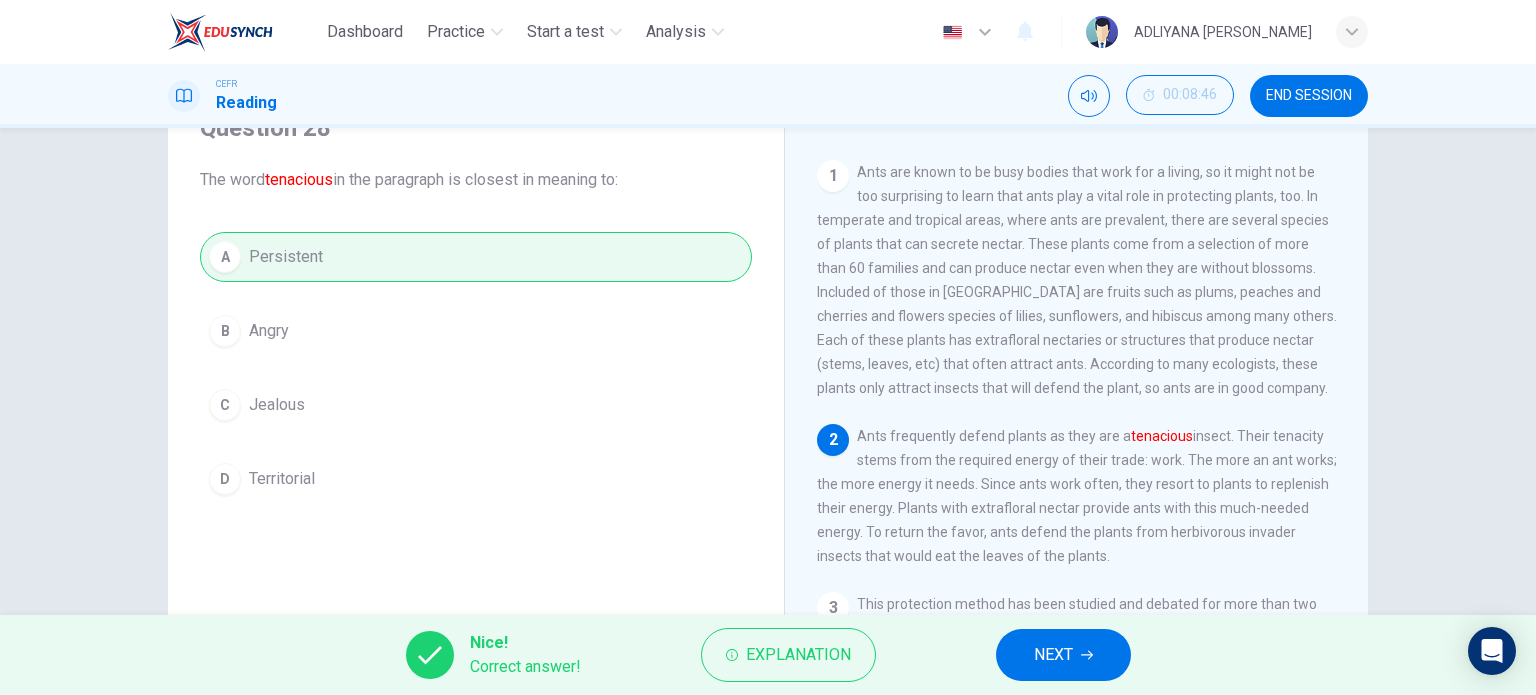 click on "NEXT" at bounding box center (1063, 655) 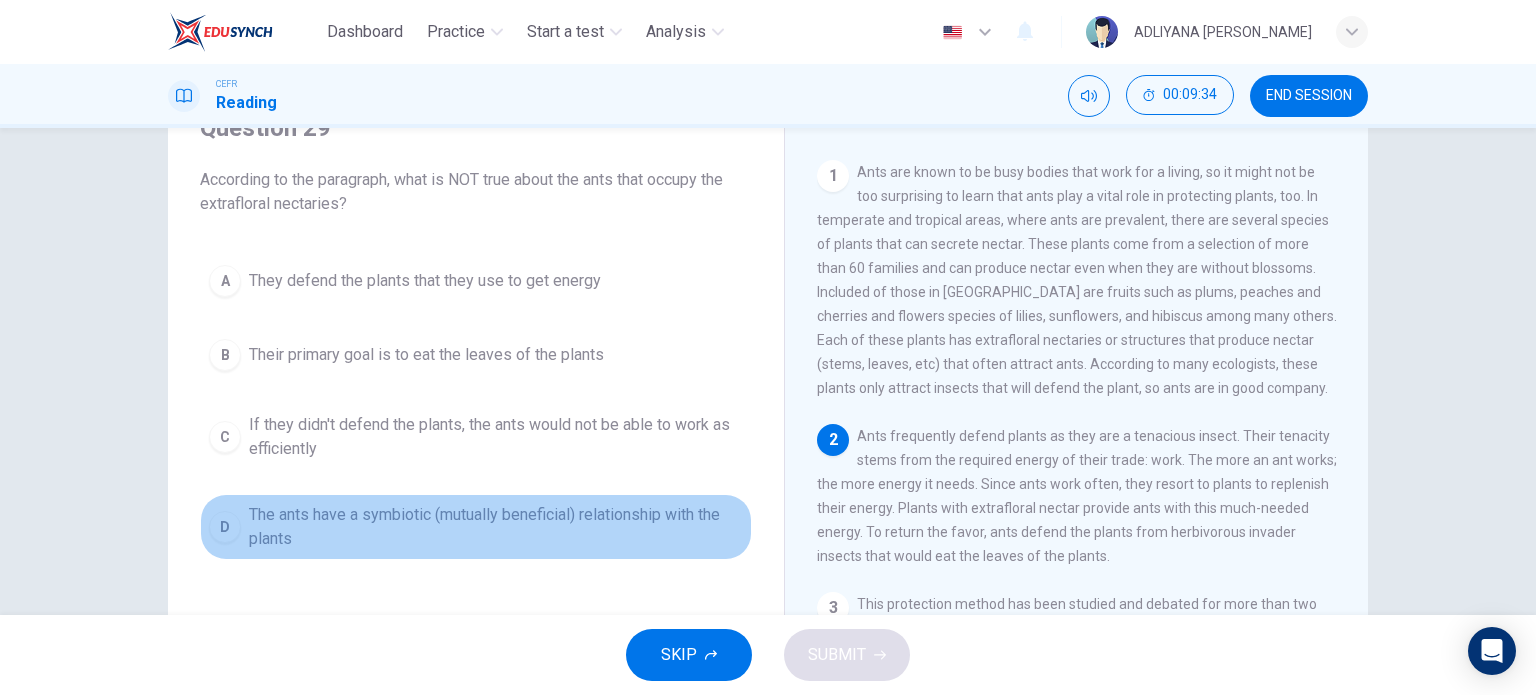 click on "The ants have a symbiotic (mutually beneficial) relationship with the plants" at bounding box center (496, 527) 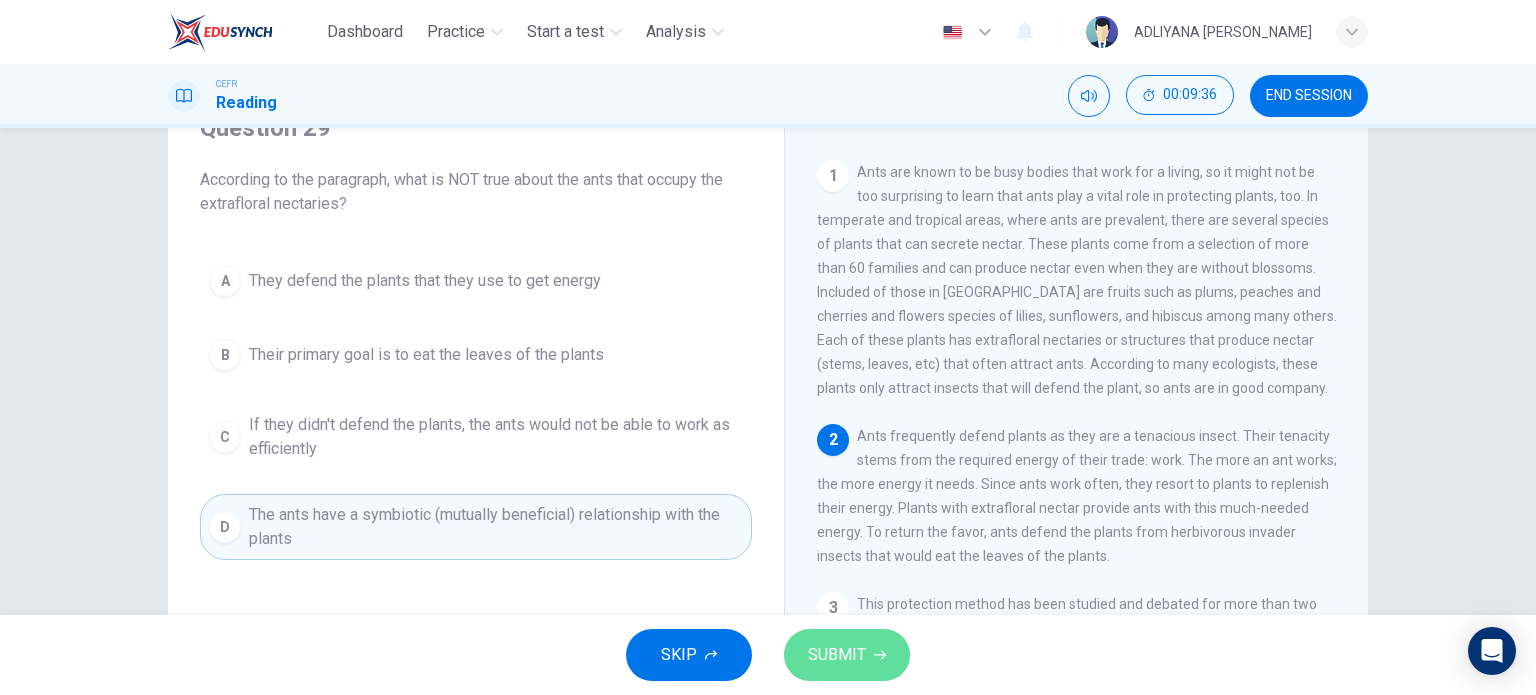 click on "SUBMIT" at bounding box center [837, 655] 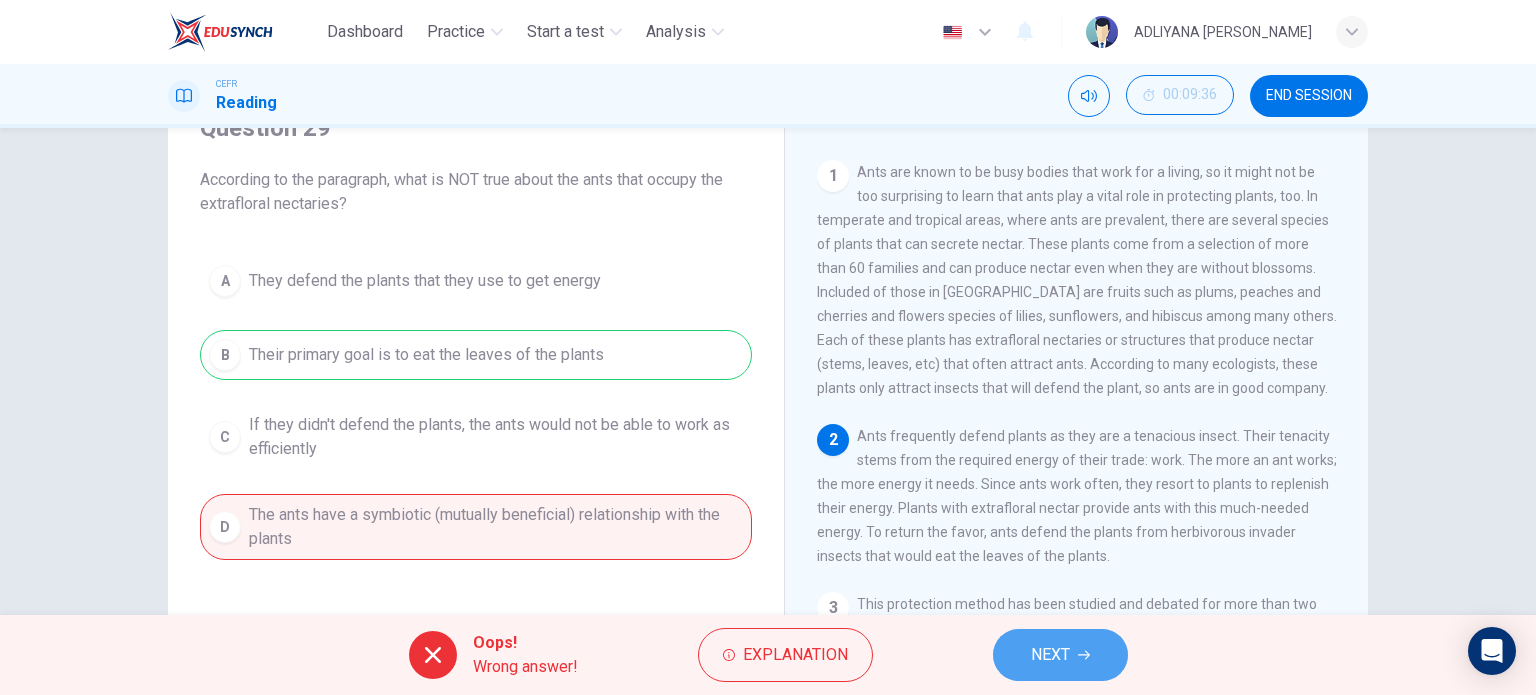 click on "NEXT" at bounding box center (1050, 655) 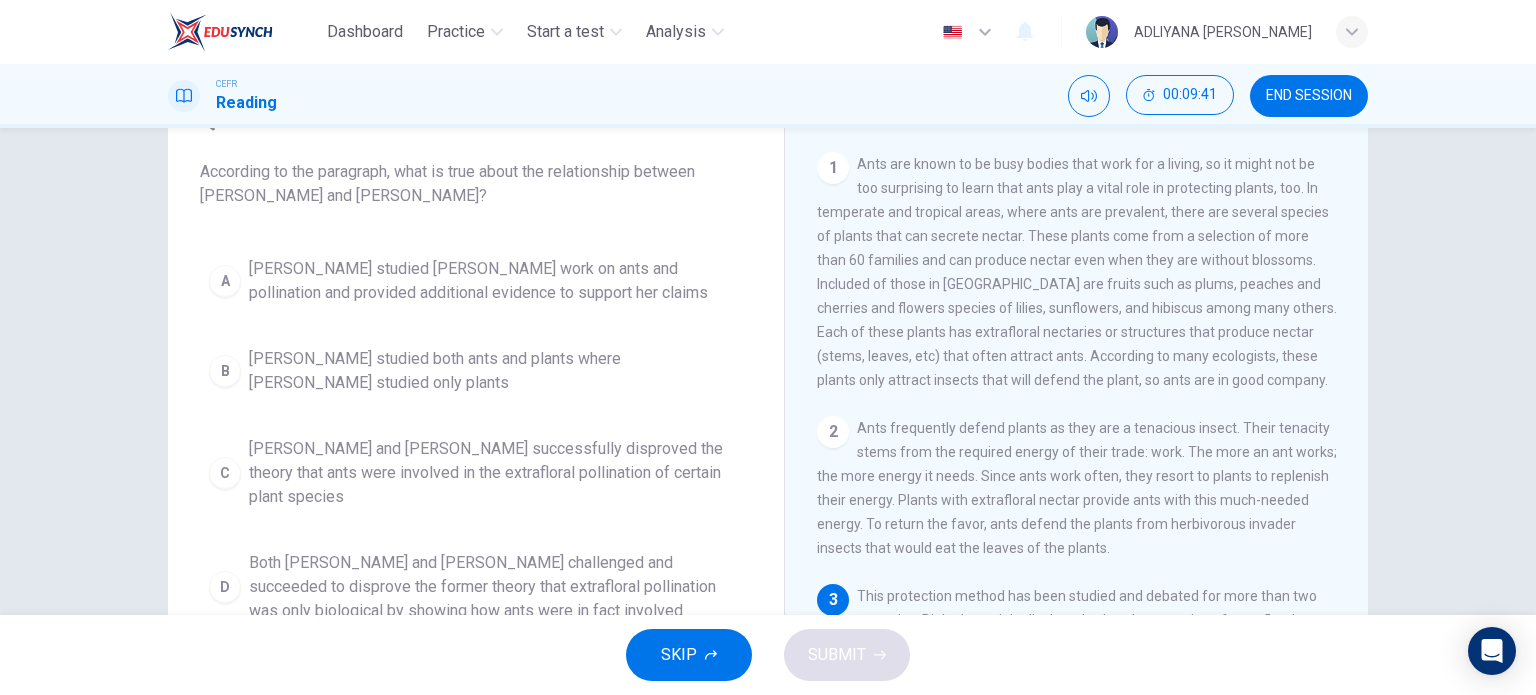scroll, scrollTop: 99, scrollLeft: 0, axis: vertical 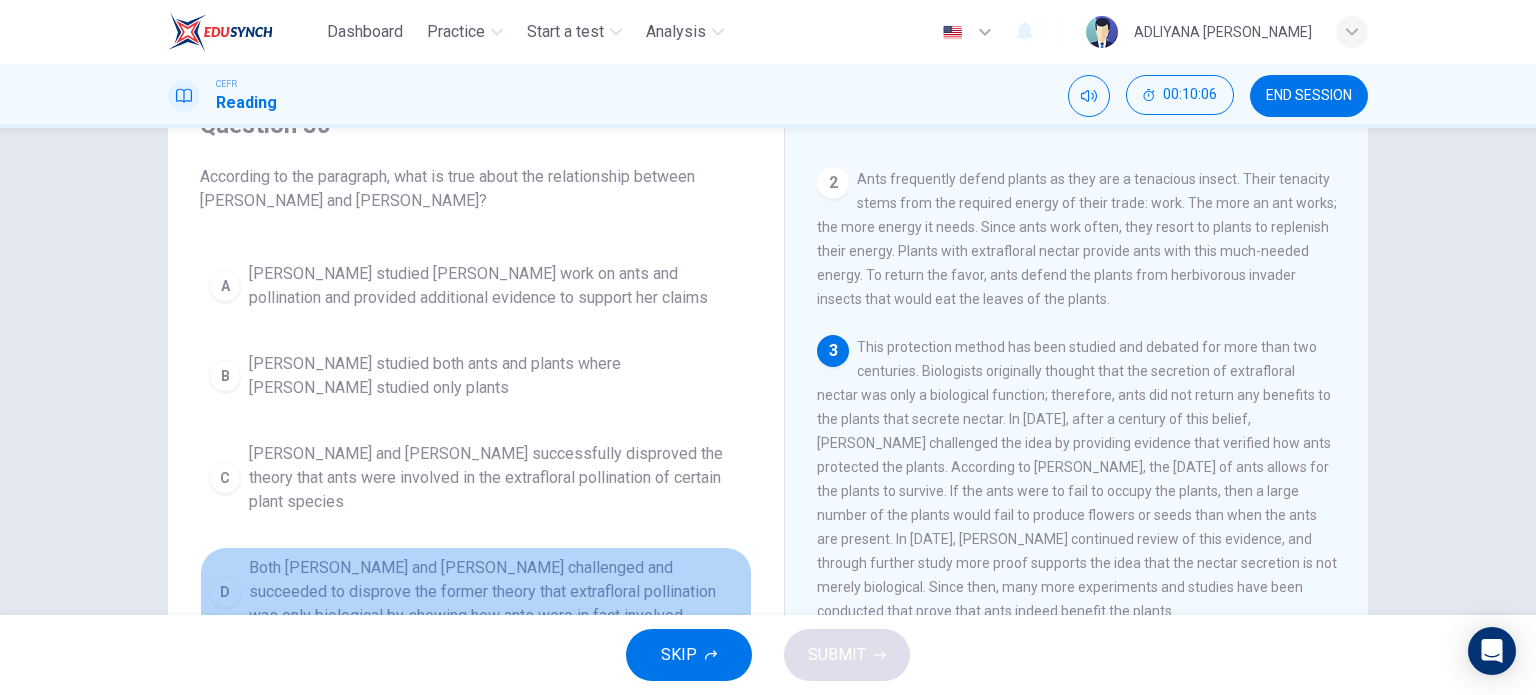 click on "Both [PERSON_NAME] and [PERSON_NAME] challenged and succeeded to disprove the former theory that extrafloral pollination was only biological by showing how ants were in fact involved" at bounding box center (496, 592) 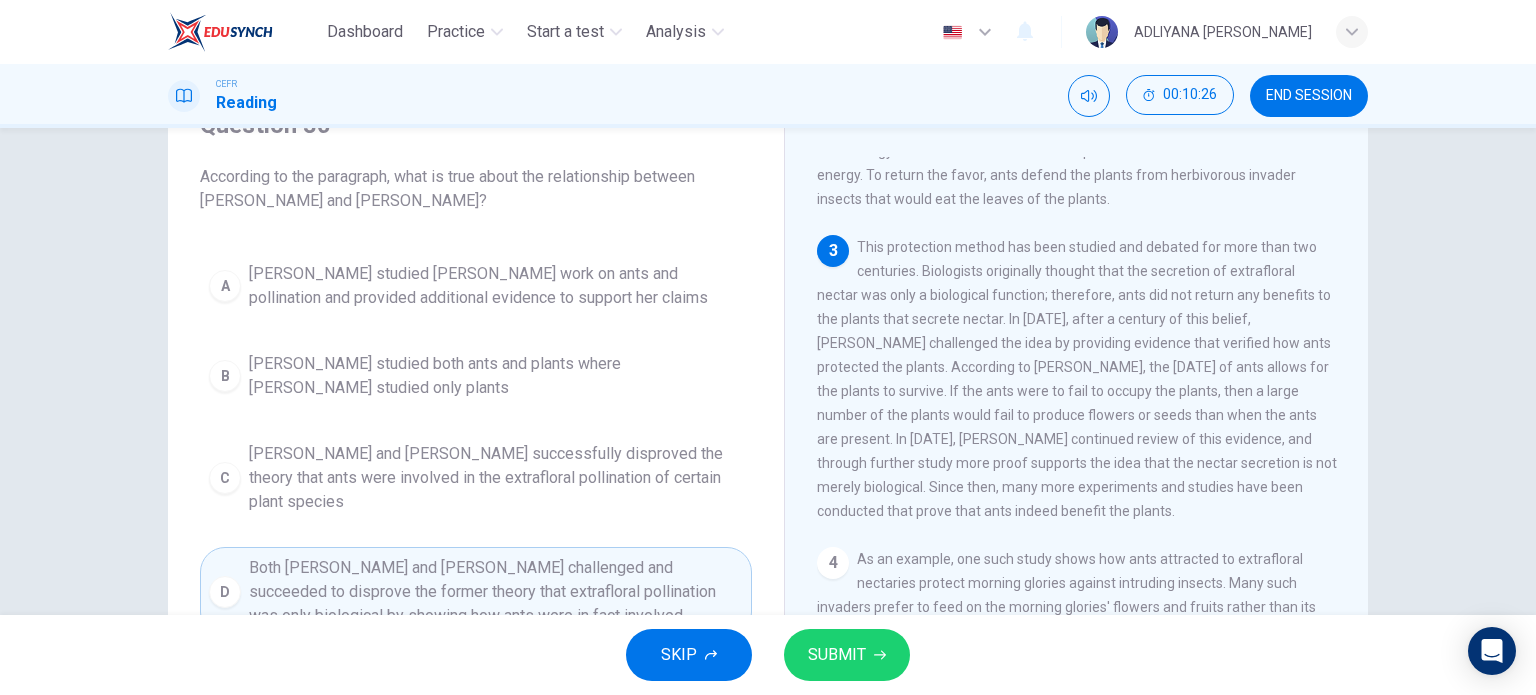 scroll, scrollTop: 354, scrollLeft: 0, axis: vertical 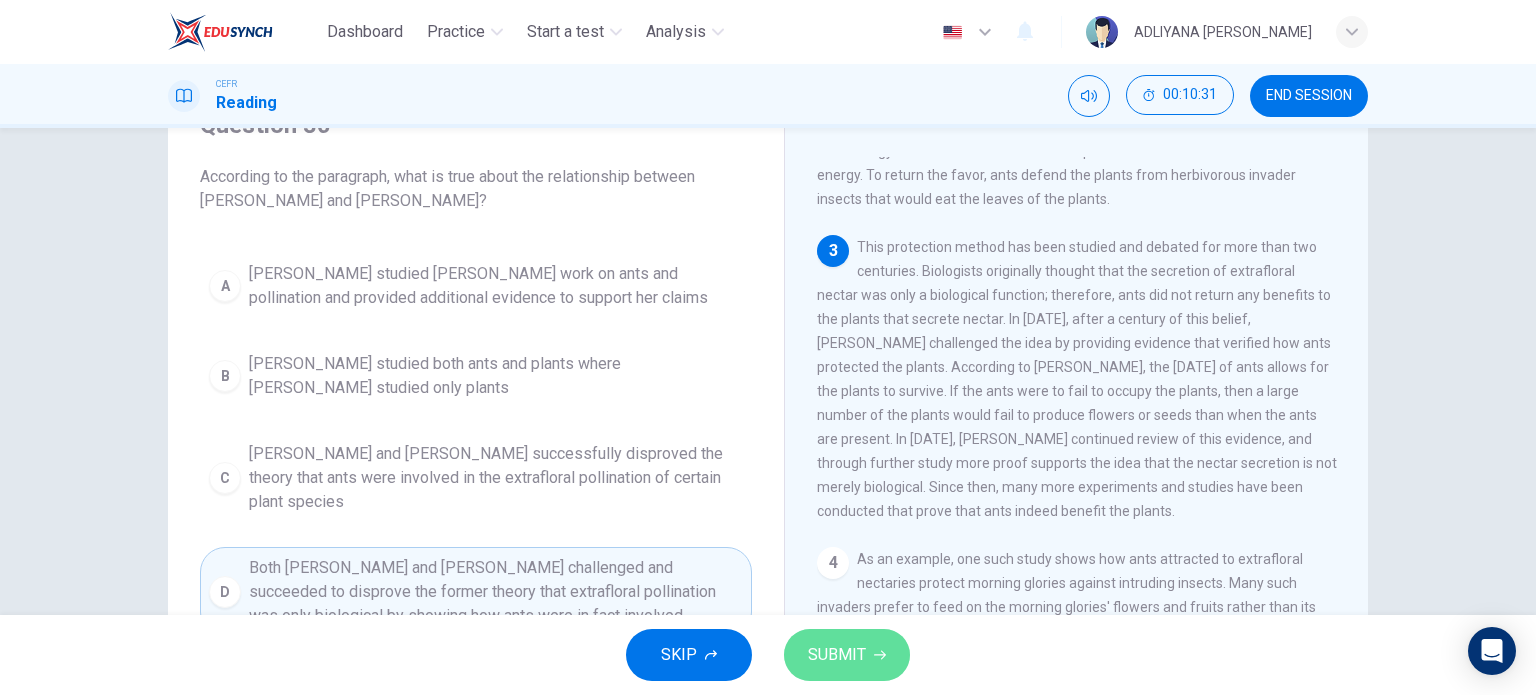 click on "SUBMIT" at bounding box center (837, 655) 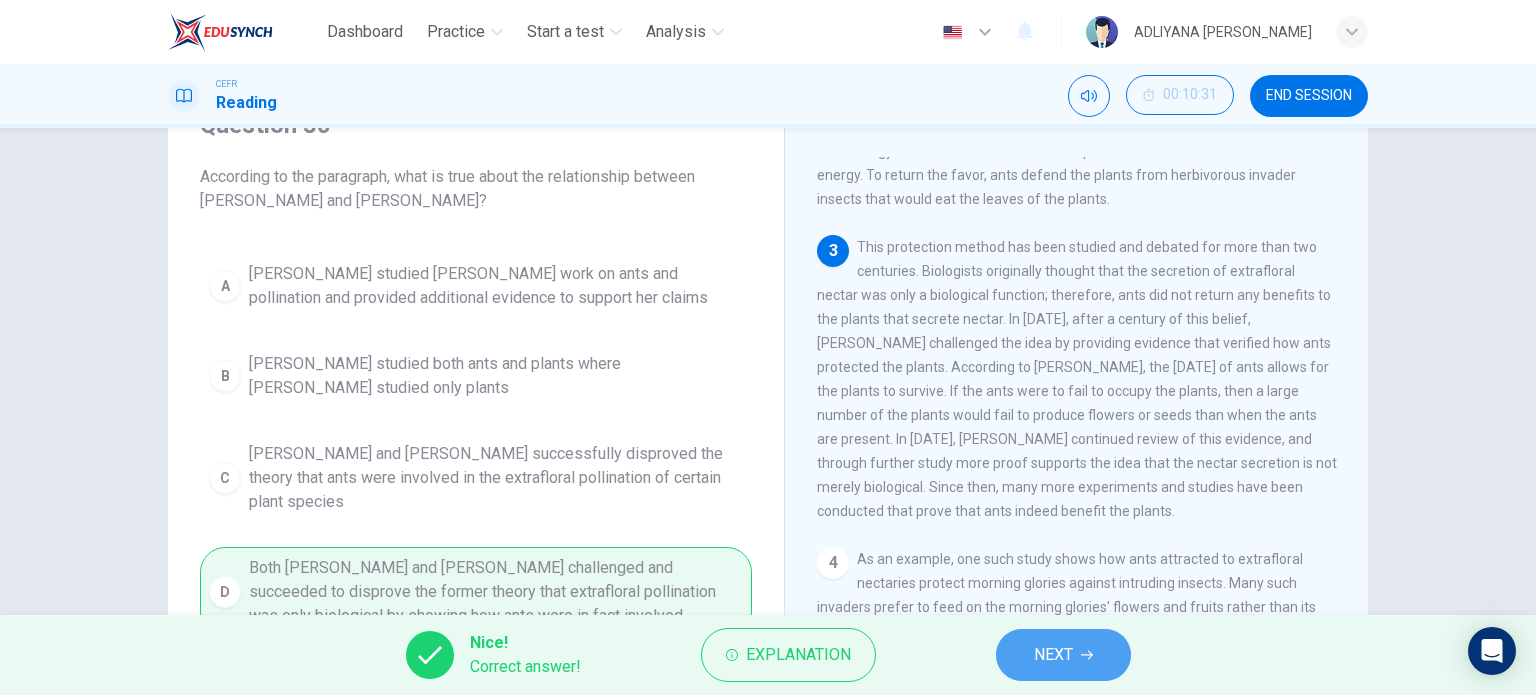 click on "NEXT" at bounding box center [1063, 655] 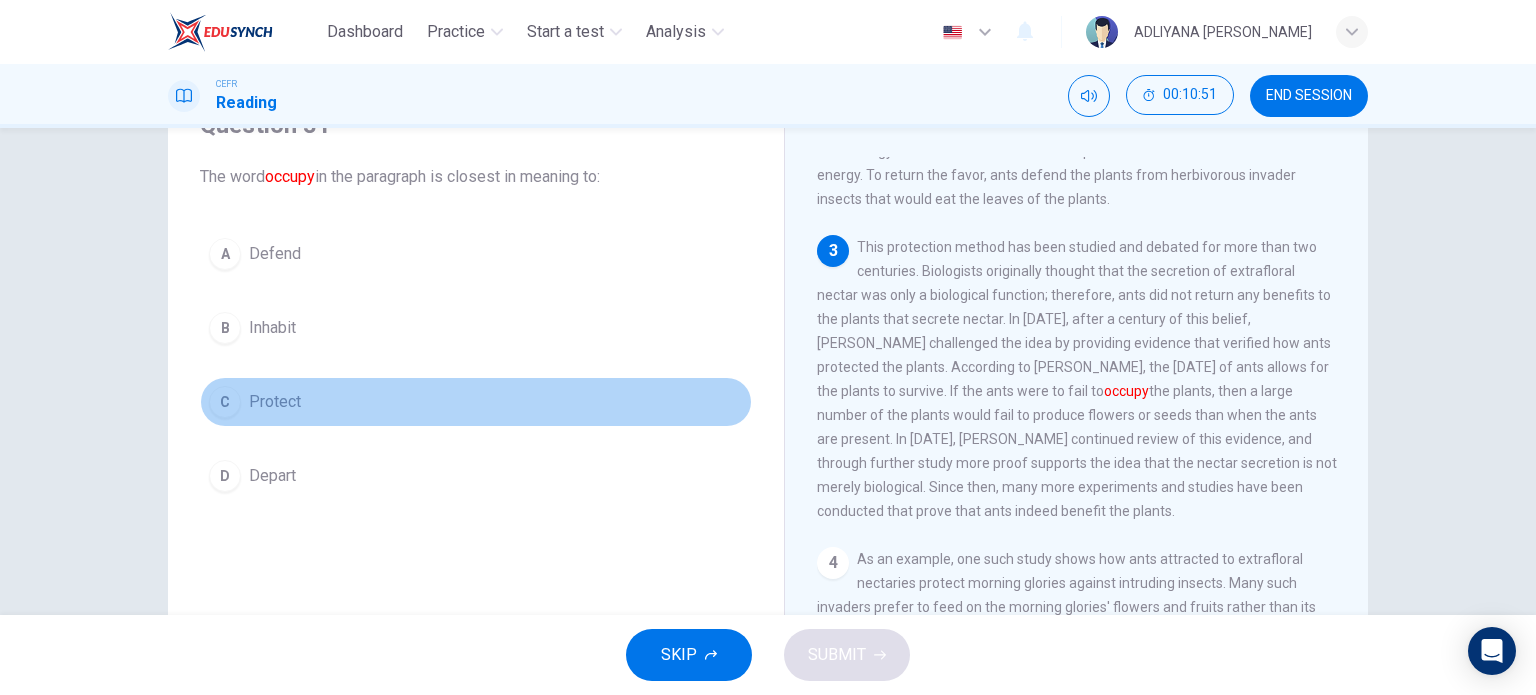 click on "Protect" at bounding box center [275, 402] 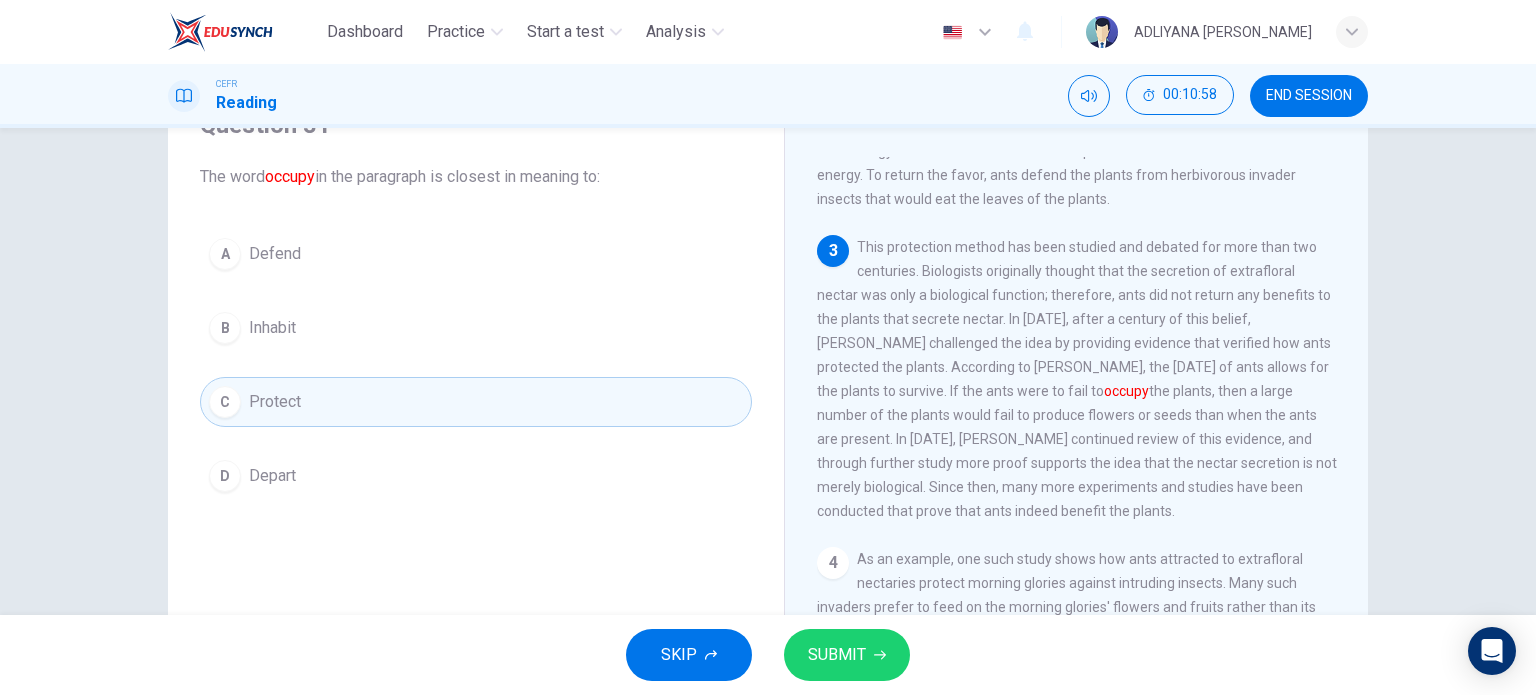 click on "SUBMIT" at bounding box center [837, 655] 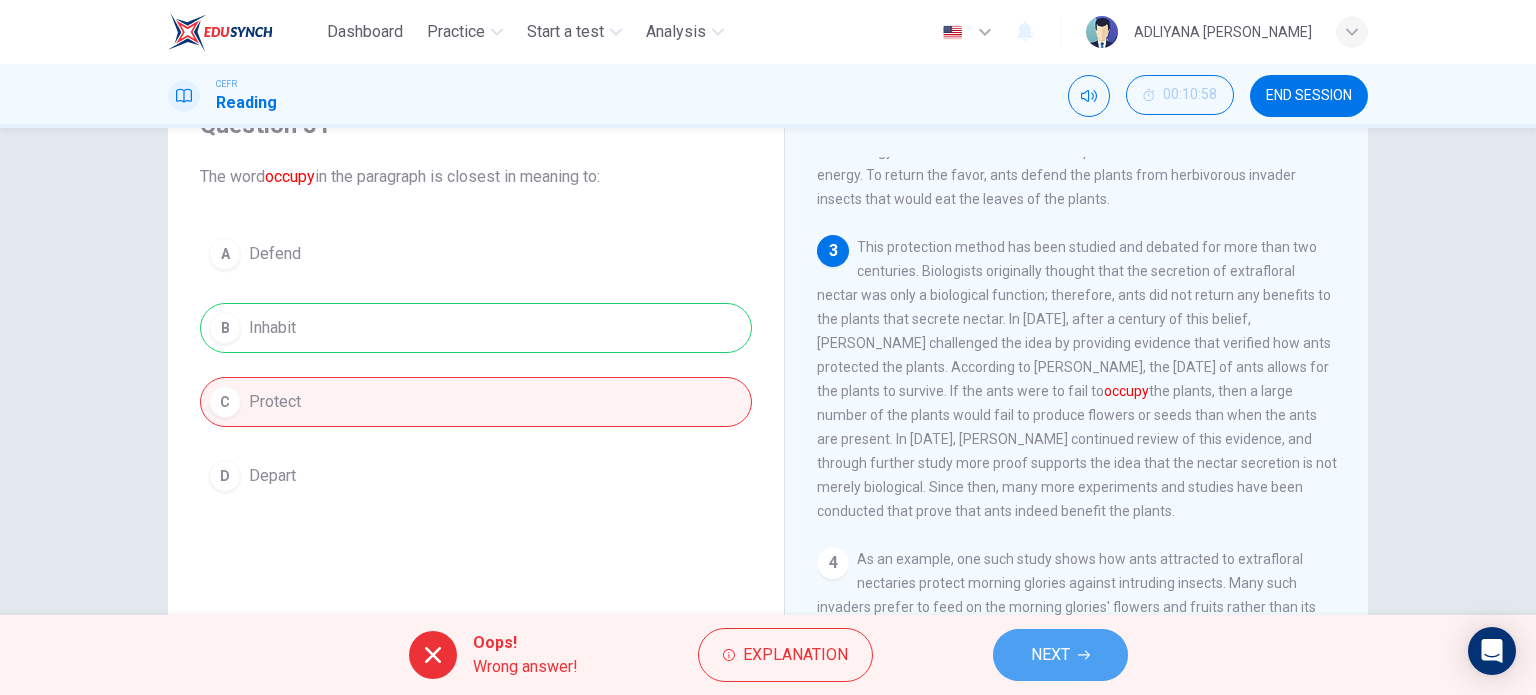 click on "NEXT" at bounding box center (1050, 655) 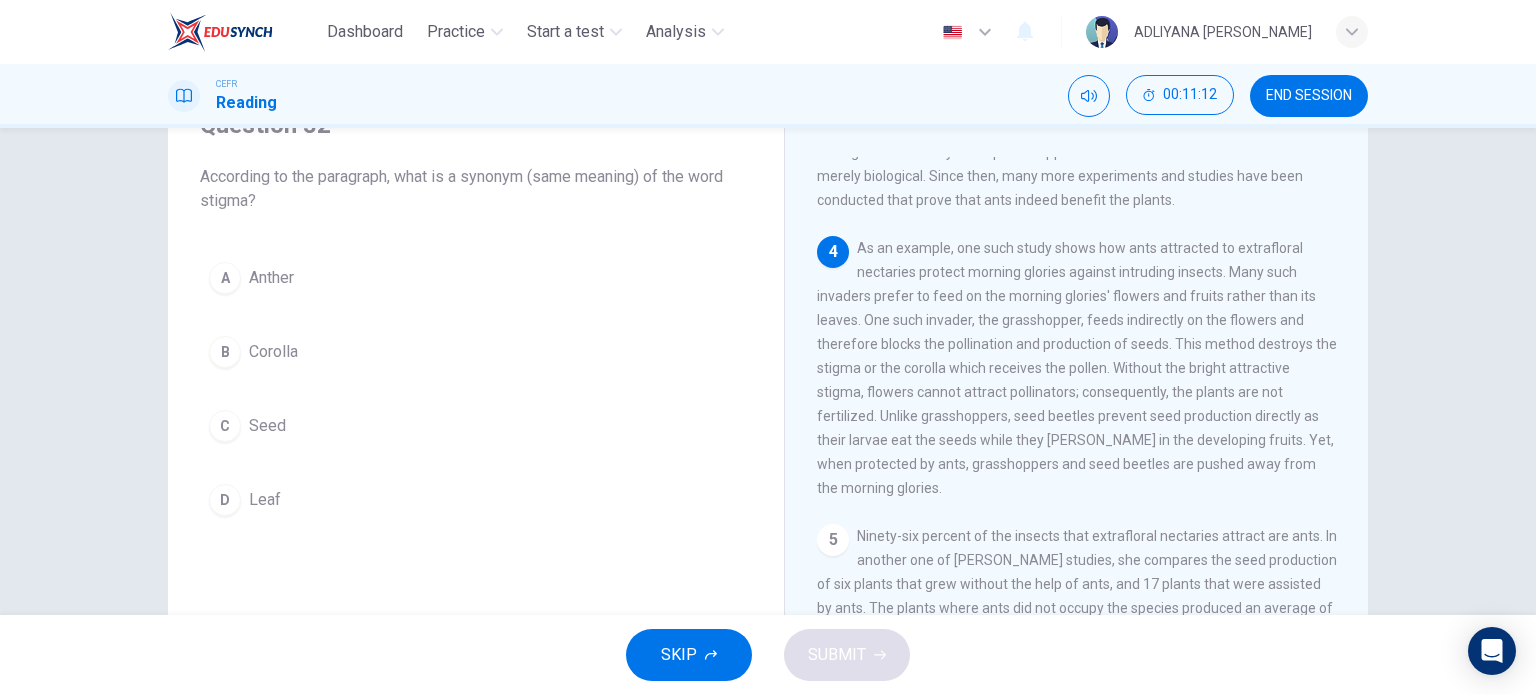 scroll, scrollTop: 678, scrollLeft: 0, axis: vertical 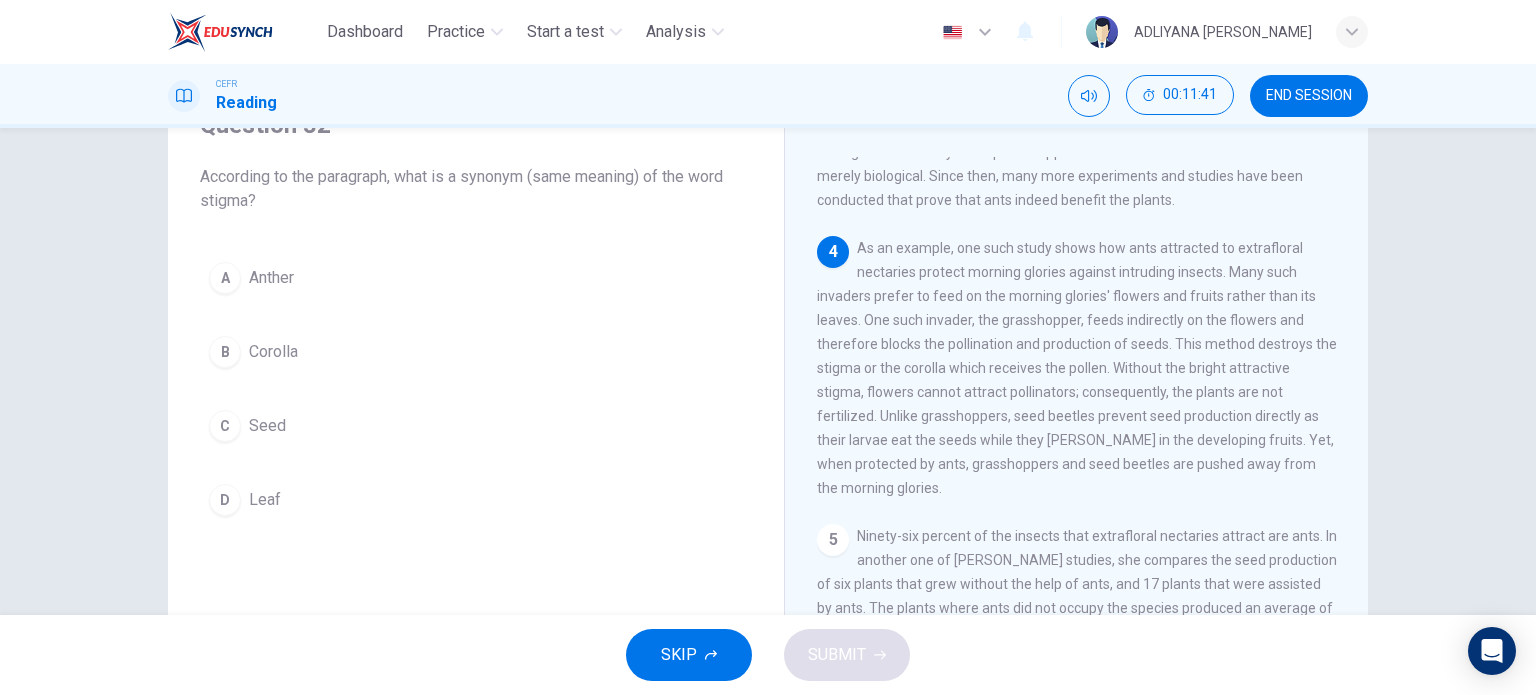 click on "A Anther B Corolla C Seed D Leaf" at bounding box center (476, 389) 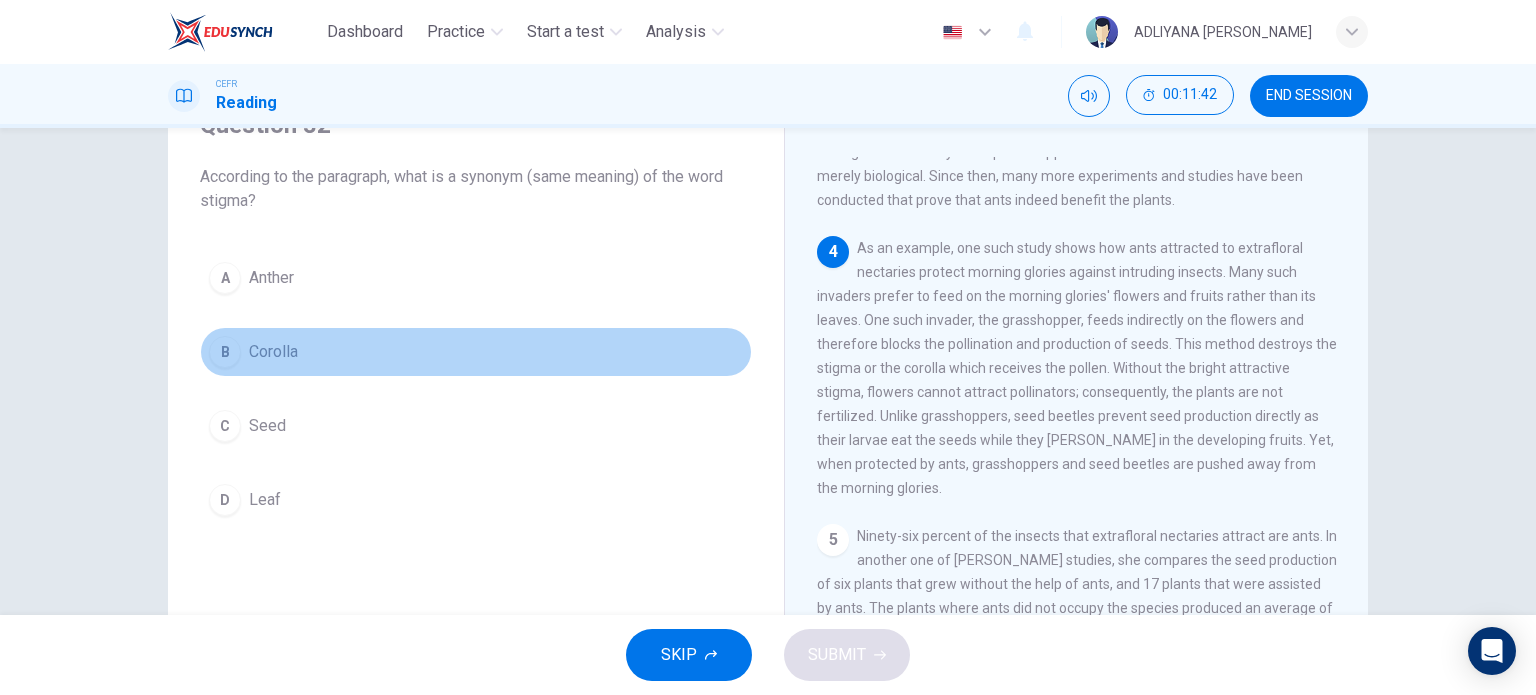 click on "Corolla" at bounding box center [273, 352] 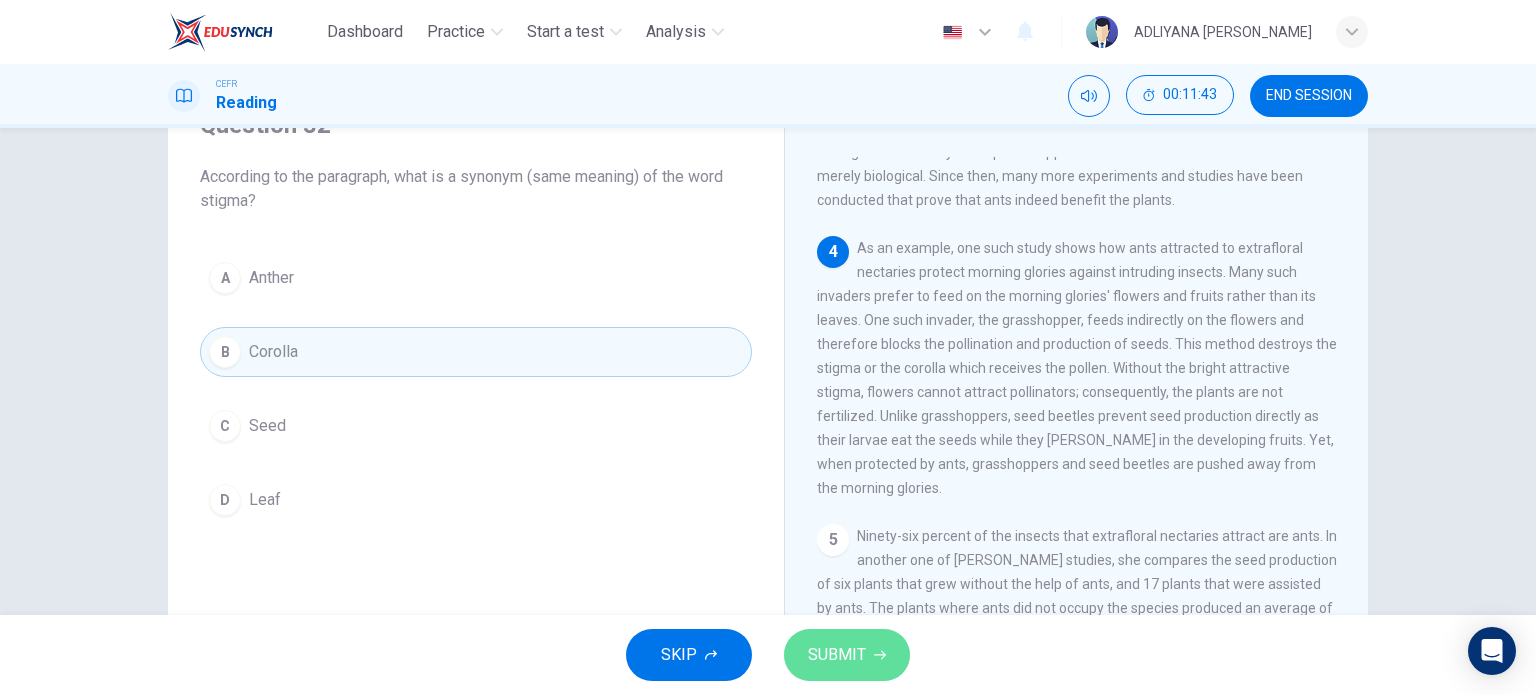 click on "SUBMIT" at bounding box center (837, 655) 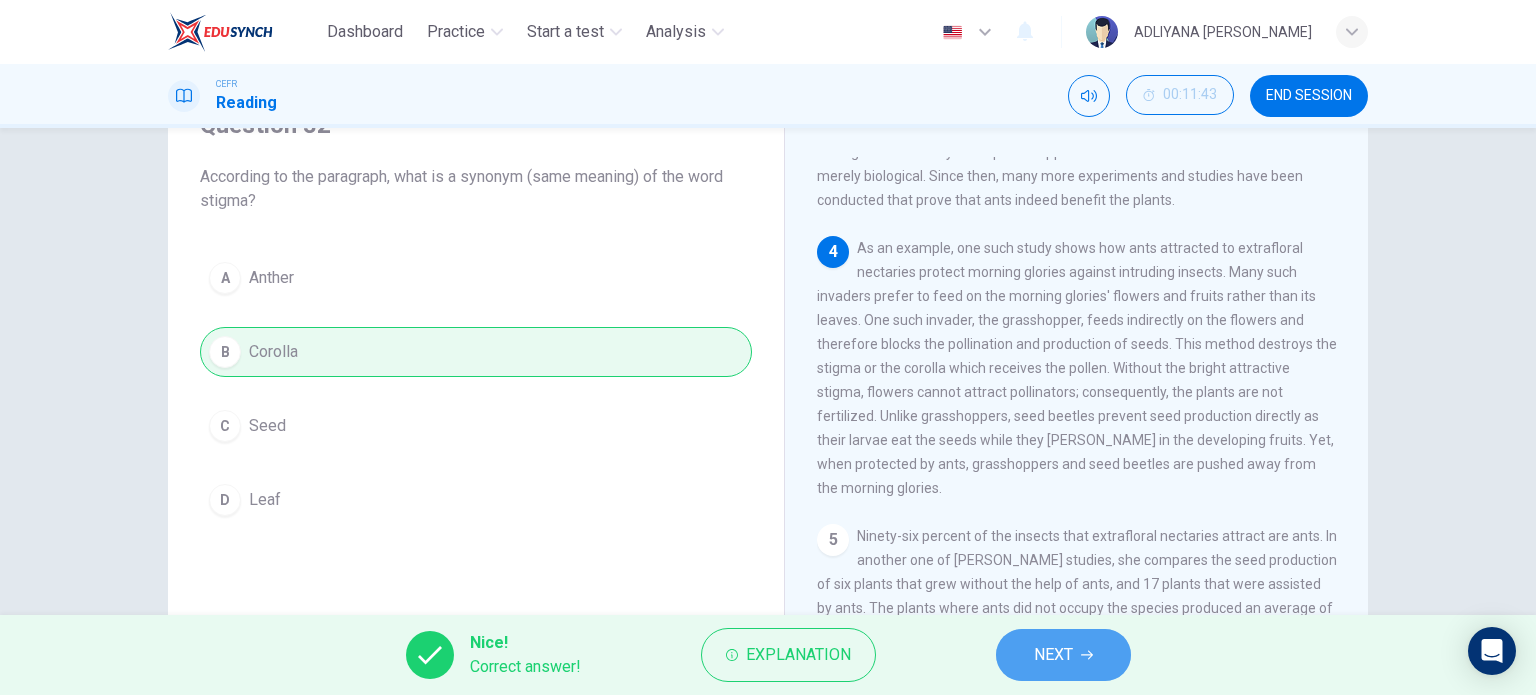 click on "NEXT" at bounding box center [1053, 655] 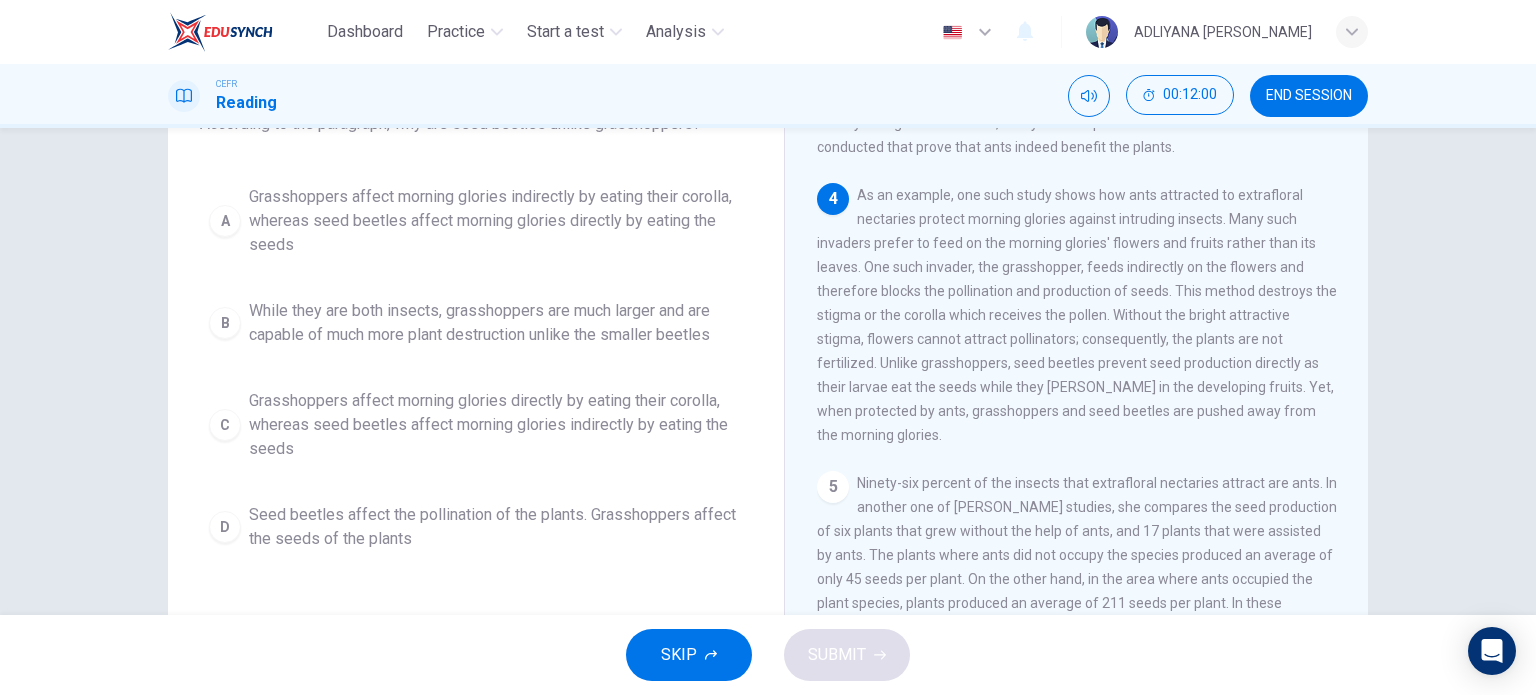 scroll, scrollTop: 167, scrollLeft: 0, axis: vertical 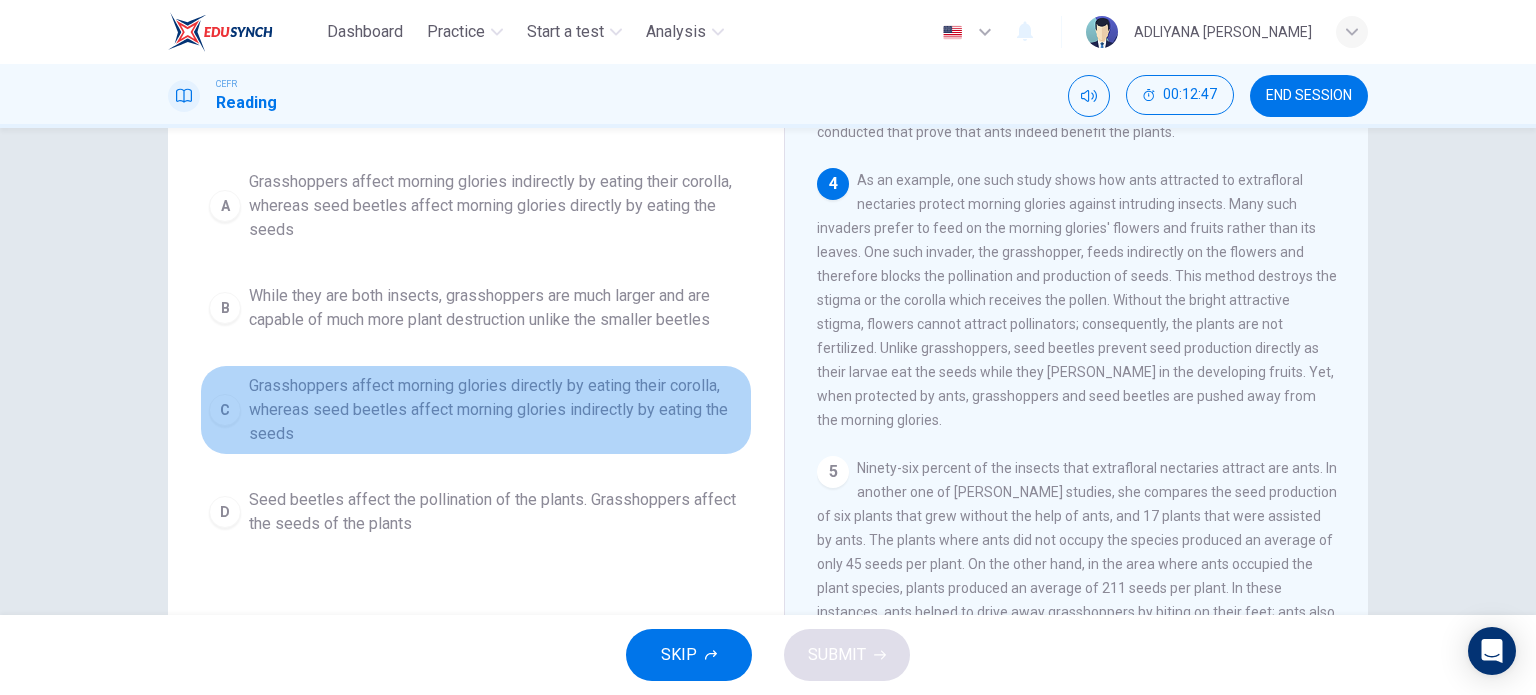 click on "Grasshoppers affect morning glories directly by eating their corolla, whereas seed beetles affect morning glories indirectly by eating the seeds" at bounding box center (496, 410) 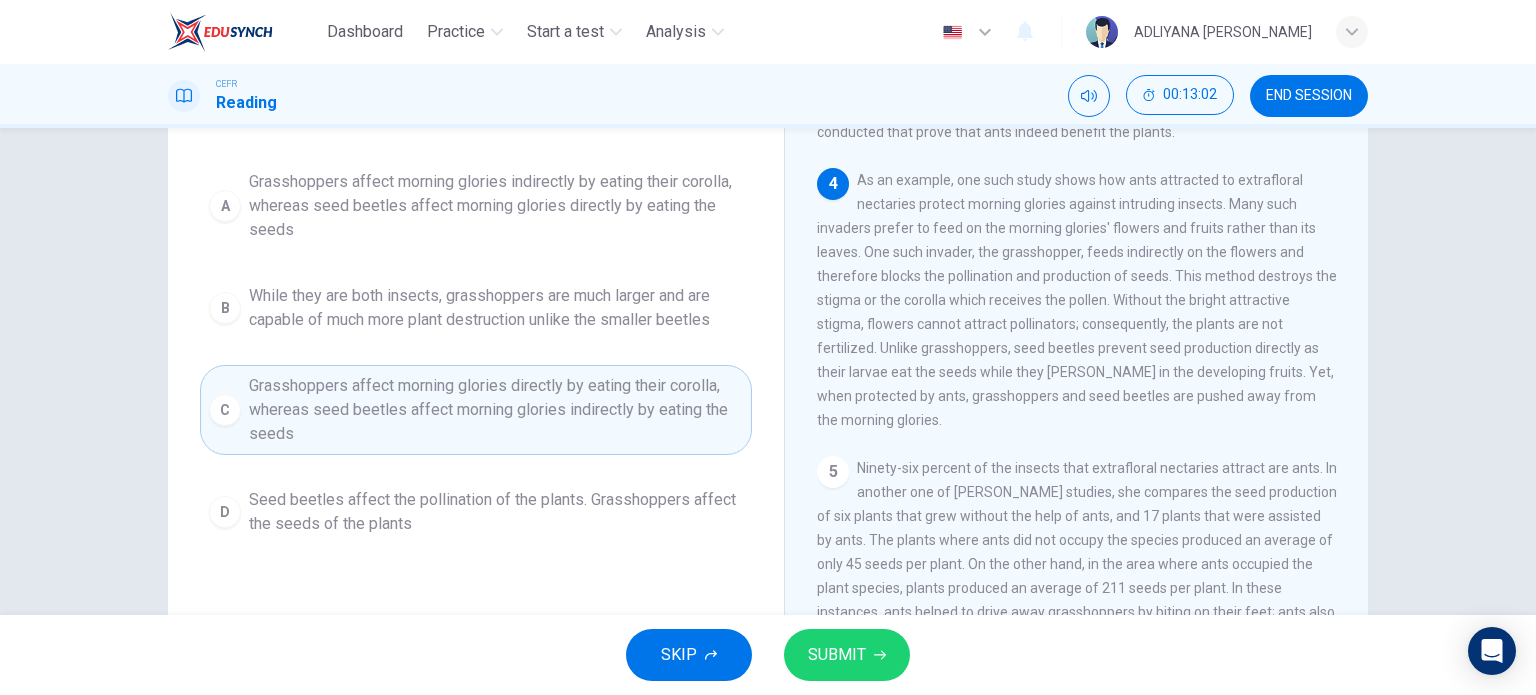 click on "While they are both insects, grasshoppers are much larger and are capable of much more plant destruction unlike the smaller beetles" at bounding box center (496, 308) 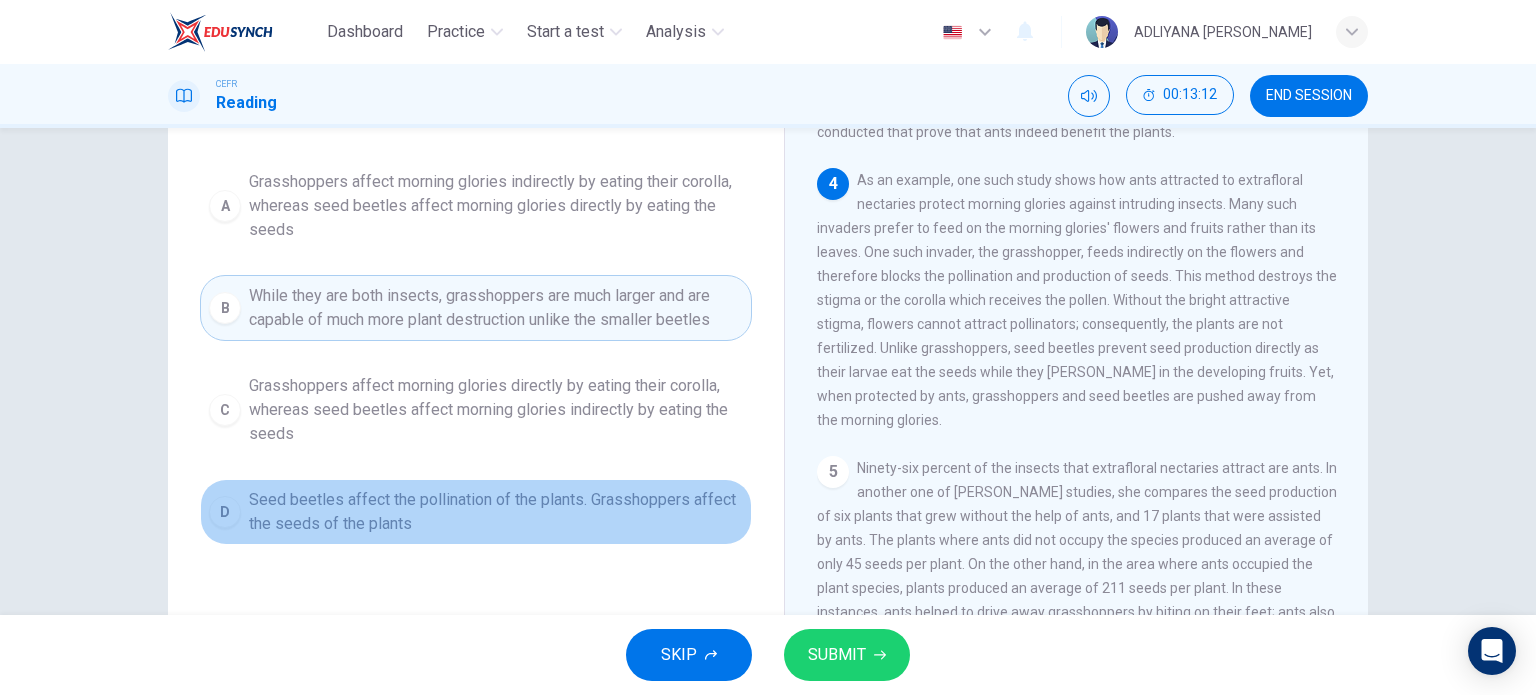 click on "Seed beetles affect the pollination of the plants. Grasshoppers affect the seeds of the plants" at bounding box center (496, 512) 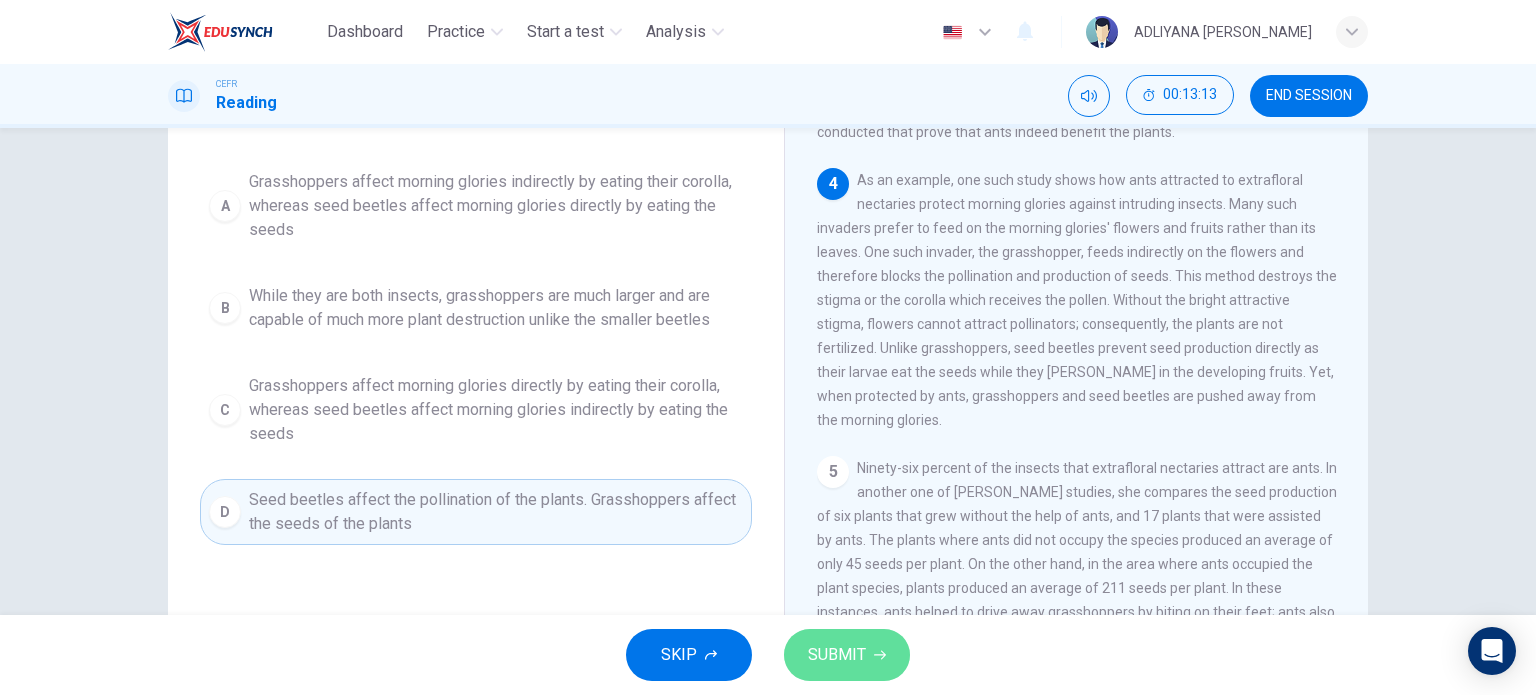 click on "SUBMIT" at bounding box center [847, 655] 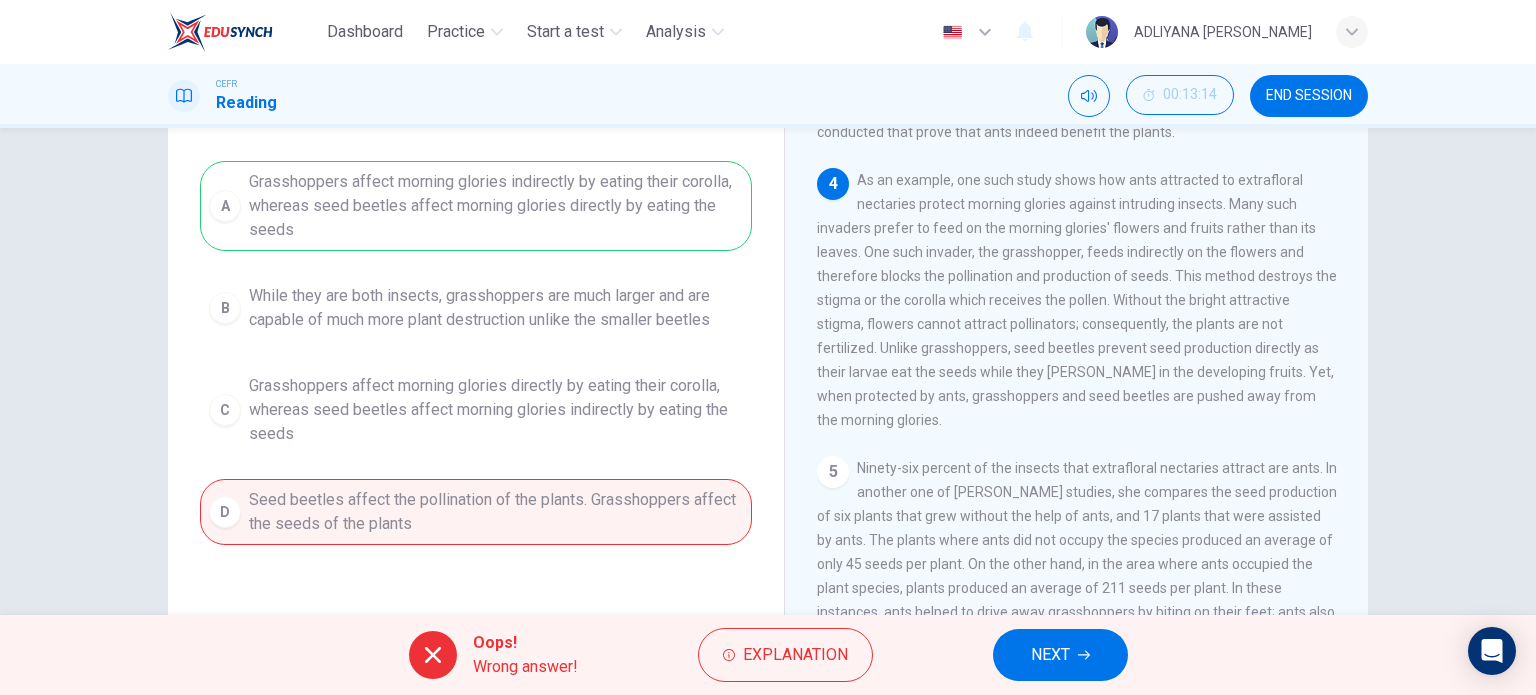 click on "NEXT" at bounding box center [1060, 655] 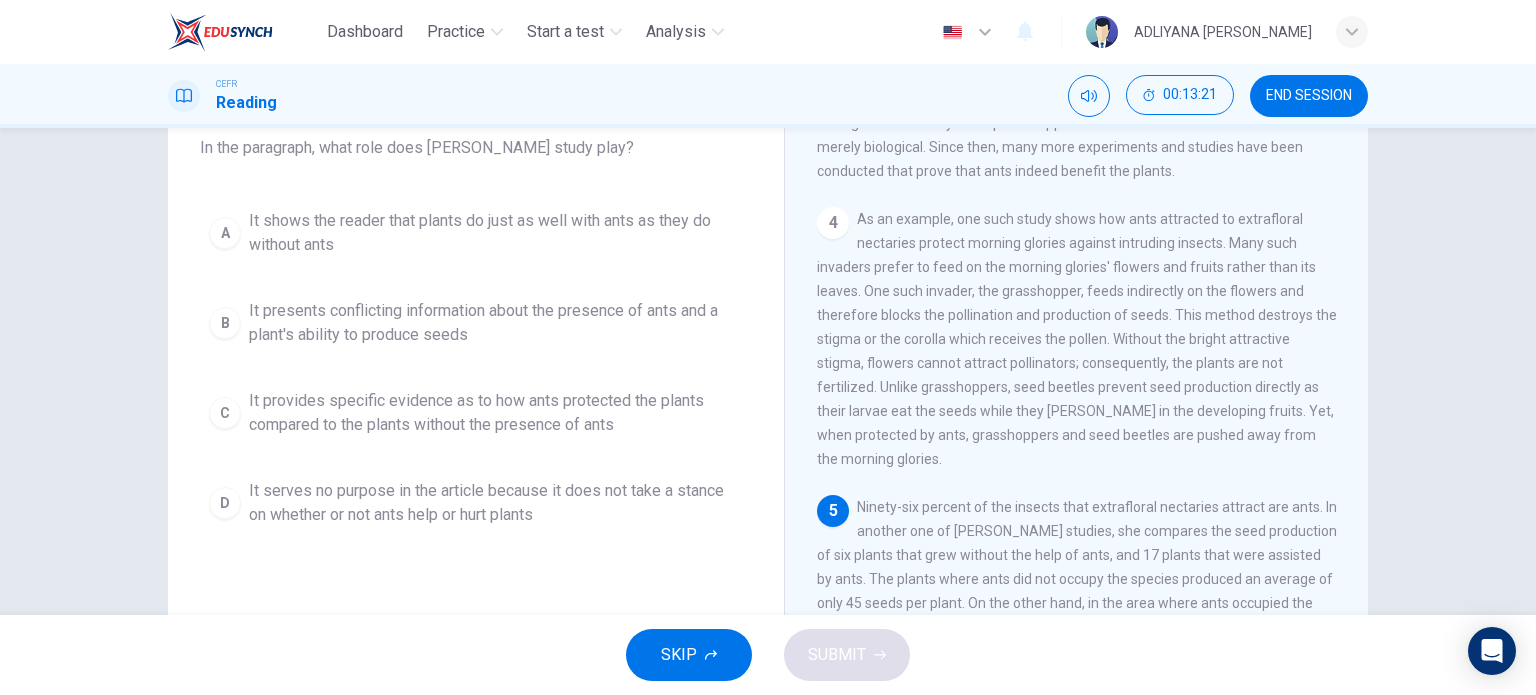 scroll, scrollTop: 128, scrollLeft: 0, axis: vertical 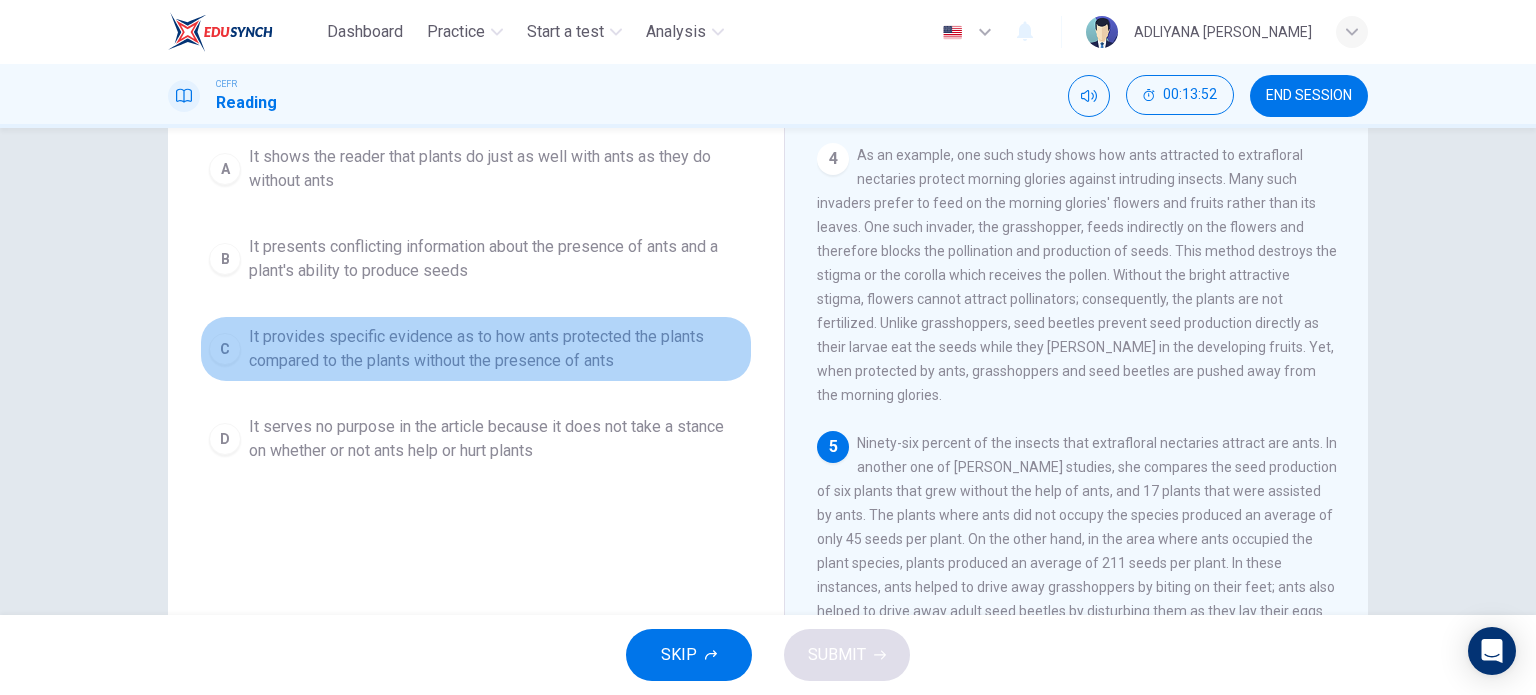 click on "It provides specific evidence as to how ants protected the plants compared to the plants without the presence of ants" at bounding box center [496, 349] 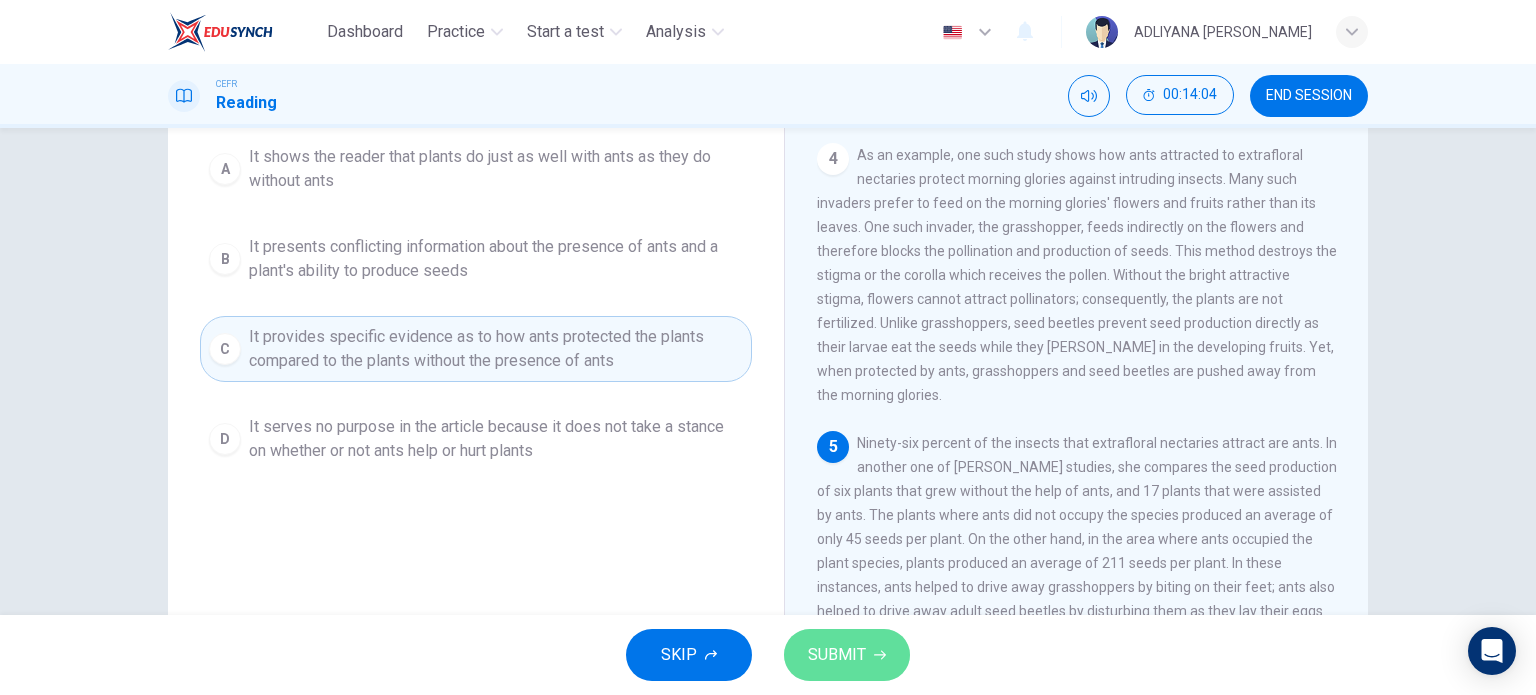click on "SUBMIT" at bounding box center (847, 655) 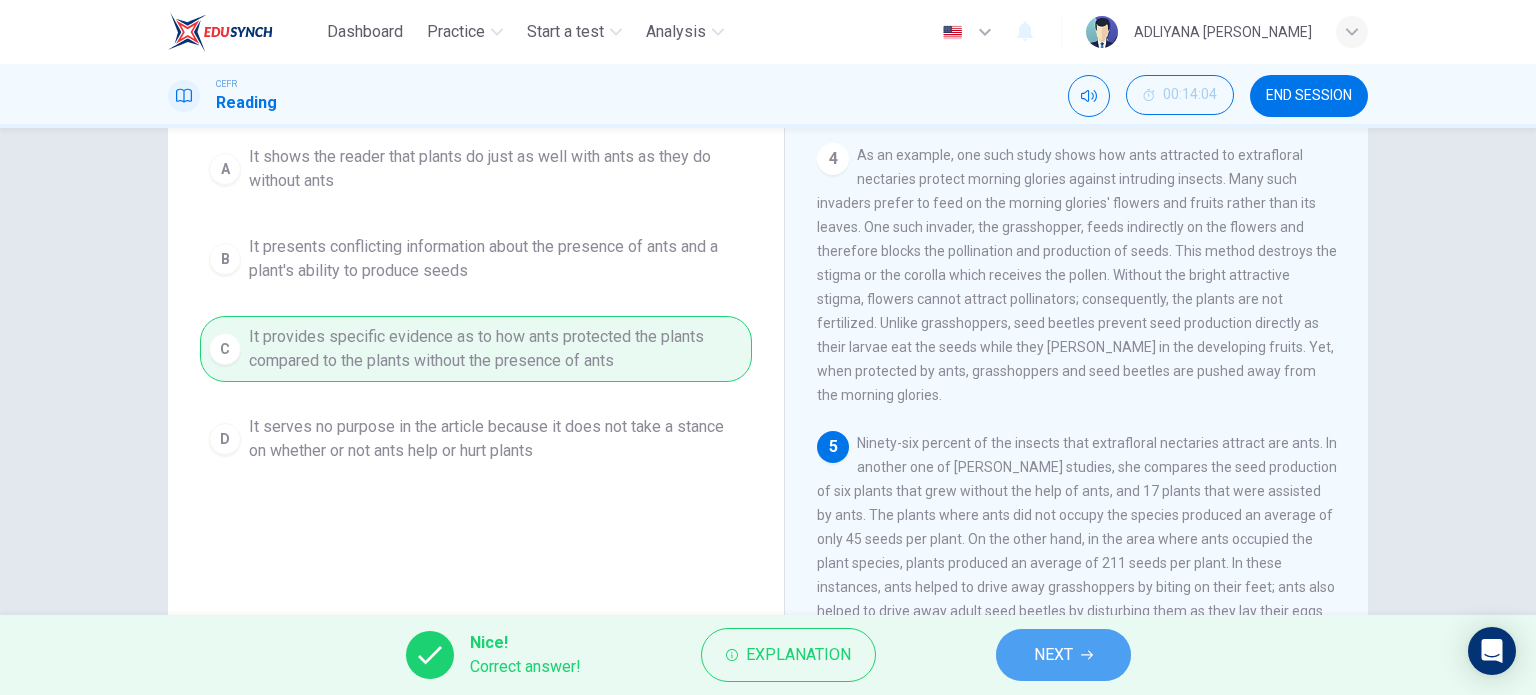 click on "NEXT" at bounding box center (1063, 655) 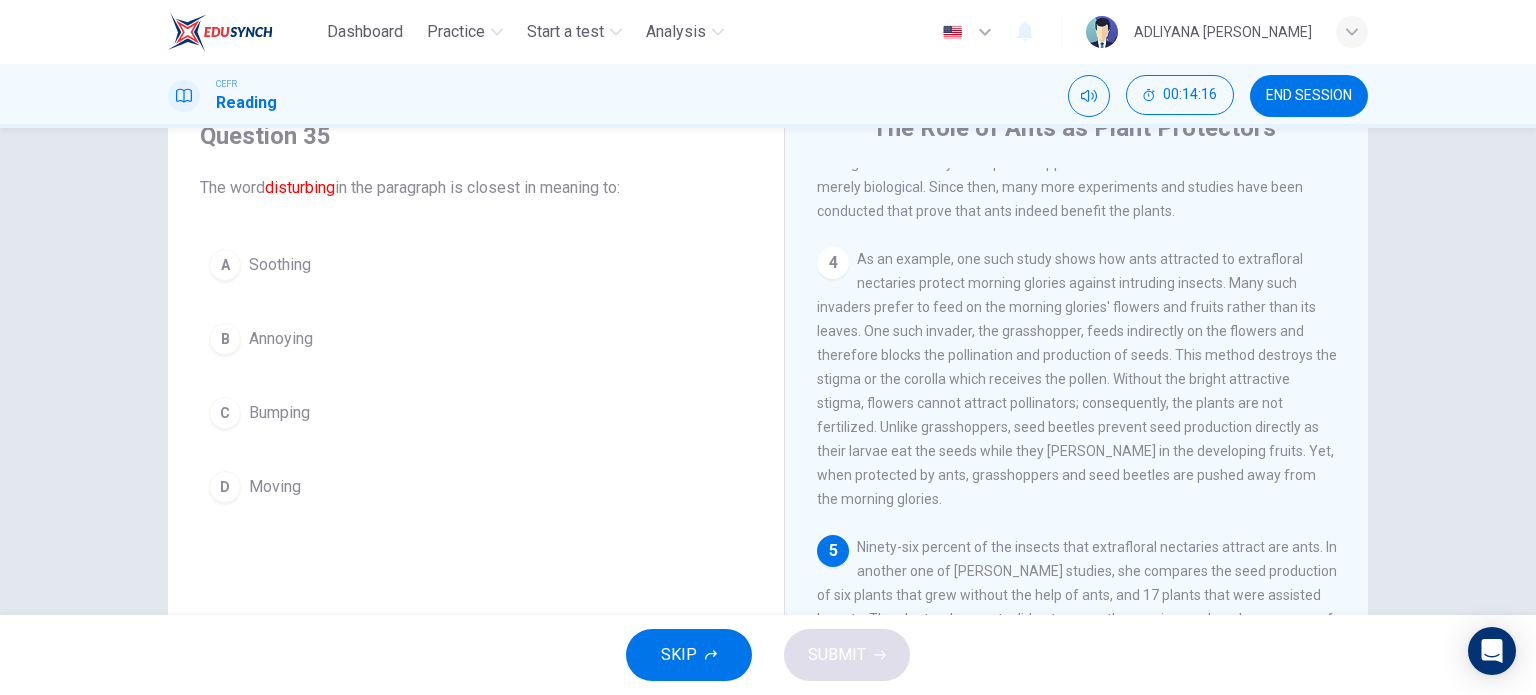 scroll, scrollTop: 87, scrollLeft: 0, axis: vertical 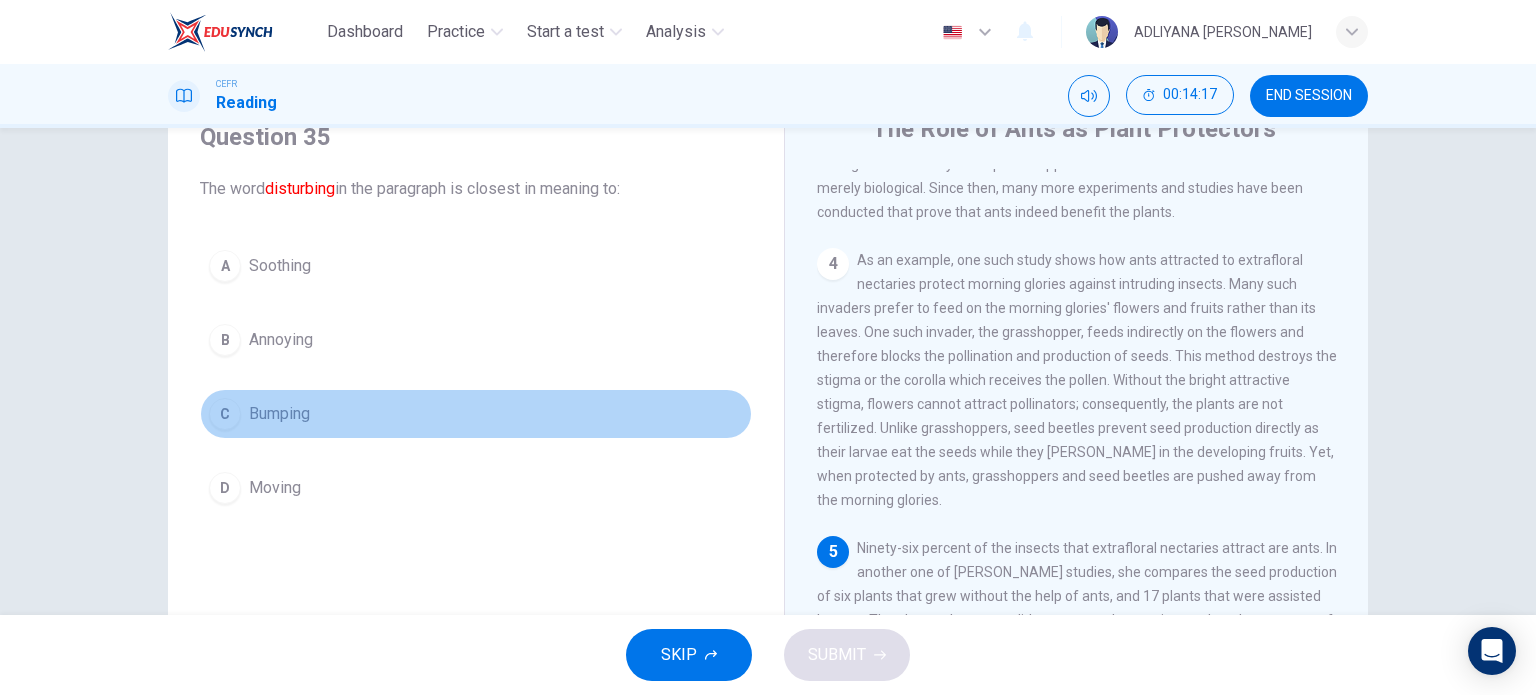 click on "Bumping" at bounding box center [279, 414] 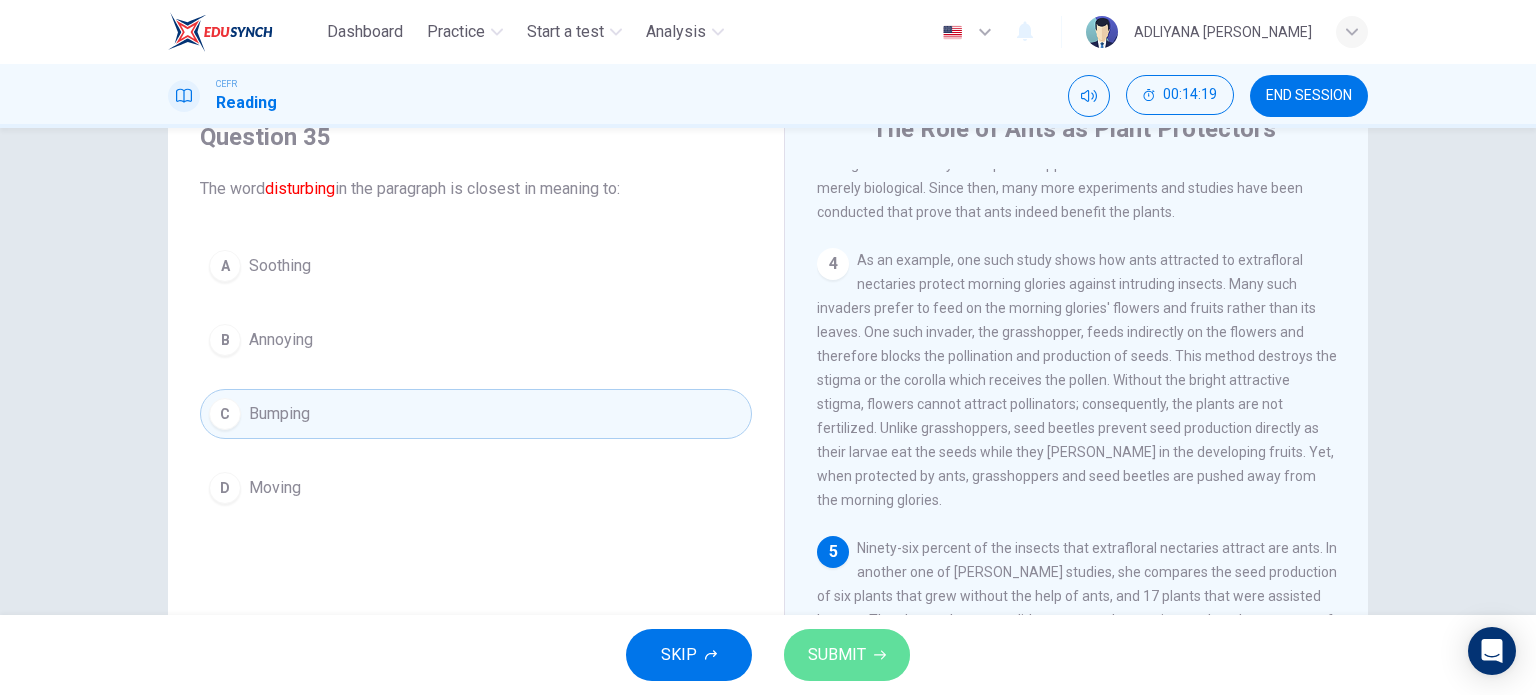 click on "SUBMIT" at bounding box center (837, 655) 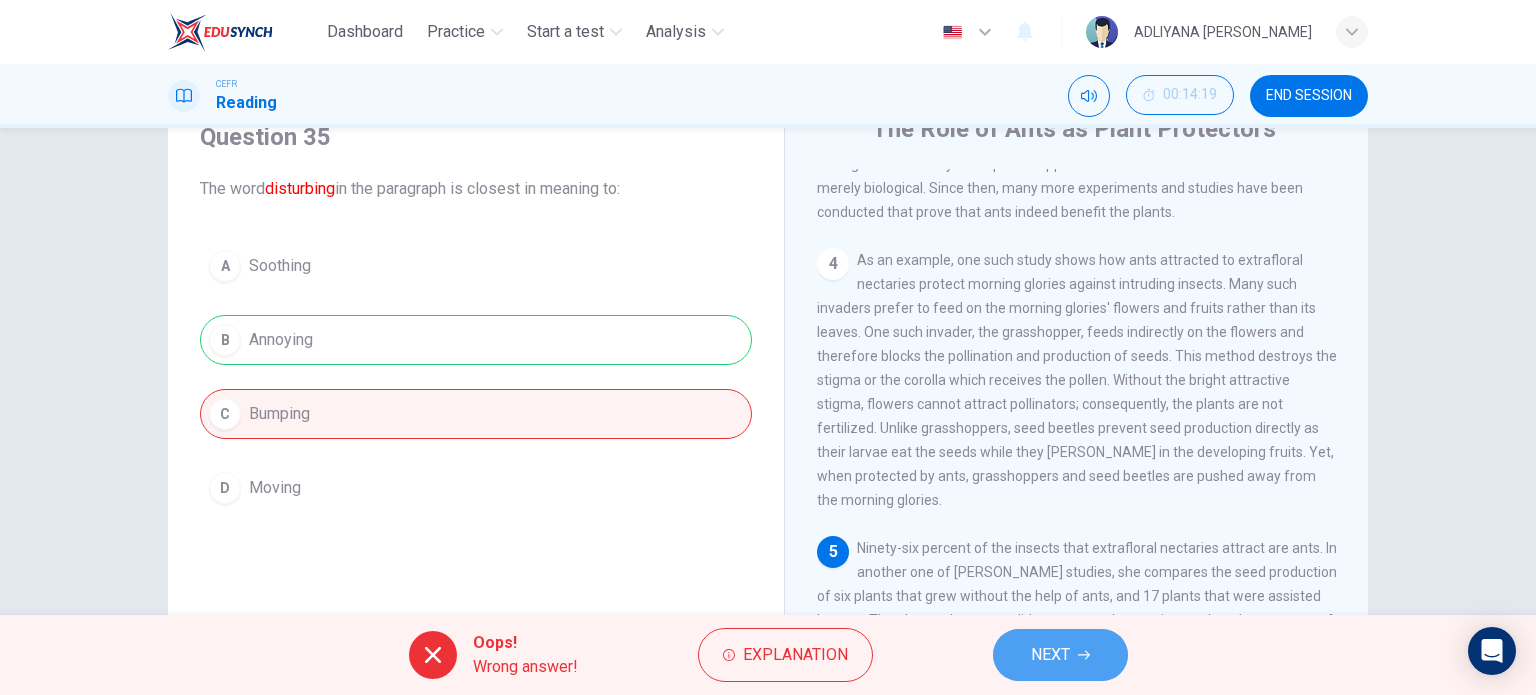 click on "NEXT" at bounding box center (1050, 655) 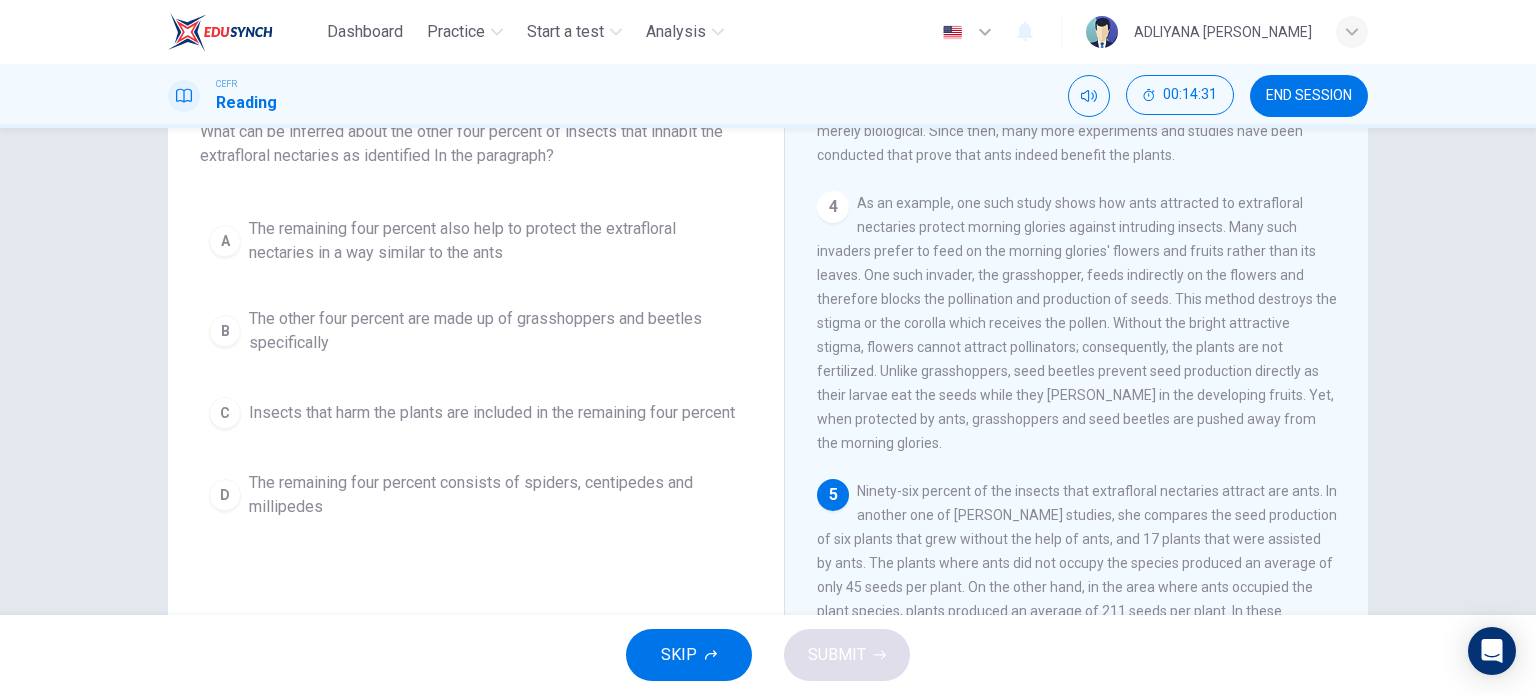 scroll, scrollTop: 288, scrollLeft: 0, axis: vertical 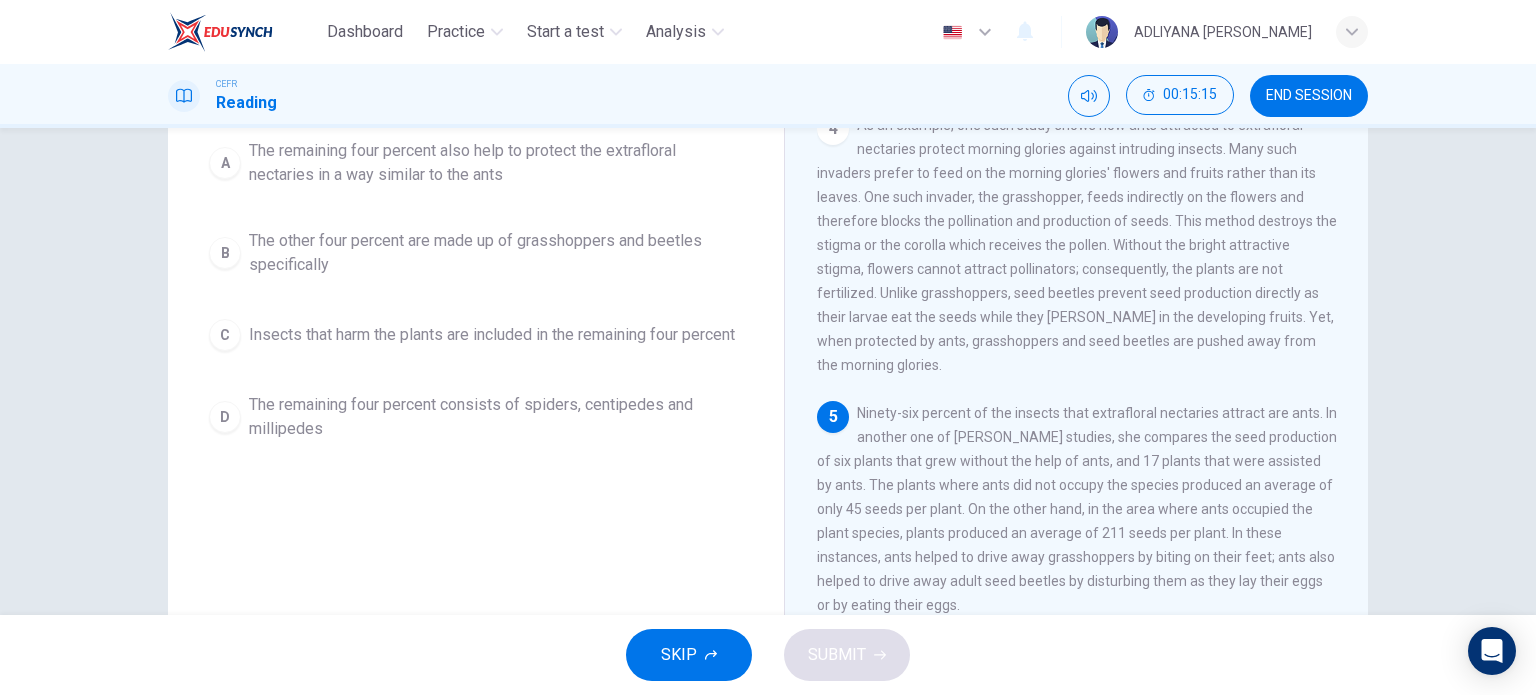 click on "C Insects that harm the plants are included in the remaining four percent" at bounding box center [476, 335] 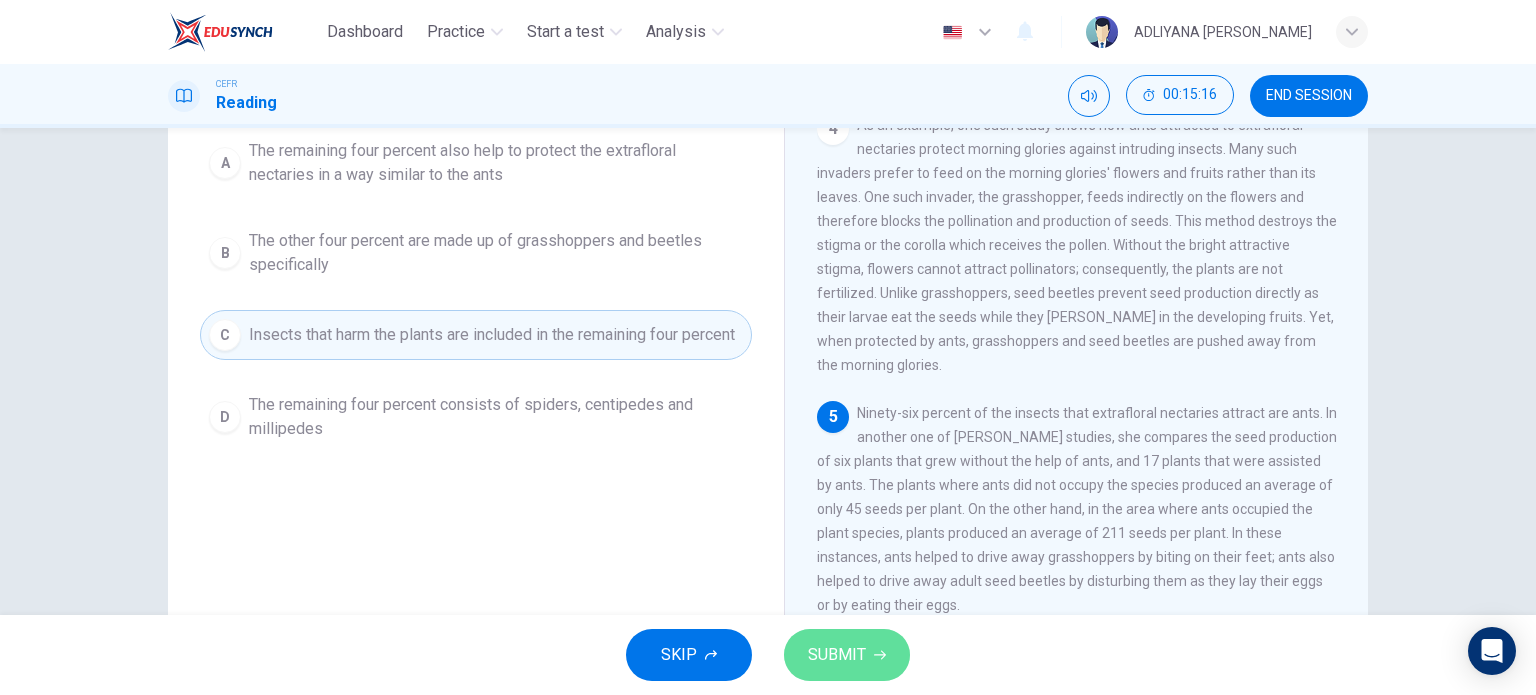 click on "SUBMIT" at bounding box center (837, 655) 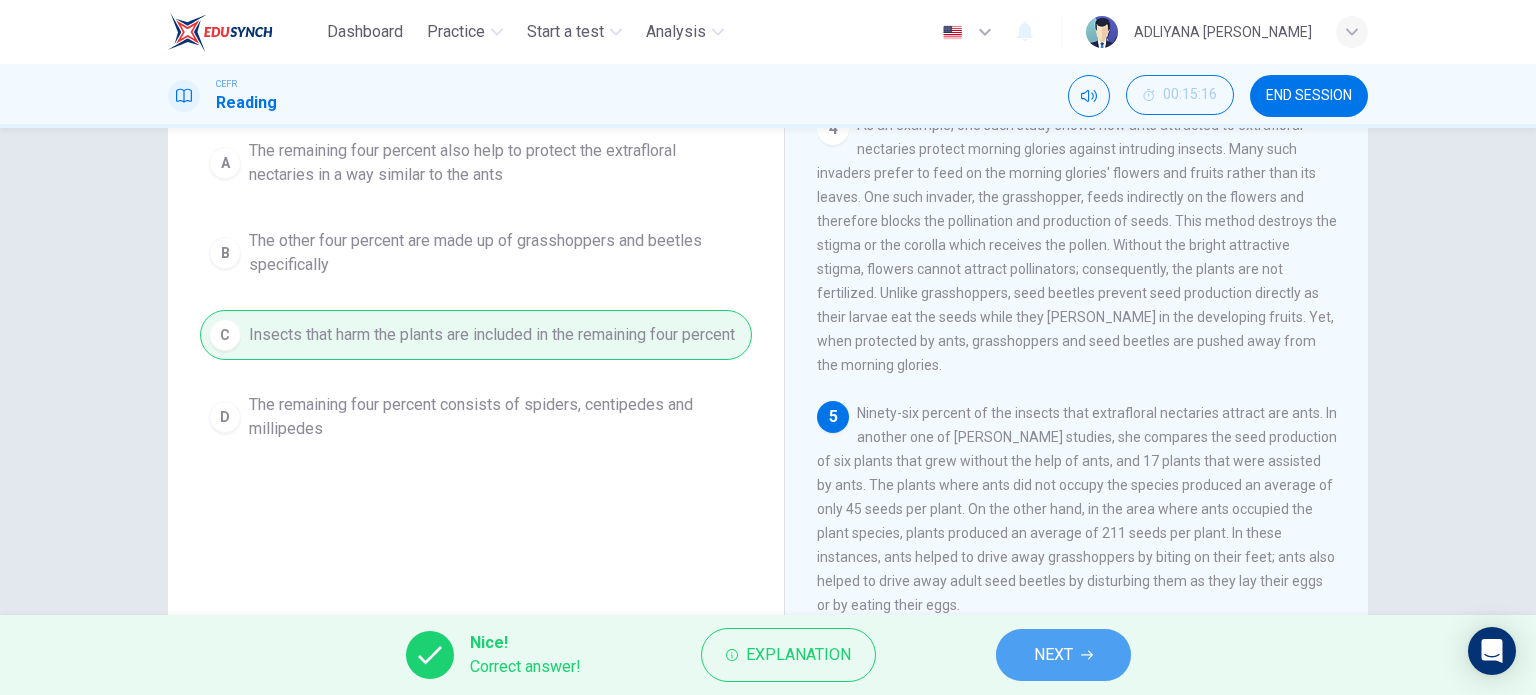 click on "NEXT" at bounding box center (1063, 655) 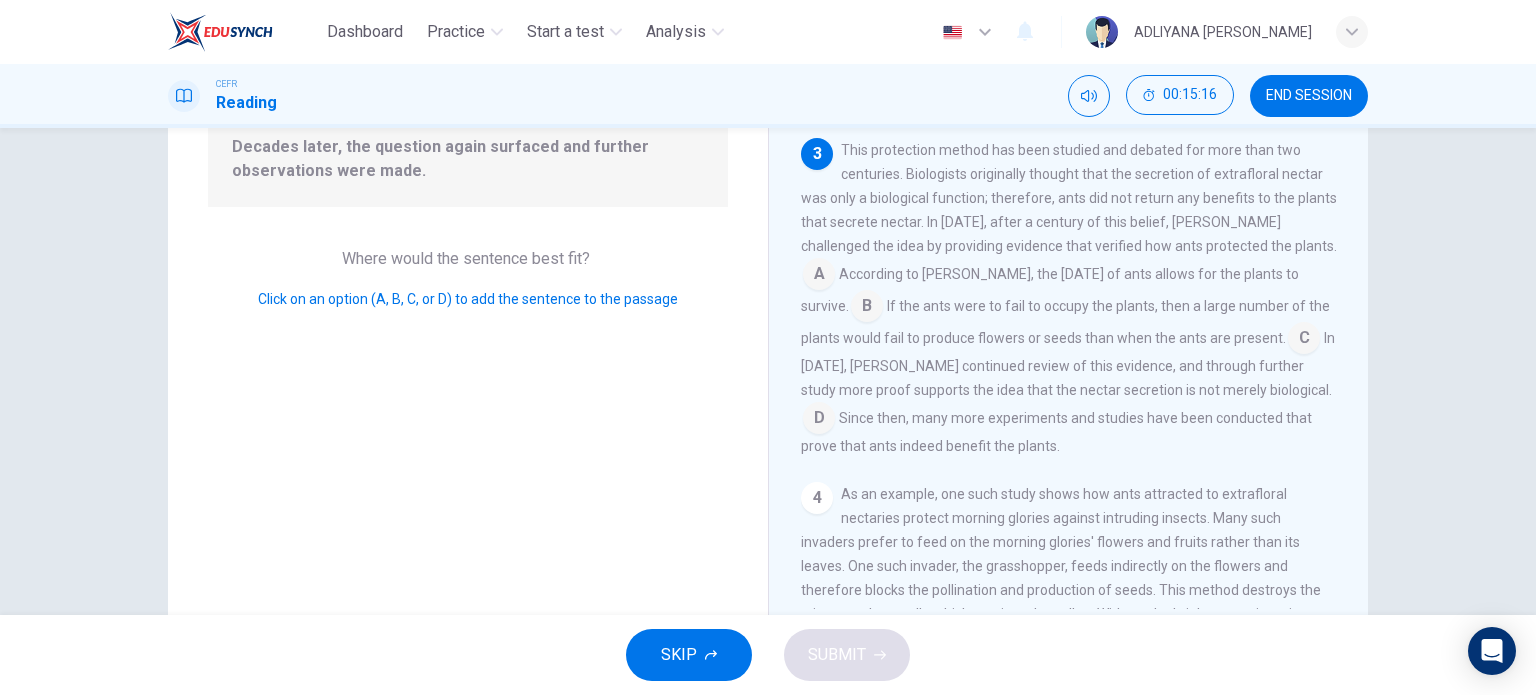 scroll, scrollTop: 389, scrollLeft: 0, axis: vertical 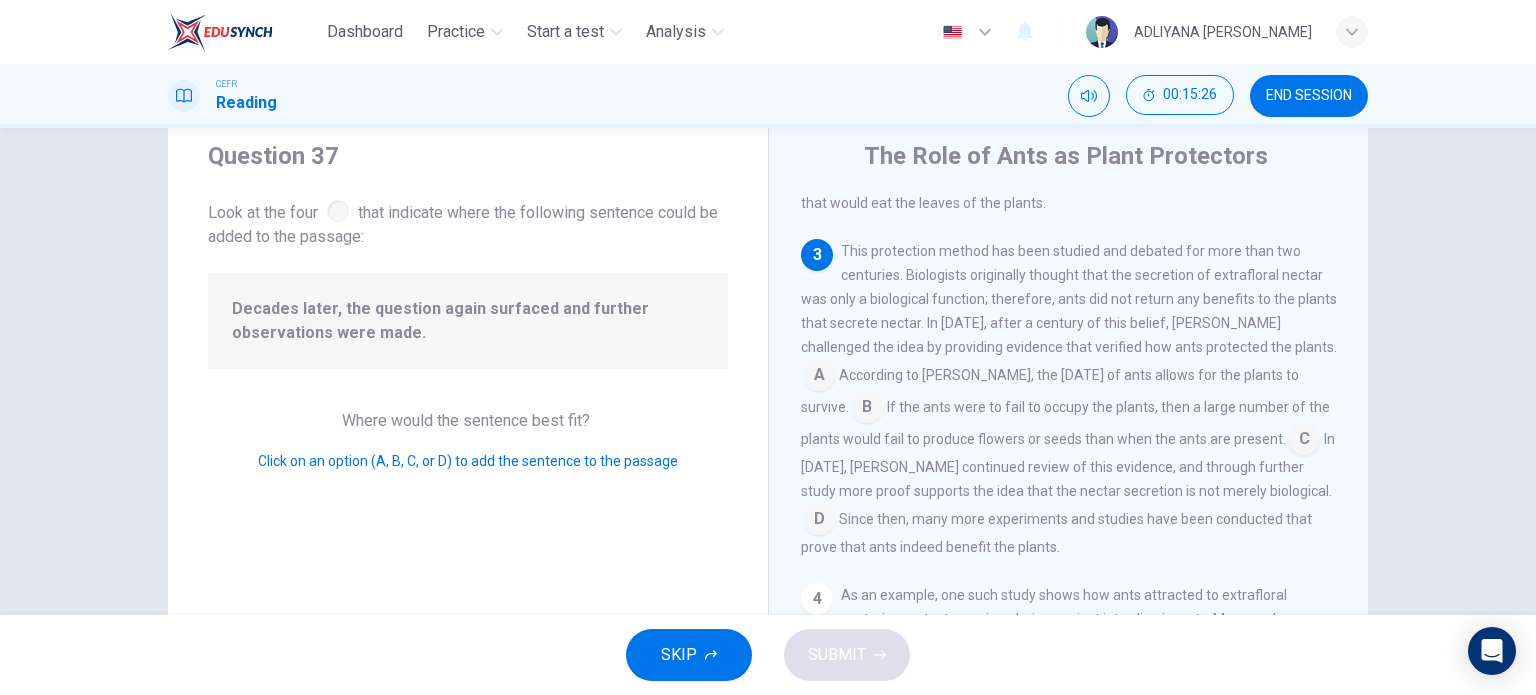 click at bounding box center (819, 521) 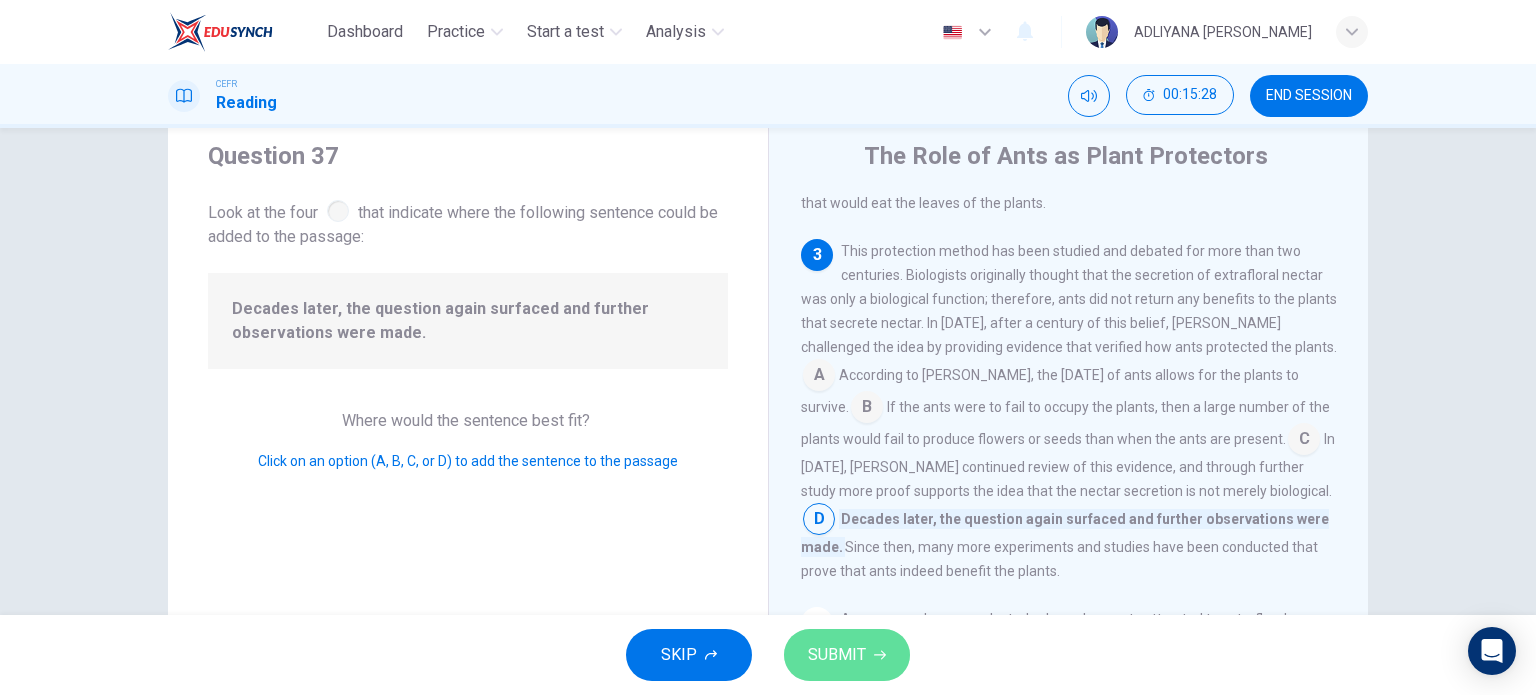 click on "SUBMIT" at bounding box center [837, 655] 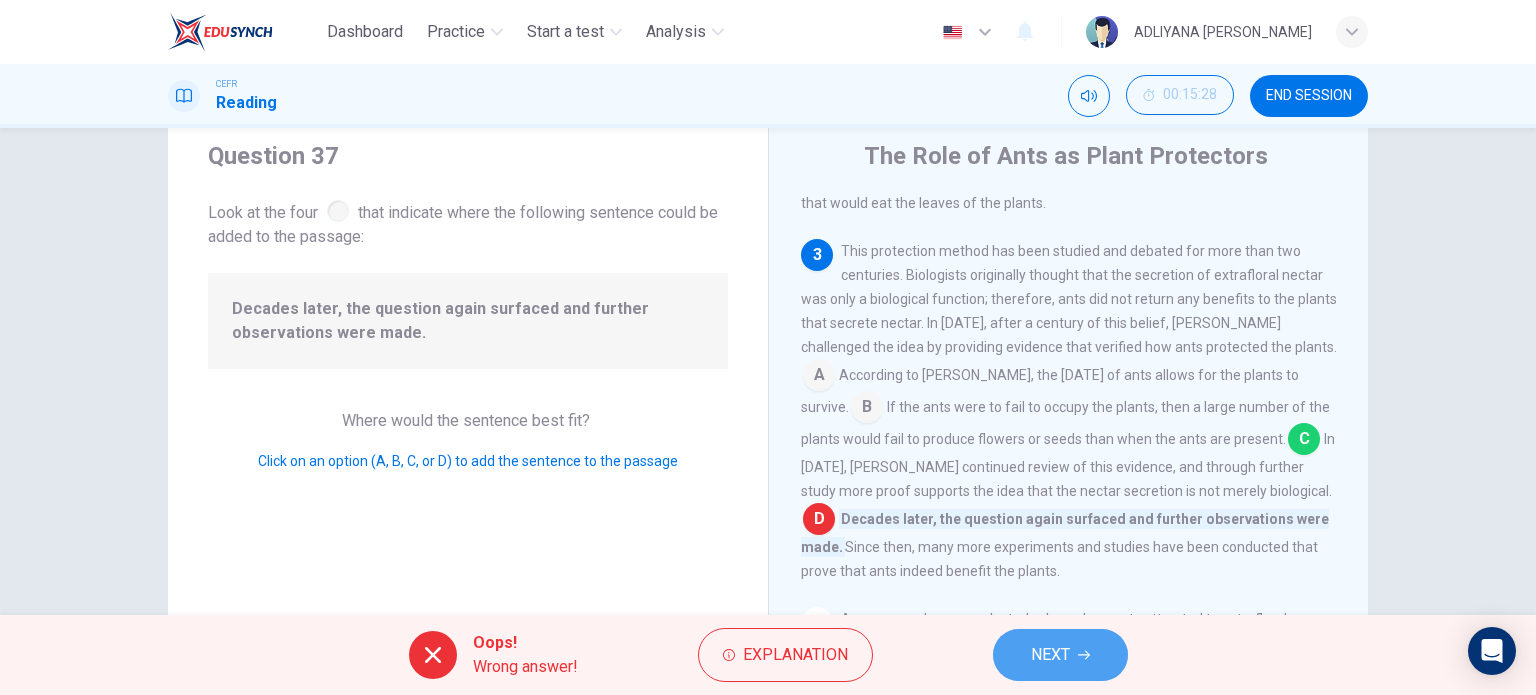 click on "NEXT" at bounding box center [1060, 655] 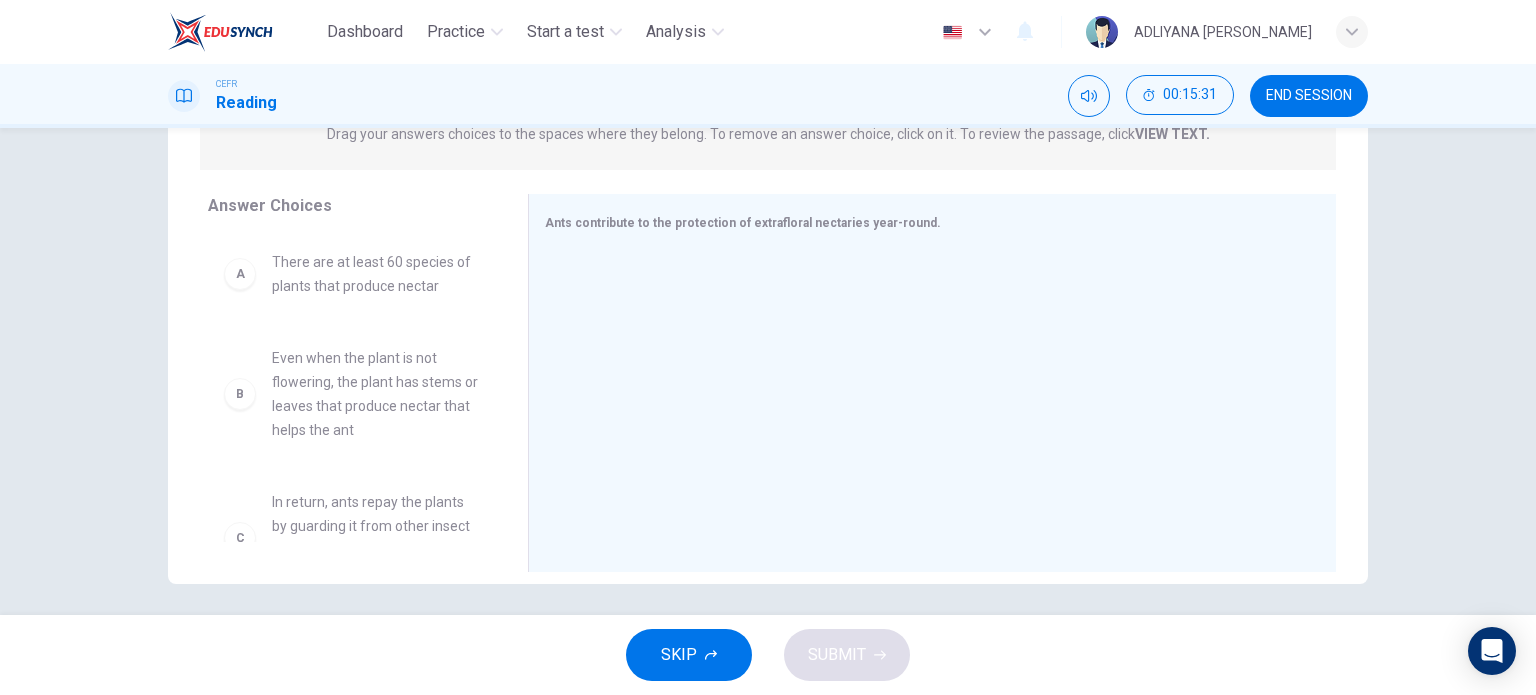 scroll, scrollTop: 280, scrollLeft: 0, axis: vertical 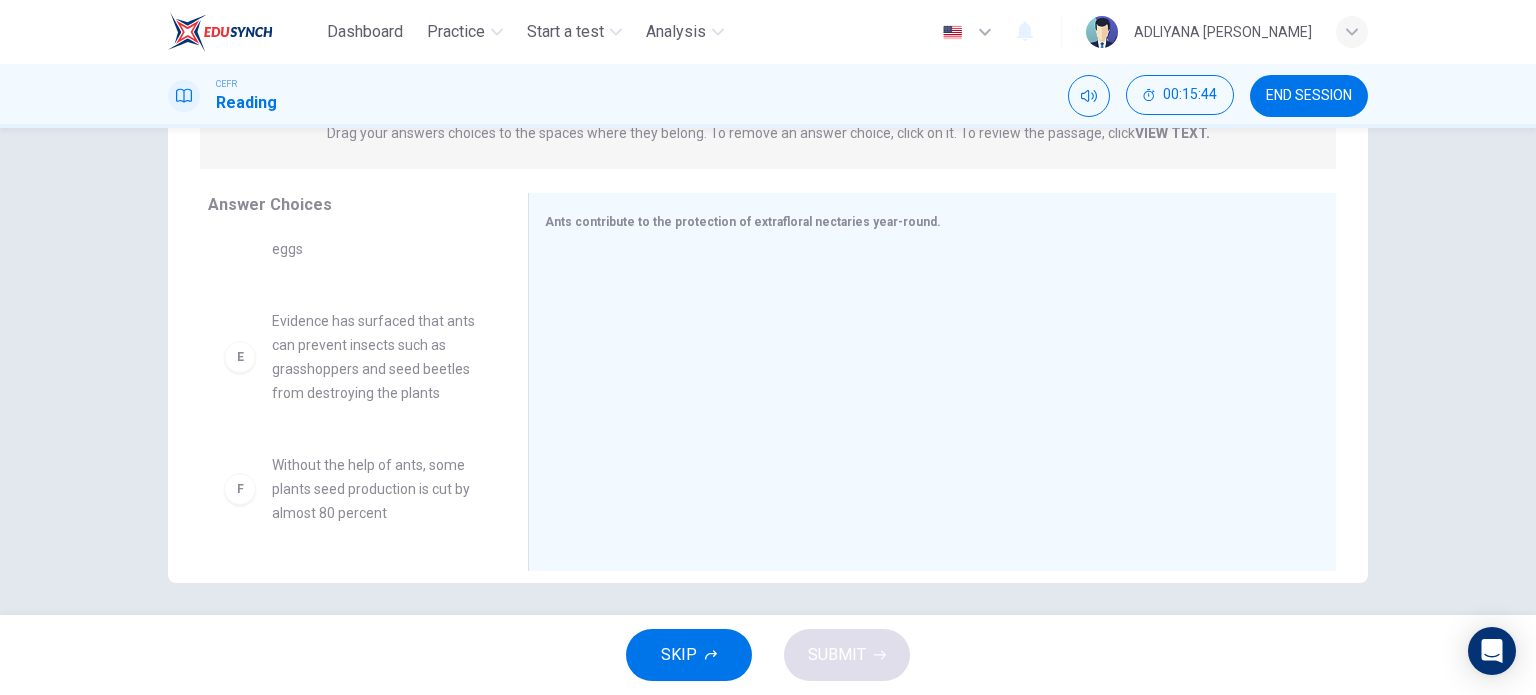 click on "Evidence has surfaced that ants can prevent insects such as grasshoppers and seed beetles from destroying the plants" at bounding box center [376, 357] 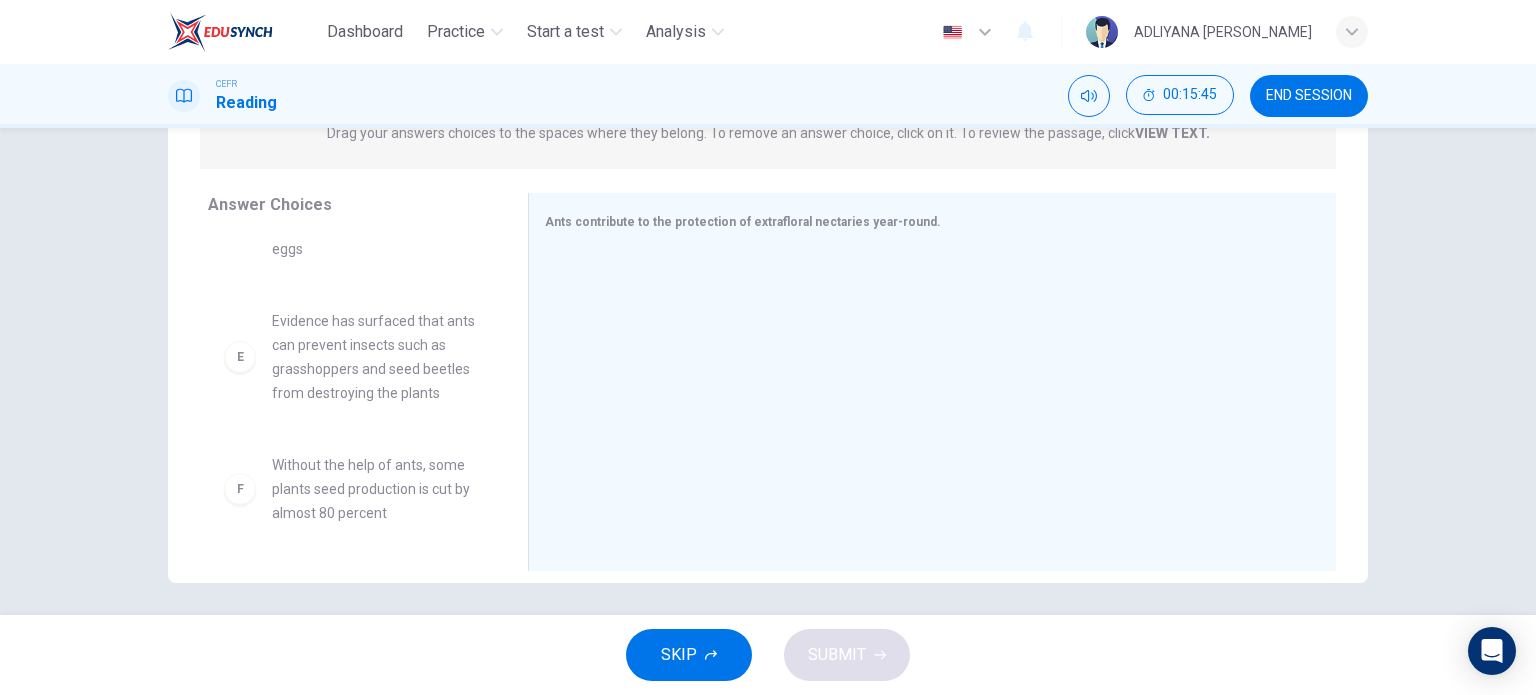 click on "Evidence has surfaced that ants can prevent insects such as grasshoppers and seed beetles from destroying the plants" at bounding box center (376, 357) 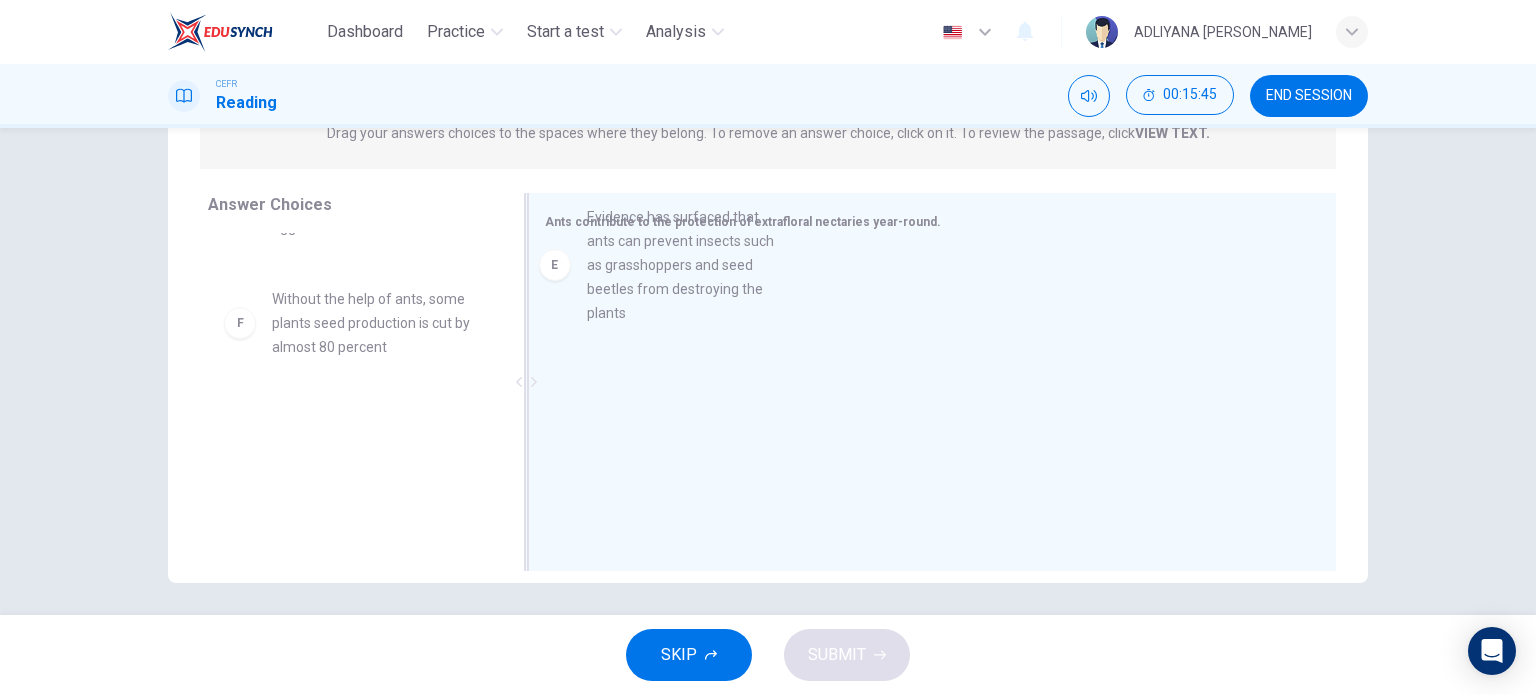 drag, startPoint x: 362, startPoint y: 378, endPoint x: 756, endPoint y: 297, distance: 402.24 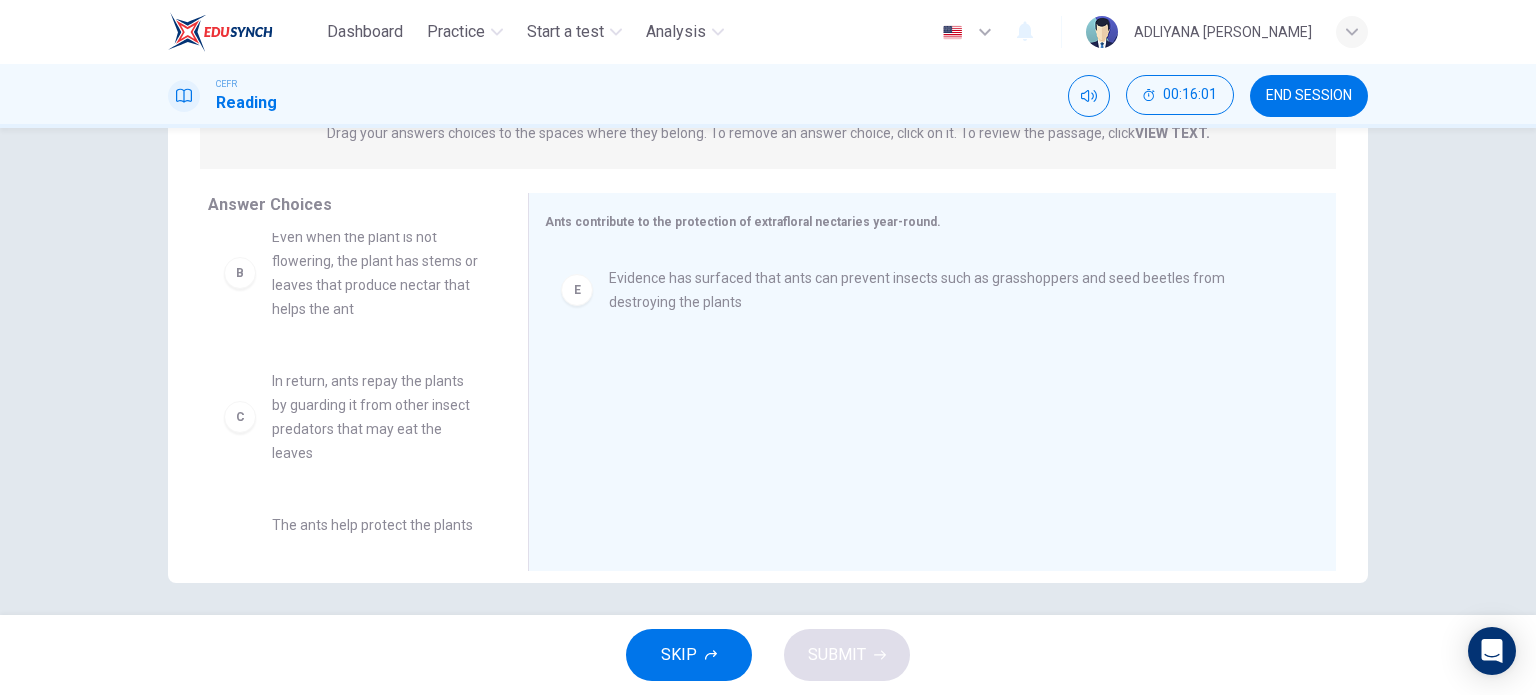 scroll, scrollTop: 144, scrollLeft: 0, axis: vertical 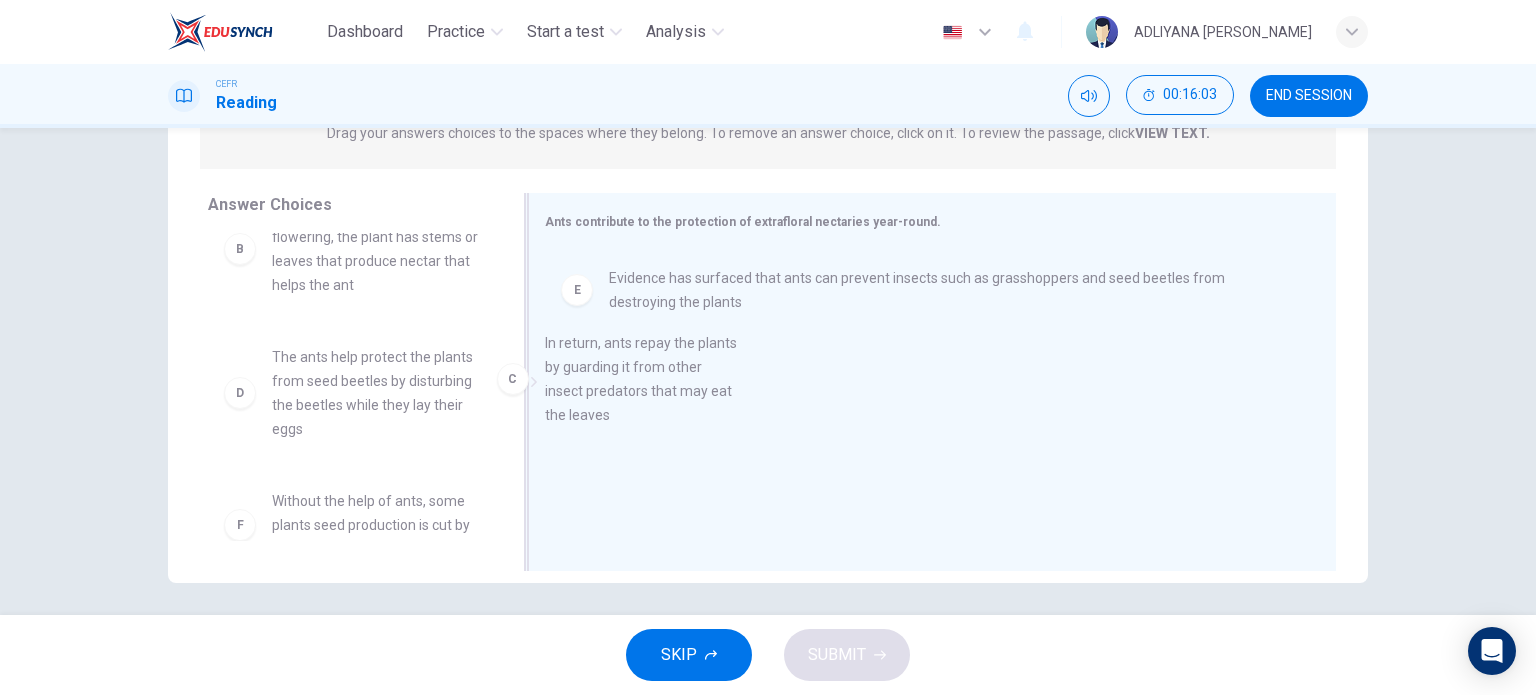 drag, startPoint x: 348, startPoint y: 403, endPoint x: 640, endPoint y: 391, distance: 292.24646 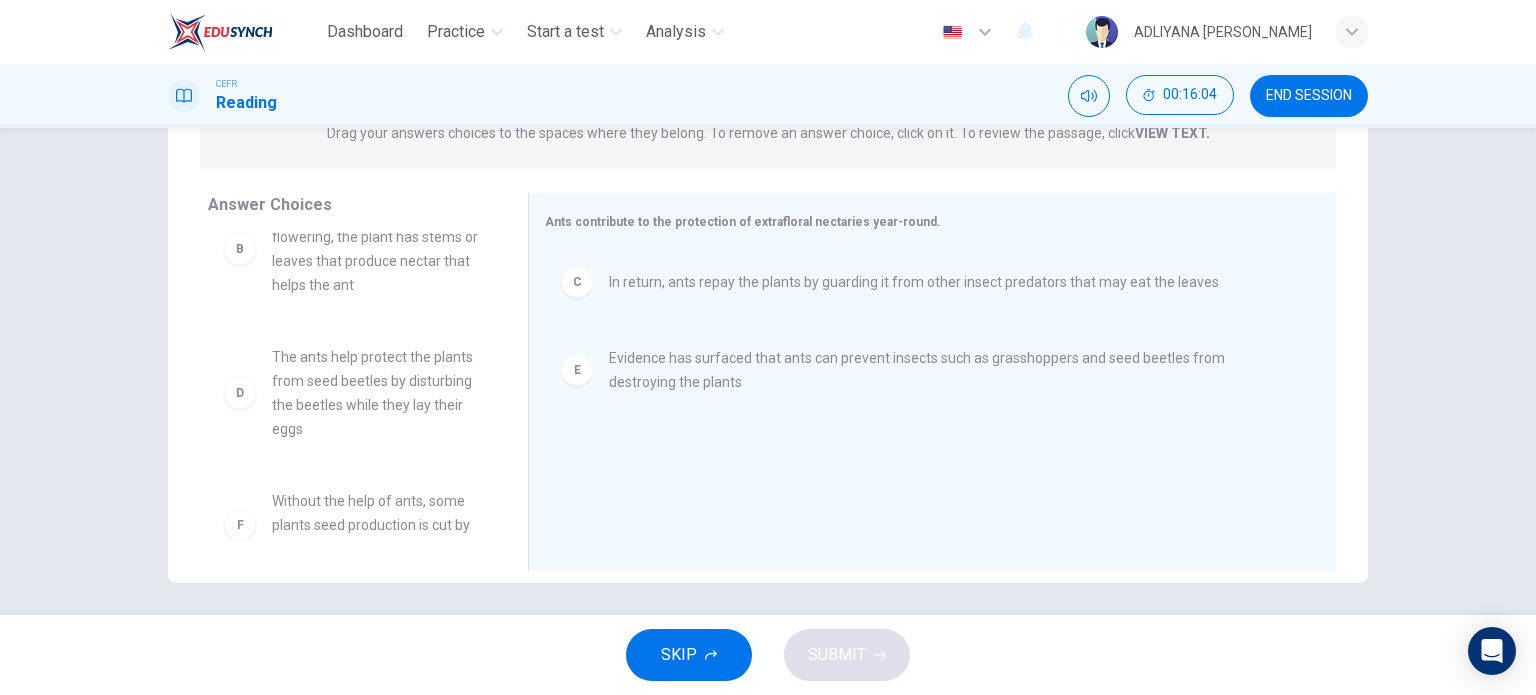 scroll, scrollTop: 180, scrollLeft: 0, axis: vertical 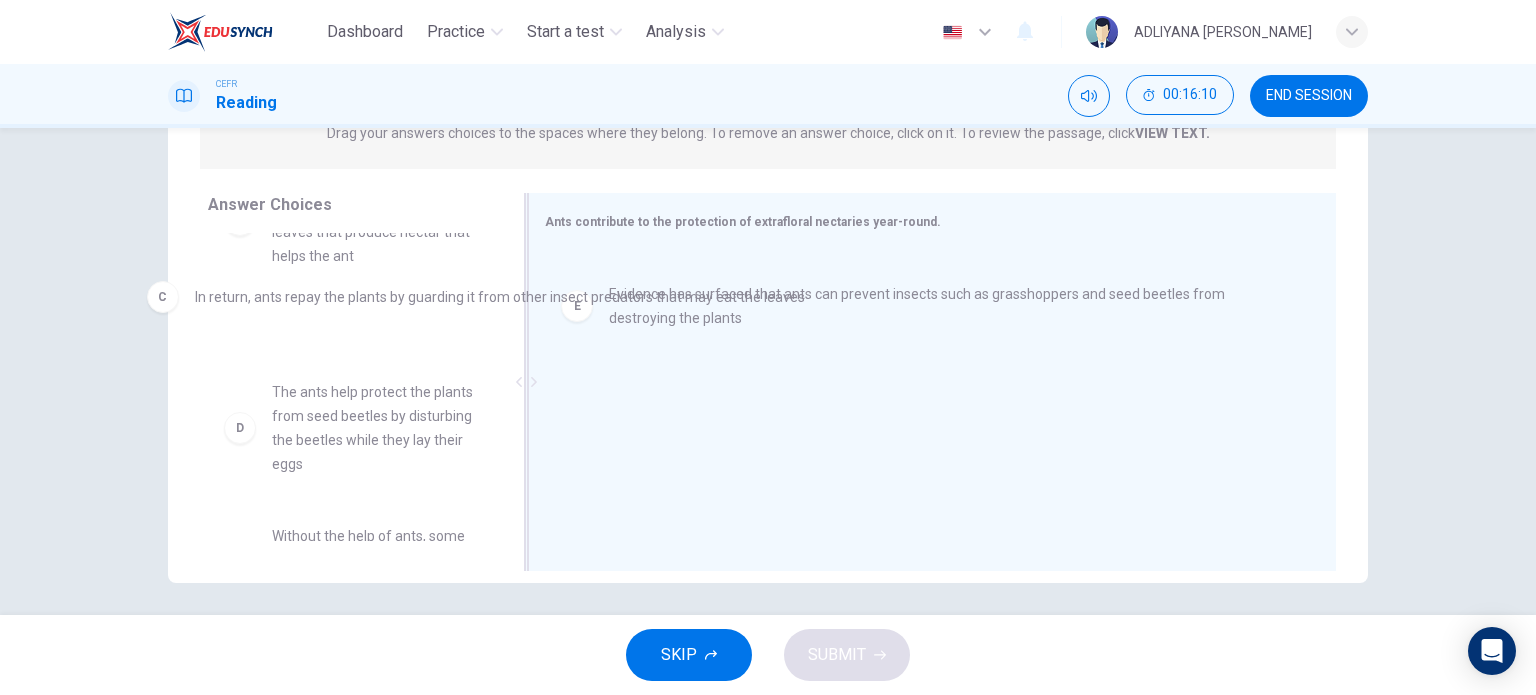 drag, startPoint x: 772, startPoint y: 290, endPoint x: 331, endPoint y: 307, distance: 441.32755 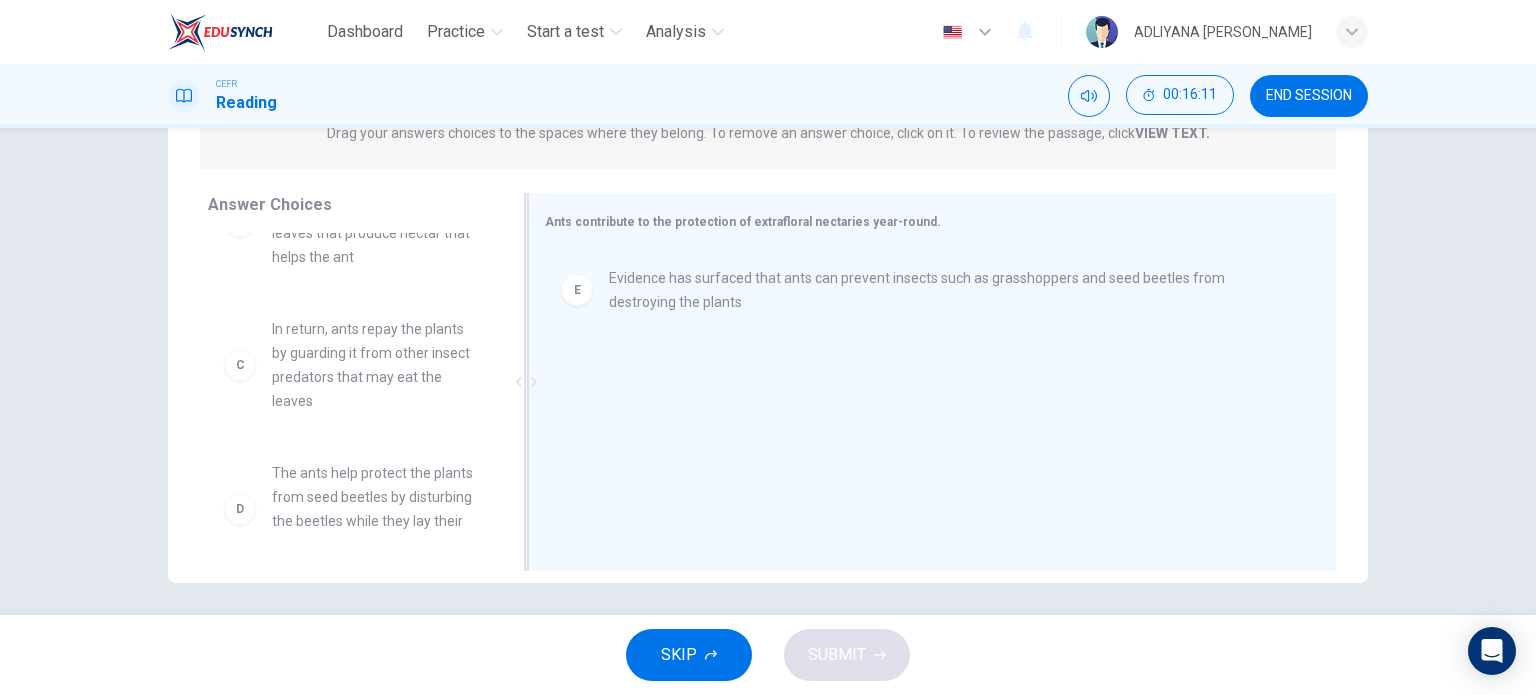scroll, scrollTop: 324, scrollLeft: 0, axis: vertical 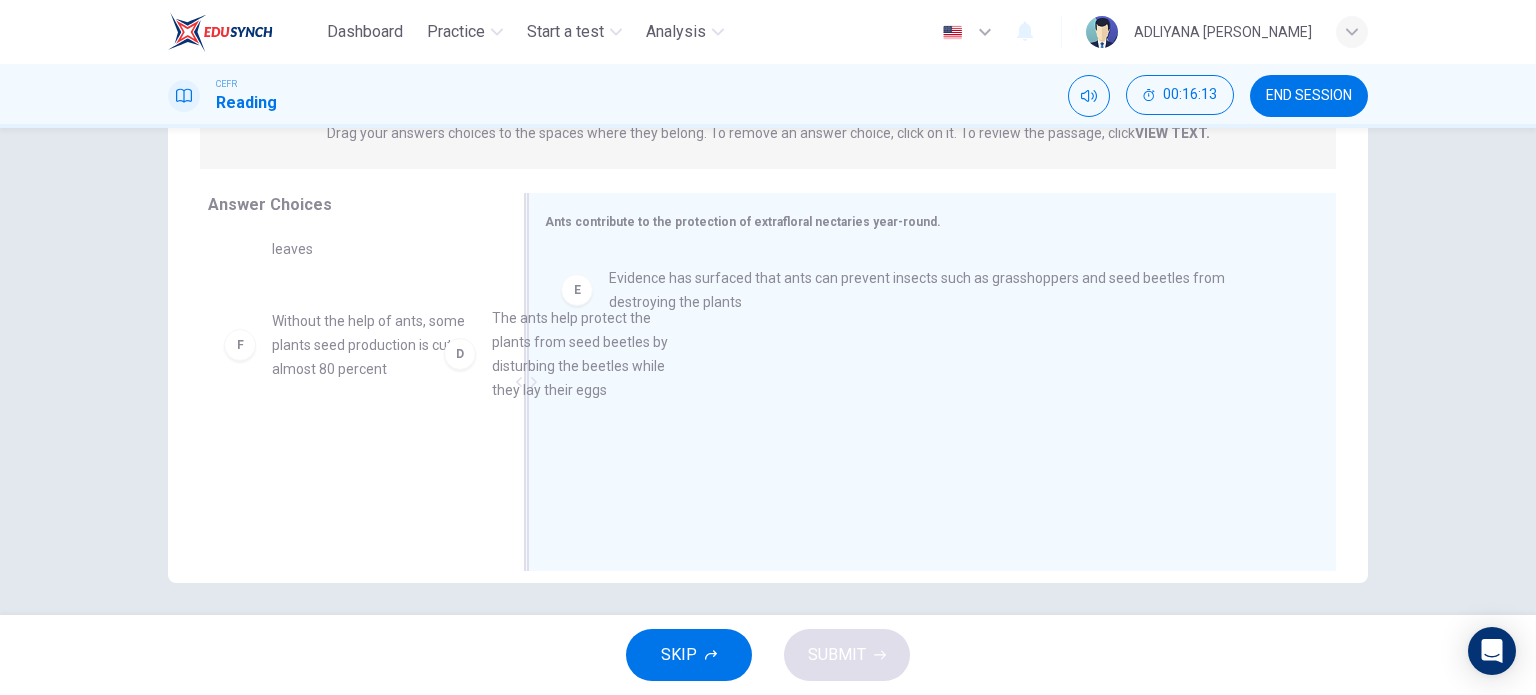 drag, startPoint x: 376, startPoint y: 381, endPoint x: 710, endPoint y: 367, distance: 334.29327 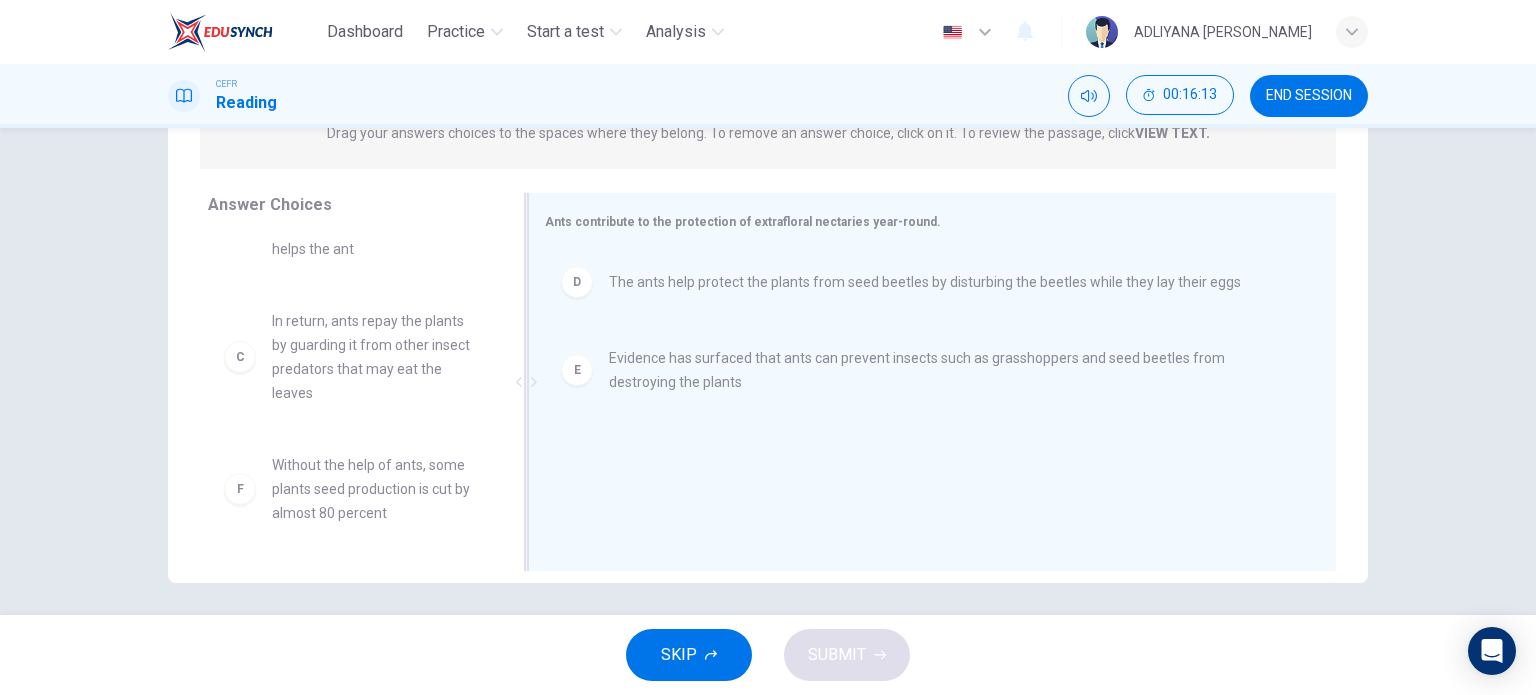 scroll, scrollTop: 180, scrollLeft: 0, axis: vertical 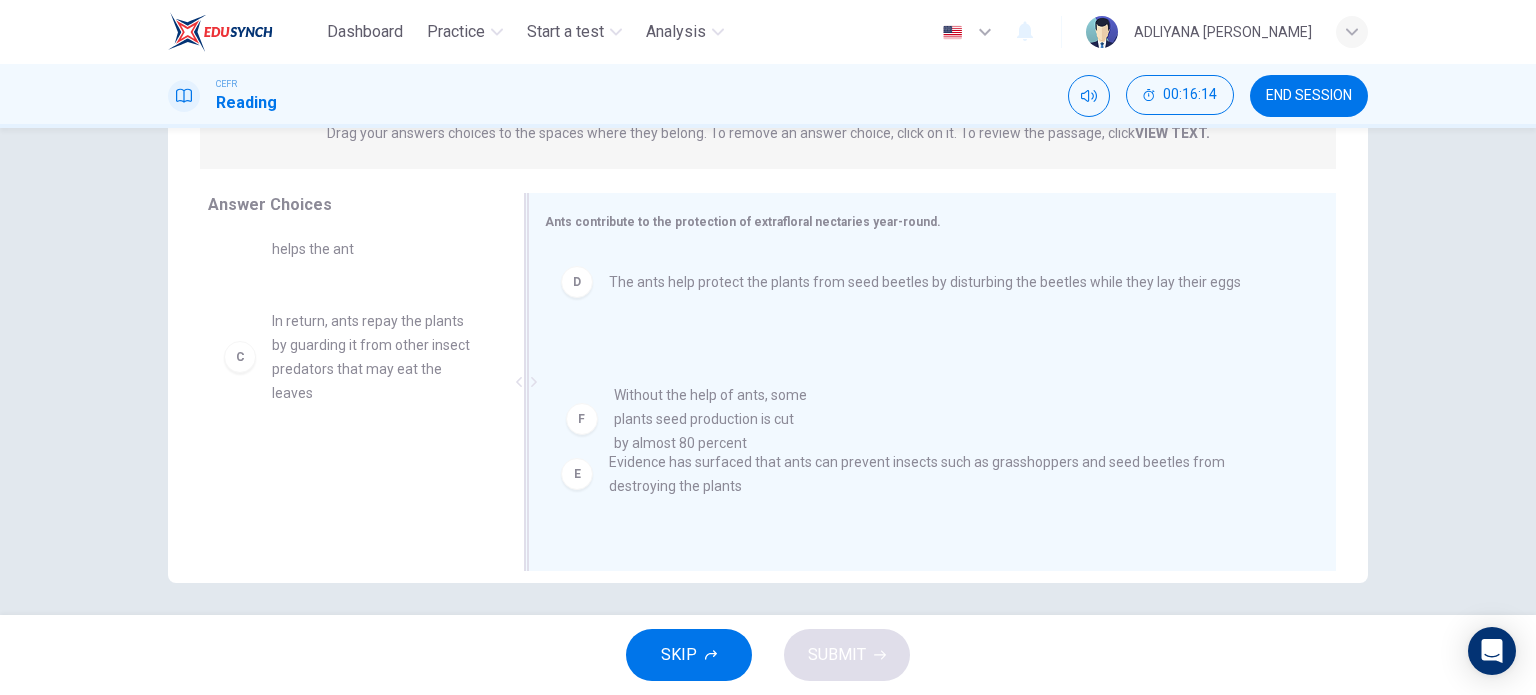 drag, startPoint x: 386, startPoint y: 502, endPoint x: 780, endPoint y: 427, distance: 401.0748 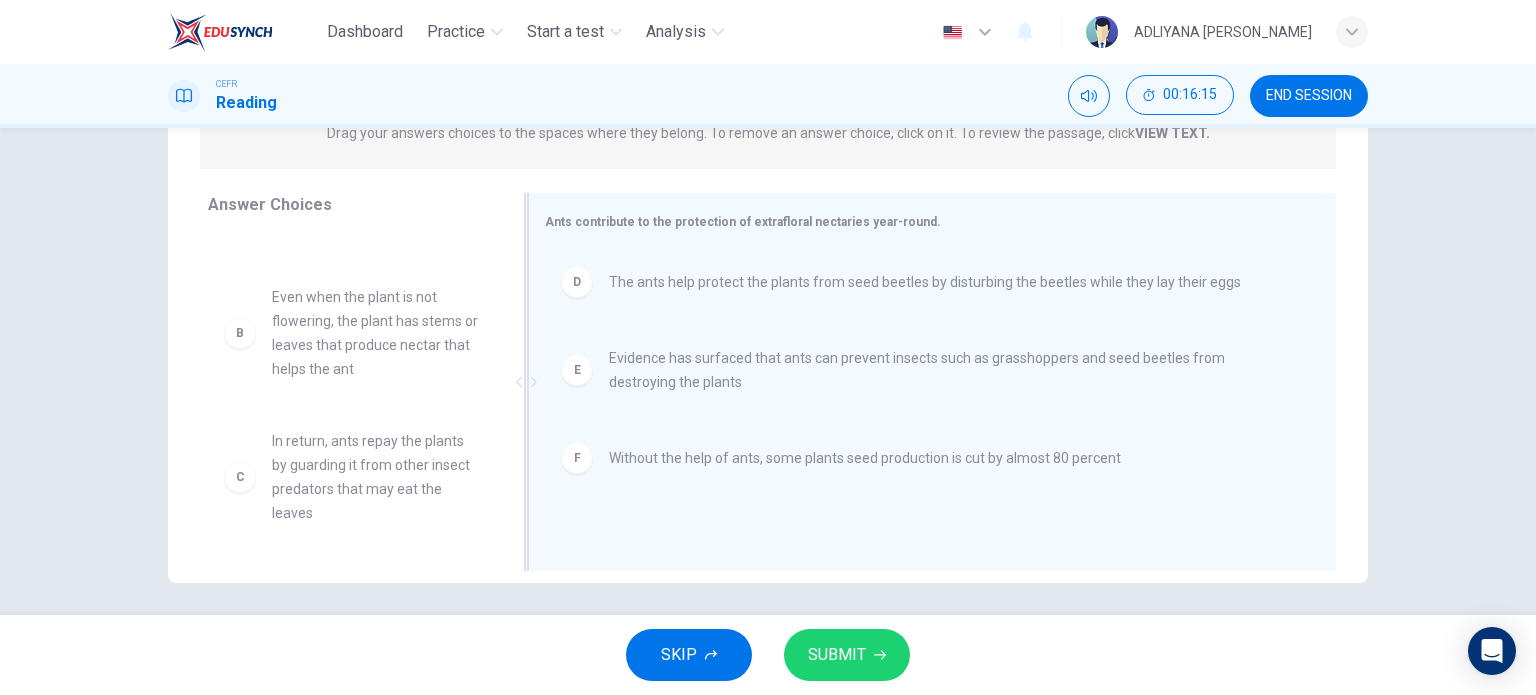 scroll, scrollTop: 60, scrollLeft: 0, axis: vertical 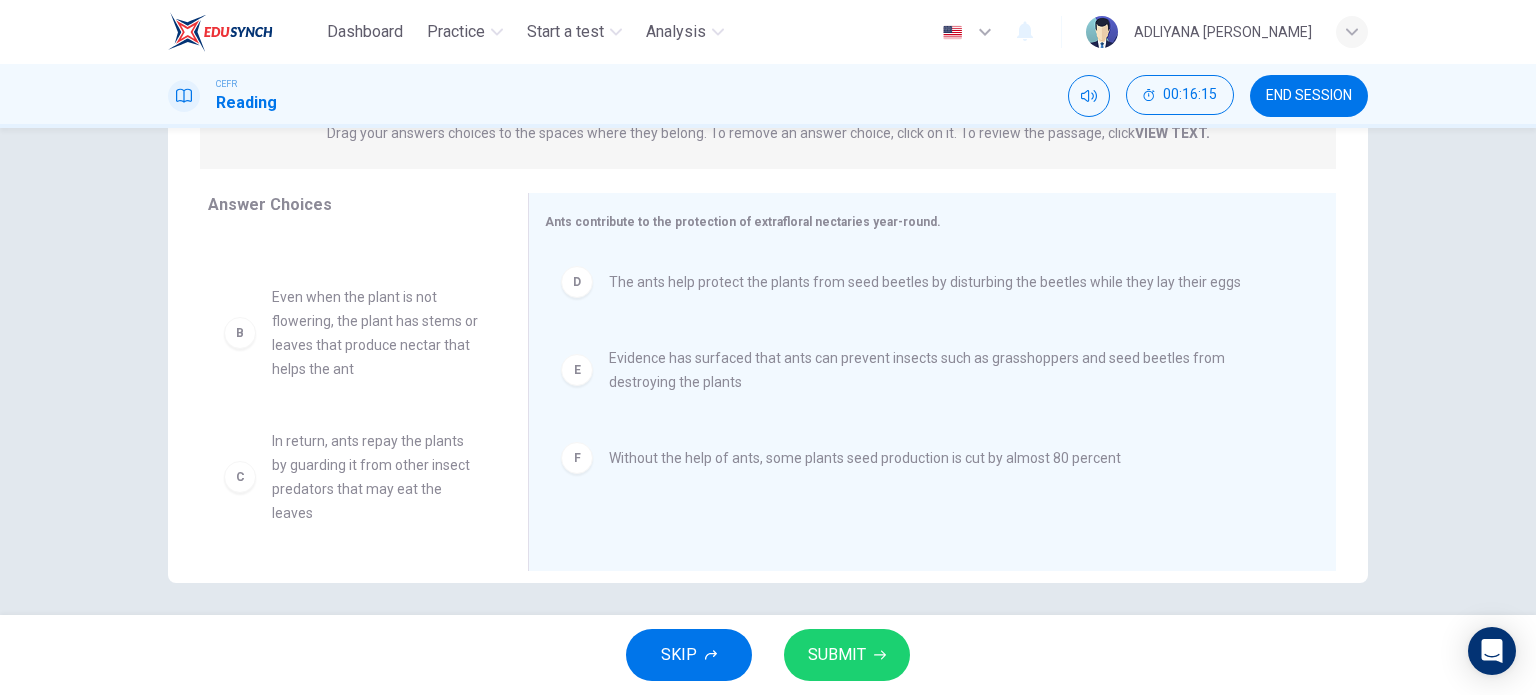click on "SUBMIT" at bounding box center (847, 655) 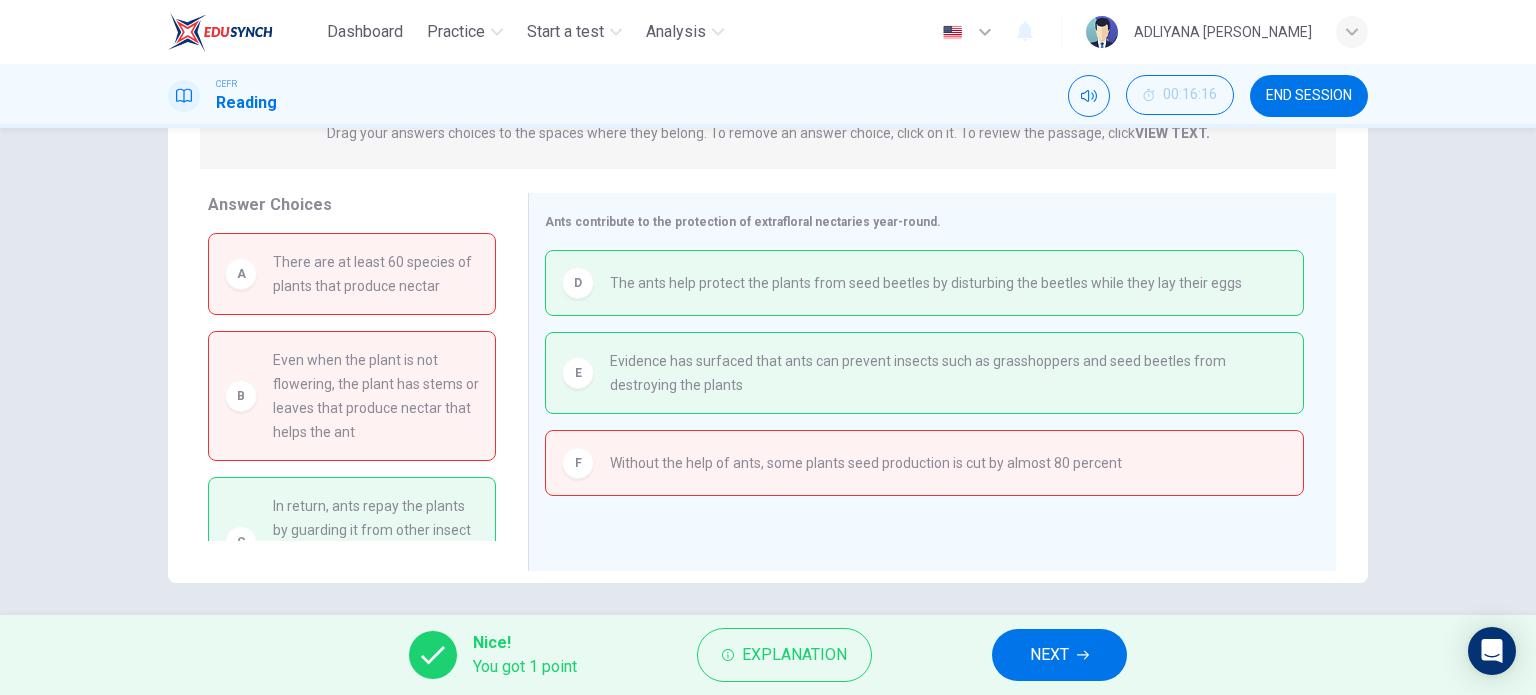 scroll, scrollTop: 64, scrollLeft: 0, axis: vertical 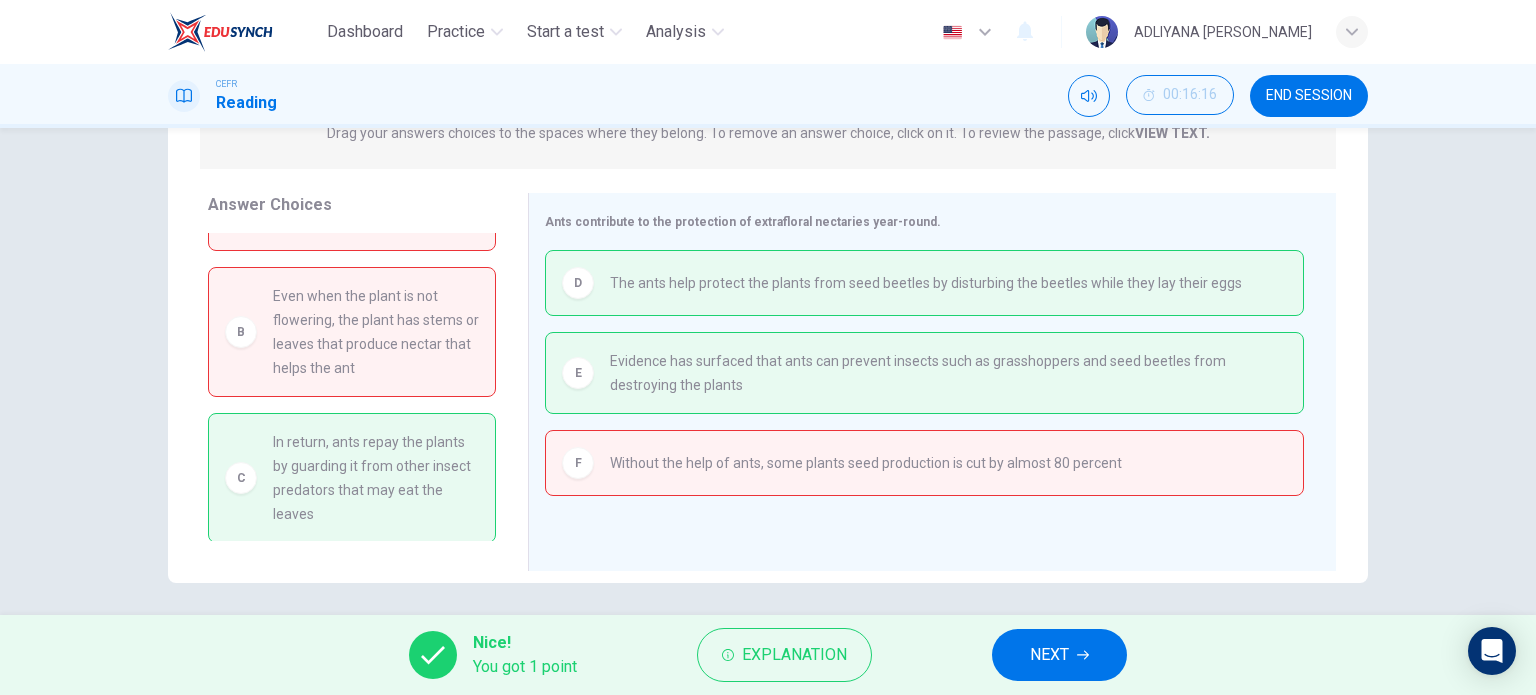 click on "NEXT" at bounding box center (1059, 655) 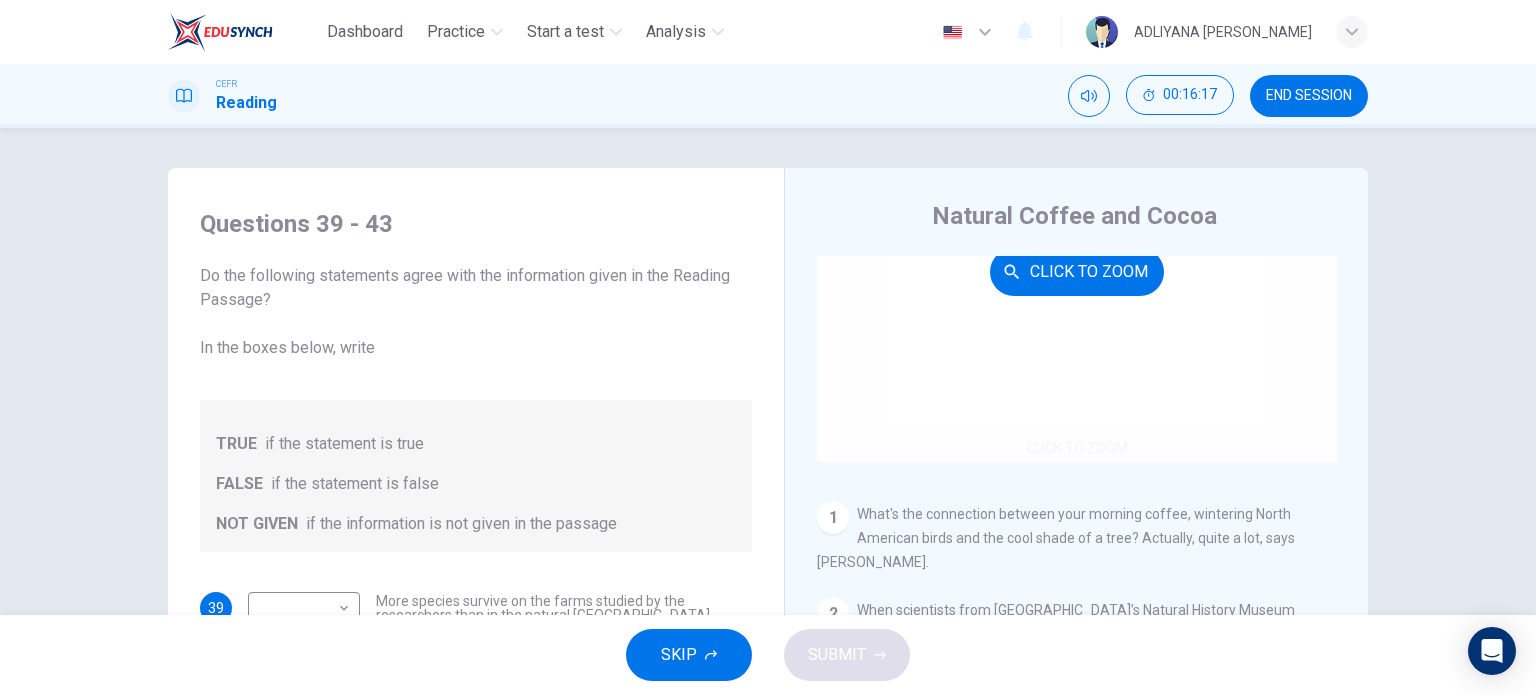 scroll, scrollTop: 176, scrollLeft: 0, axis: vertical 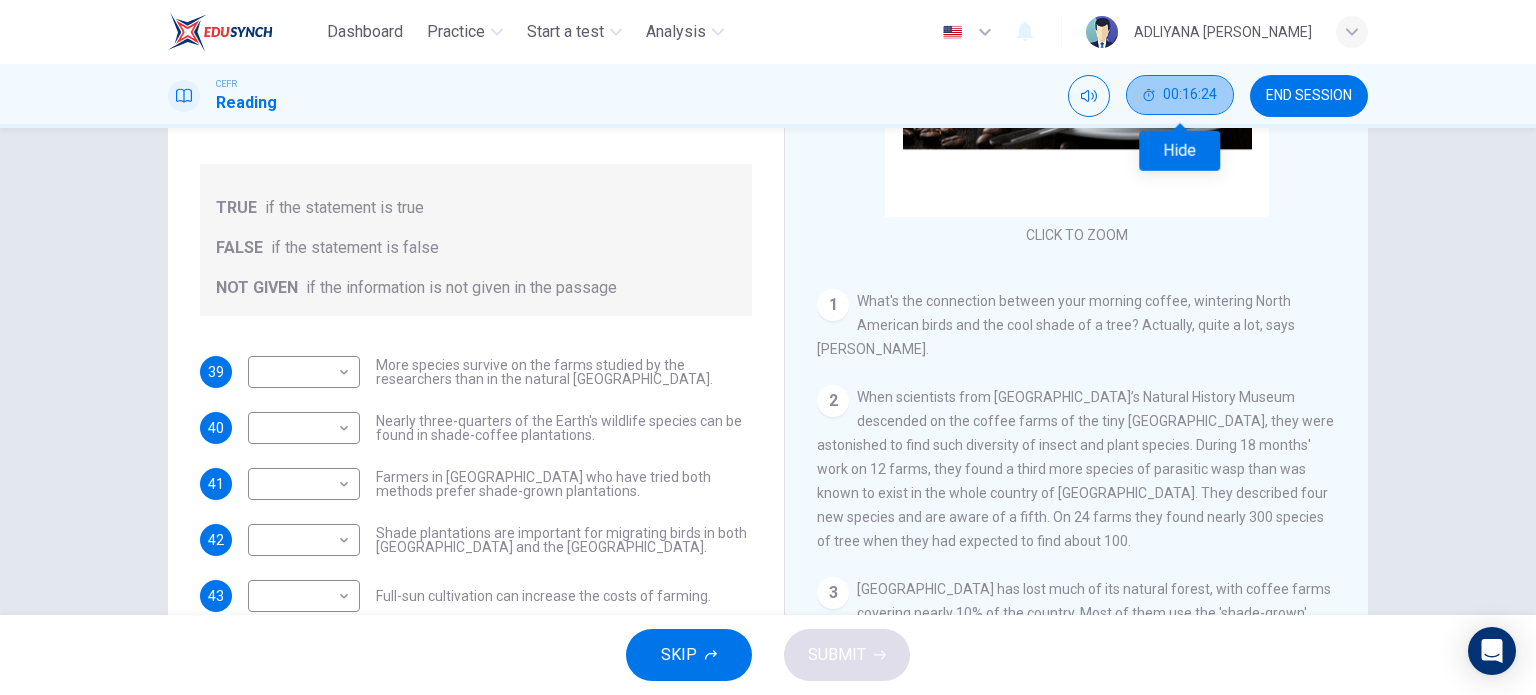 click on "00:16:24" at bounding box center (1190, 95) 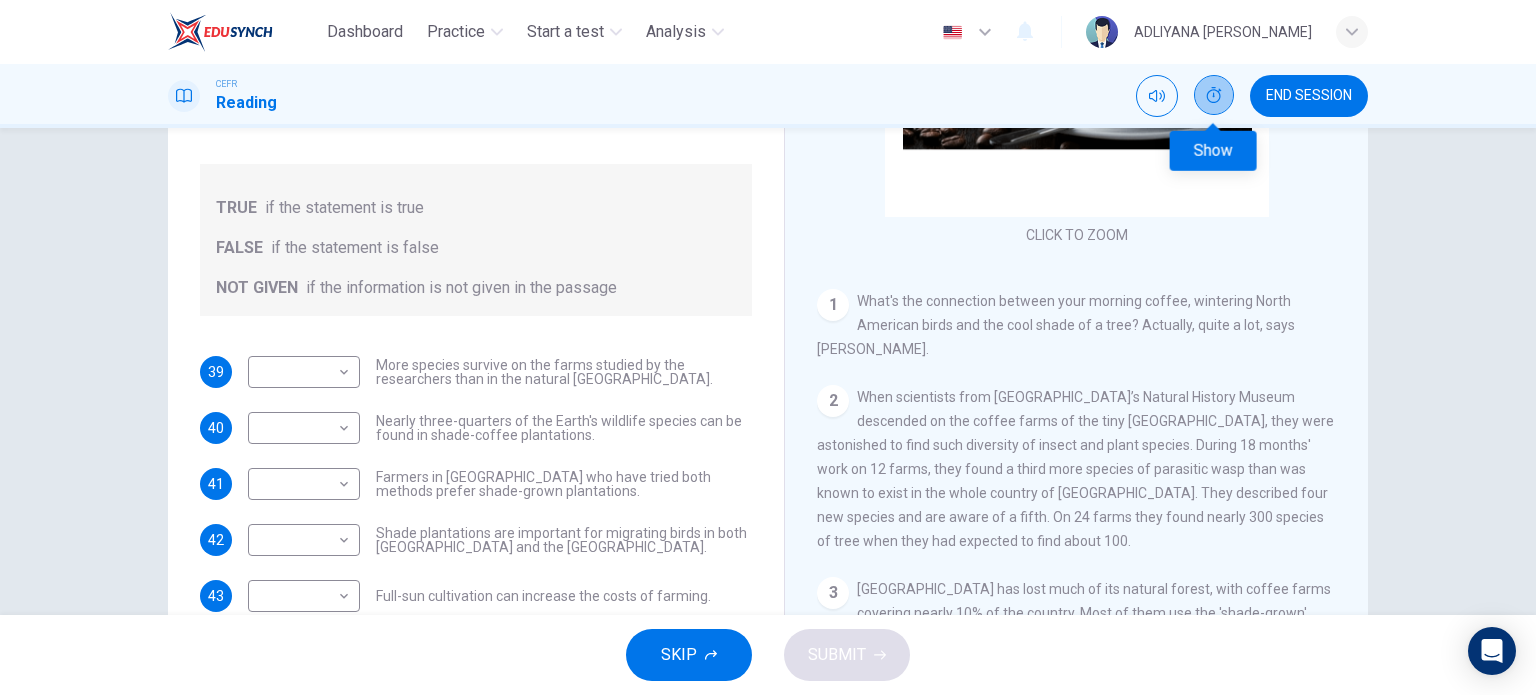 click at bounding box center [1214, 95] 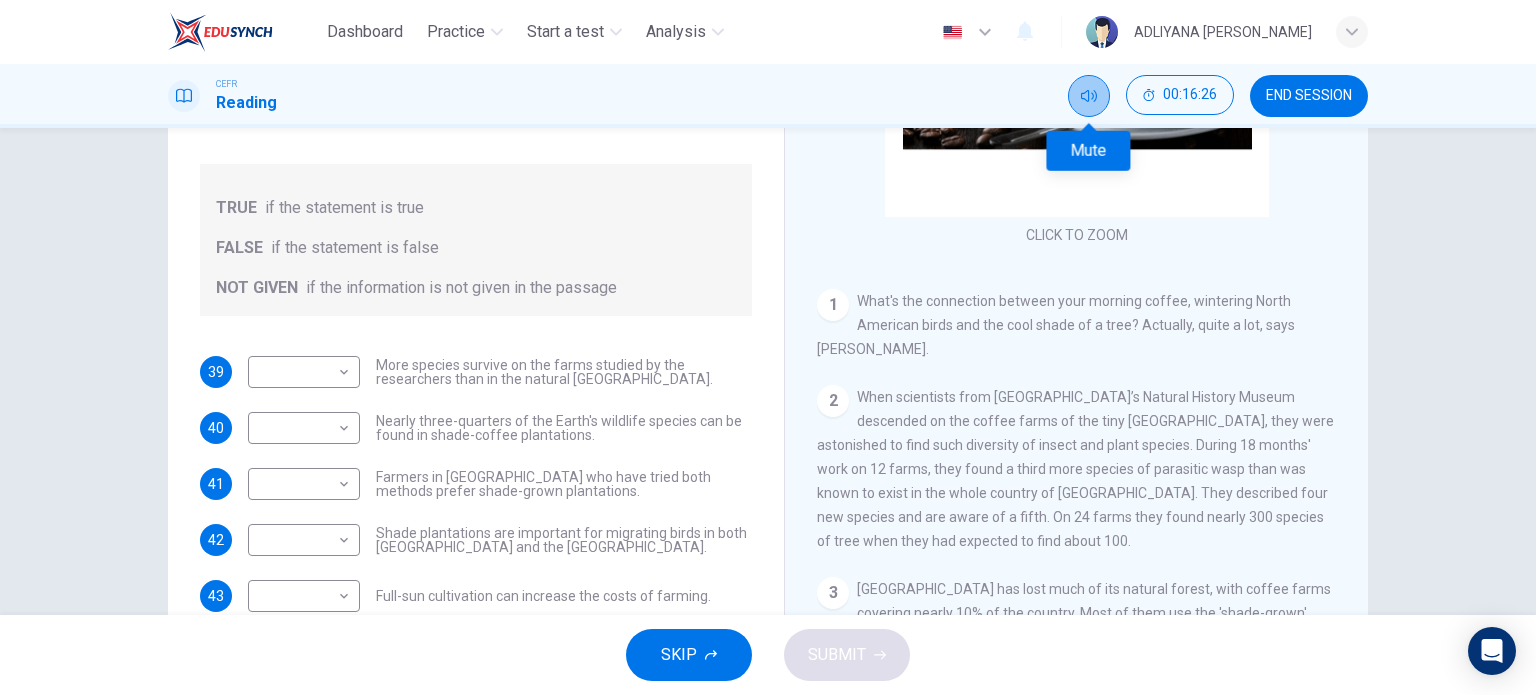 click at bounding box center (1089, 96) 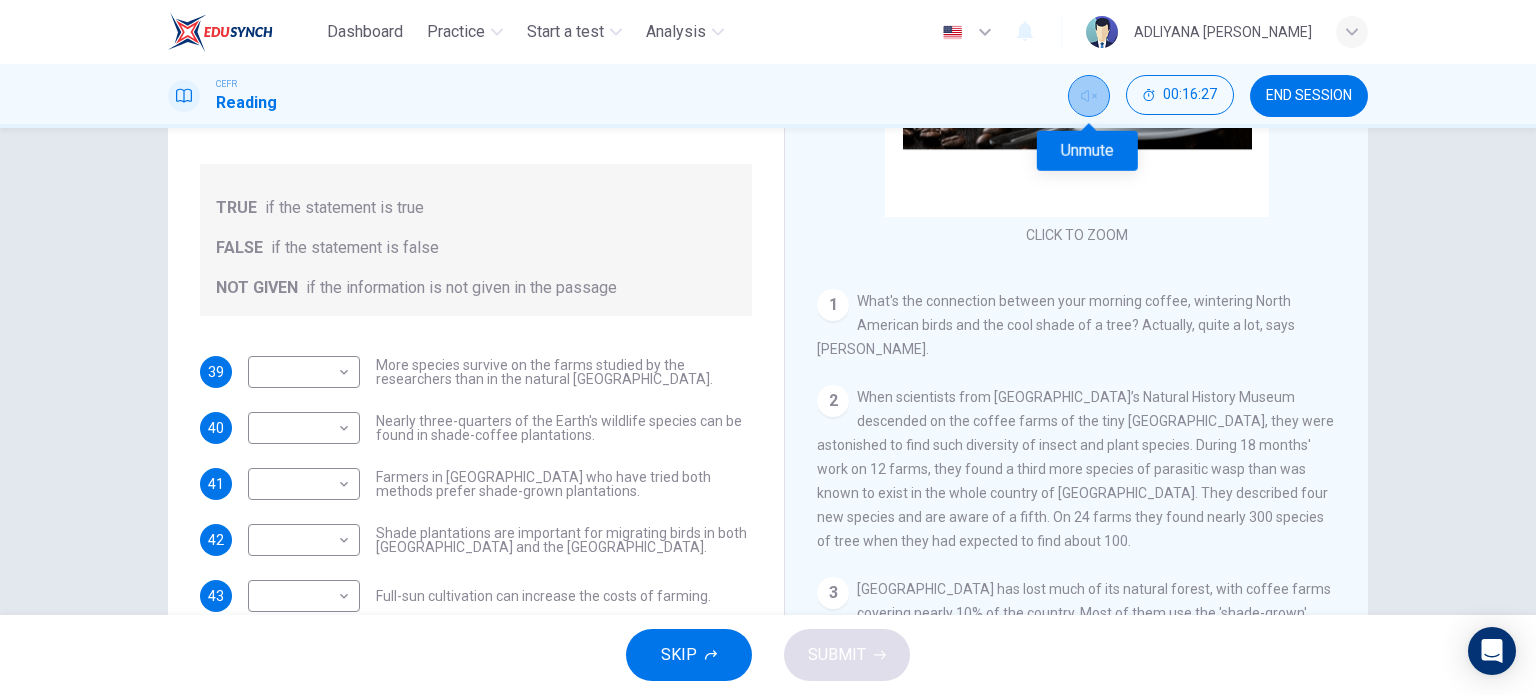 click at bounding box center (1089, 96) 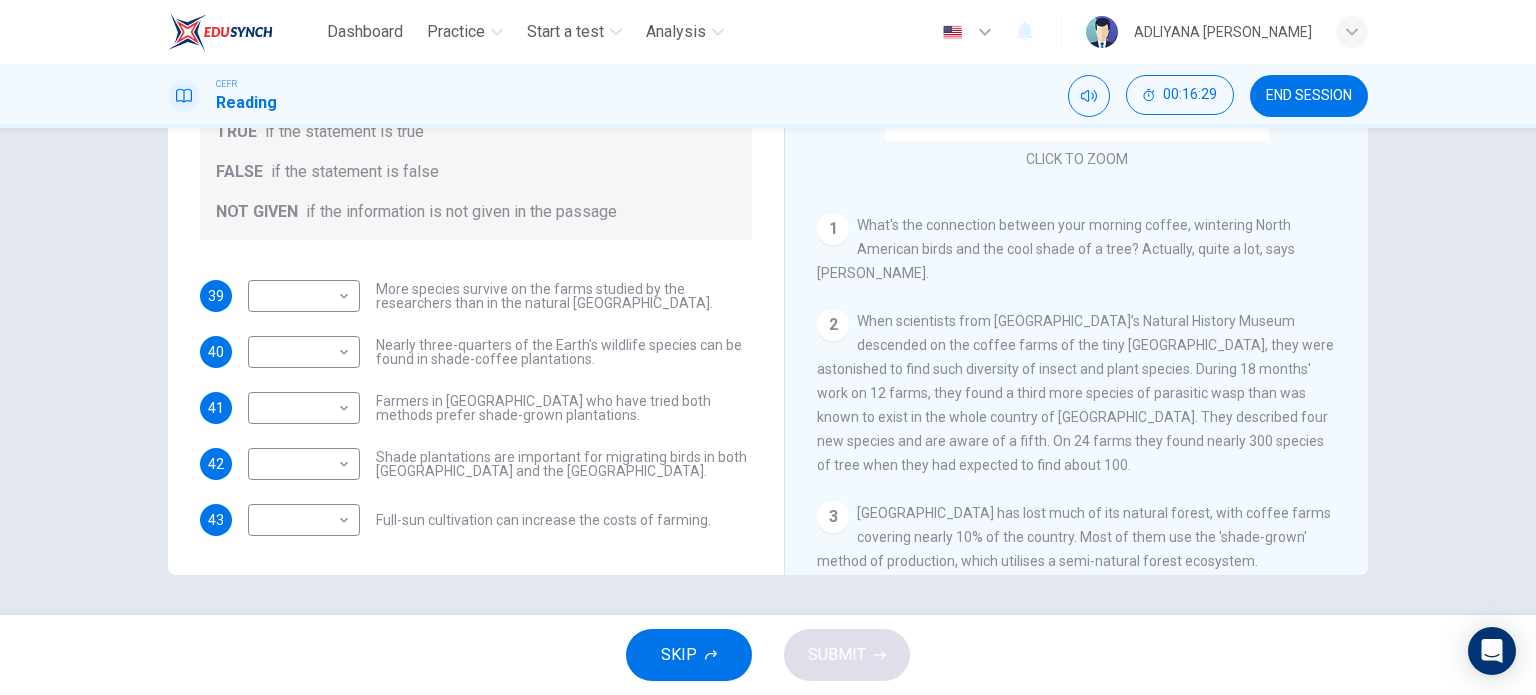 scroll, scrollTop: 287, scrollLeft: 0, axis: vertical 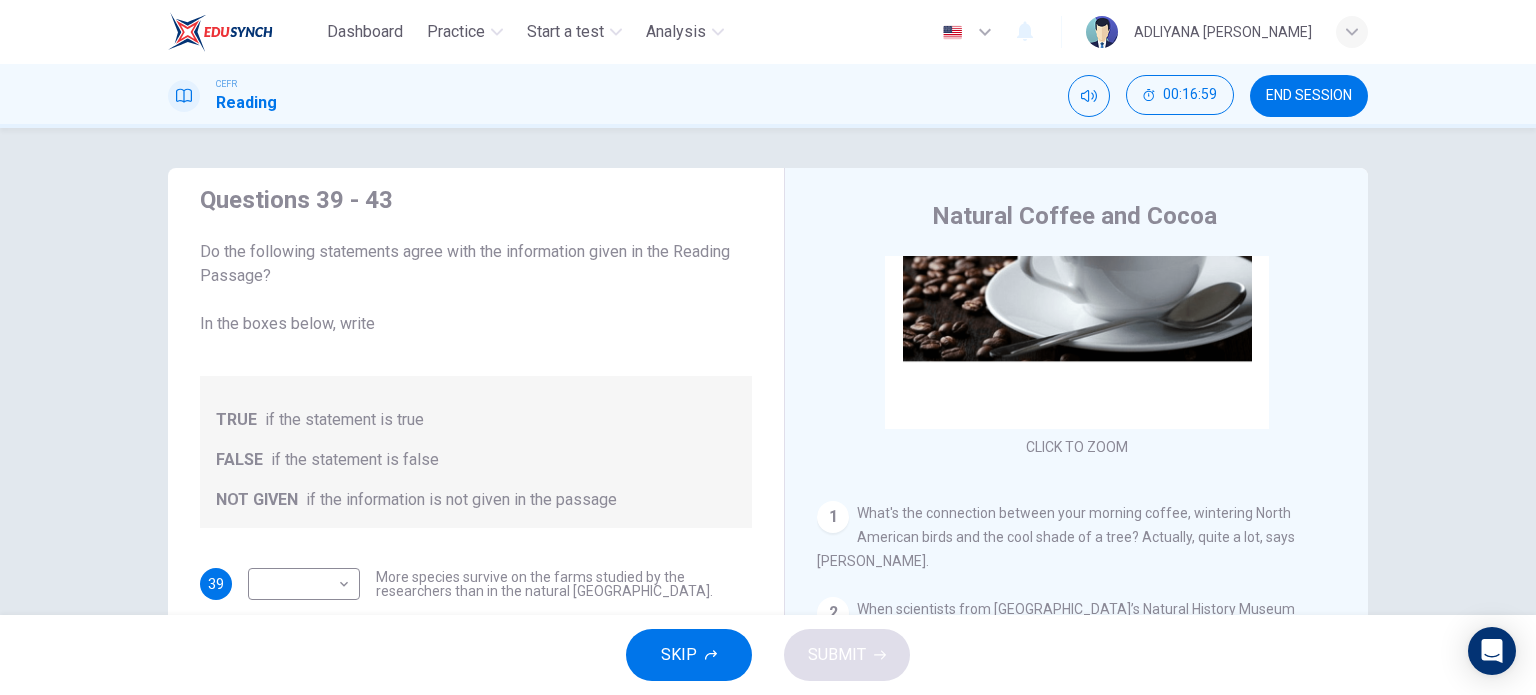 click on "Do the following statements agree with the information given in the Reading
Passage?
In the boxes below, write TRUE if the statement is true FALSE if the statement is false NOT GIVEN if the information is not given in the passage" at bounding box center (476, 384) 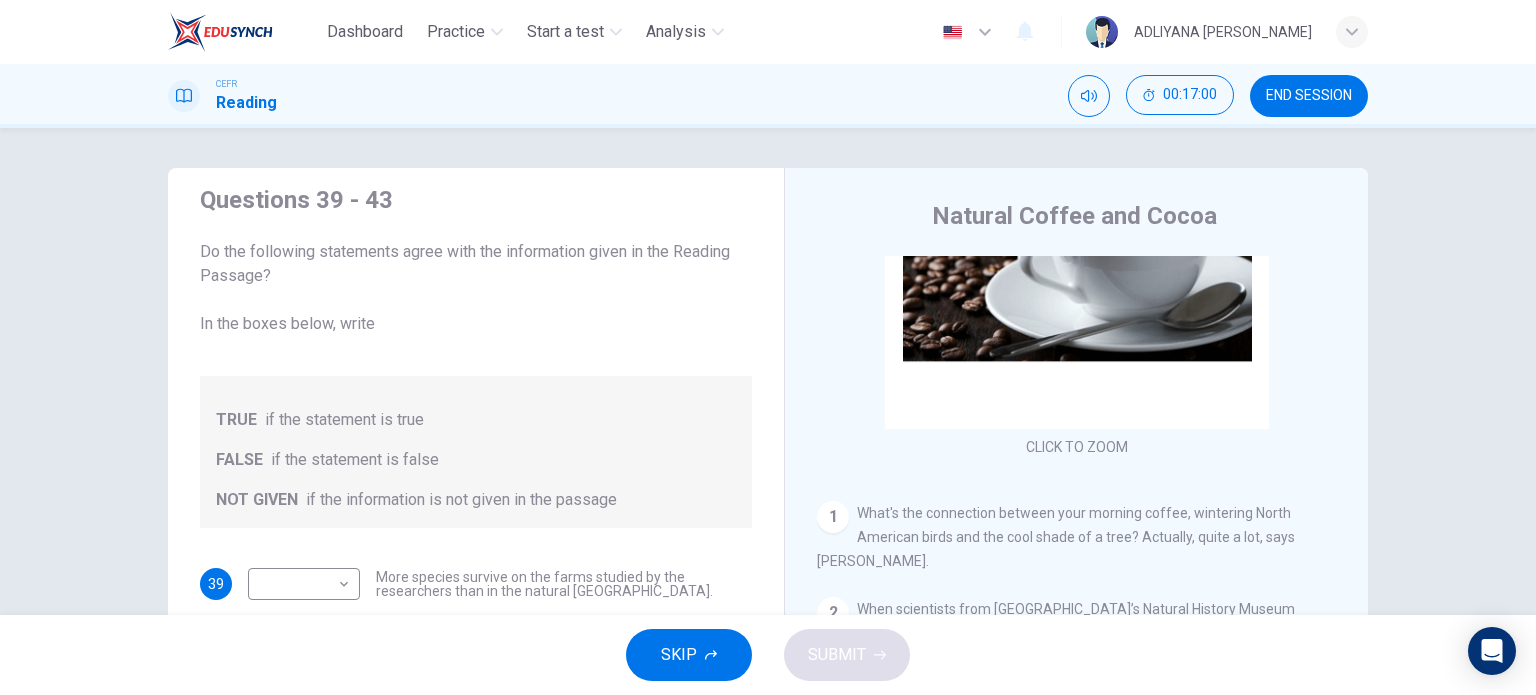 scroll, scrollTop: 24, scrollLeft: 0, axis: vertical 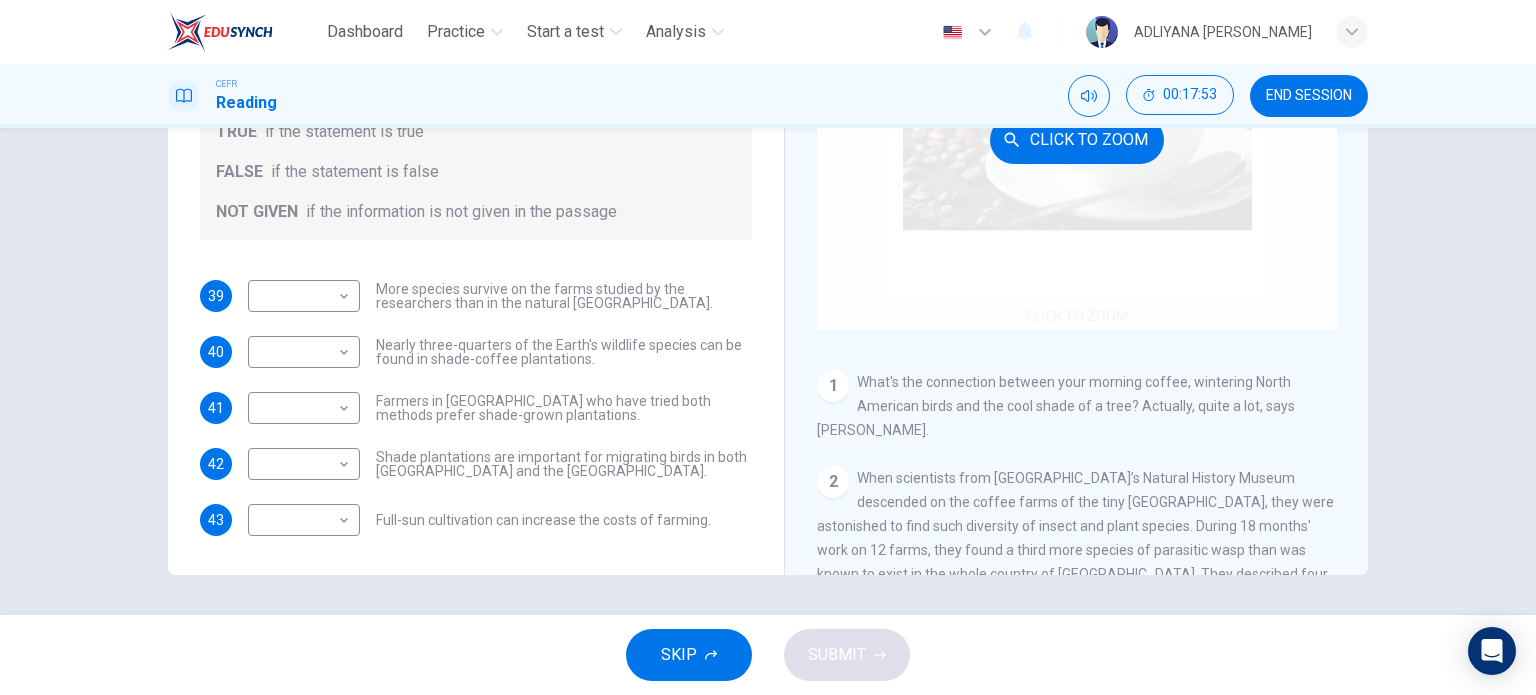 click on "Click to Zoom" at bounding box center [1077, 139] 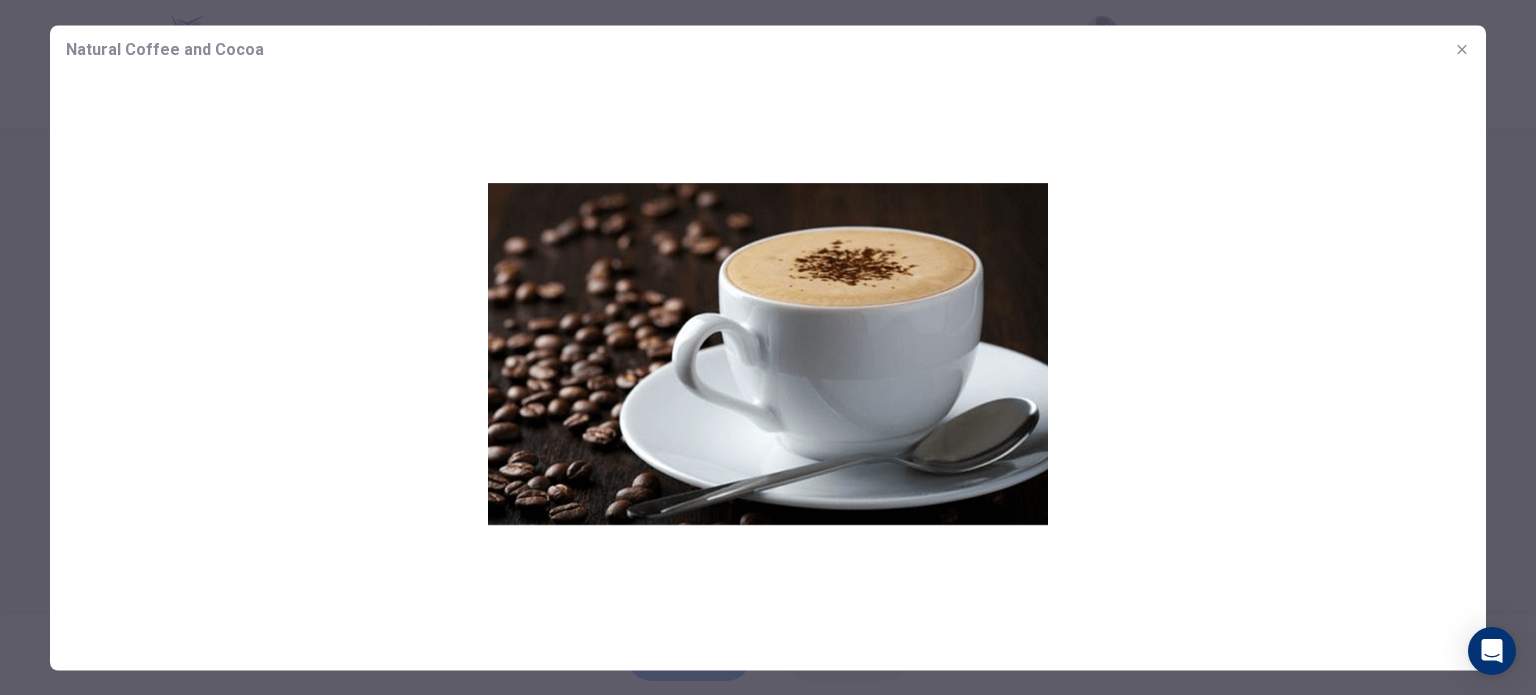 click at bounding box center (768, 347) 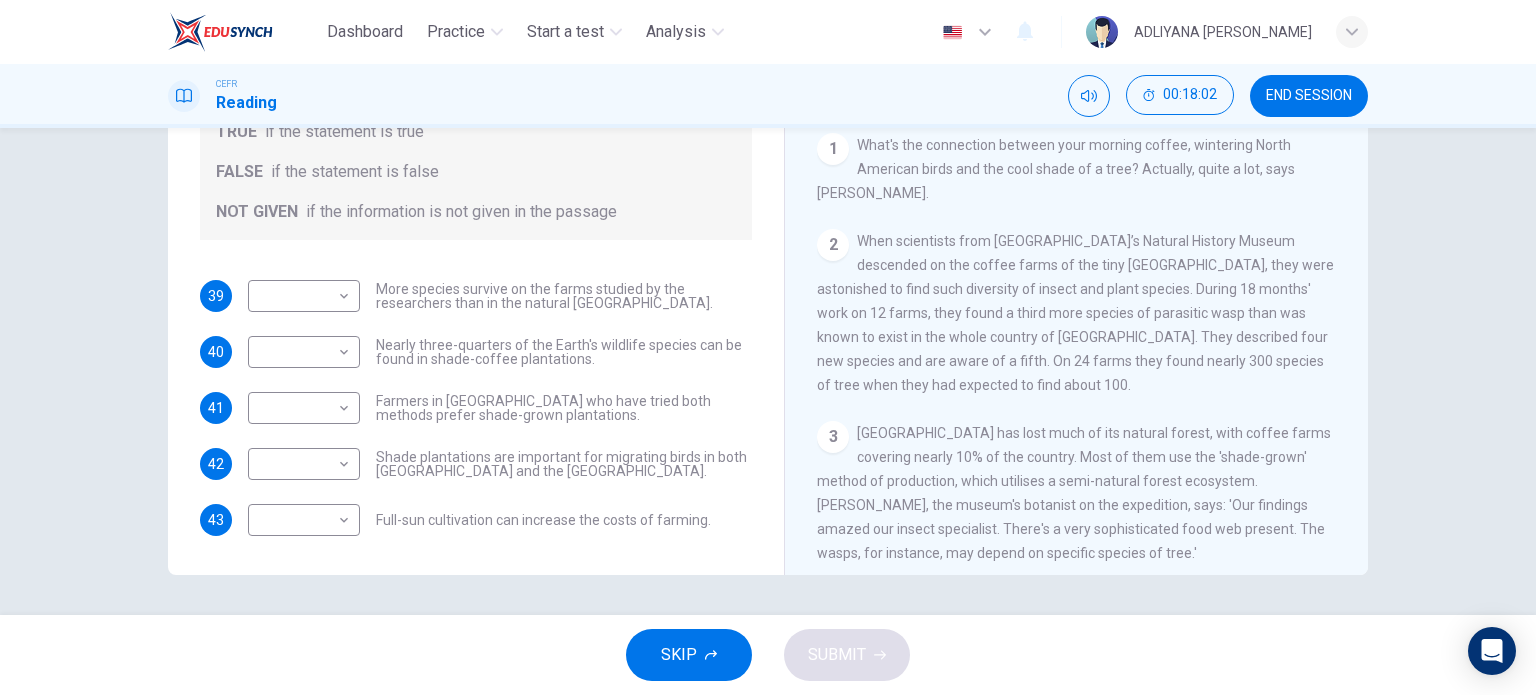 scroll, scrollTop: 316, scrollLeft: 0, axis: vertical 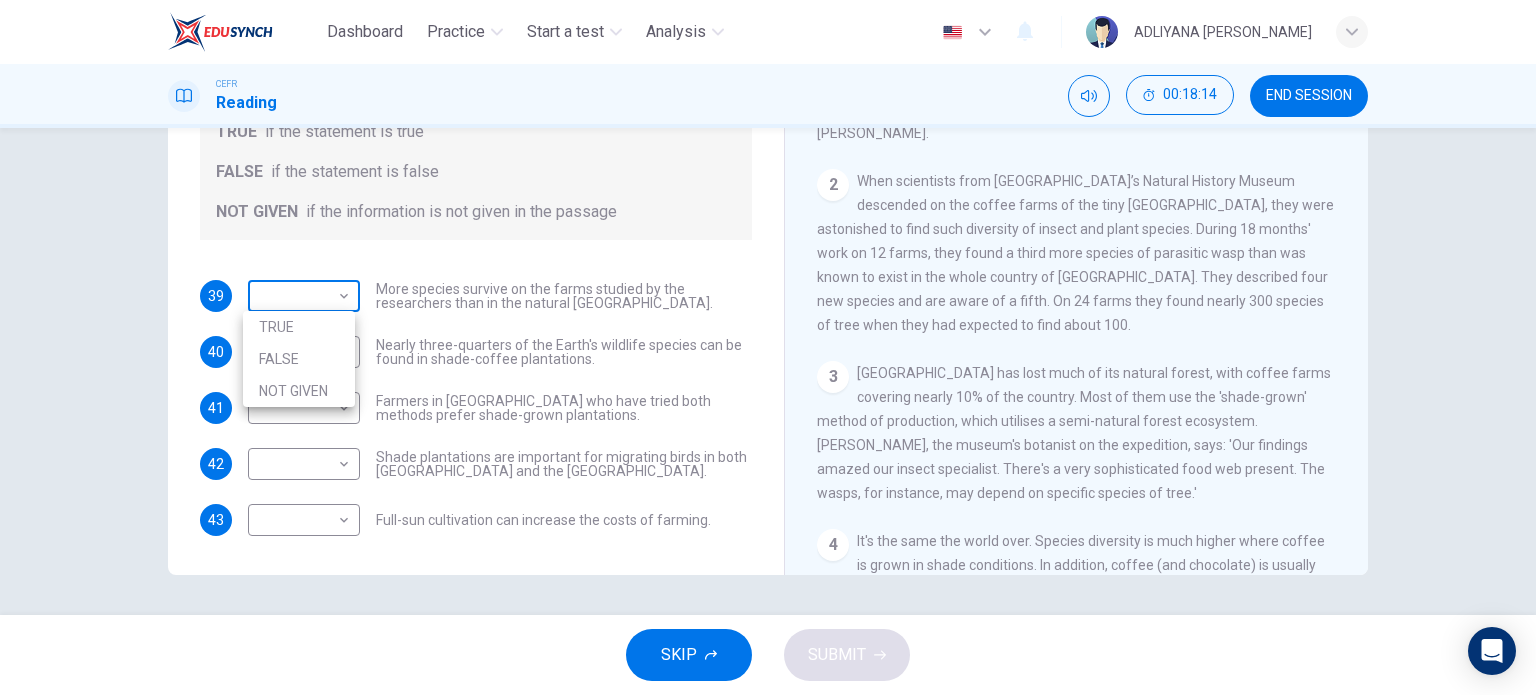 click on "Dashboard Practice Start a test Analysis English en ​ ADLIYANA [PERSON_NAME] CEFR Reading 00:18:14 END SESSION Questions 39 - 43 Do the following statements agree with the information given in the Reading
Passage?
In the boxes below, write TRUE if the statement is true FALSE if the statement is false NOT GIVEN if the information is not given in the passage 39 ​ ​ More species survive on the farms studied by the researchers than in the natural [GEOGRAPHIC_DATA]. 40 ​ ​ Nearly three-quarters of the Earth's wildlife species can be found in shade-coffee plantations. 41 ​ ​ Farmers in [GEOGRAPHIC_DATA] who have tried both methods prefer shade-grown plantations. 42 ​ ​ Shade plantations are important for migrating birds in both [GEOGRAPHIC_DATA] and the [GEOGRAPHIC_DATA]. 43 ​ ​ Full-sun cultivation can increase the costs of farming. Natural Coffee and Cocoa CLICK TO ZOOM Click to Zoom 1 2 3 4 5 6 7 8 9 10 11 12 SKIP SUBMIT Dashboard Practice Start a test Analysis Notifications © Copyright  2025" at bounding box center (768, 347) 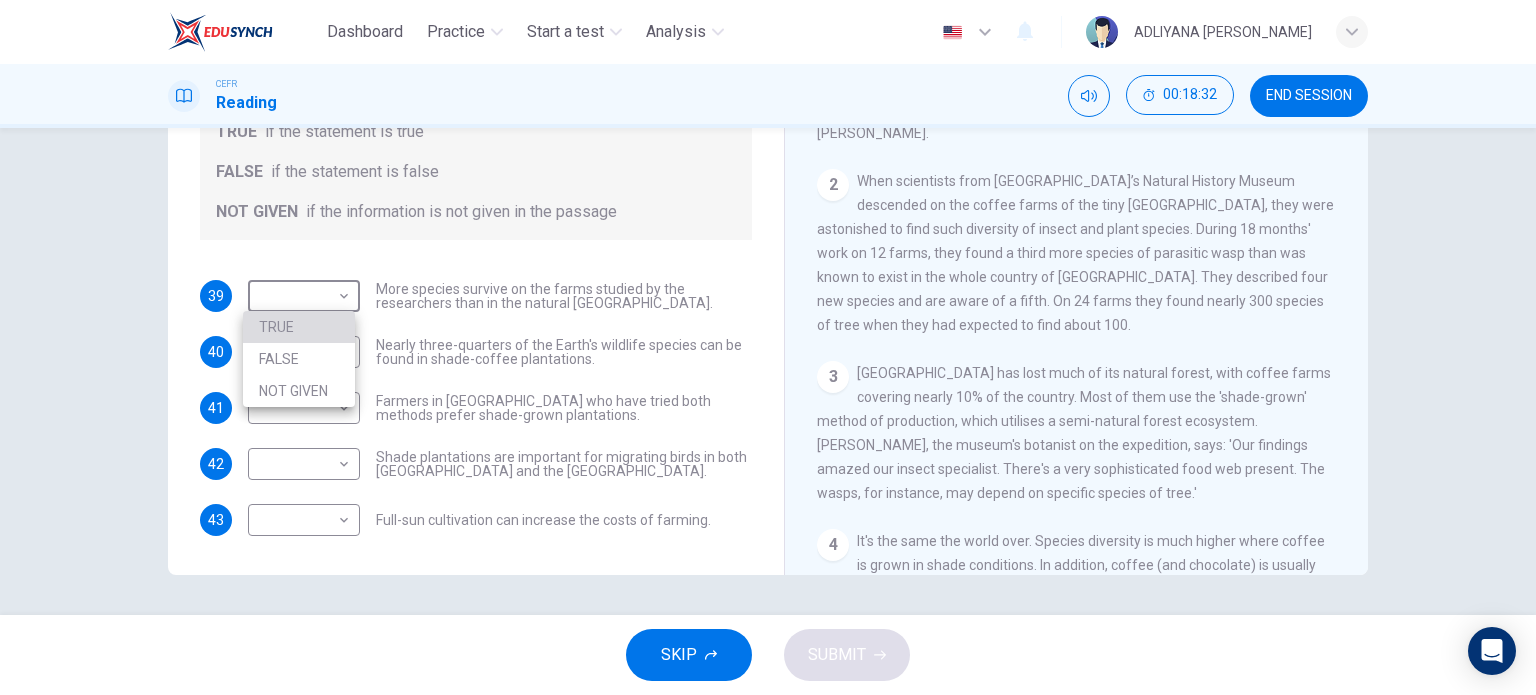 click on "TRUE" at bounding box center [299, 327] 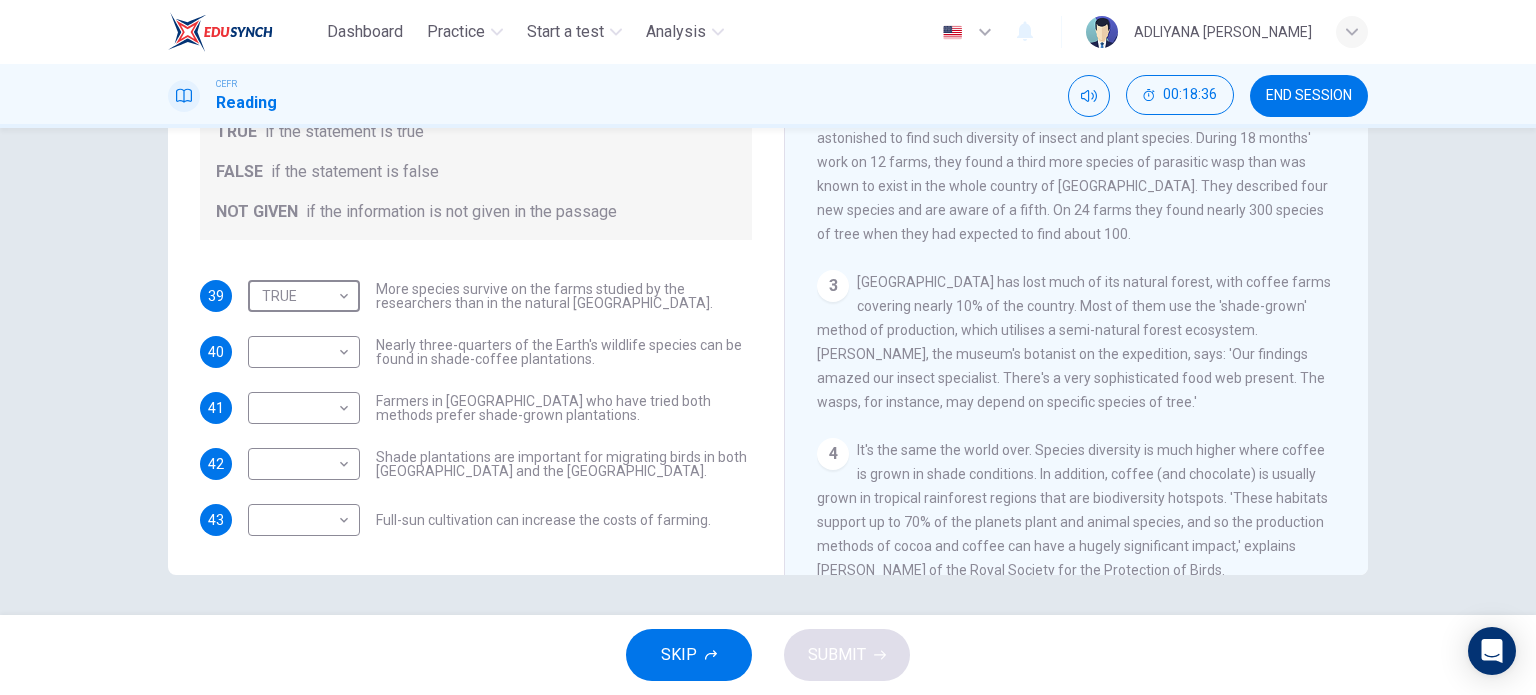 scroll, scrollTop: 408, scrollLeft: 0, axis: vertical 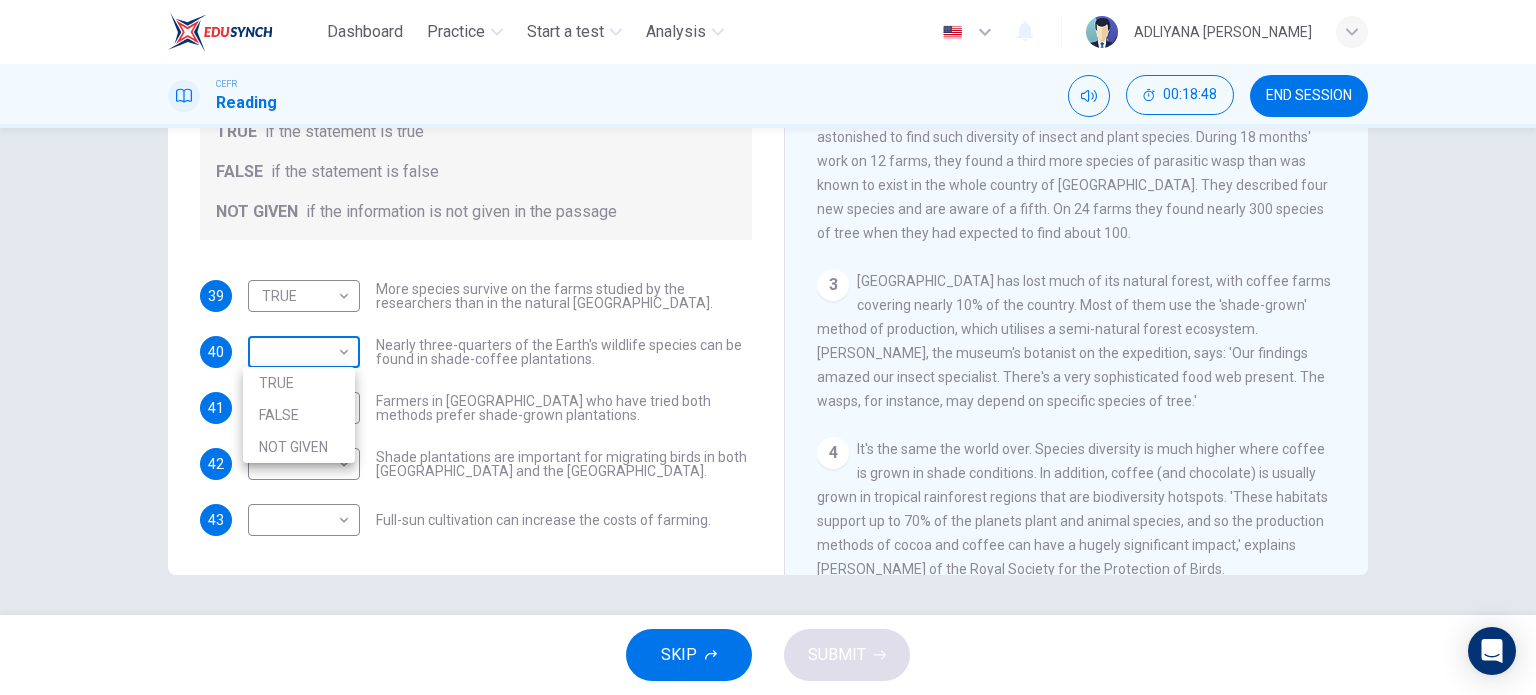 click on "Dashboard Practice Start a test Analysis English en ​ ADLIYANA [PERSON_NAME] CEFR Reading 00:18:48 END SESSION Questions 39 - 43 Do the following statements agree with the information given in the Reading
Passage?
In the boxes below, write TRUE if the statement is true FALSE if the statement is false NOT GIVEN if the information is not given in the passage 39 TRUE TRUE ​ More species survive on the farms studied by the researchers than in the natural [GEOGRAPHIC_DATA] forests. 40 ​ ​ Nearly three-quarters of the Earth's wildlife species can be found in shade-coffee plantations. 41 ​ ​ Farmers in [GEOGRAPHIC_DATA] who have tried both methods prefer shade-grown plantations. 42 ​ ​ Shade plantations are important for migrating birds in both [GEOGRAPHIC_DATA] and the [GEOGRAPHIC_DATA]. 43 ​ ​ Full-sun cultivation can increase the costs of farming. Natural Coffee and Cocoa CLICK TO ZOOM Click to Zoom 1 2 3 4 5 6 7 8 9 10 11 12 SKIP SUBMIT Dashboard Practice Start a test Analysis Notifications © Copyright  2025" at bounding box center [768, 347] 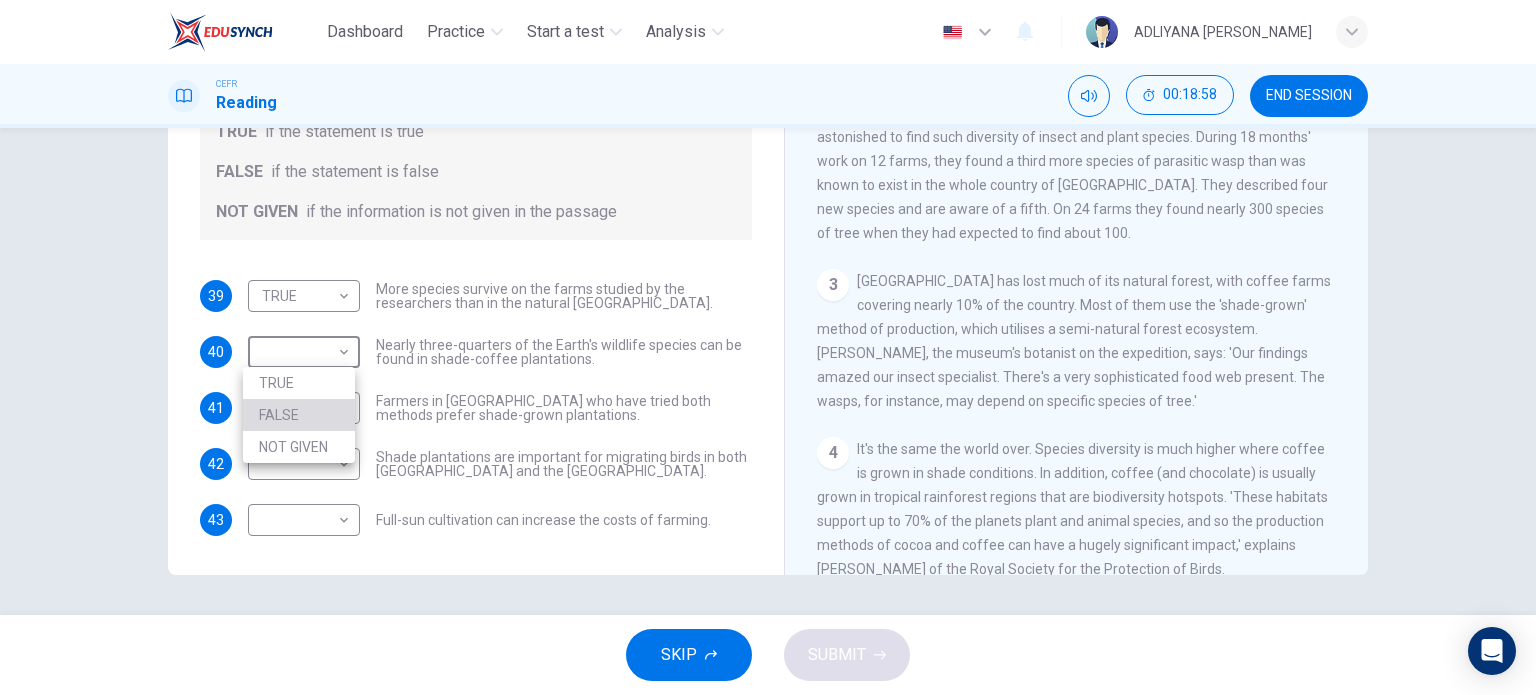 click on "FALSE" at bounding box center (299, 415) 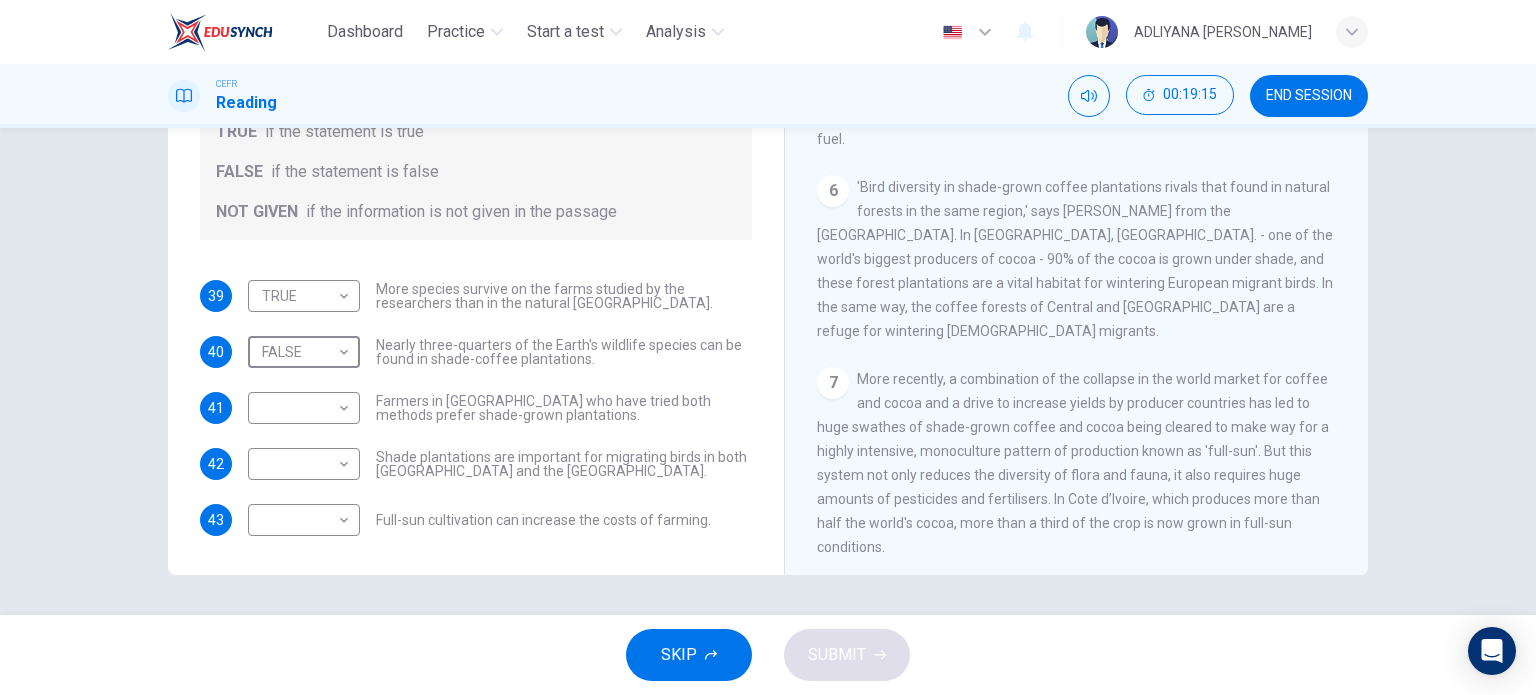 scroll, scrollTop: 1055, scrollLeft: 0, axis: vertical 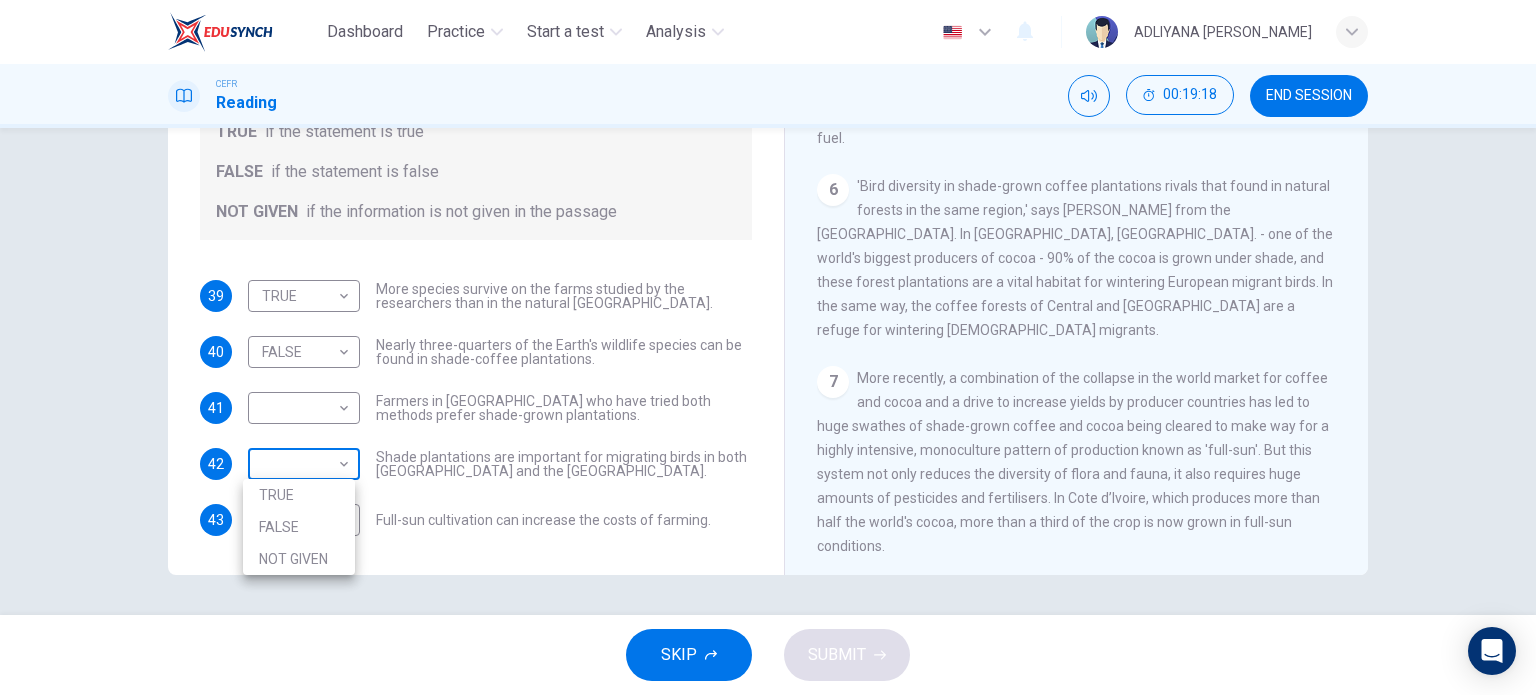 click on "Dashboard Practice Start a test Analysis English en ​ ADLIYANA [PERSON_NAME] CEFR Reading 00:19:18 END SESSION Questions 39 - 43 Do the following statements agree with the information given in the Reading
Passage?
In the boxes below, write TRUE if the statement is true FALSE if the statement is false NOT GIVEN if the information is not given in the passage 39 TRUE TRUE ​ More species survive on the farms studied by the researchers than in the natural [GEOGRAPHIC_DATA] forests. 40 FALSE FALSE ​ Nearly three-quarters of the Earth's wildlife species can be found in shade-coffee plantations. 41 ​ ​ Farmers in [GEOGRAPHIC_DATA] who have tried both methods prefer shade-grown plantations. 42 ​ ​ Shade plantations are important for migrating birds in both [GEOGRAPHIC_DATA] and the [GEOGRAPHIC_DATA]. 43 ​ ​ Full-sun cultivation can increase the costs of farming. Natural Coffee and Cocoa CLICK TO ZOOM Click to Zoom 1 2 3 4 5 6 7 8 9 10 11 12 SKIP SUBMIT Dashboard Practice Start a test Analysis Notifications 2025" at bounding box center (768, 347) 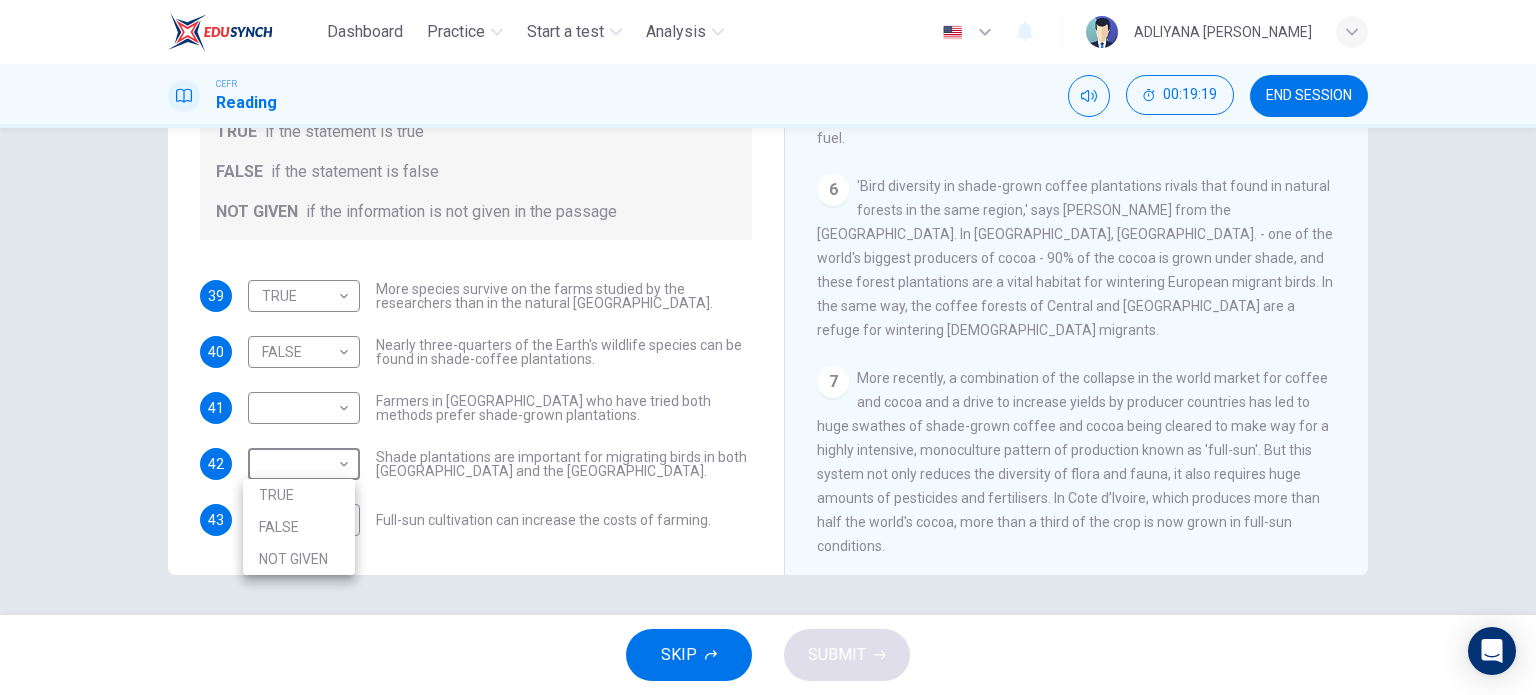 click on "TRUE" at bounding box center (299, 495) 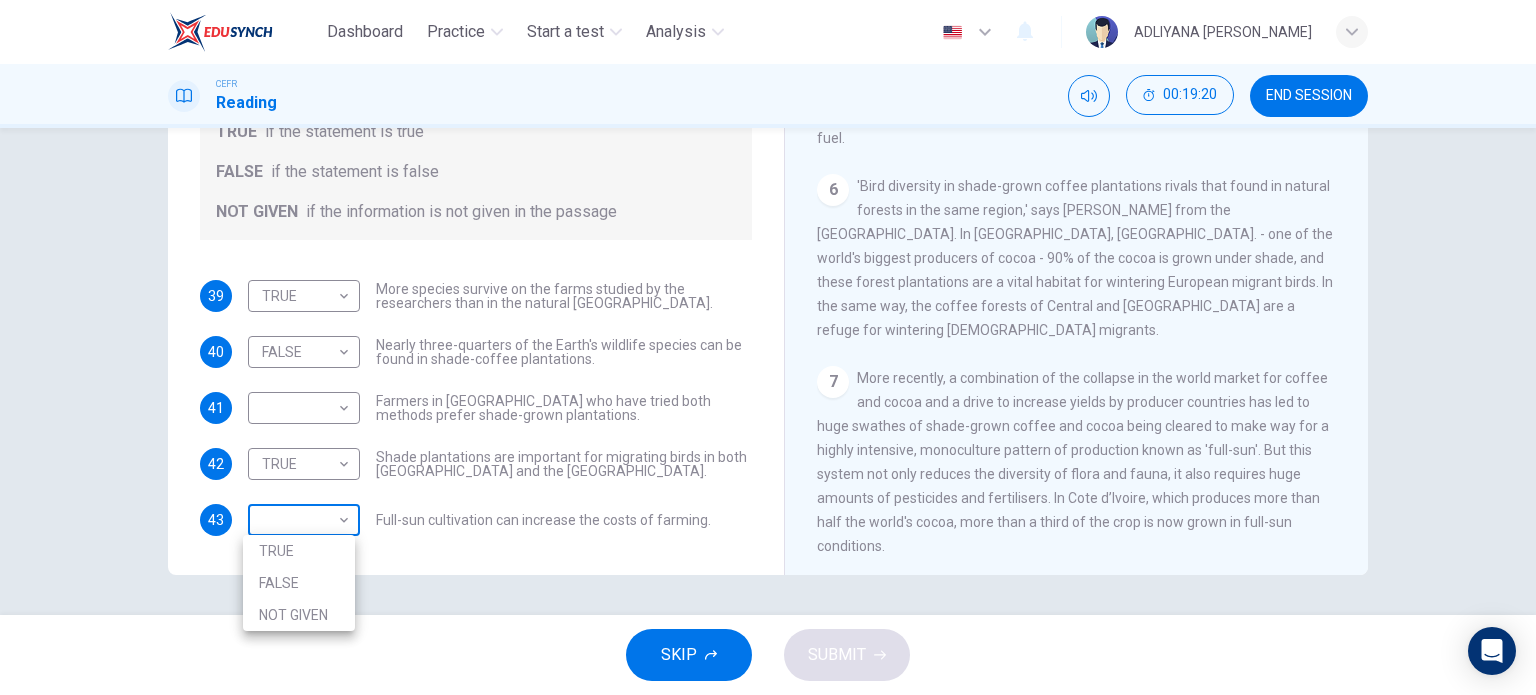 click on "Dashboard Practice Start a test Analysis English en ​ ADLIYANA [PERSON_NAME] CEFR Reading 00:19:20 END SESSION Questions 39 - 43 Do the following statements agree with the information given in the Reading
Passage?
In the boxes below, write TRUE if the statement is true FALSE if the statement is false NOT GIVEN if the information is not given in the passage 39 TRUE TRUE ​ More species survive on the farms studied by the researchers than in the natural [GEOGRAPHIC_DATA] forests. 40 FALSE FALSE ​ Nearly three-quarters of the Earth's wildlife species can be found in shade-coffee plantations. 41 ​ ​ Farmers in [GEOGRAPHIC_DATA] who have tried both methods prefer shade-grown plantations. 42 TRUE TRUE ​ Shade plantations are important for migrating birds in both [GEOGRAPHIC_DATA] and the [GEOGRAPHIC_DATA]. 43 ​ ​ Full-sun cultivation can increase the costs of farming. Natural Coffee and Cocoa CLICK TO ZOOM Click to Zoom 1 2 3 4 5 6 7 8 9 10 11 12 SKIP SUBMIT Dashboard Practice Start a test Analysis Notifications 2025" at bounding box center (768, 347) 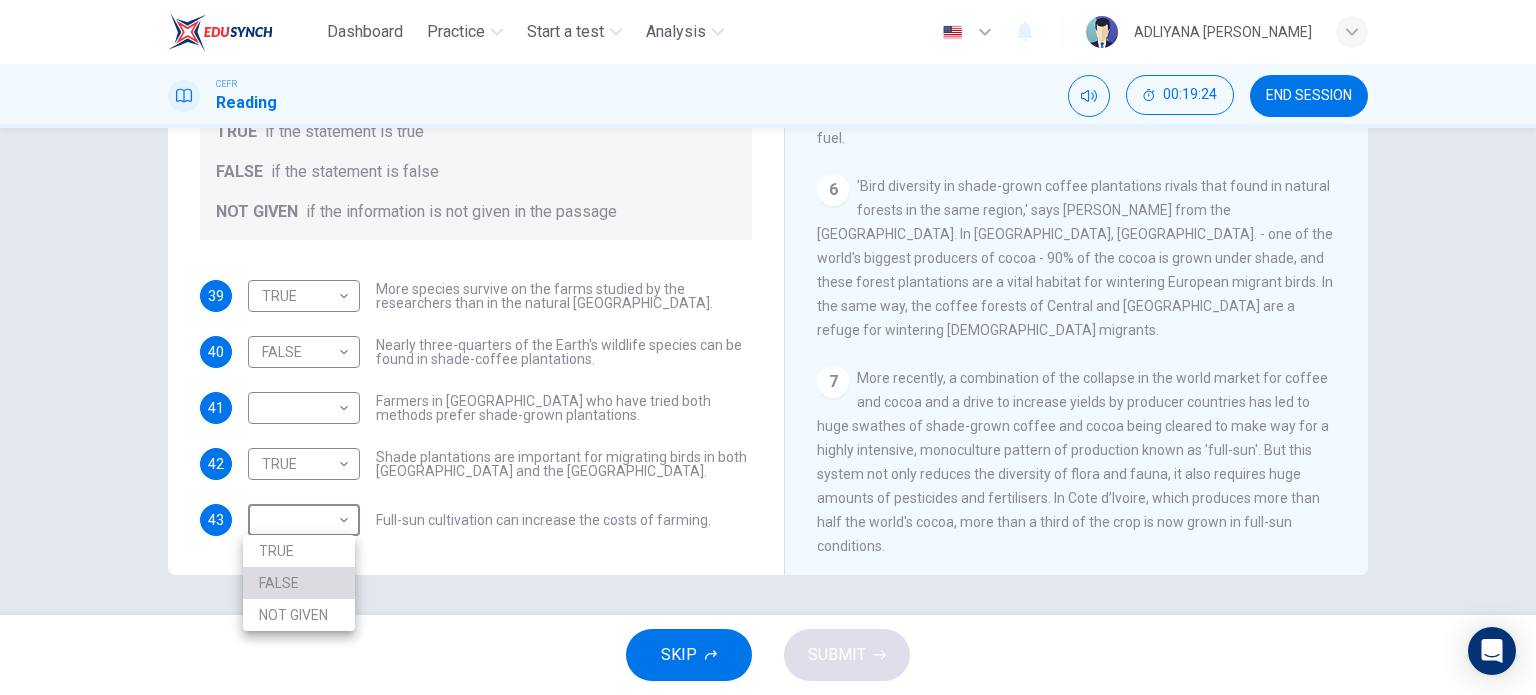 click on "FALSE" at bounding box center (299, 583) 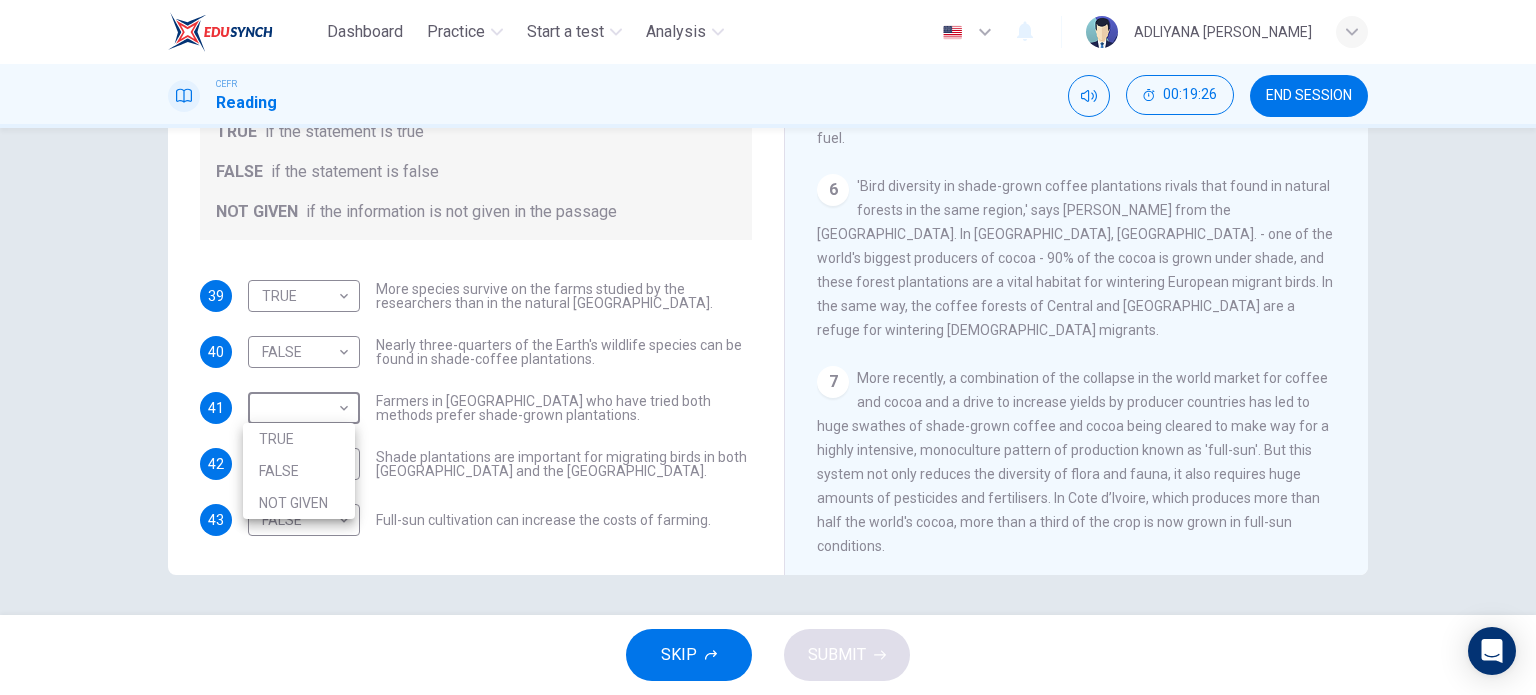 drag, startPoint x: 320, startPoint y: 416, endPoint x: 304, endPoint y: 508, distance: 93.38094 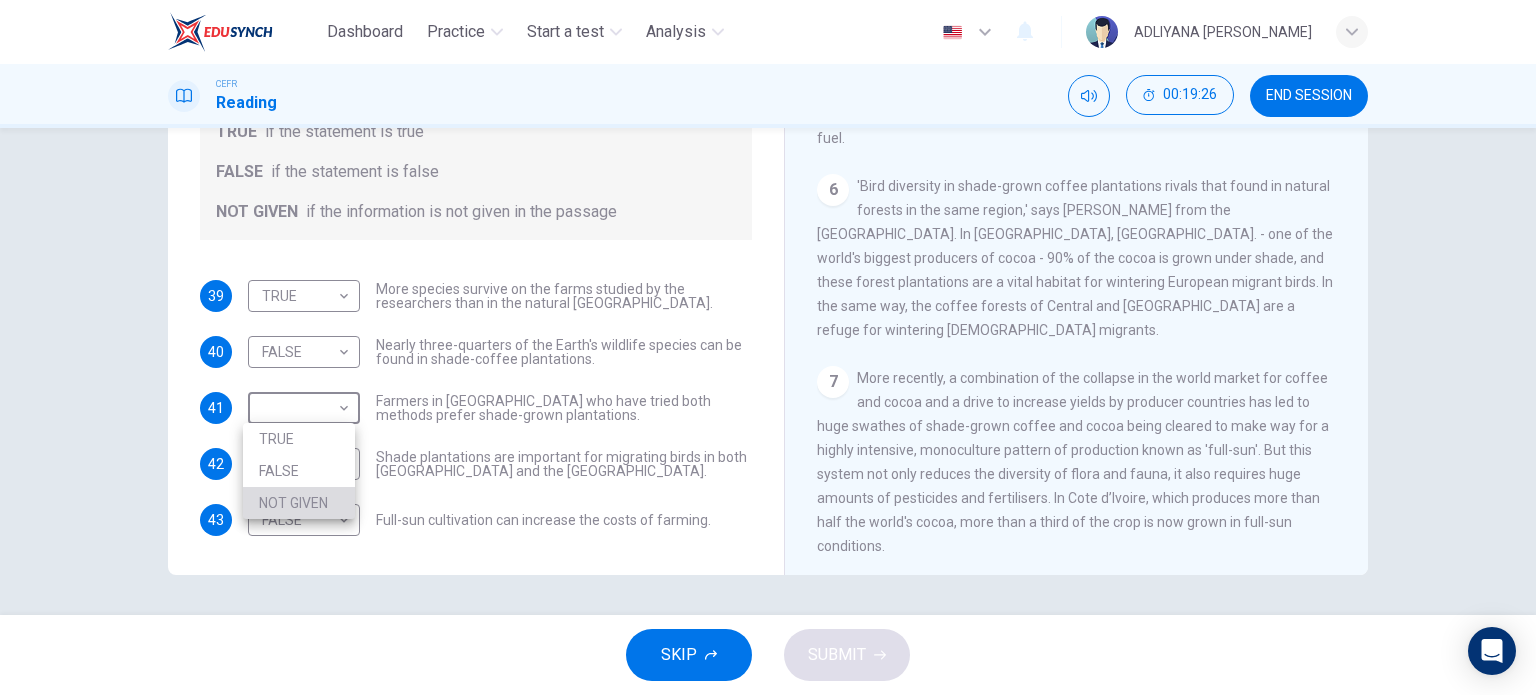 click on "NOT GIVEN" at bounding box center [299, 503] 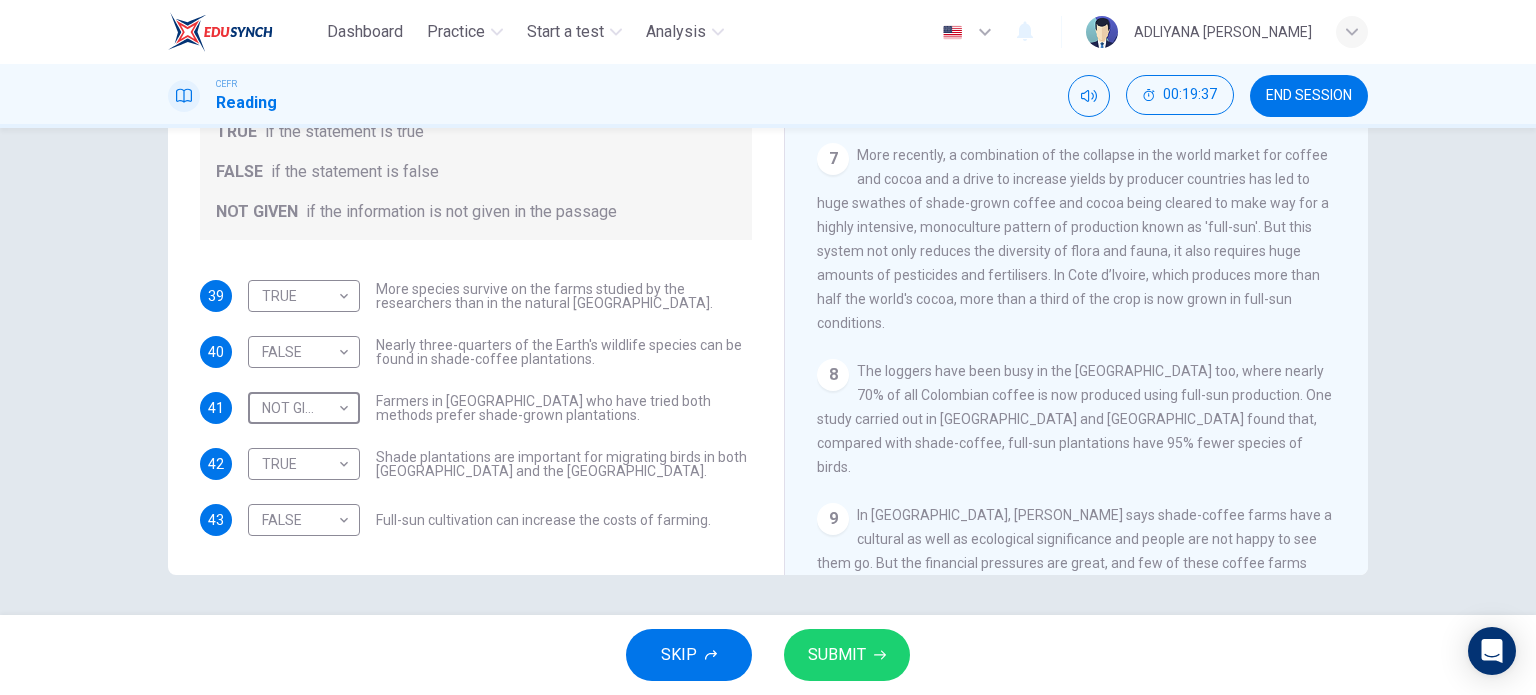 scroll, scrollTop: 1279, scrollLeft: 0, axis: vertical 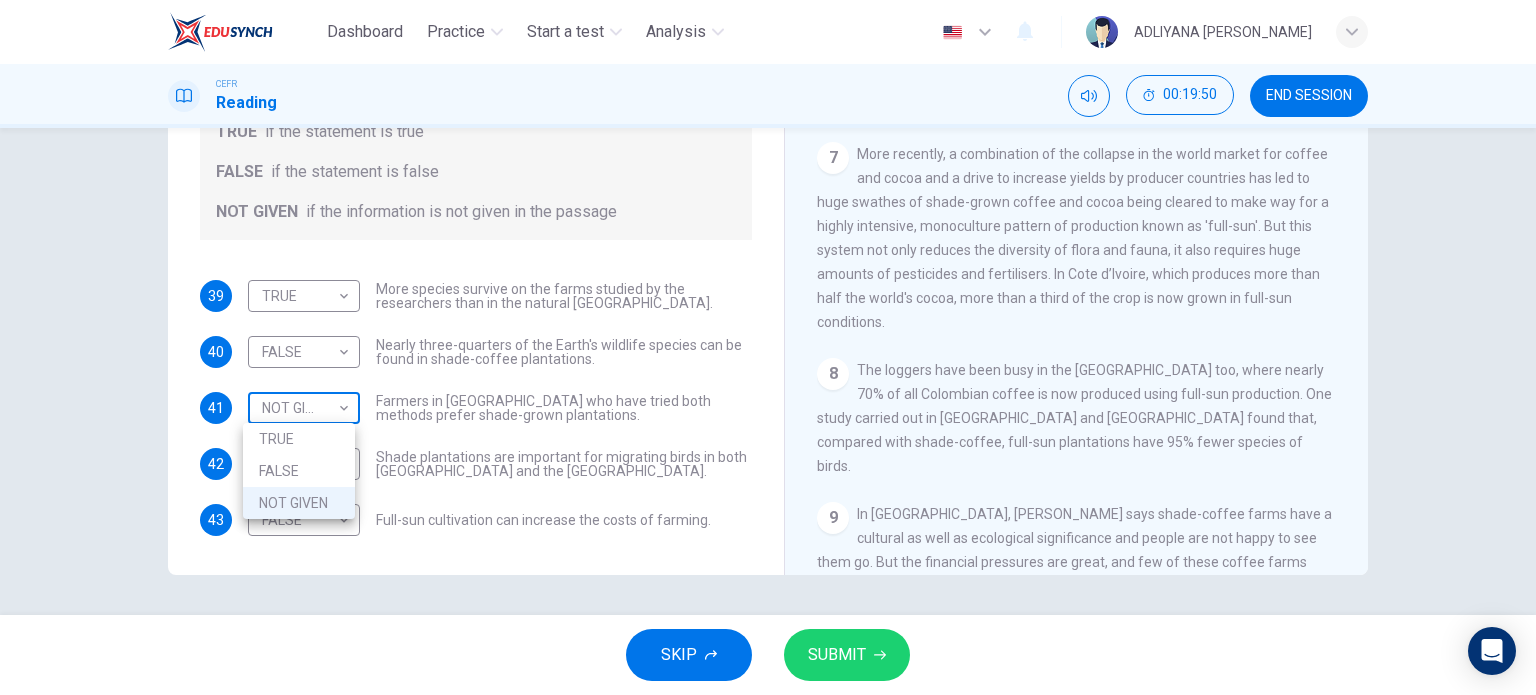 click on "Dashboard Practice Start a test Analysis English en ​ ADLIYANA [PERSON_NAME] CEFR Reading 00:19:50 END SESSION Questions 39 - 43 Do the following statements agree with the information given in the Reading
Passage?
In the boxes below, write TRUE if the statement is true FALSE if the statement is false NOT GIVEN if the information is not given in the passage 39 TRUE TRUE ​ More species survive on the farms studied by the researchers than in the natural [GEOGRAPHIC_DATA] forests. 40 FALSE FALSE ​ Nearly three-quarters of the Earth's wildlife species can be found in shade-coffee plantations. 41 NOT GIVEN NOT GIVEN ​ Farmers in [GEOGRAPHIC_DATA] who have tried both methods prefer shade-grown plantations. 42 TRUE TRUE ​ Shade plantations are important for migrating birds in both [GEOGRAPHIC_DATA] and the [GEOGRAPHIC_DATA]. 43 FALSE FALSE ​ Full-sun cultivation can increase the costs of farming. Natural Coffee and Cocoa CLICK TO ZOOM Click to Zoom 1 2 3 4 5 6 7 8 9 10 11 12 SKIP SUBMIT Dashboard Practice Start a test 2025" at bounding box center [768, 347] 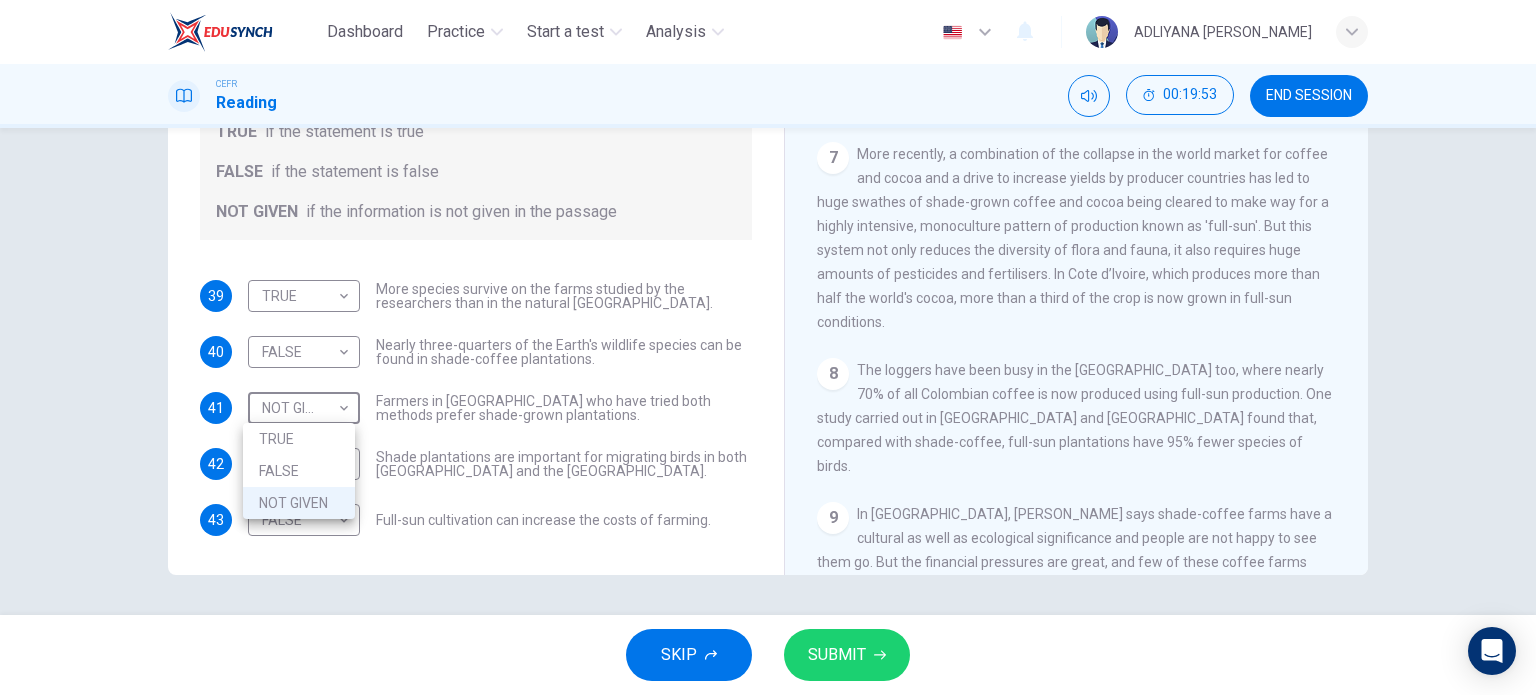 click at bounding box center [768, 347] 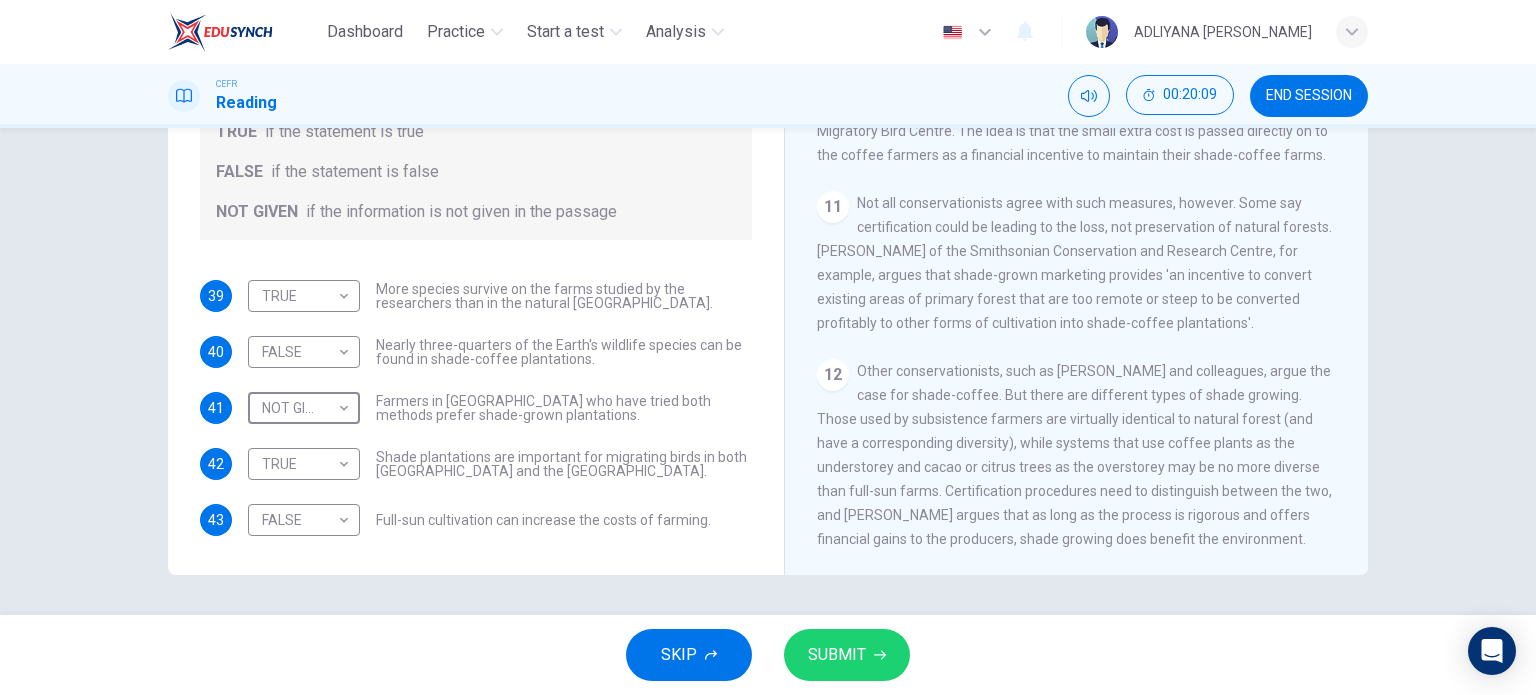 scroll, scrollTop: 1961, scrollLeft: 0, axis: vertical 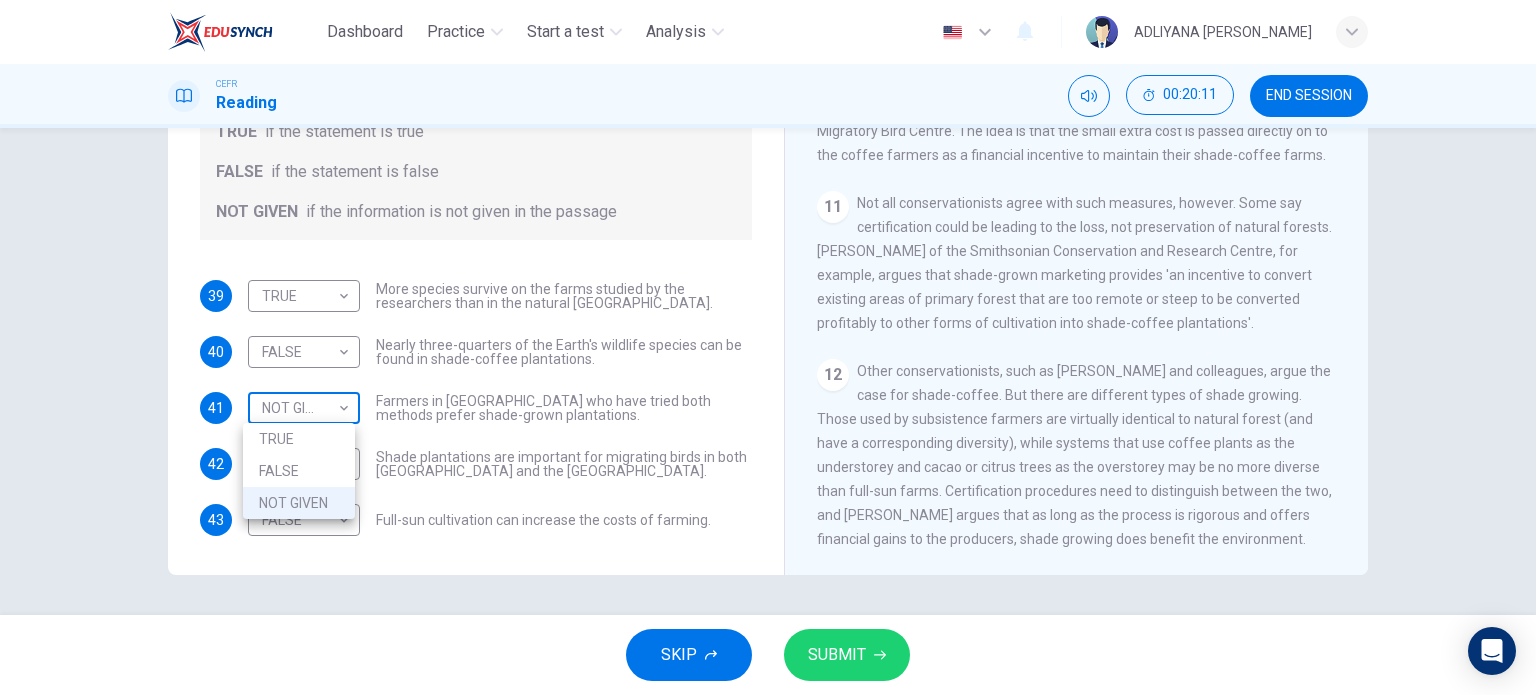click on "Dashboard Practice Start a test Analysis English en ​ ADLIYANA [PERSON_NAME] CEFR Reading 00:20:11 END SESSION Questions 39 - 43 Do the following statements agree with the information given in the Reading
Passage?
In the boxes below, write TRUE if the statement is true FALSE if the statement is false NOT GIVEN if the information is not given in the passage 39 TRUE TRUE ​ More species survive on the farms studied by the researchers than in the natural [GEOGRAPHIC_DATA] forests. 40 FALSE FALSE ​ Nearly three-quarters of the Earth's wildlife species can be found in shade-coffee plantations. 41 NOT GIVEN NOT GIVEN ​ Farmers in [GEOGRAPHIC_DATA] who have tried both methods prefer shade-grown plantations. 42 TRUE TRUE ​ Shade plantations are important for migrating birds in both [GEOGRAPHIC_DATA] and the [GEOGRAPHIC_DATA]. 43 FALSE FALSE ​ Full-sun cultivation can increase the costs of farming. Natural Coffee and Cocoa CLICK TO ZOOM Click to Zoom 1 2 3 4 5 6 7 8 9 10 11 12 SKIP SUBMIT Dashboard Practice Start a test 2025" at bounding box center [768, 347] 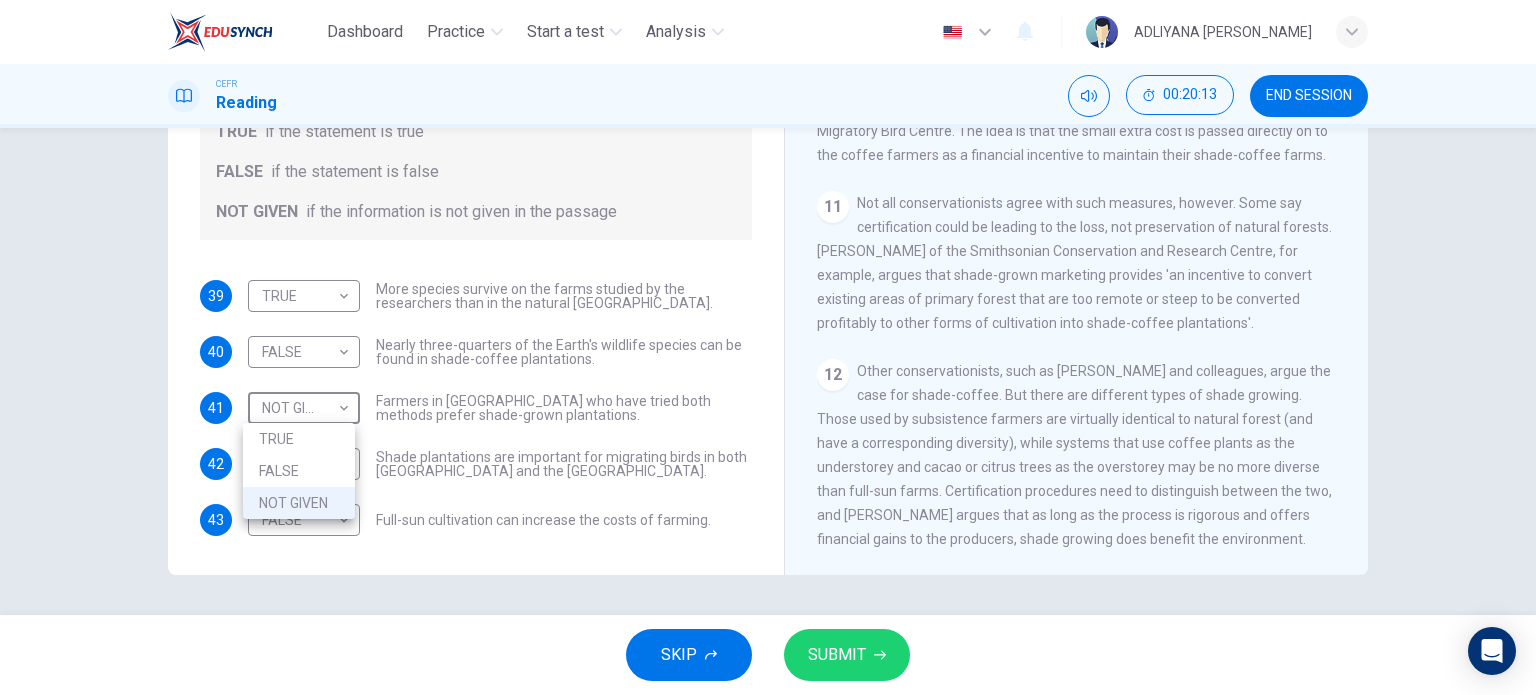 click on "TRUE" at bounding box center (299, 439) 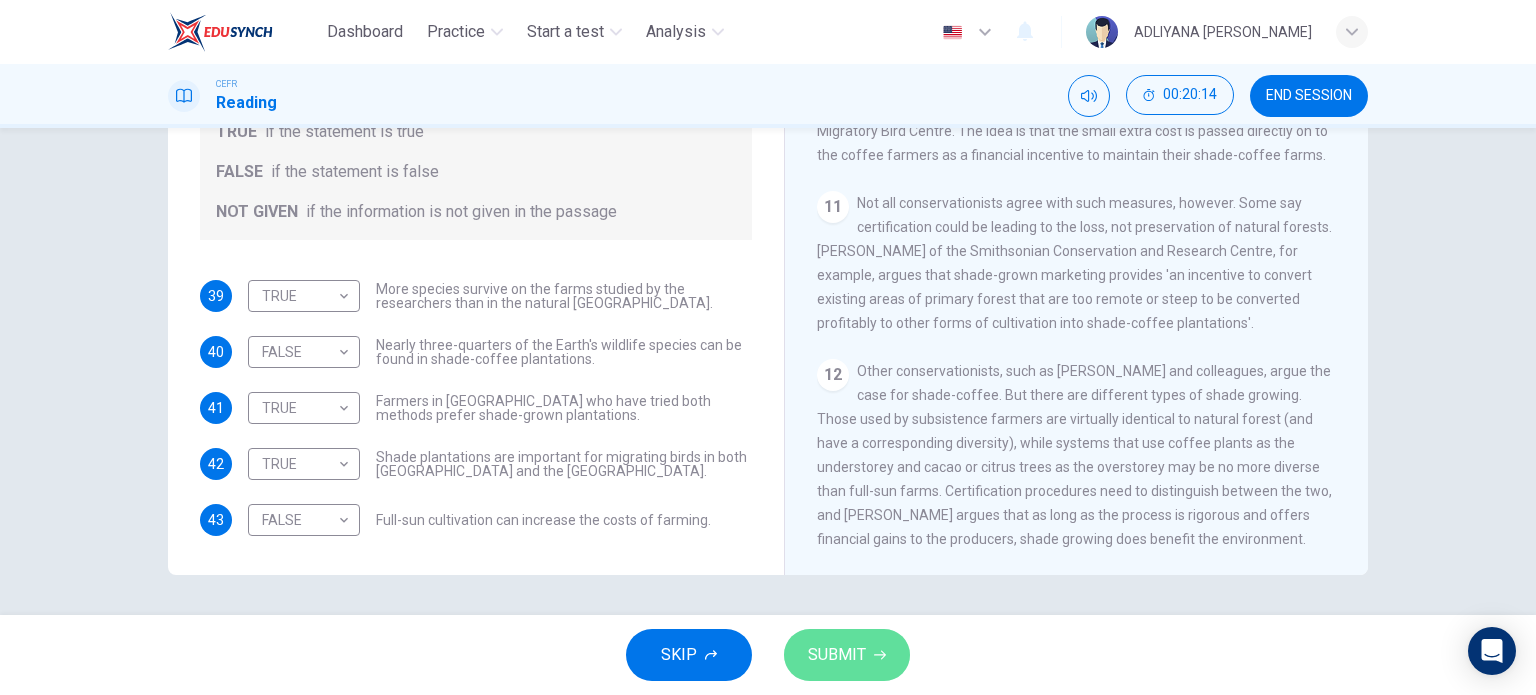 click on "SUBMIT" at bounding box center (847, 655) 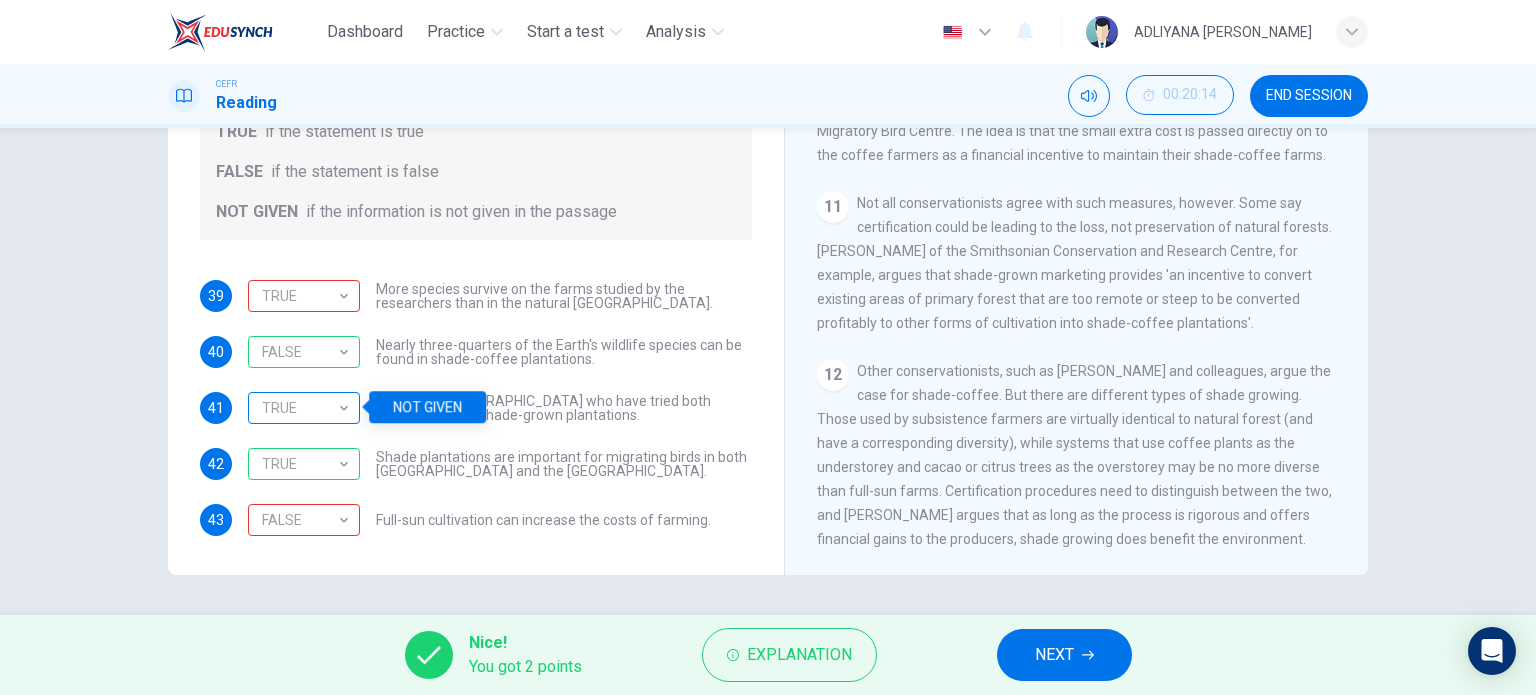 click on "TRUE" at bounding box center [300, 408] 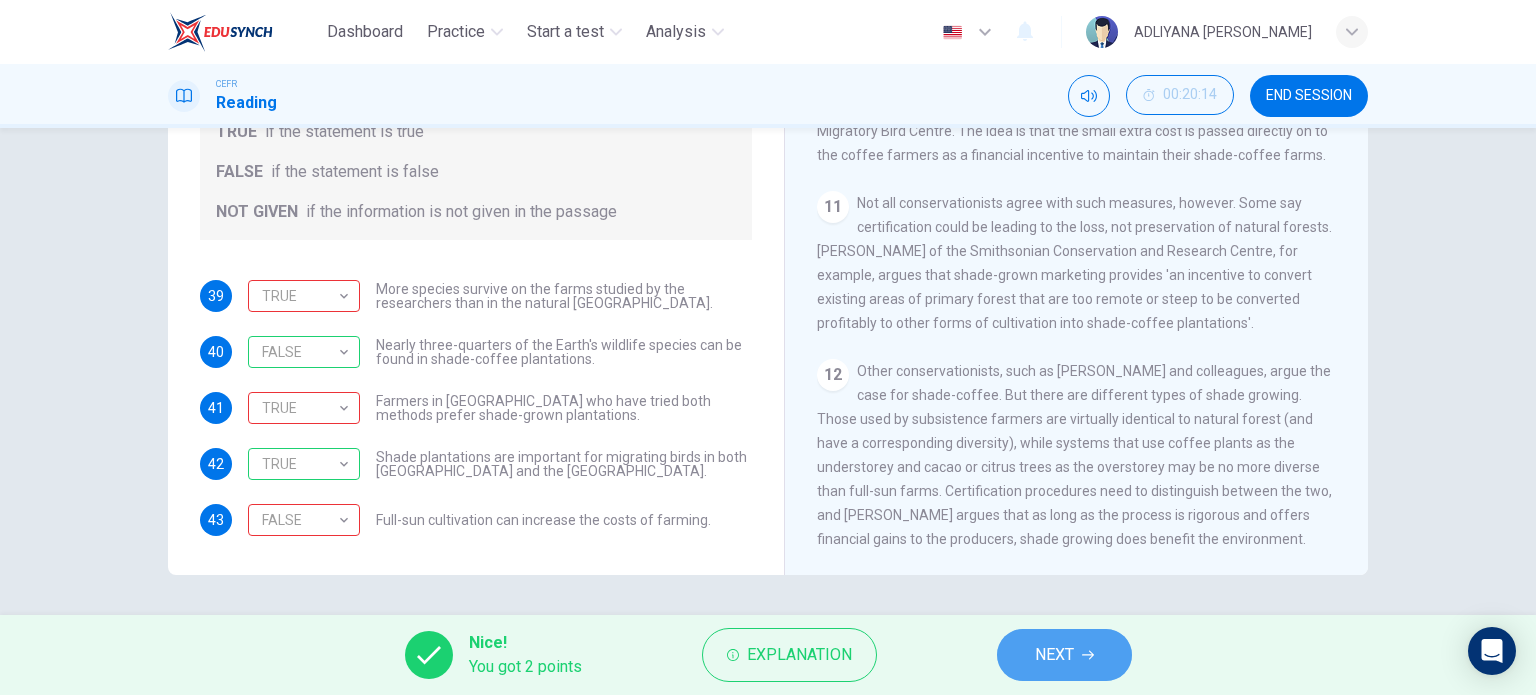 click on "NEXT" at bounding box center (1054, 655) 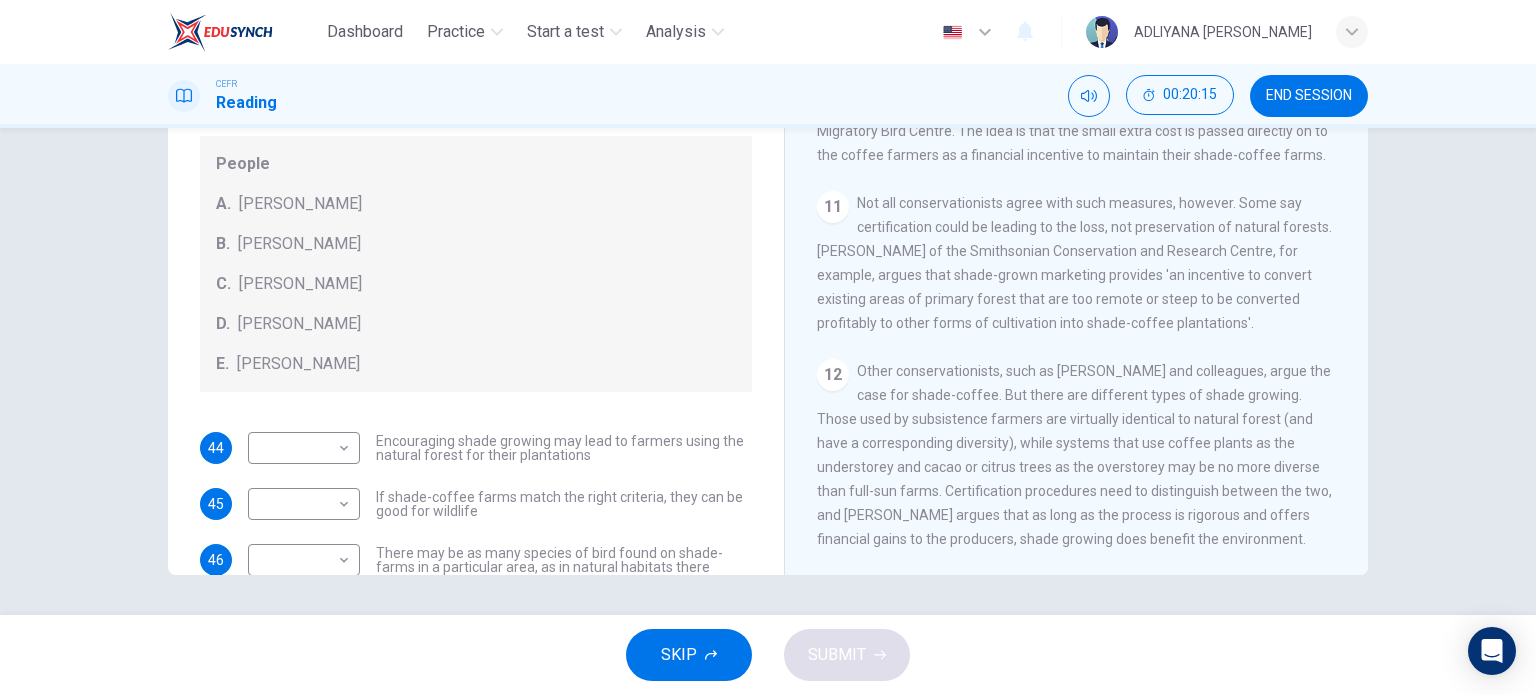 scroll, scrollTop: 120, scrollLeft: 0, axis: vertical 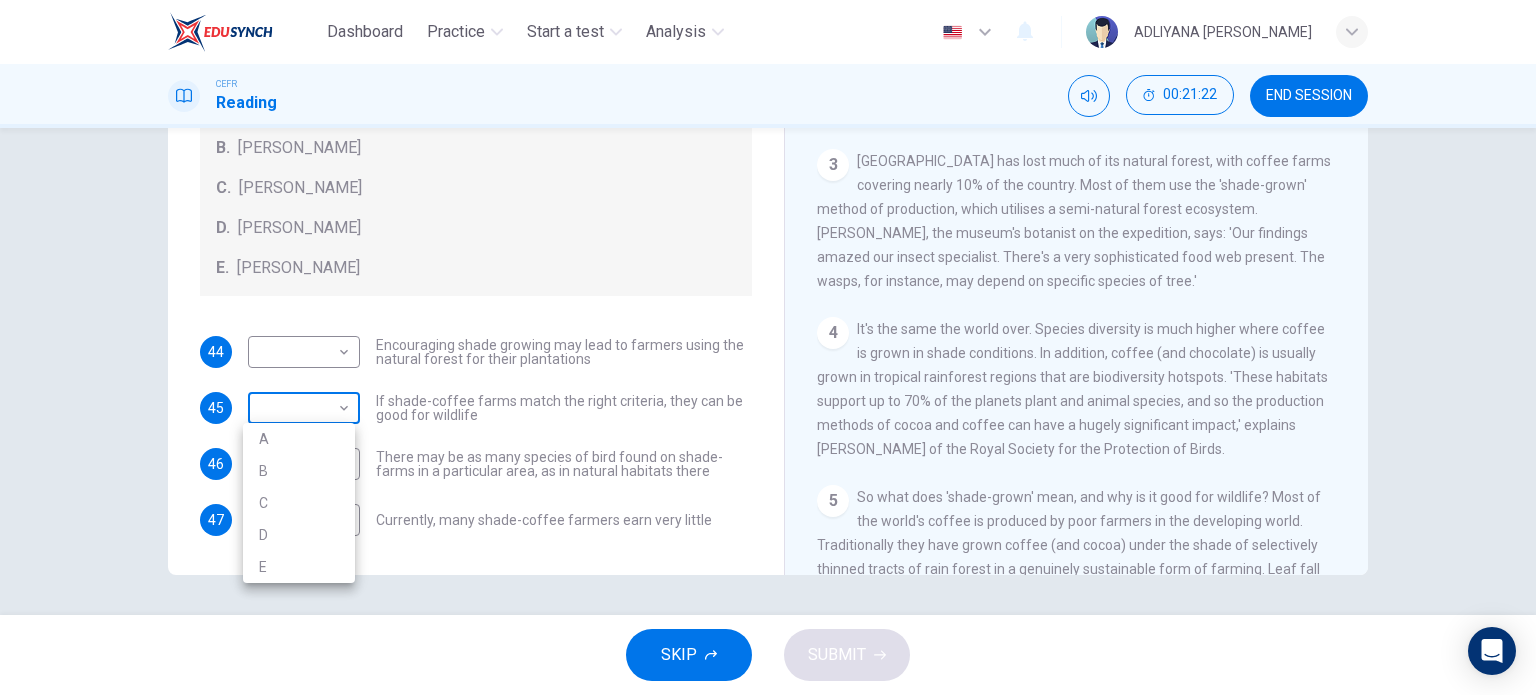 click on "Dashboard Practice Start a test Analysis English en ​ ADLIYANA [PERSON_NAME] CEFR Reading 00:21:22 END SESSION Questions 44 - 47 Look at the following opinions and the list of people below.
Match each opinion to the person credited with it.
Write the correct letter  A-E  in the boxes below.
NB  You can write any letter  more than once . People A. [PERSON_NAME] [PERSON_NAME] [PERSON_NAME] [PERSON_NAME] [PERSON_NAME] E. [PERSON_NAME] 44 ​ ​ Encouraging shade growing may lead to farmers using the natural forest for their plantations 45 ​ ​ If shade-coffee farms match the right criteria, they can be good for wildlife 46 ​ ​ There may be as many species of bird found on shade-farms in a particular area, as in natural habitats there 47 ​ ​ Currently, many shade-coffee farmers earn very little Natural Coffee and Cocoa CLICK TO ZOOM Click to Zoom 1 2 3 4 5 6 7 8 9 10 11 12 SKIP SUBMIT Dashboard Practice Start a test Analysis Notifications © Copyright  2025
A B C D E" at bounding box center [768, 347] 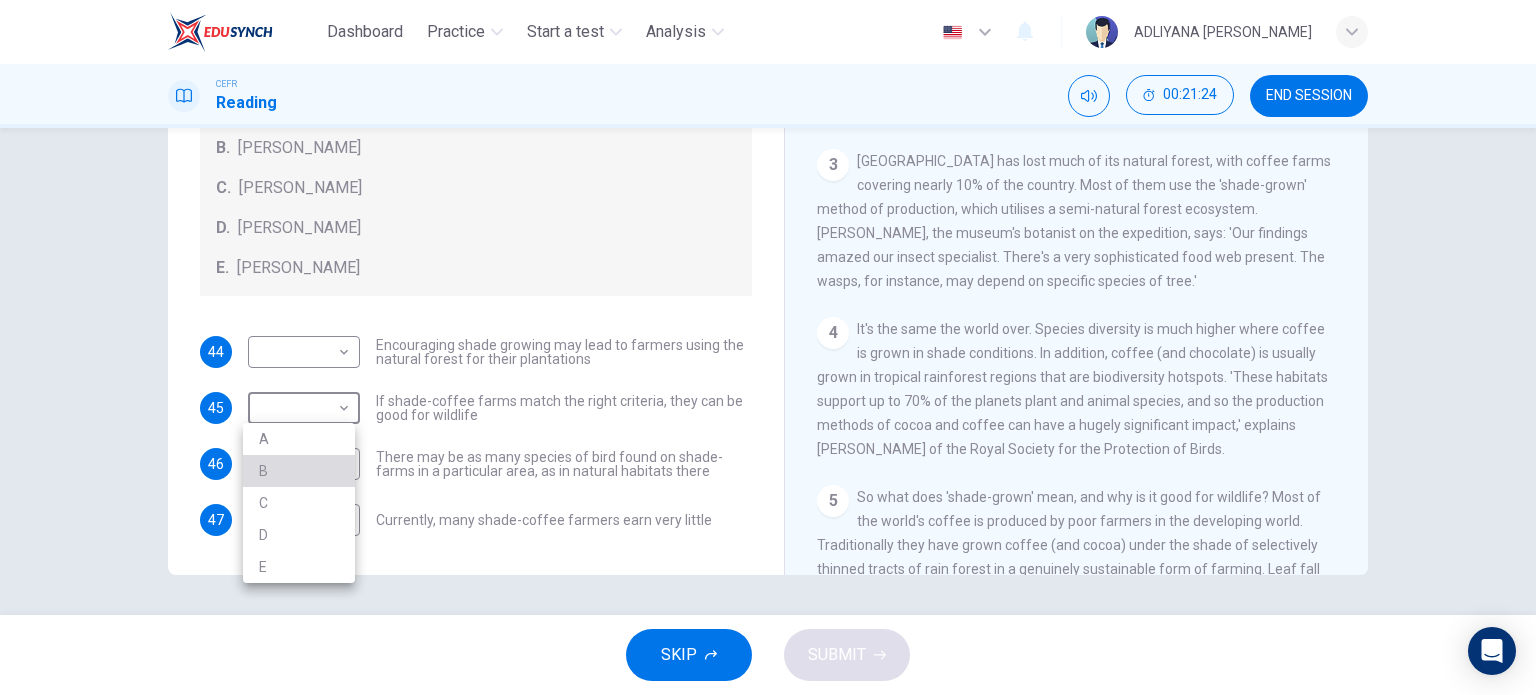 click on "B" at bounding box center (299, 471) 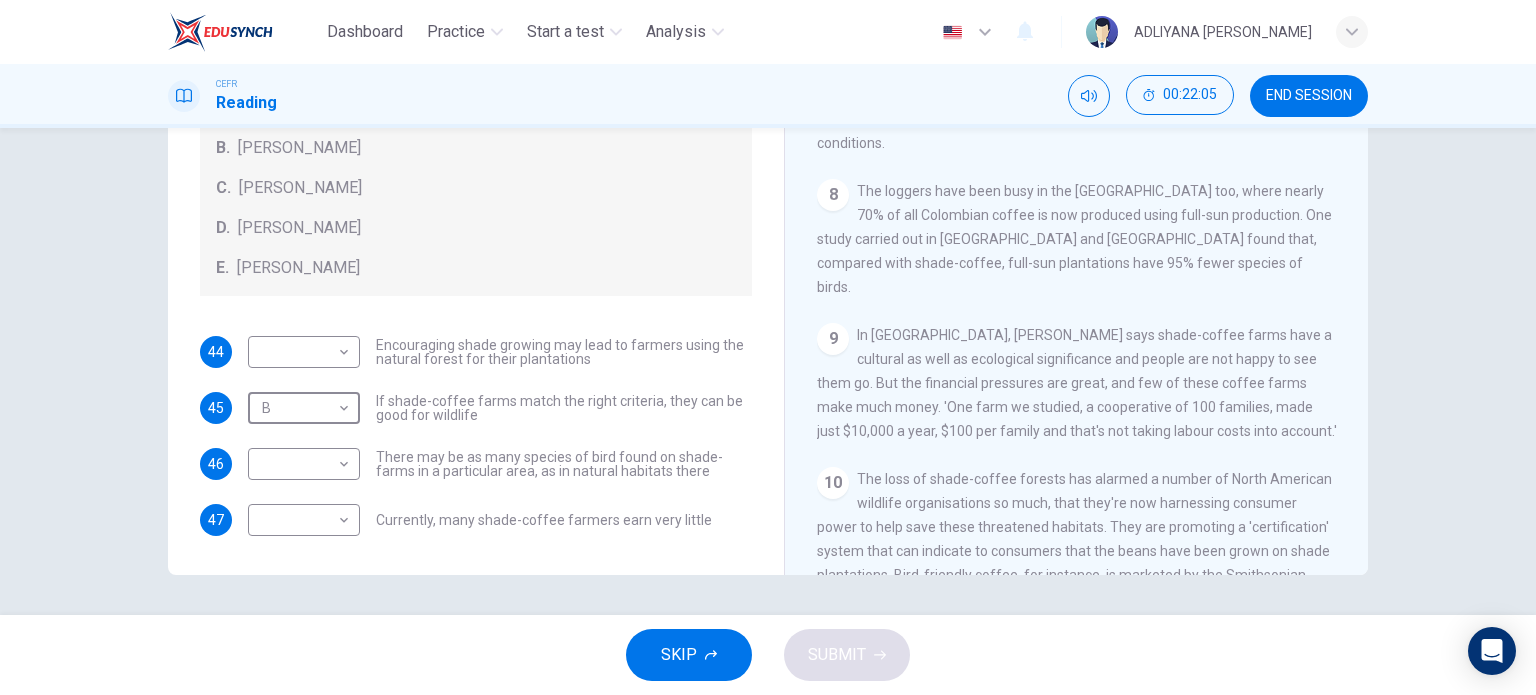 scroll, scrollTop: 1467, scrollLeft: 0, axis: vertical 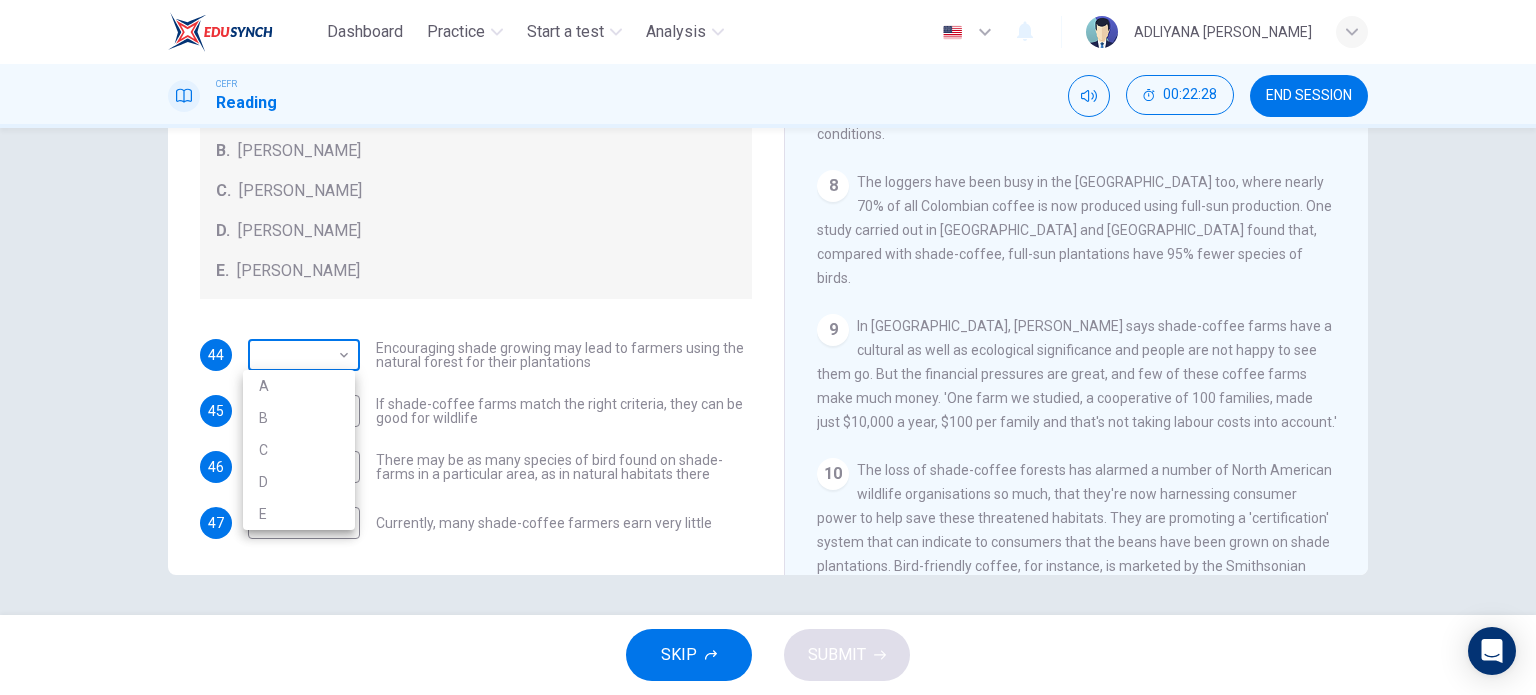 click on "Dashboard Practice Start a test Analysis English en ​ ADLIYANA [PERSON_NAME] CEFR Reading 00:22:28 END SESSION Questions 44 - 47 Look at the following opinions and the list of people below.
Match each opinion to the person credited with it.
Write the correct letter  A-E  in the boxes below.
NB  You can write any letter  more than once . People A. [PERSON_NAME] [PERSON_NAME] [PERSON_NAME] [PERSON_NAME] [PERSON_NAME] E. [PERSON_NAME] 44 ​ ​ Encouraging shade growing may lead to farmers using the natural forest for their plantations 45 B B ​ If shade-coffee farms match the right criteria, they can be good for wildlife 46 ​ ​ There may be as many species of bird found on shade-farms in a particular area, as in natural habitats there 47 ​ ​ Currently, many shade-coffee farmers earn very little Natural Coffee and Cocoa CLICK TO ZOOM Click to Zoom 1 2 3 4 5 6 7 8 9 10 11 12 SKIP SUBMIT Dashboard Practice Start a test Analysis Notifications © Copyright  2025
A B C D E" at bounding box center (768, 347) 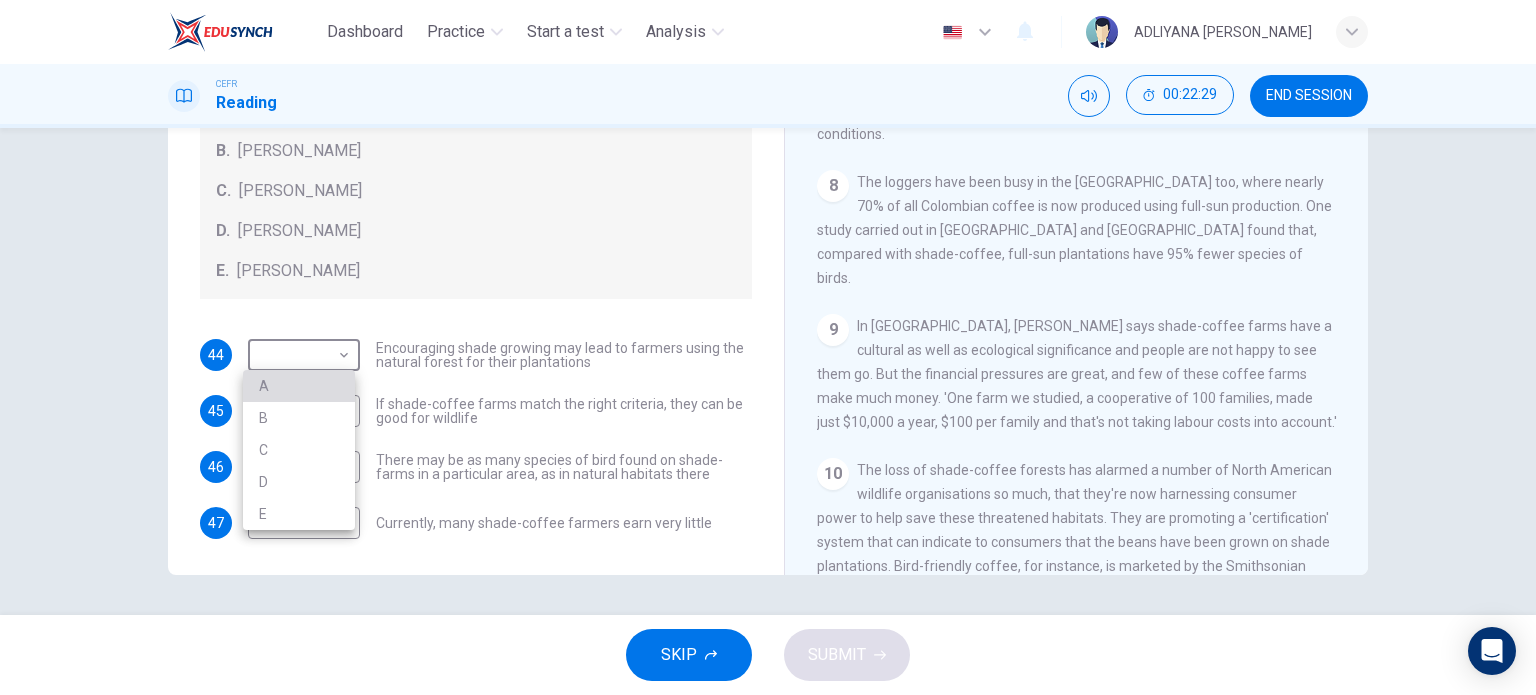 click on "A" at bounding box center [299, 386] 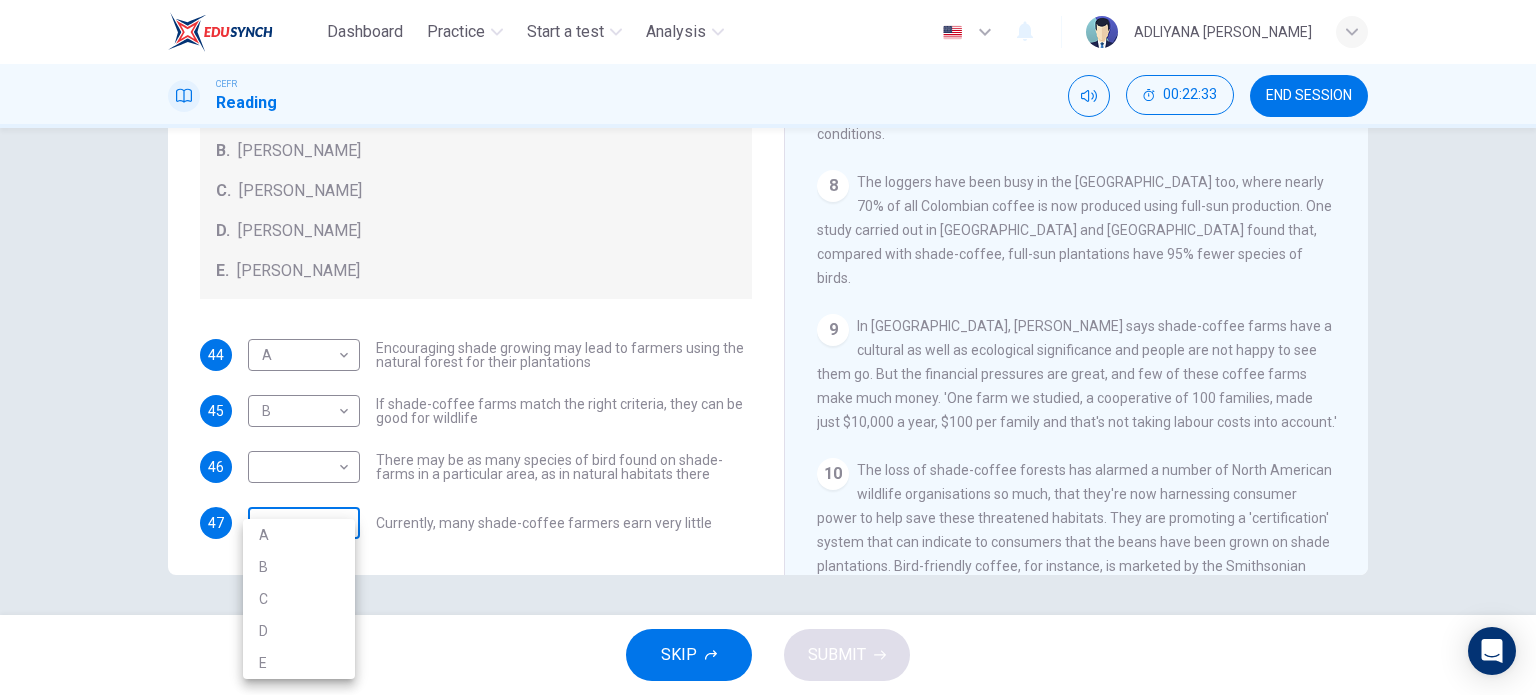 click on "Dashboard Practice Start a test Analysis English en ​ ADLIYANA [PERSON_NAME] CEFR Reading 00:22:33 END SESSION Questions 44 - 47 Look at the following opinions and the list of people below.
Match each opinion to the person credited with it.
Write the correct letter  A-E  in the boxes below.
NB  You can write any letter  more than once . People A. [PERSON_NAME] [PERSON_NAME] [PERSON_NAME] [PERSON_NAME] [PERSON_NAME] E. [PERSON_NAME] 44 A A ​ Encouraging shade growing may lead to farmers using the natural forest for their plantations 45 B B ​ If shade-coffee farms match the right criteria, they can be good for wildlife 46 ​ ​ There may be as many species of bird found on shade-farms in a particular area, as in natural habitats there 47 ​ ​ Currently, many shade-coffee farmers earn very little Natural Coffee and Cocoa CLICK TO ZOOM Click to Zoom 1 2 3 4 5 6 7 8 9 10 11 12 SKIP SUBMIT Dashboard Practice Start a test Analysis Notifications © Copyright  2025
A B C D E" at bounding box center (768, 347) 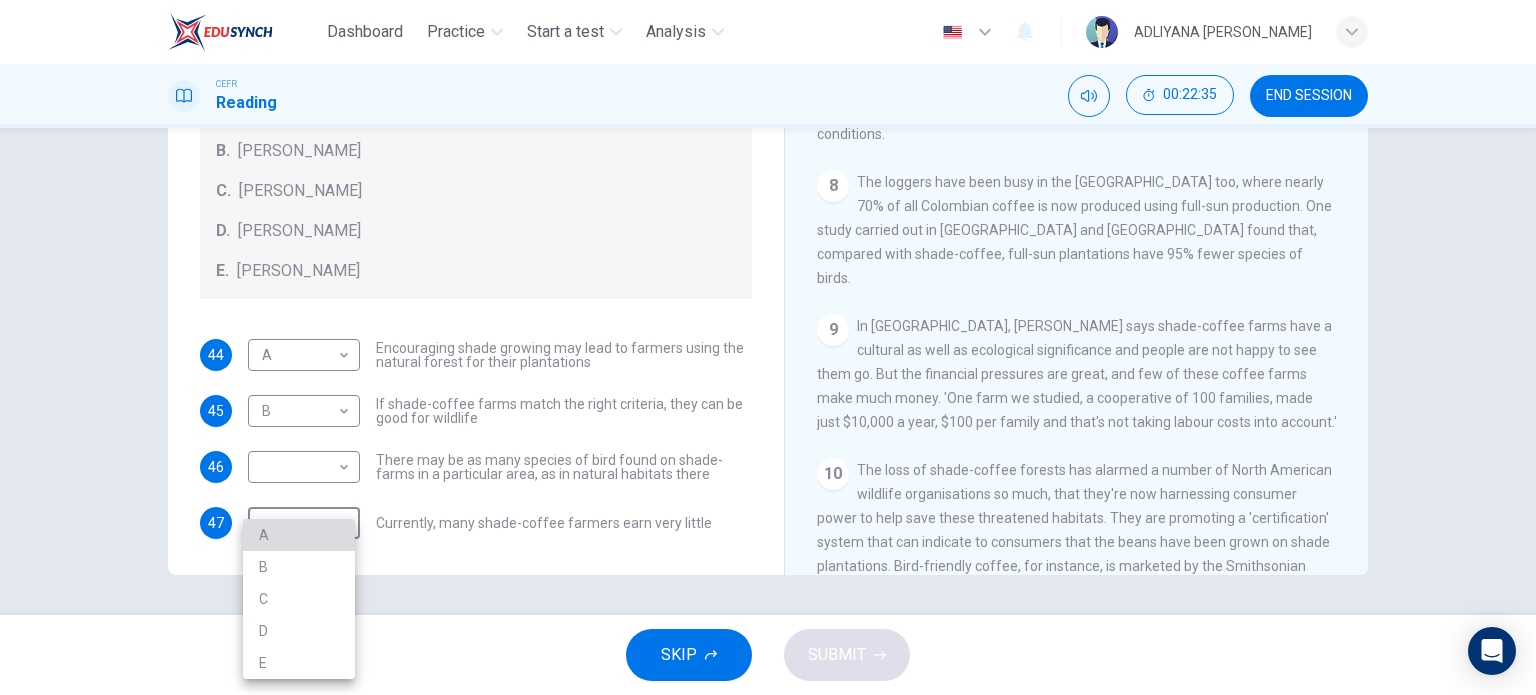 click on "A" at bounding box center (299, 535) 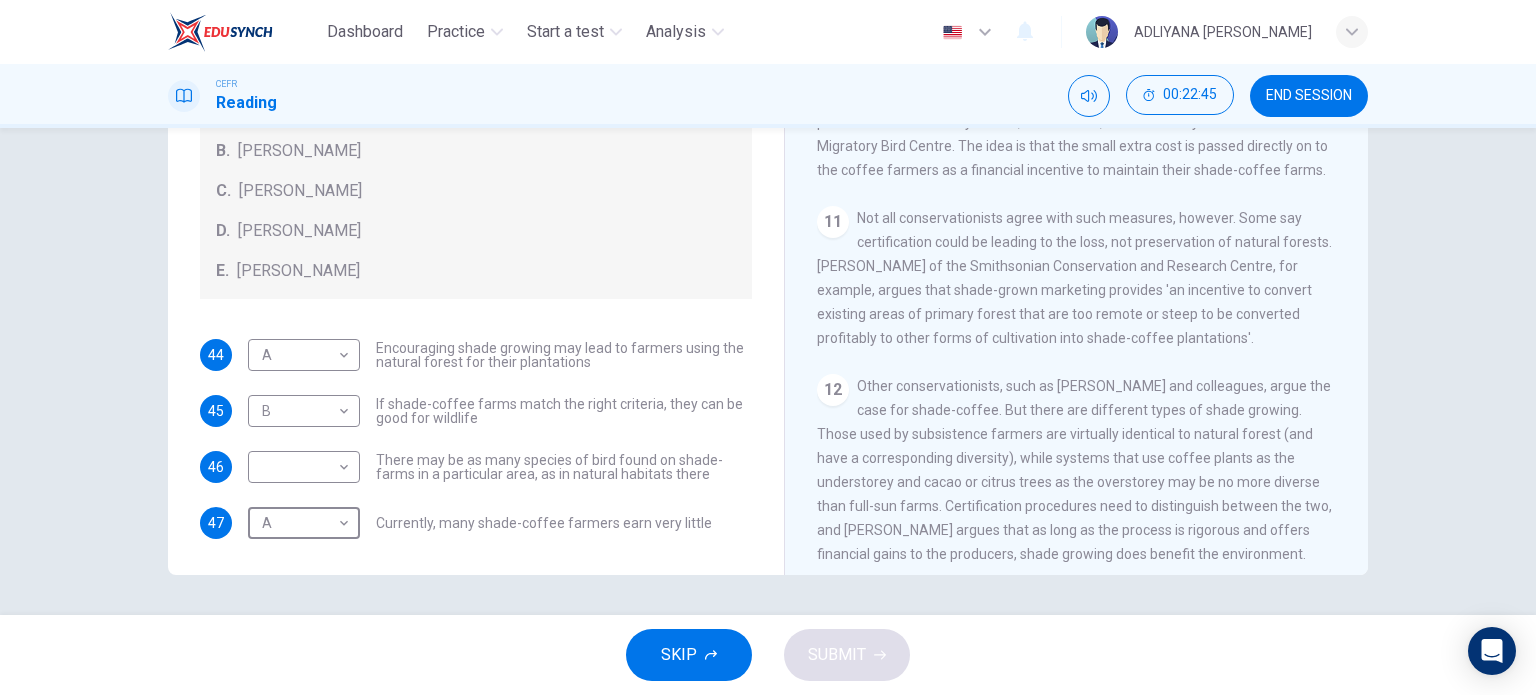 scroll, scrollTop: 1912, scrollLeft: 0, axis: vertical 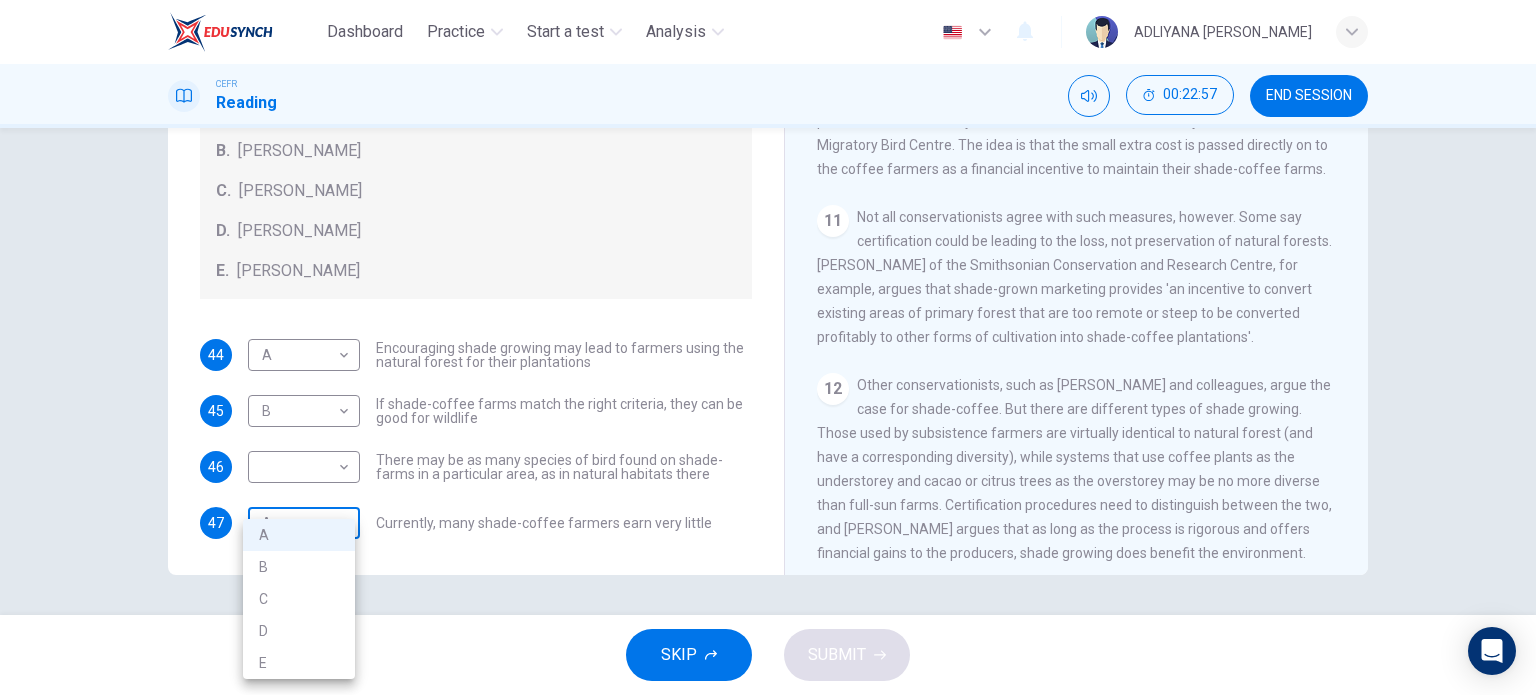 click on "Dashboard Practice Start a test Analysis English en ​ ADLIYANA [PERSON_NAME] CEFR Reading 00:22:57 END SESSION Questions 44 - 47 Look at the following opinions and the list of people below.
Match each opinion to the person credited with it.
Write the correct letter  A-E  in the boxes below.
NB  You can write any letter  more than once . People A. [PERSON_NAME] [PERSON_NAME] [PERSON_NAME] [PERSON_NAME] [PERSON_NAME] E. [PERSON_NAME] 44 A A ​ Encouraging shade growing may lead to farmers using the natural forest for their plantations 45 B B ​ If shade-coffee farms match the right criteria, they can be good for wildlife 46 ​ ​ There may be as many species of bird found on shade-farms in a particular area, as in natural habitats there 47 A A ​ Currently, many shade-coffee farmers earn very little Natural Coffee and Cocoa CLICK TO ZOOM Click to Zoom 1 2 3 4 5 6 7 8 9 10 11 12 SKIP SUBMIT Dashboard Practice Start a test Analysis Notifications © Copyright  2025
A B C D E" at bounding box center [768, 347] 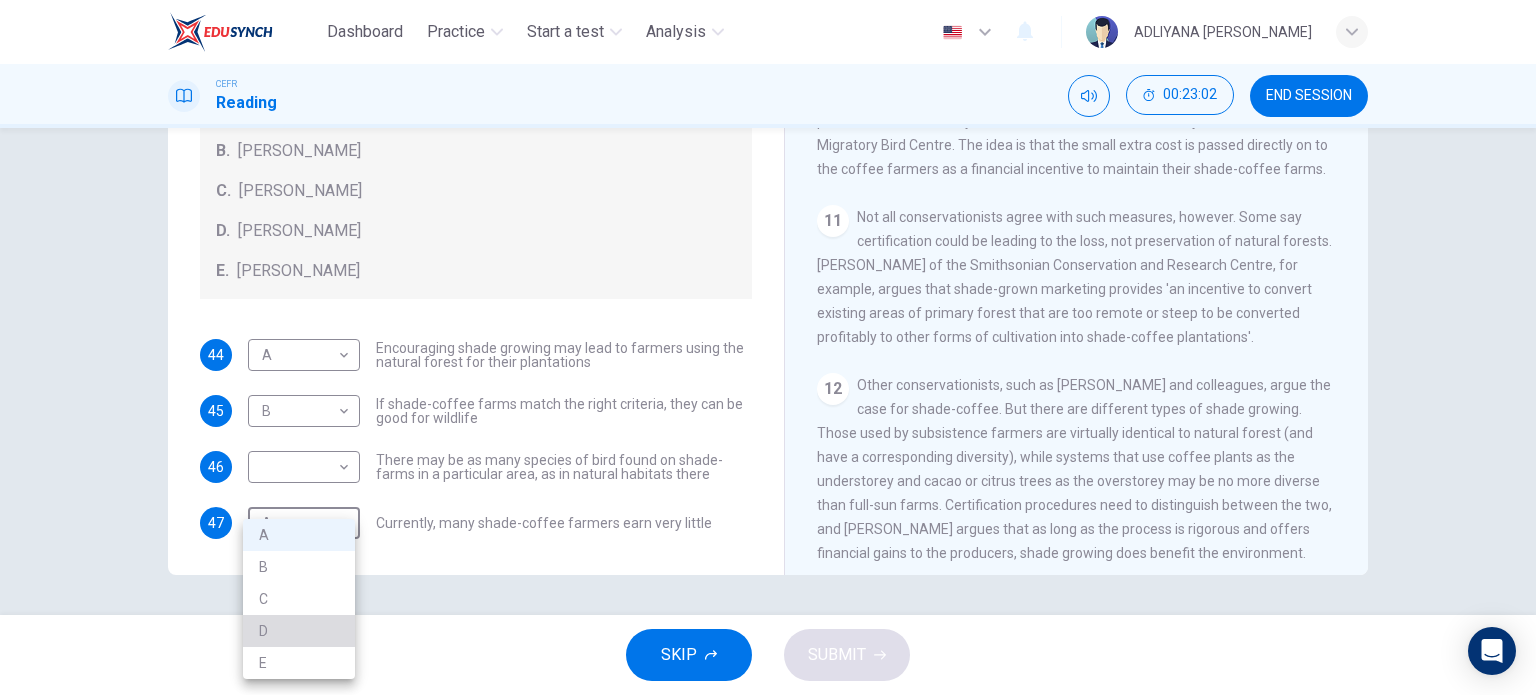 click on "D" at bounding box center (299, 631) 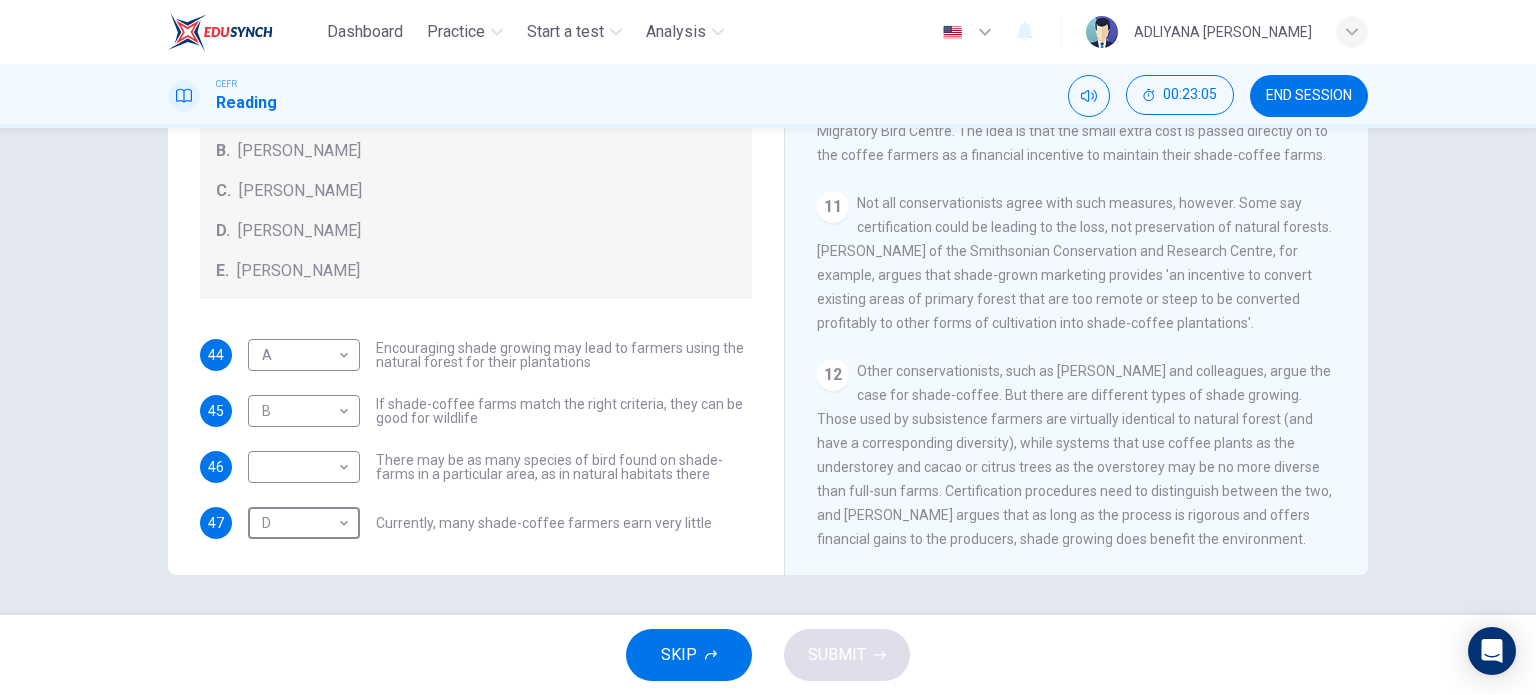 scroll, scrollTop: 1961, scrollLeft: 0, axis: vertical 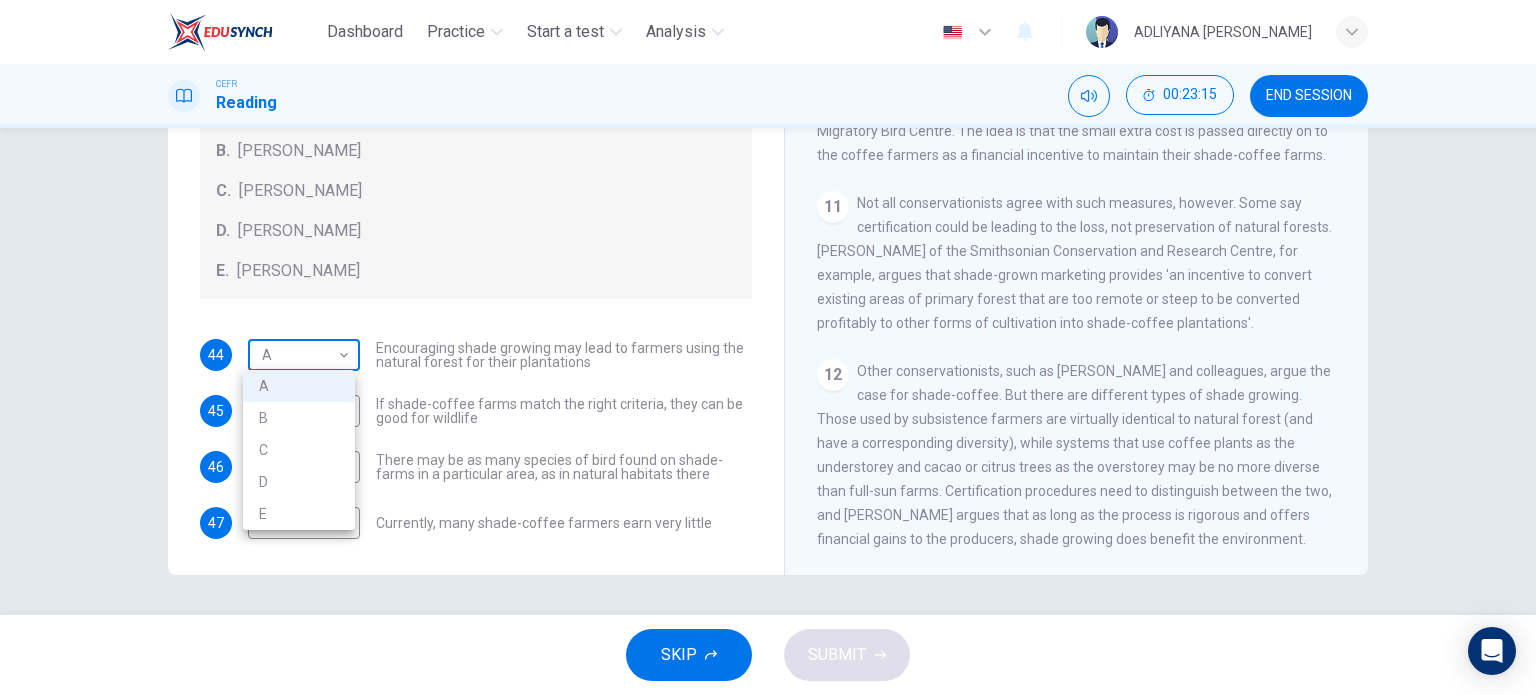 click on "Dashboard Practice Start a test Analysis English en ​ ADLIYANA [PERSON_NAME] CEFR Reading 00:23:15 END SESSION Questions 44 - 47 Look at the following opinions and the list of people below.
Match each opinion to the person credited with it.
Write the correct letter  A-E  in the boxes below.
NB  You can write any letter  more than once . People A. [PERSON_NAME] [PERSON_NAME] [PERSON_NAME] [PERSON_NAME] [PERSON_NAME] E. [PERSON_NAME] 44 A A ​ Encouraging shade growing may lead to farmers using the natural forest for their plantations 45 B B ​ If shade-coffee farms match the right criteria, they can be good for wildlife 46 ​ ​ There may be as many species of bird found on shade-farms in a particular area, as in natural habitats there 47 D D ​ Currently, many shade-coffee farmers earn very little Natural Coffee and Cocoa CLICK TO ZOOM Click to Zoom 1 2 3 4 5 6 7 8 9 10 11 12 SKIP SUBMIT Dashboard Practice Start a test Analysis Notifications © Copyright  2025
A B C D E" at bounding box center (768, 347) 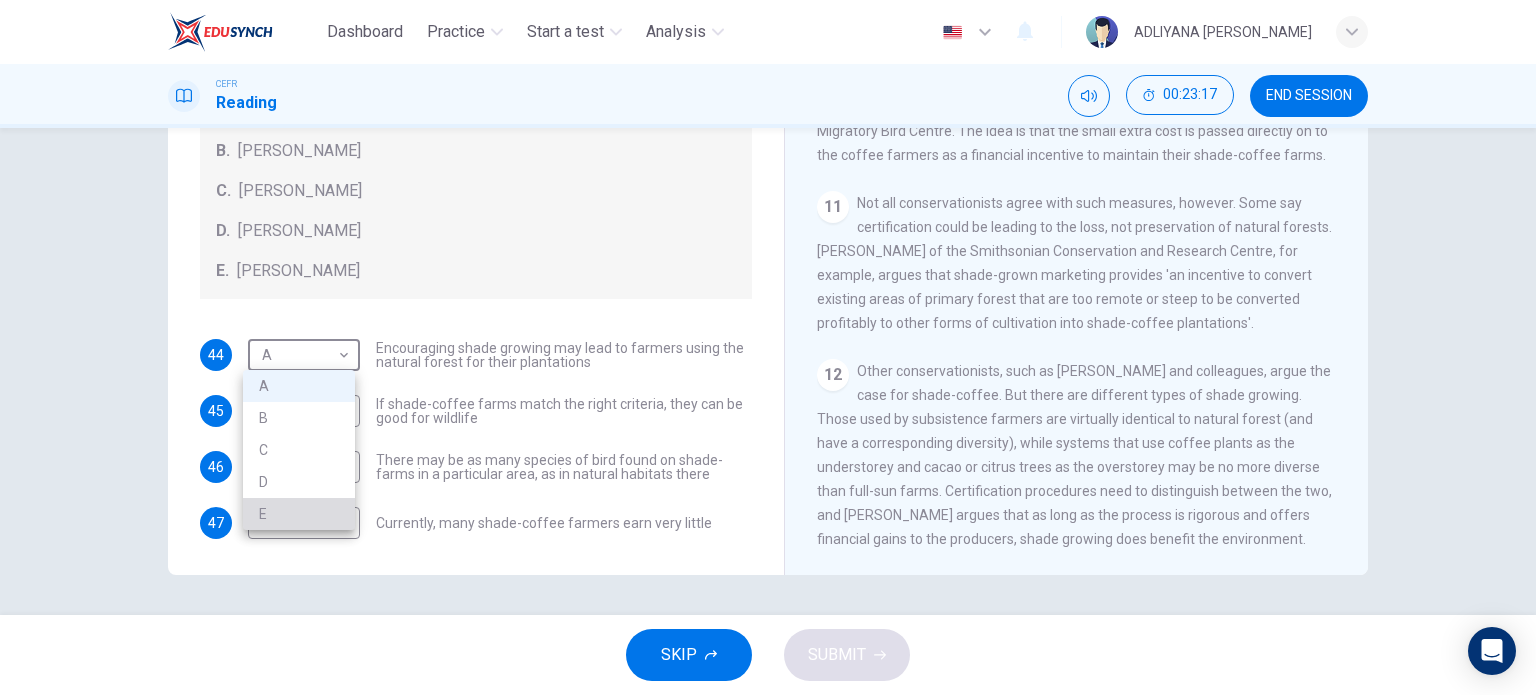 click on "E" at bounding box center (299, 514) 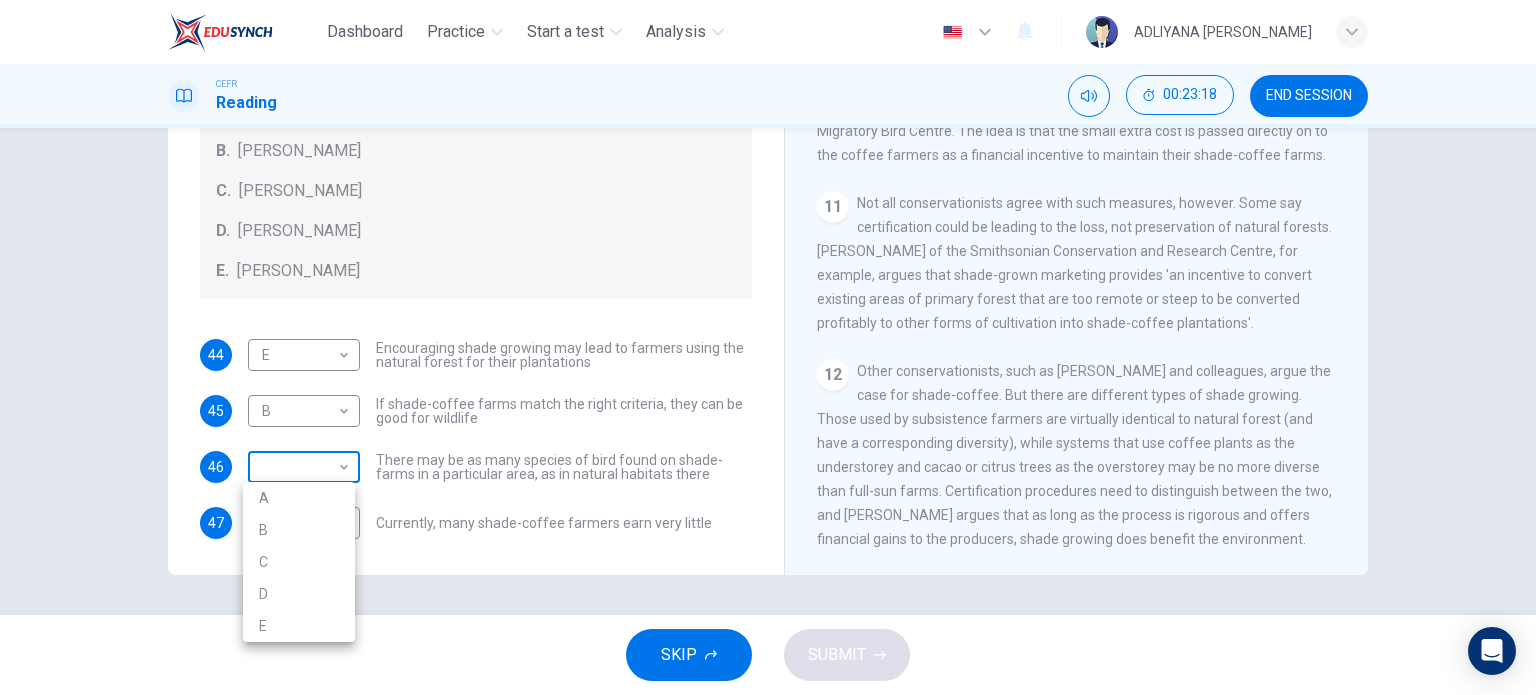 click on "Dashboard Practice Start a test Analysis English en ​ ADLIYANA [PERSON_NAME] CEFR Reading 00:23:18 END SESSION Questions 44 - 47 Look at the following opinions and the list of people below.
Match each opinion to the person credited with it.
Write the correct letter  A-E  in the boxes below.
NB  You can write any letter  more than once . People A. [PERSON_NAME] [PERSON_NAME] [PERSON_NAME] [PERSON_NAME] [PERSON_NAME] E. [PERSON_NAME] 44 E E ​ Encouraging shade growing may lead to farmers using the natural forest for their plantations 45 B B ​ If shade-coffee farms match the right criteria, they can be good for wildlife 46 ​ ​ There may be as many species of bird found on shade-farms in a particular area, as in natural habitats there 47 D D ​ Currently, many shade-coffee farmers earn very little Natural Coffee and Cocoa CLICK TO ZOOM Click to Zoom 1 2 3 4 5 6 7 8 9 10 11 12 SKIP SUBMIT Dashboard Practice Start a test Analysis Notifications © Copyright  2025
A B C D E" at bounding box center [768, 347] 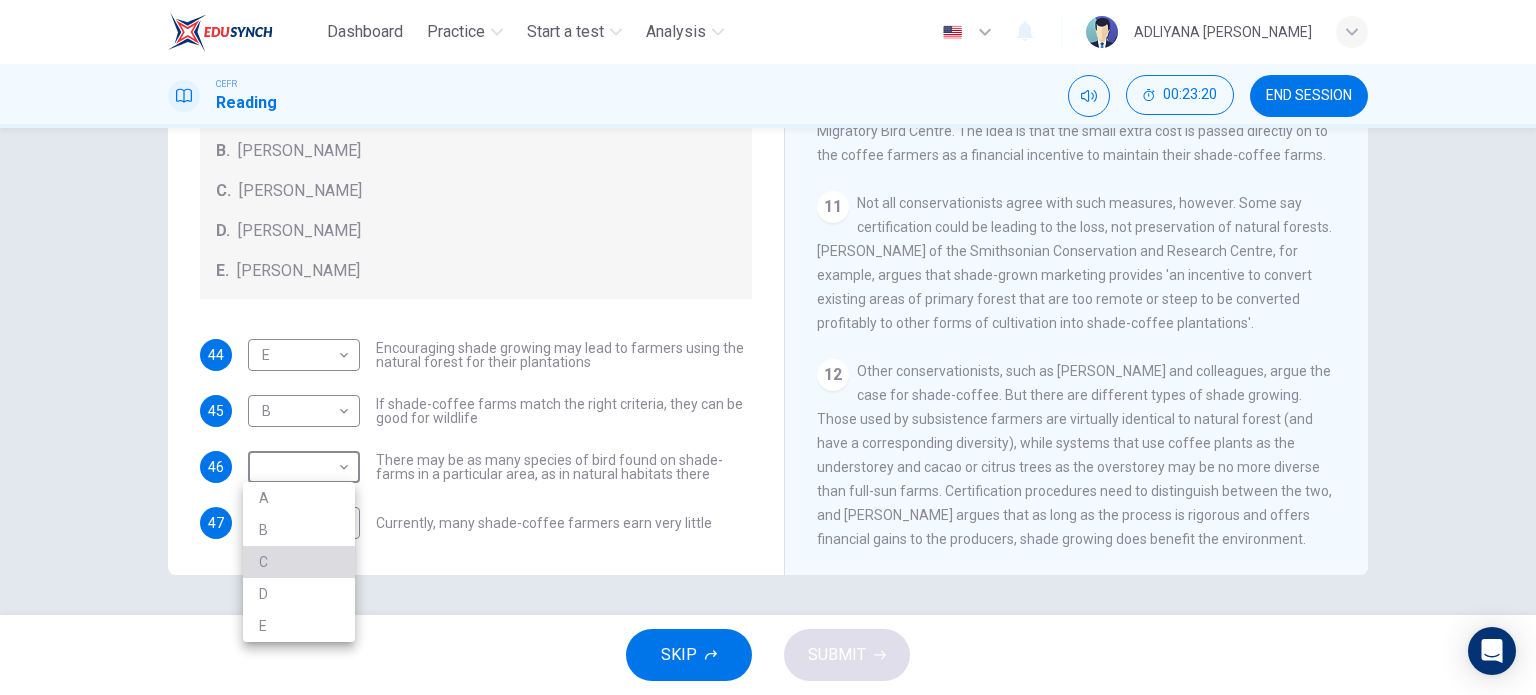 click on "C" at bounding box center [299, 562] 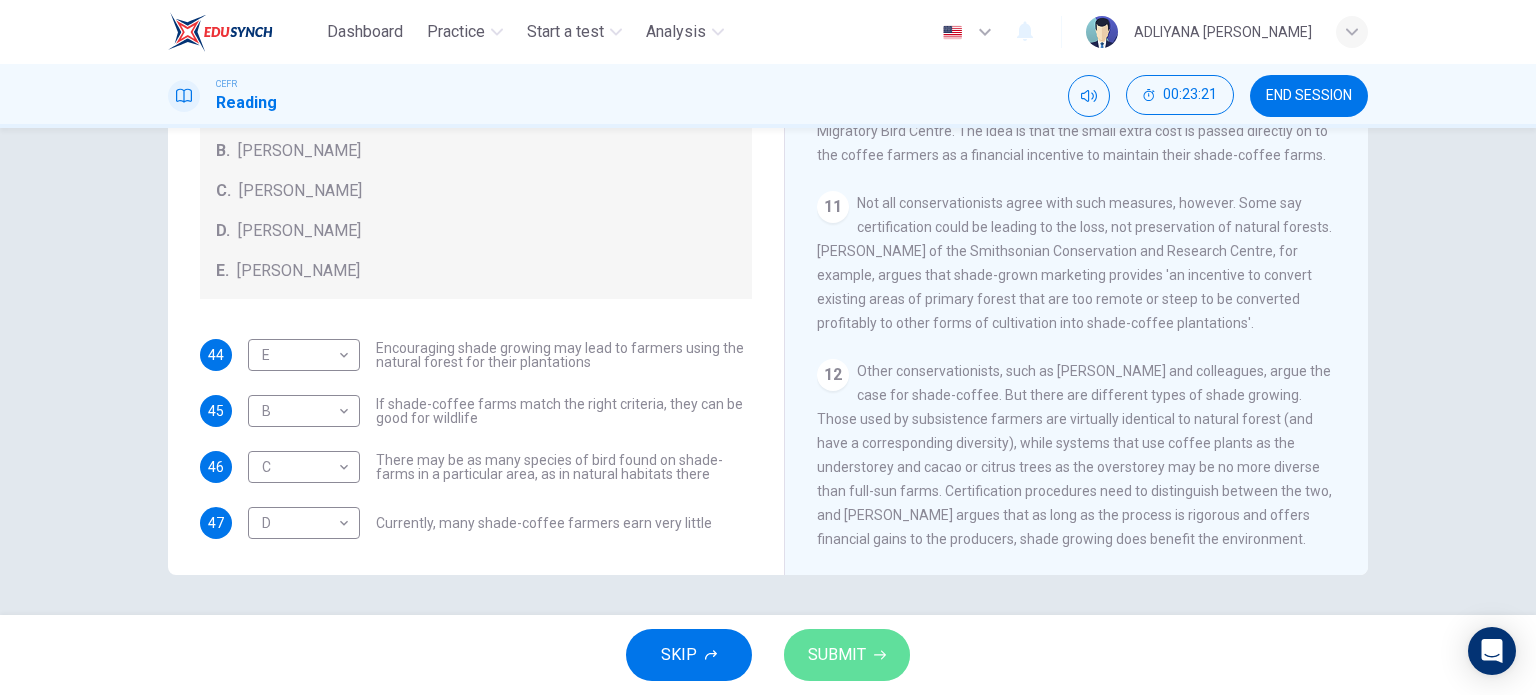 click on "SUBMIT" at bounding box center [837, 655] 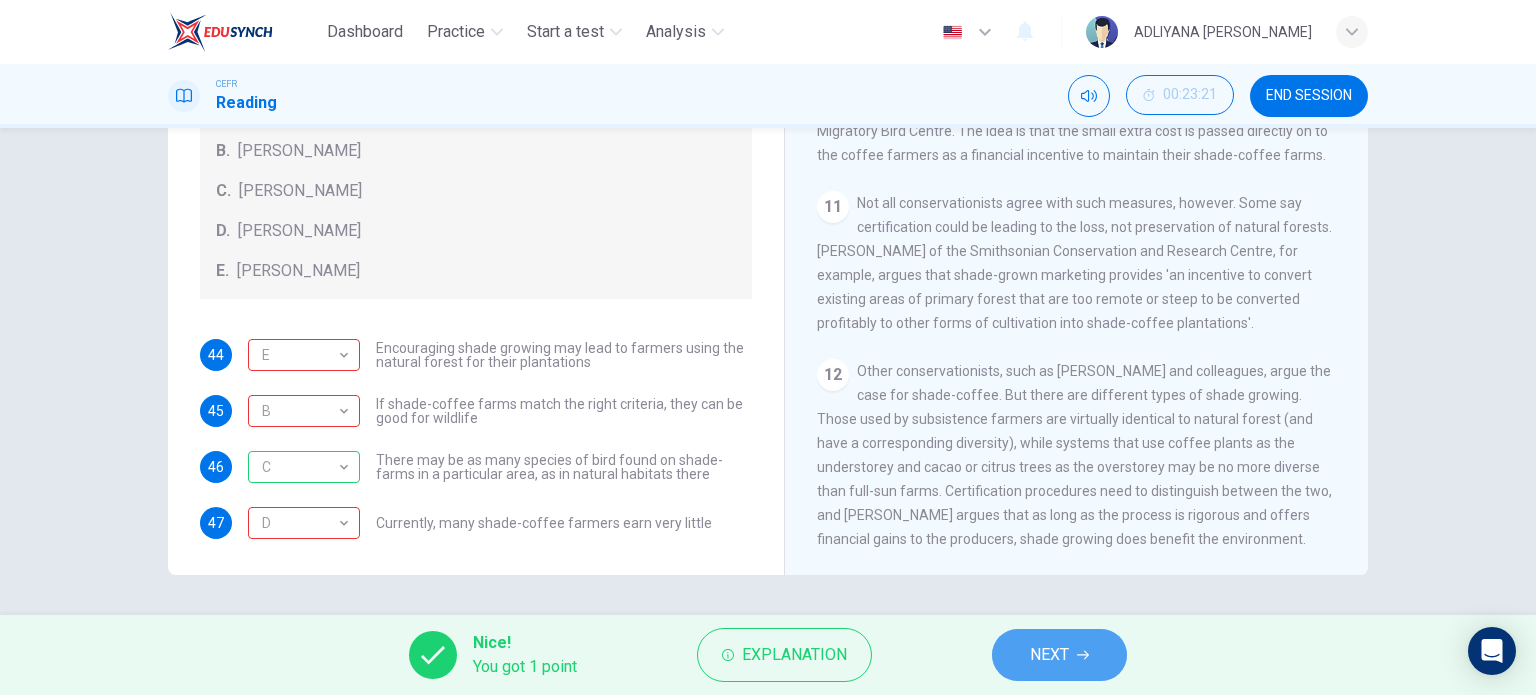 click on "NEXT" at bounding box center [1059, 655] 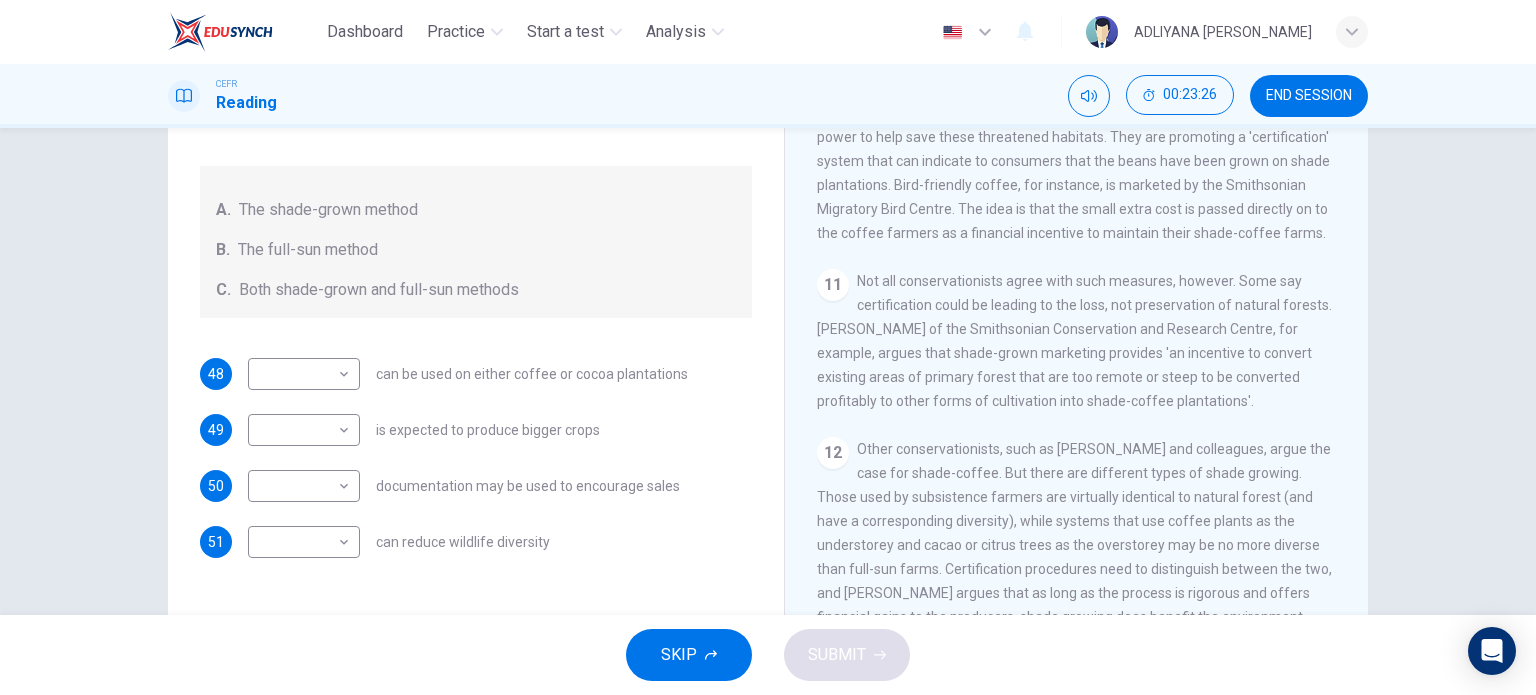 scroll, scrollTop: 0, scrollLeft: 0, axis: both 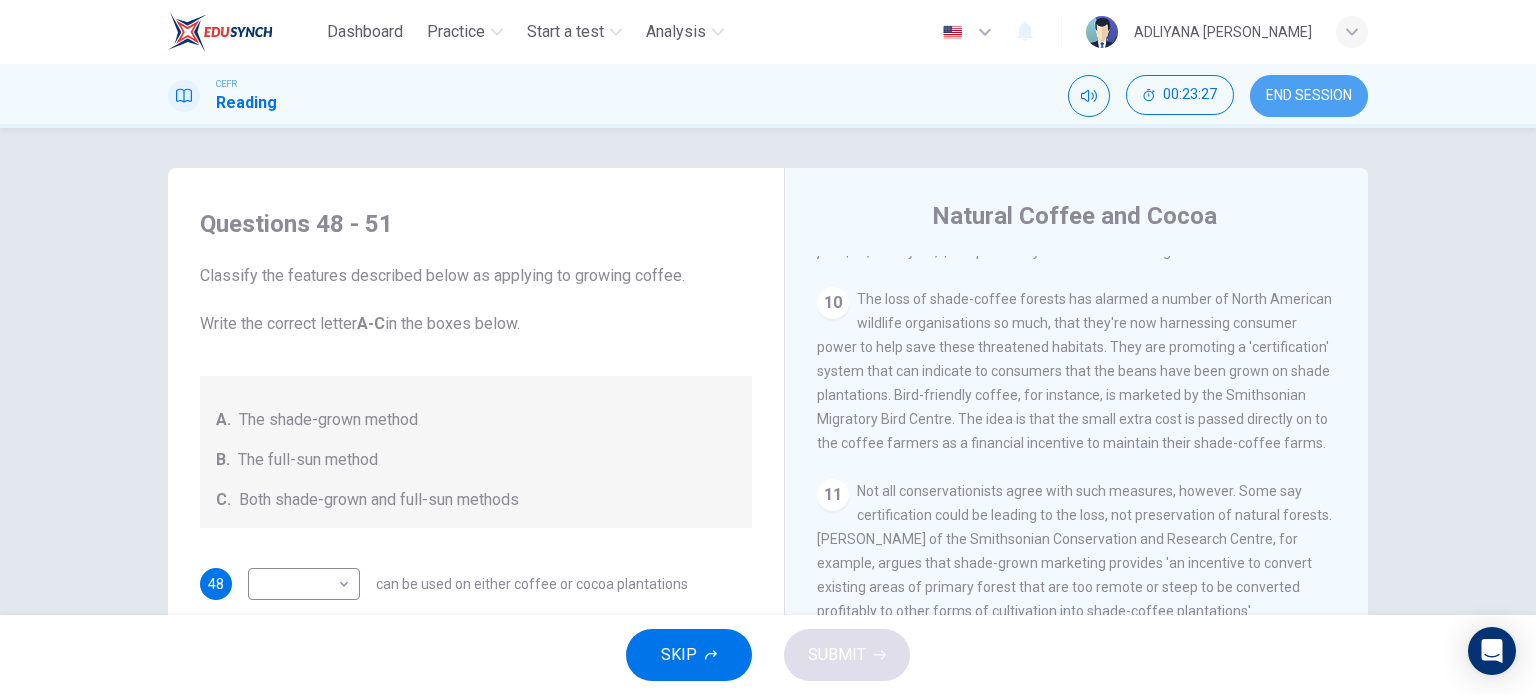 click on "END SESSION" at bounding box center [1309, 96] 